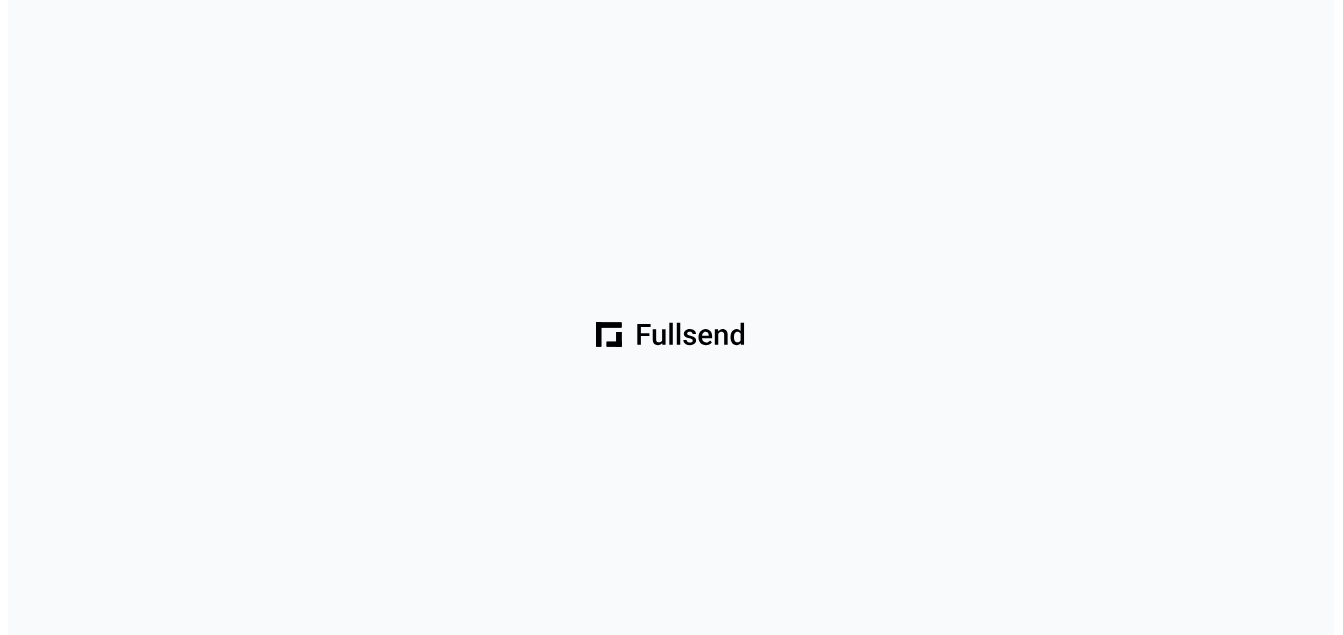 scroll, scrollTop: 0, scrollLeft: 0, axis: both 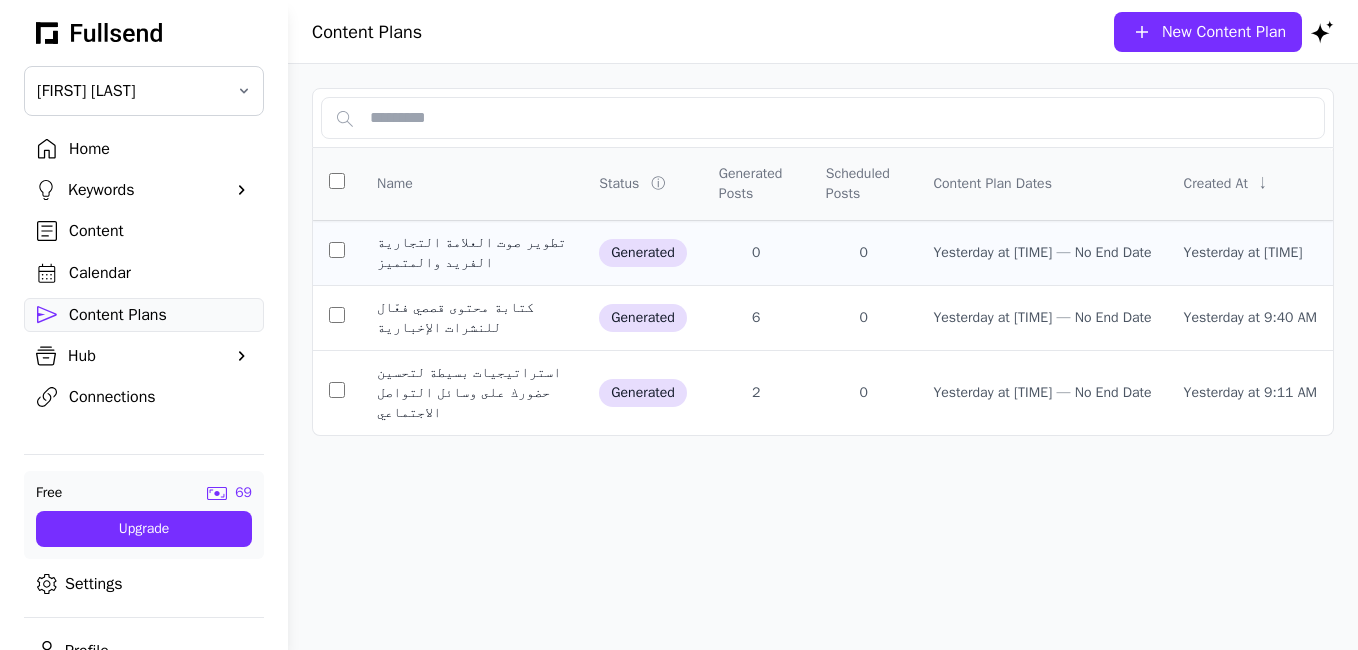 click on "Yesterday at [TIME] — No End Date" 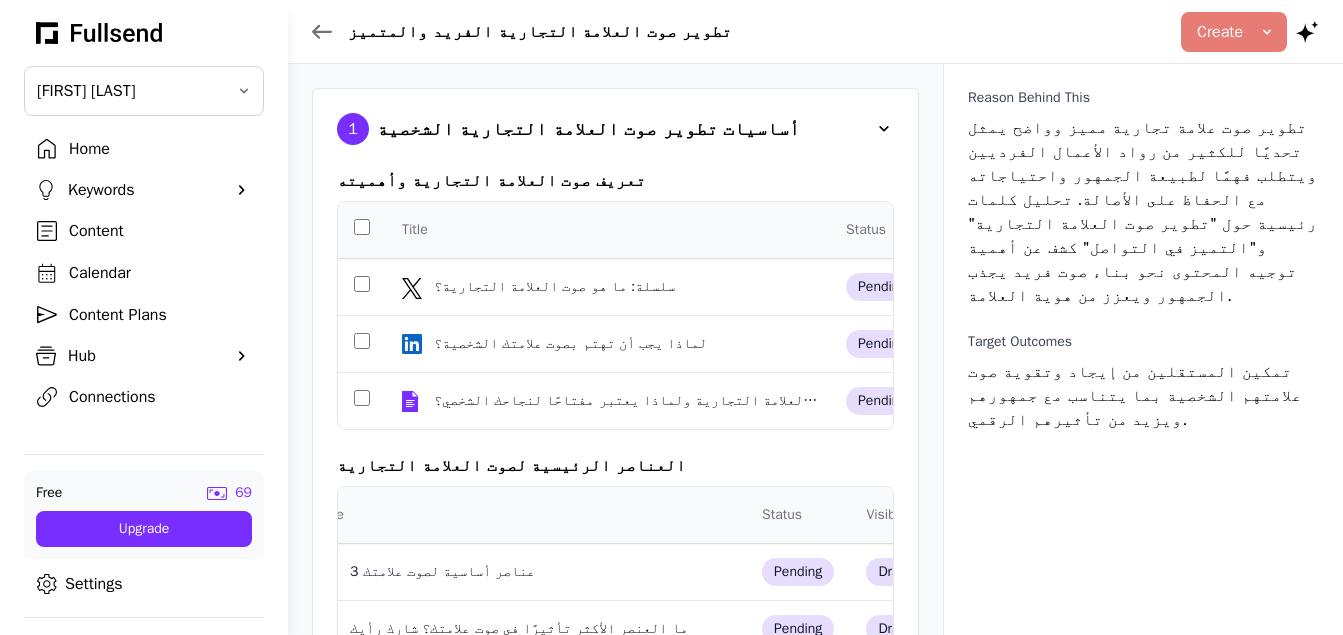 scroll, scrollTop: 0, scrollLeft: 93, axis: horizontal 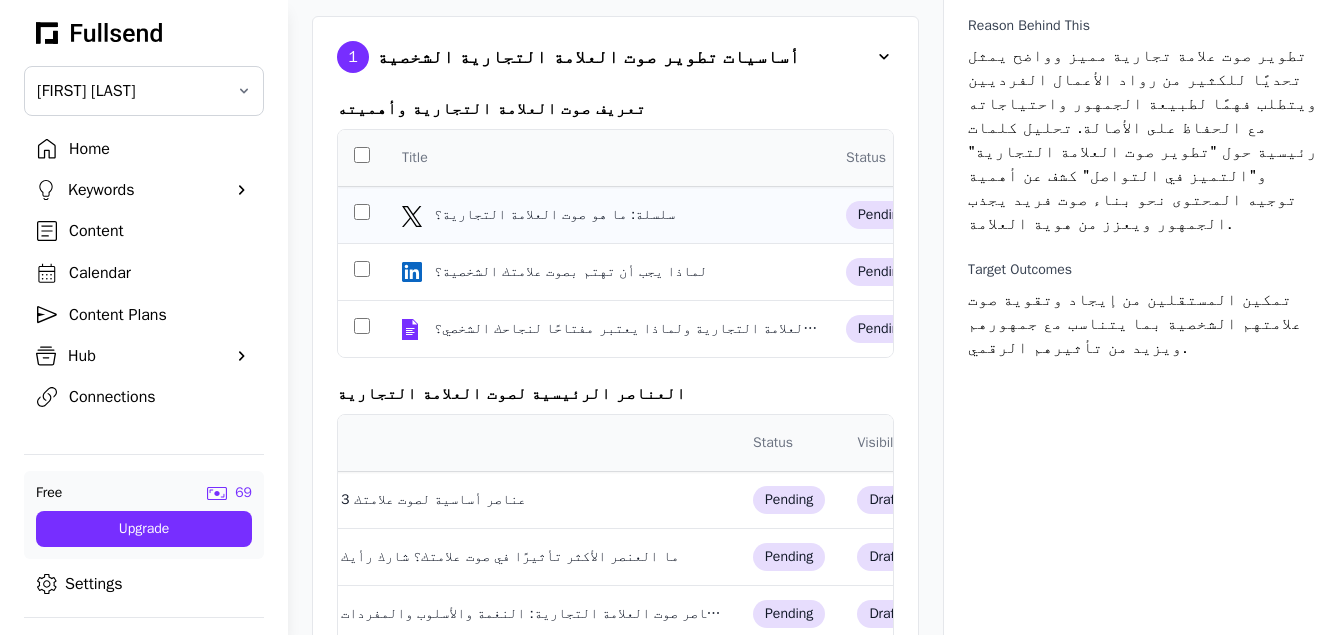 click on "سلسلة: ما هو صوت العلامة التجارية؟" 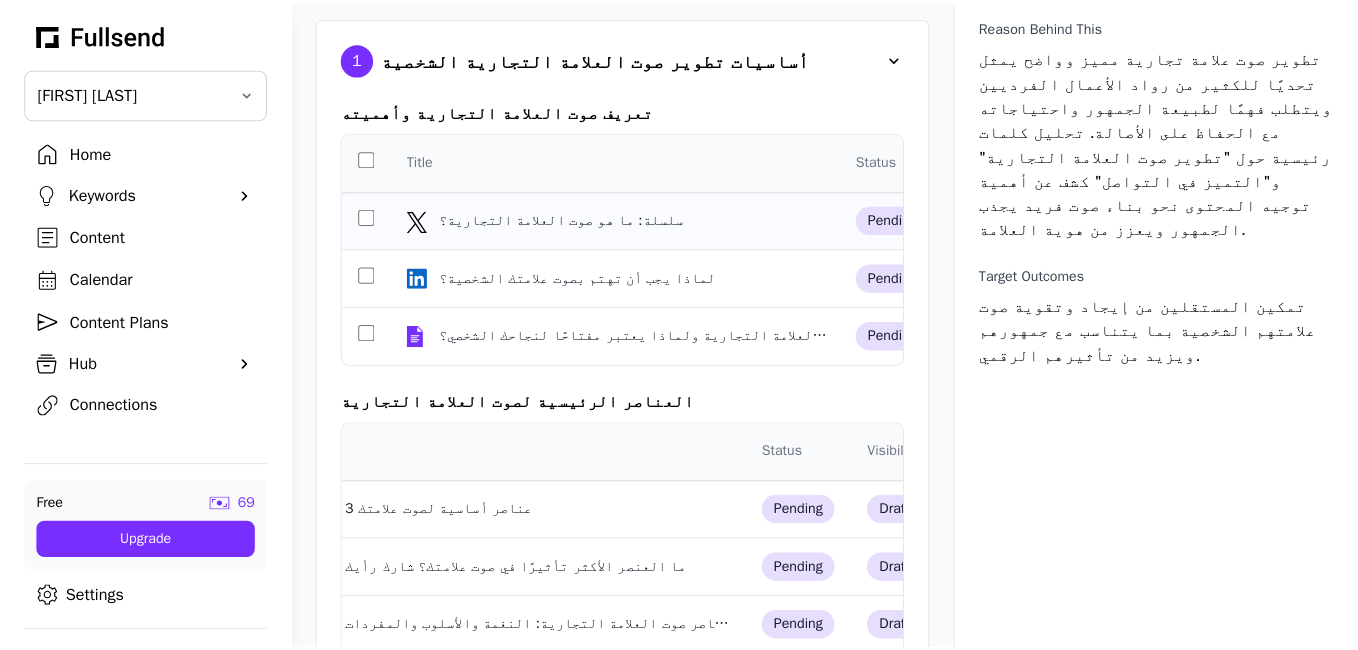 scroll, scrollTop: 0, scrollLeft: 0, axis: both 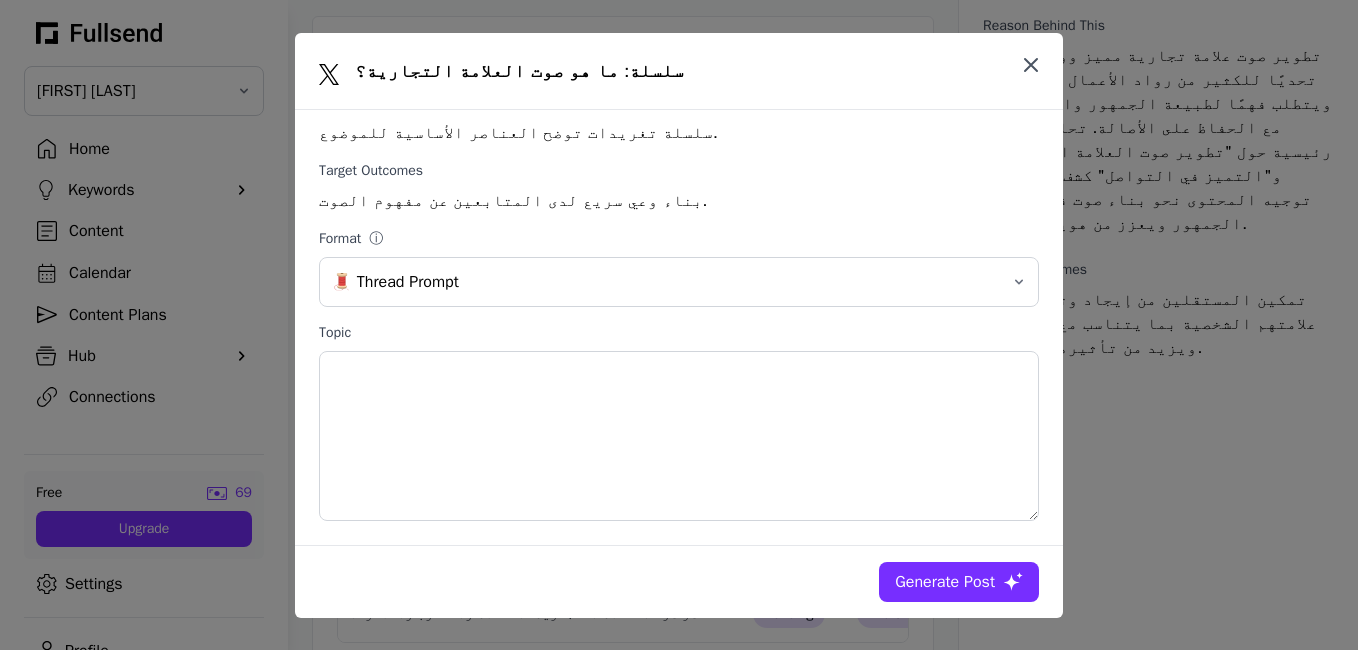 click 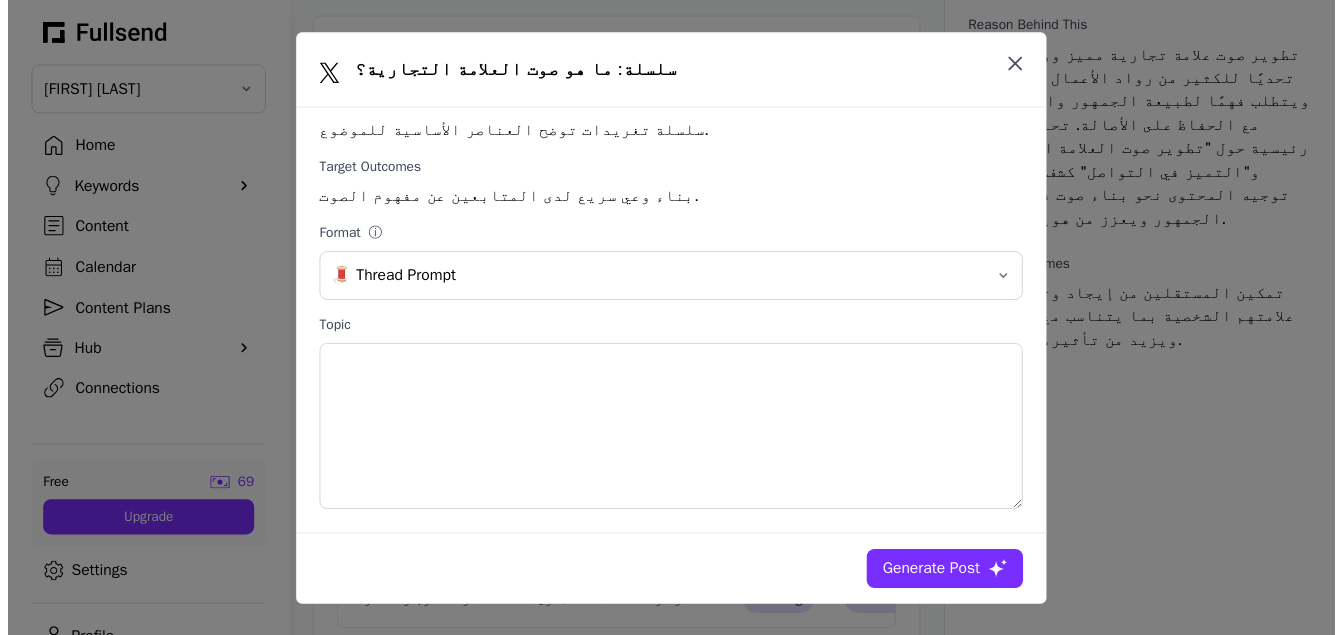 scroll, scrollTop: 72, scrollLeft: 0, axis: vertical 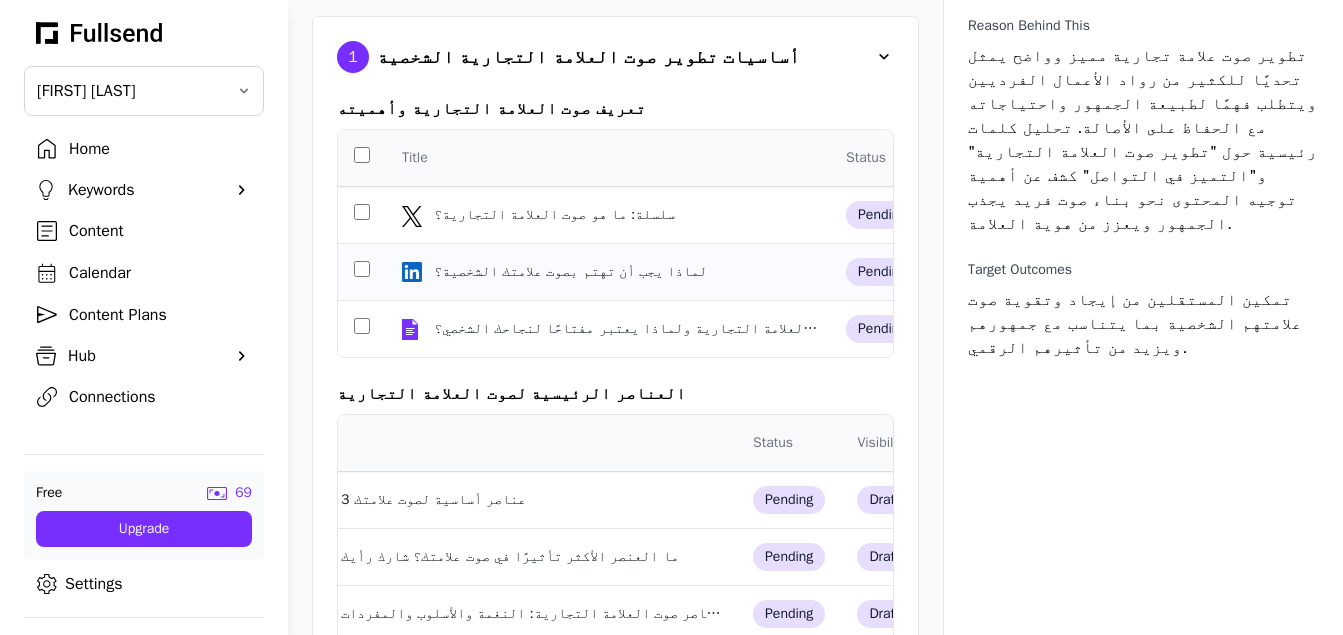 click on "لماذا يجب أن تهتم بصوت علامتك الشخصية؟" 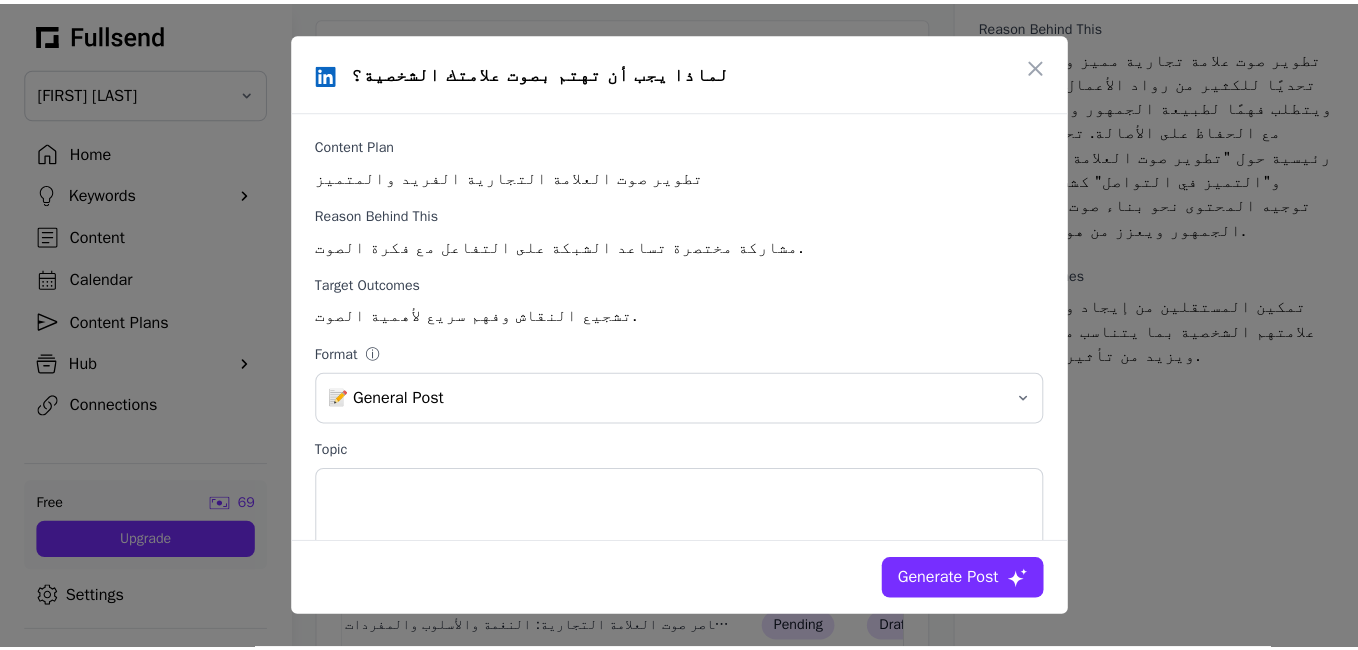 scroll, scrollTop: 0, scrollLeft: 0, axis: both 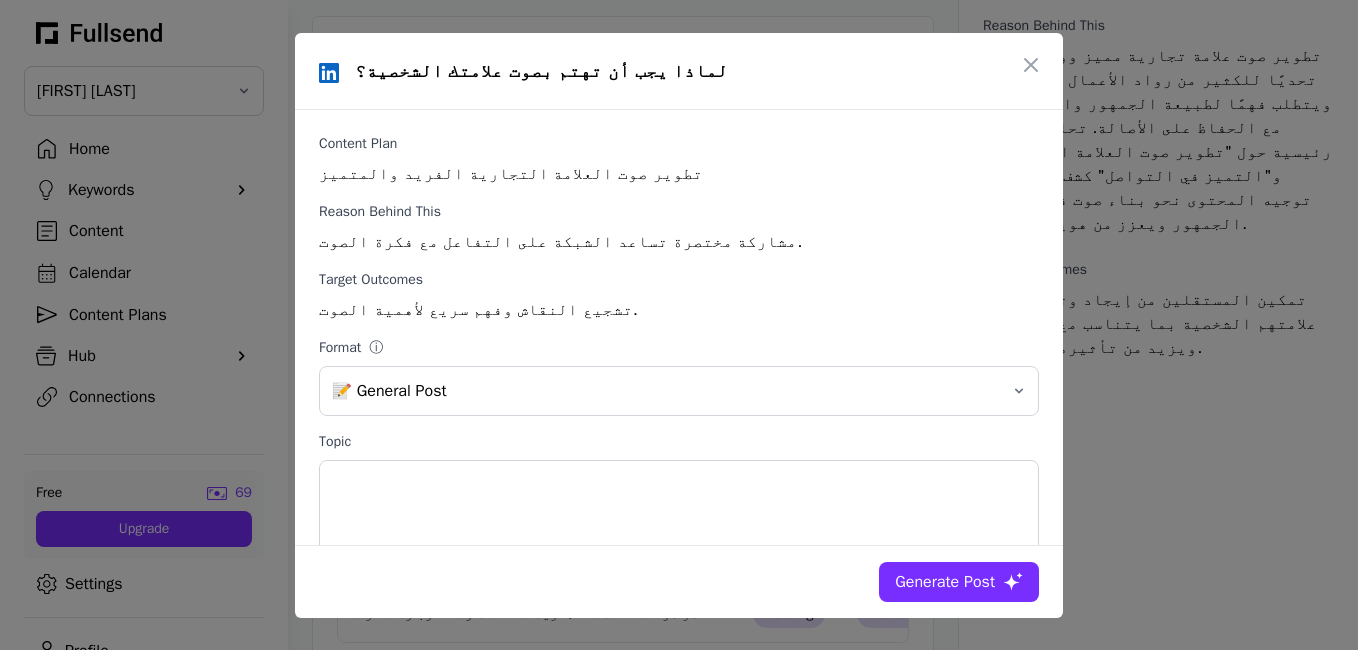 click on "Generate Post" at bounding box center [945, 582] 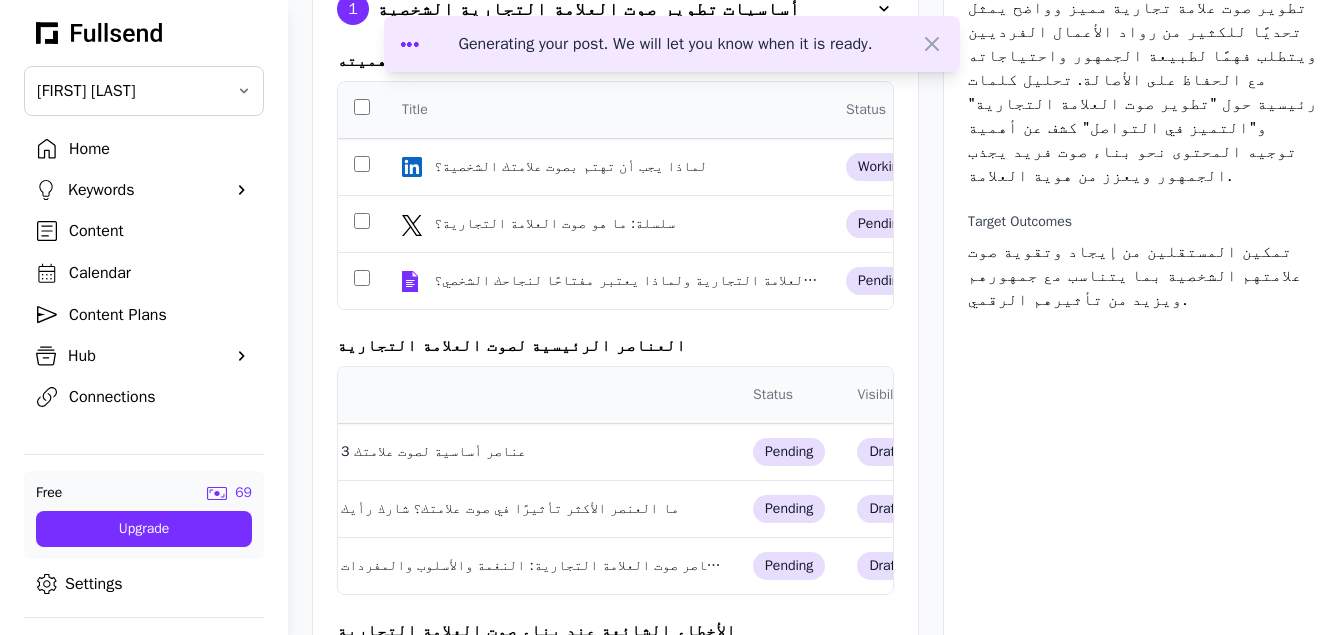 scroll, scrollTop: 121, scrollLeft: 0, axis: vertical 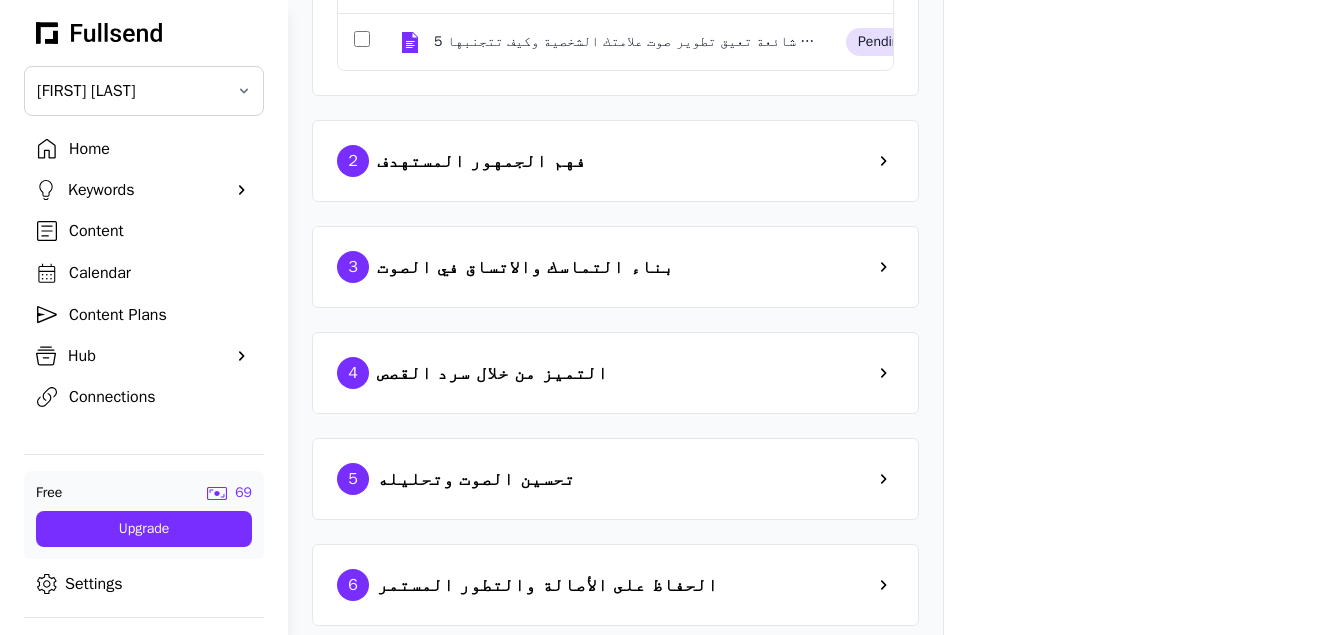 click on "2  فهم الجمهور المستهدف" at bounding box center (615, 161) 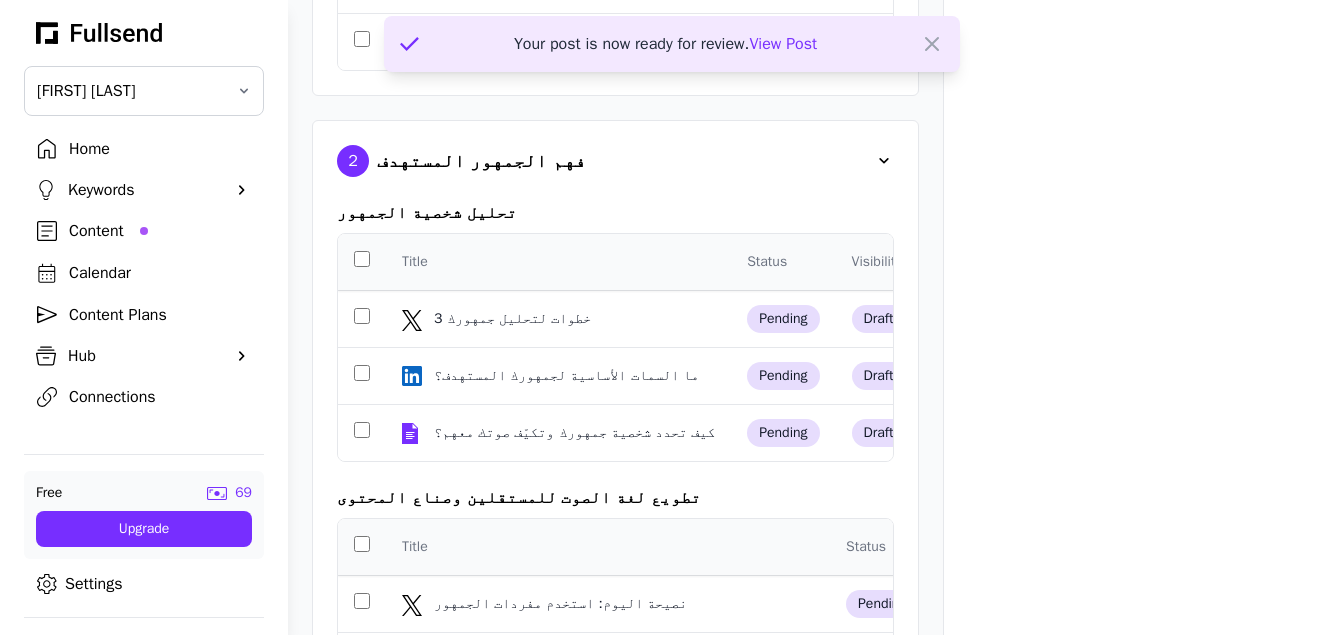click at bounding box center [884, 161] 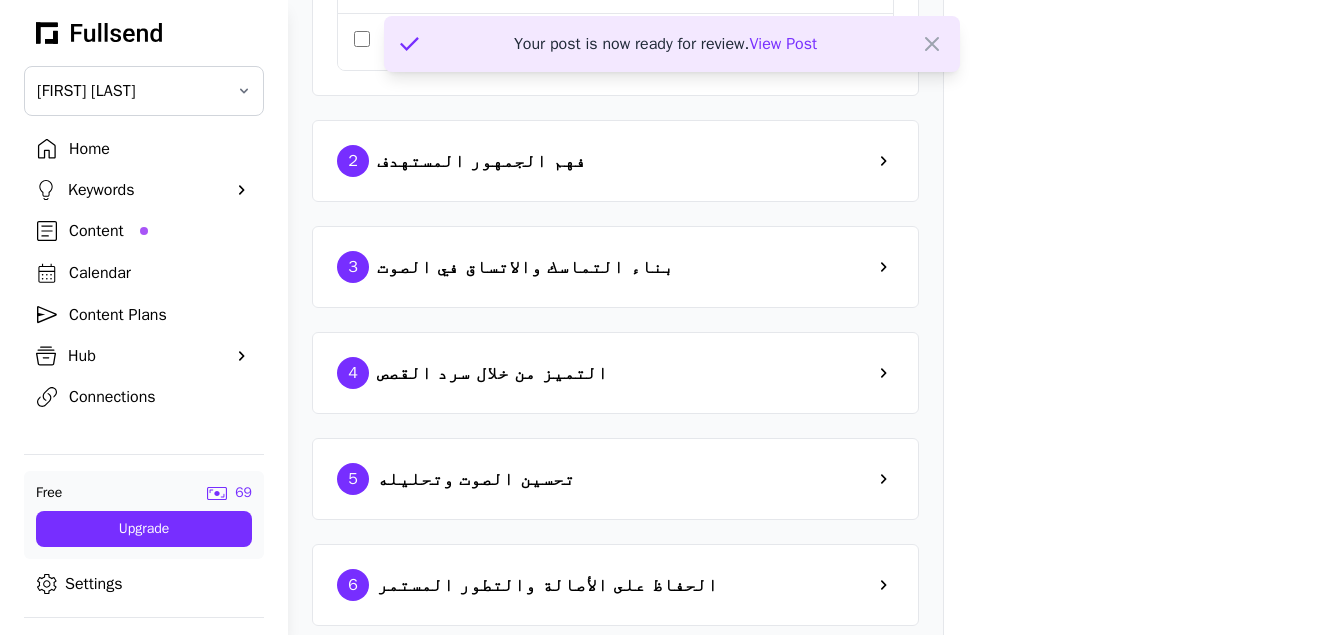 click on "4  التميز من خلال سرد القصص" at bounding box center (615, 373) 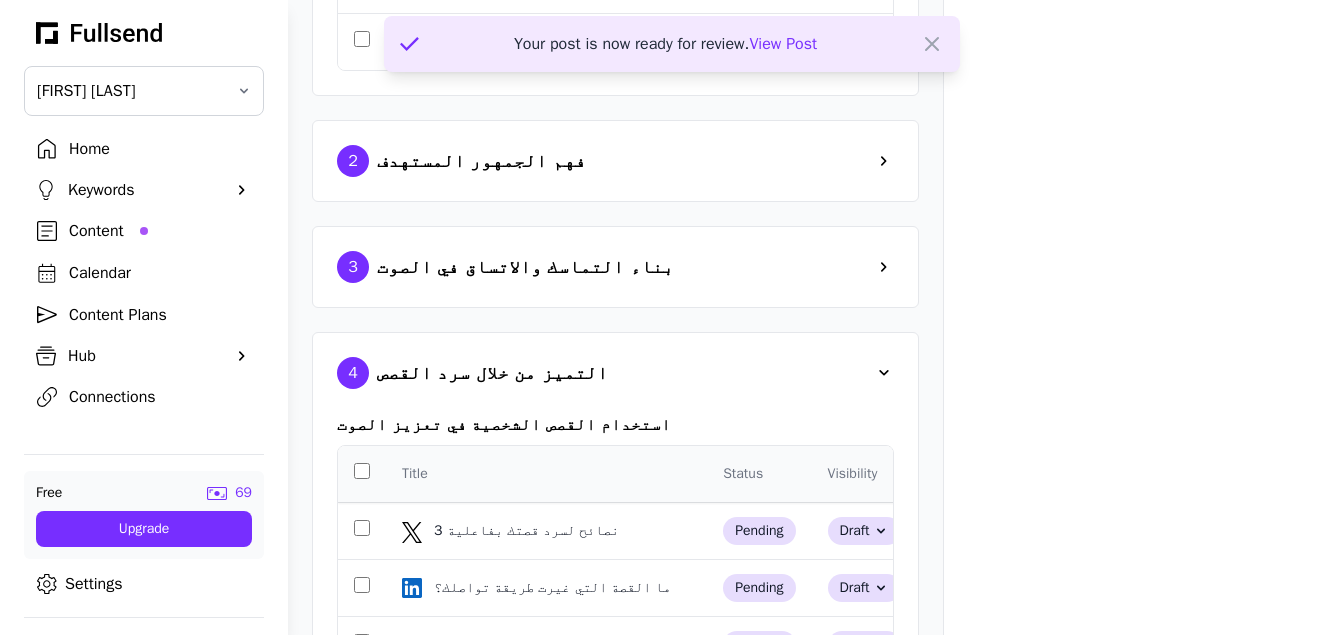 click on "View Post" at bounding box center (783, 44) 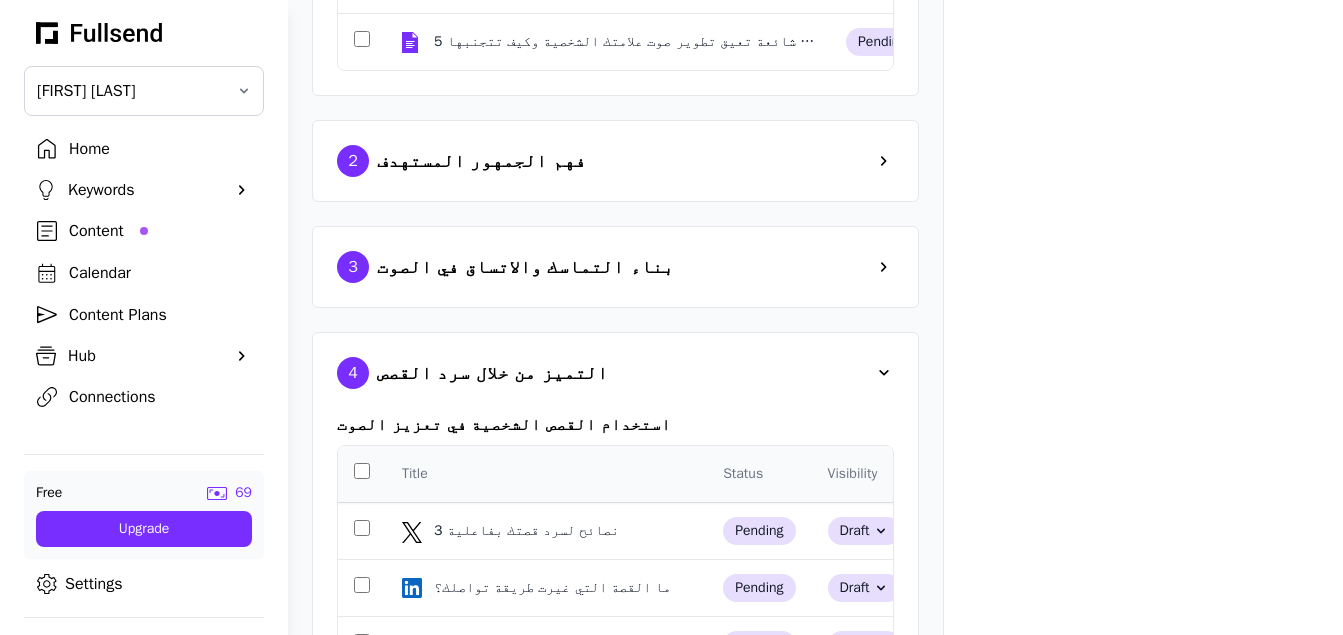 select on "**" 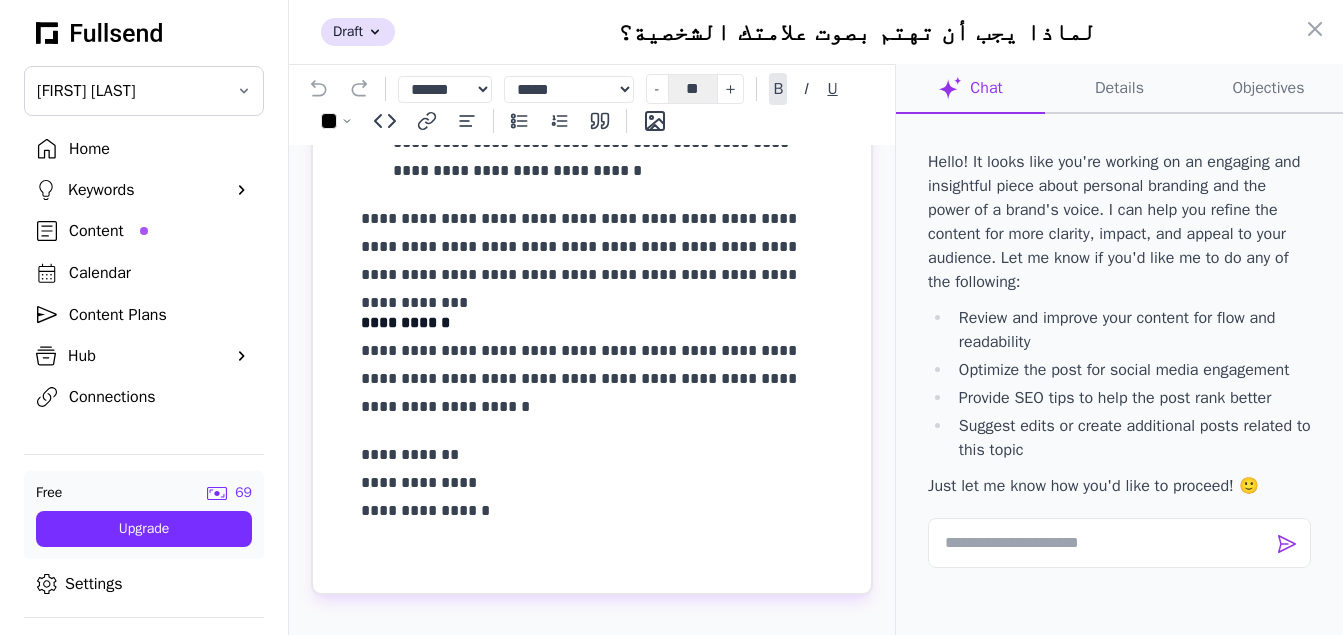 scroll, scrollTop: 500, scrollLeft: 0, axis: vertical 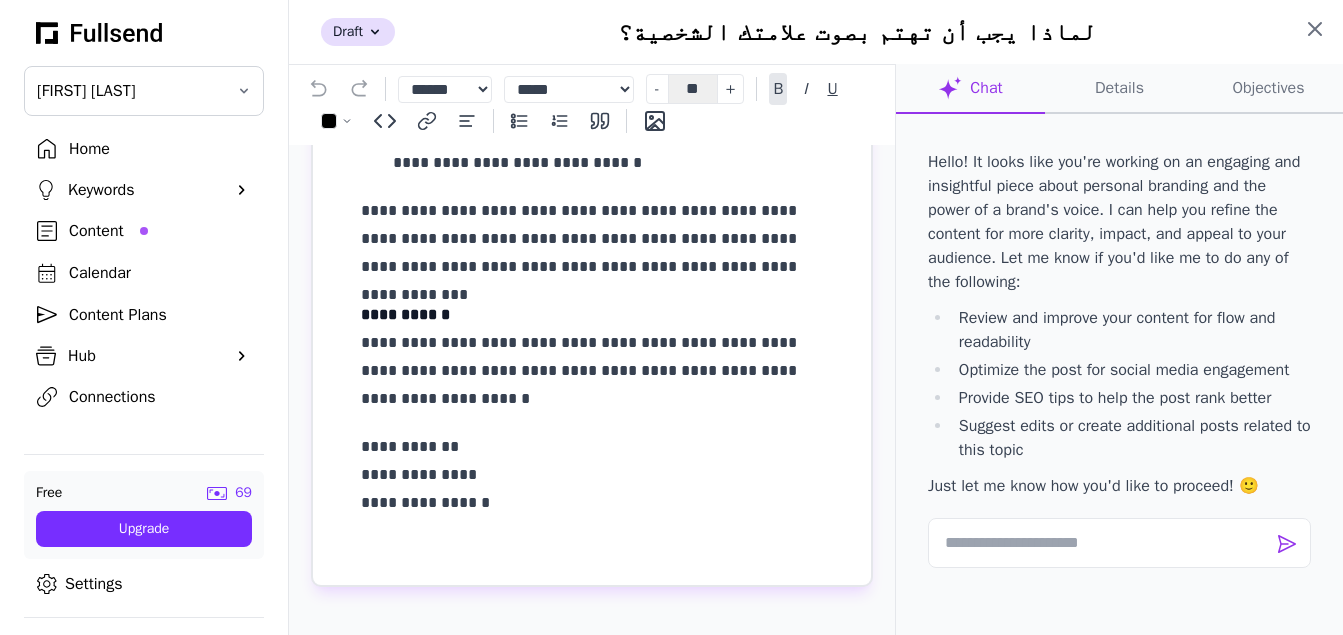 click 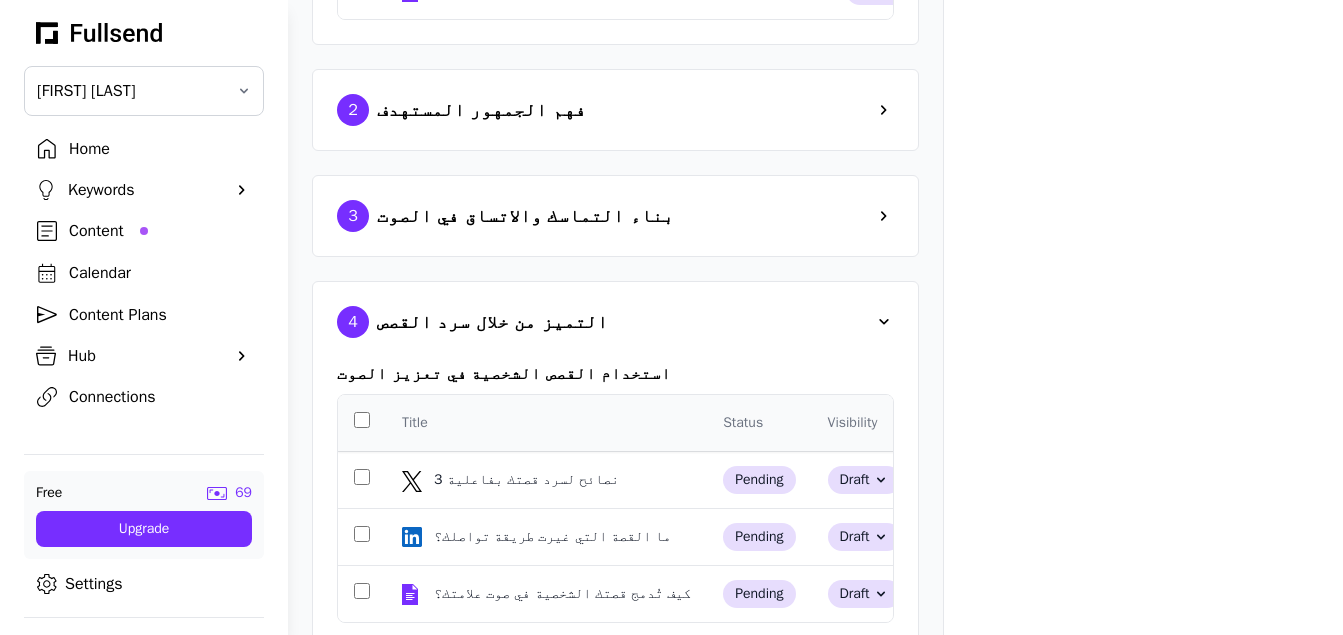 scroll, scrollTop: 986, scrollLeft: 0, axis: vertical 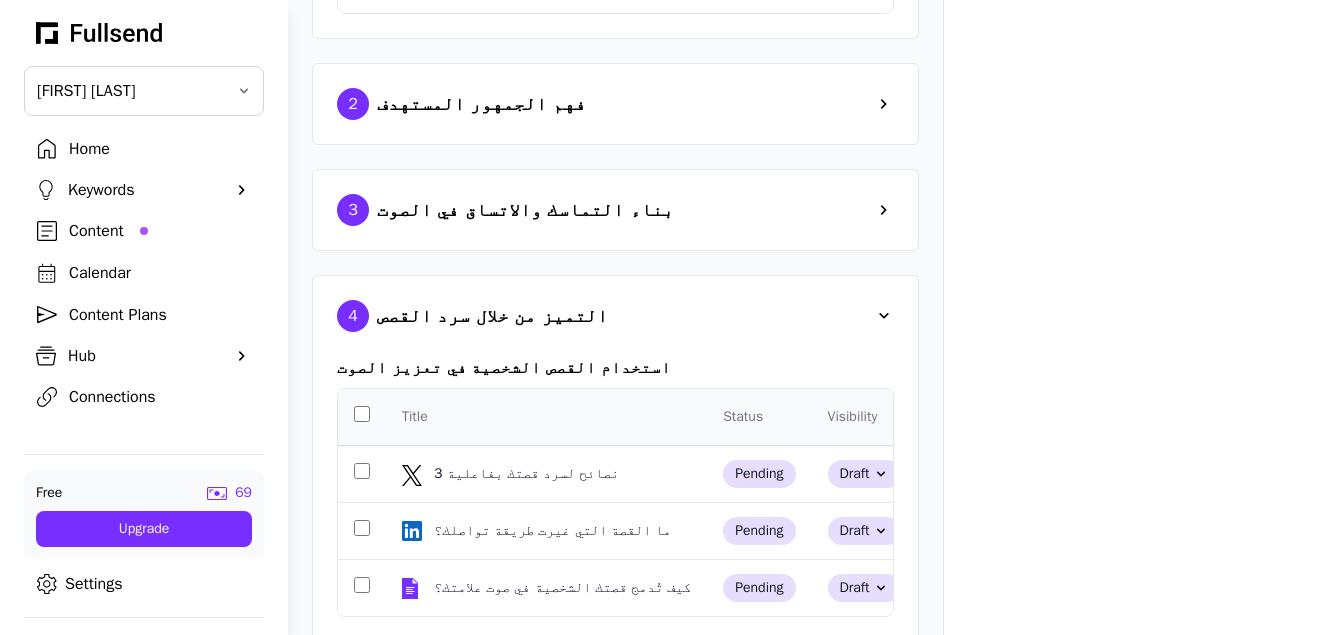 click at bounding box center [884, 316] 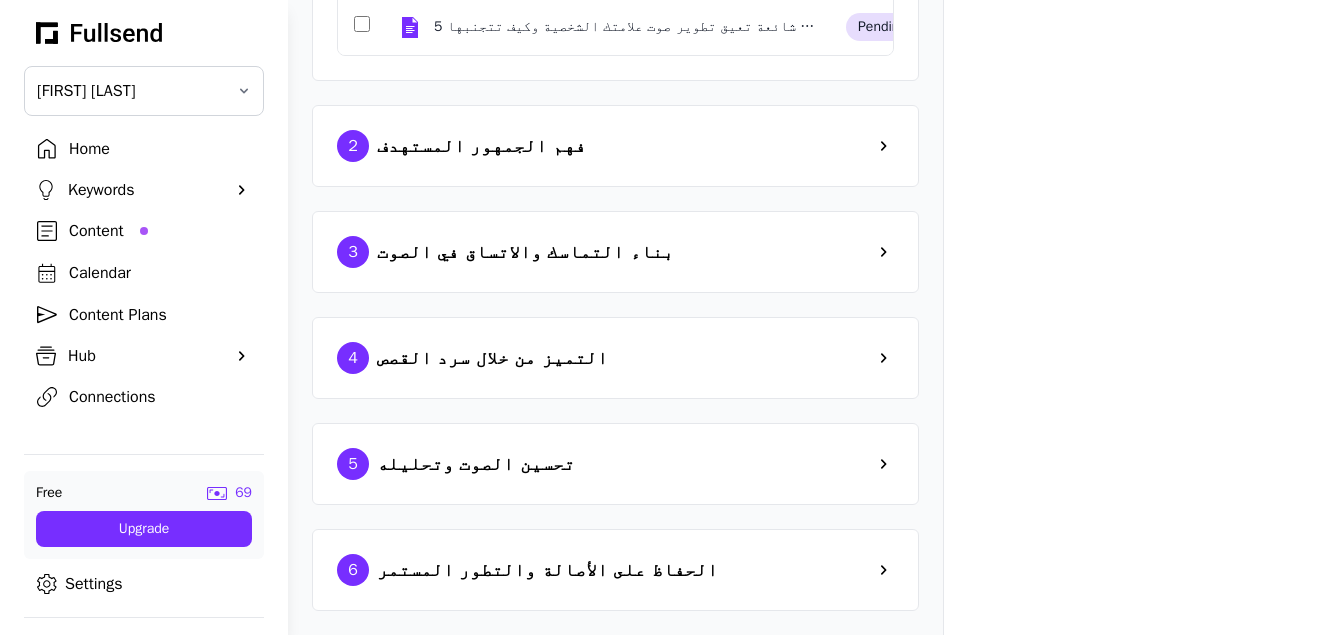 scroll, scrollTop: 989, scrollLeft: 0, axis: vertical 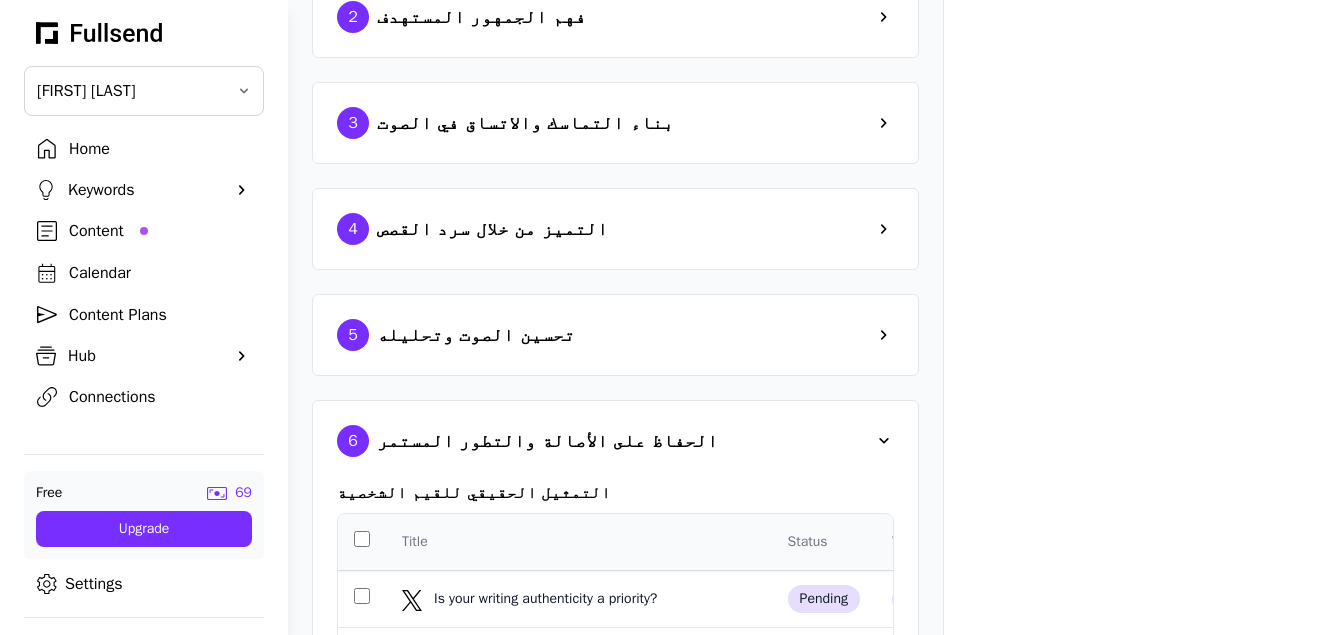 click at bounding box center (884, 441) 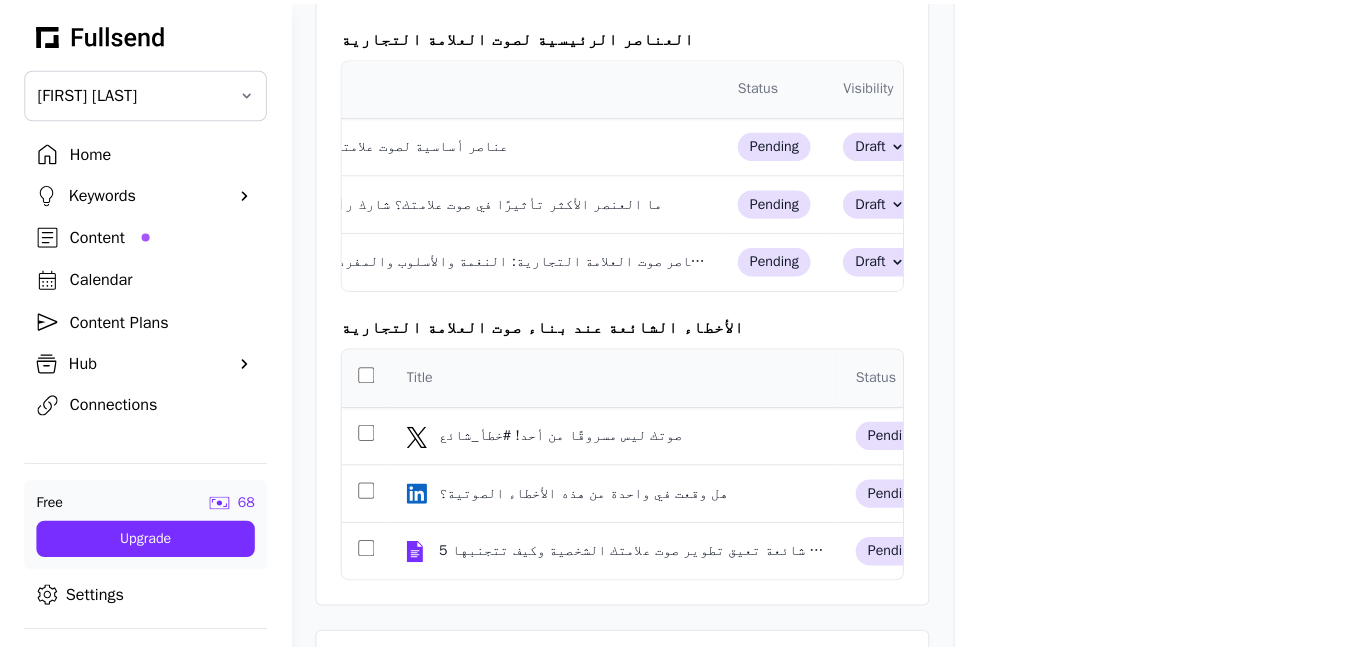 scroll, scrollTop: 0, scrollLeft: 0, axis: both 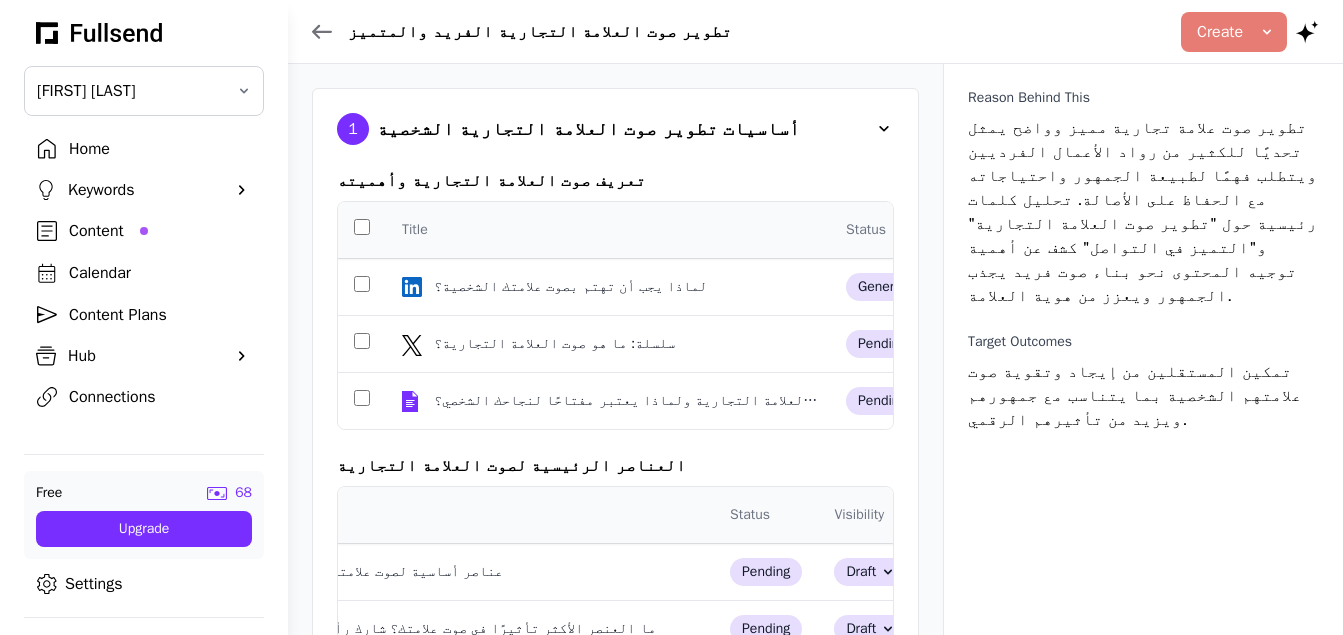 click at bounding box center [884, 129] 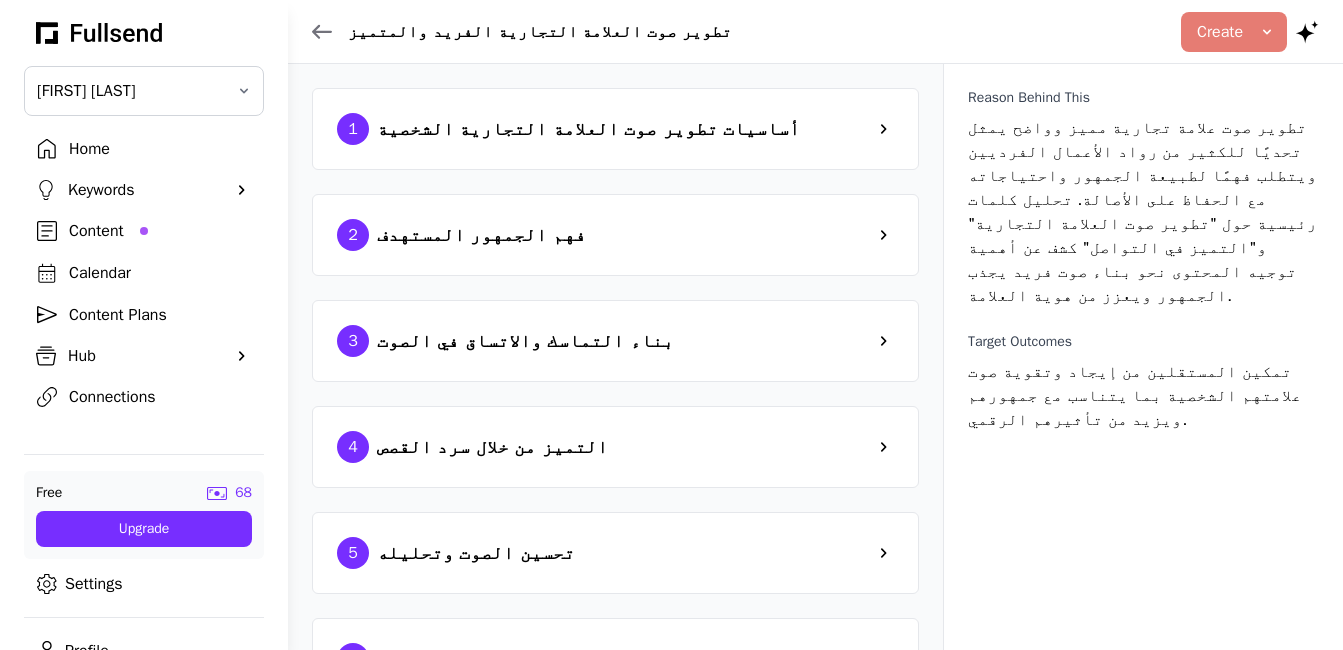click 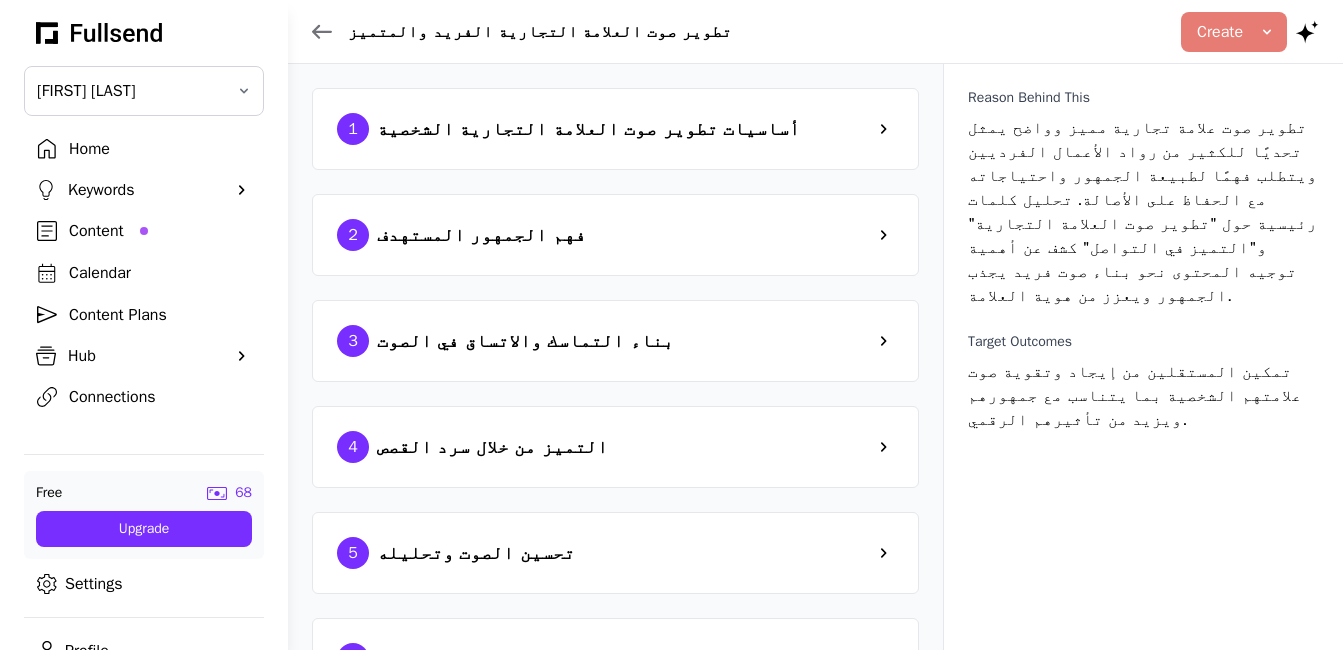 click on "Hub" at bounding box center [144, 356] 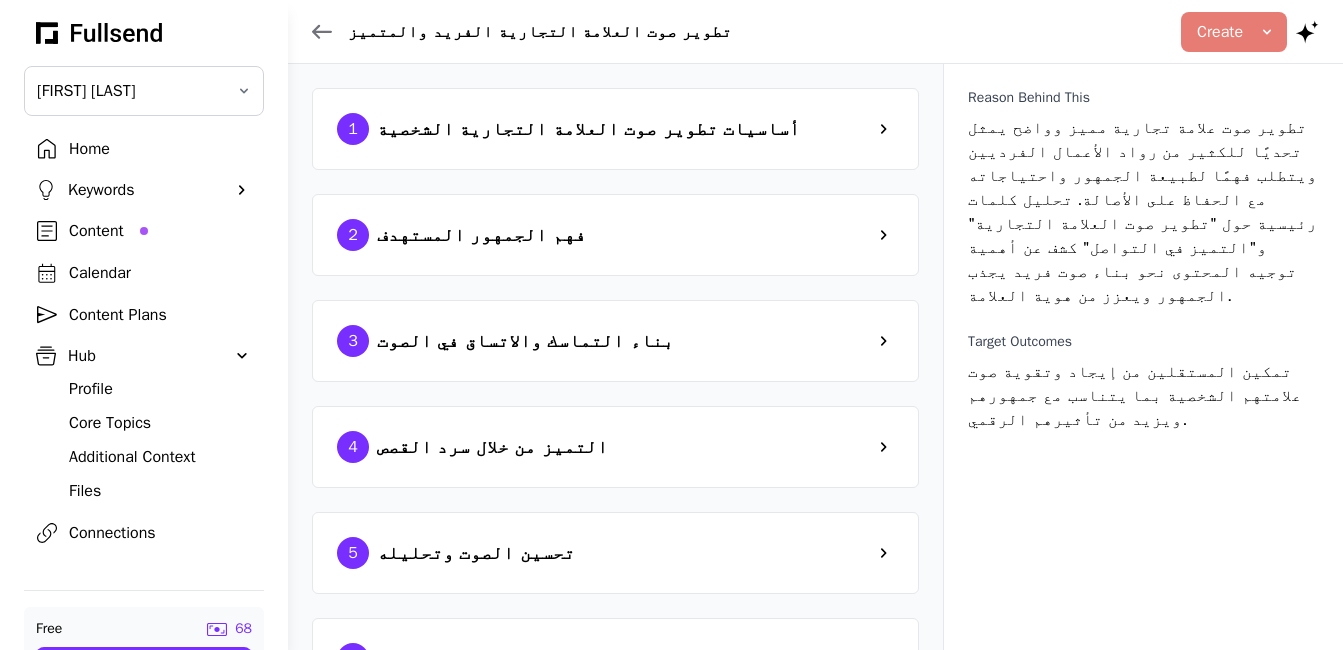 click on "Content Plans" at bounding box center [160, 315] 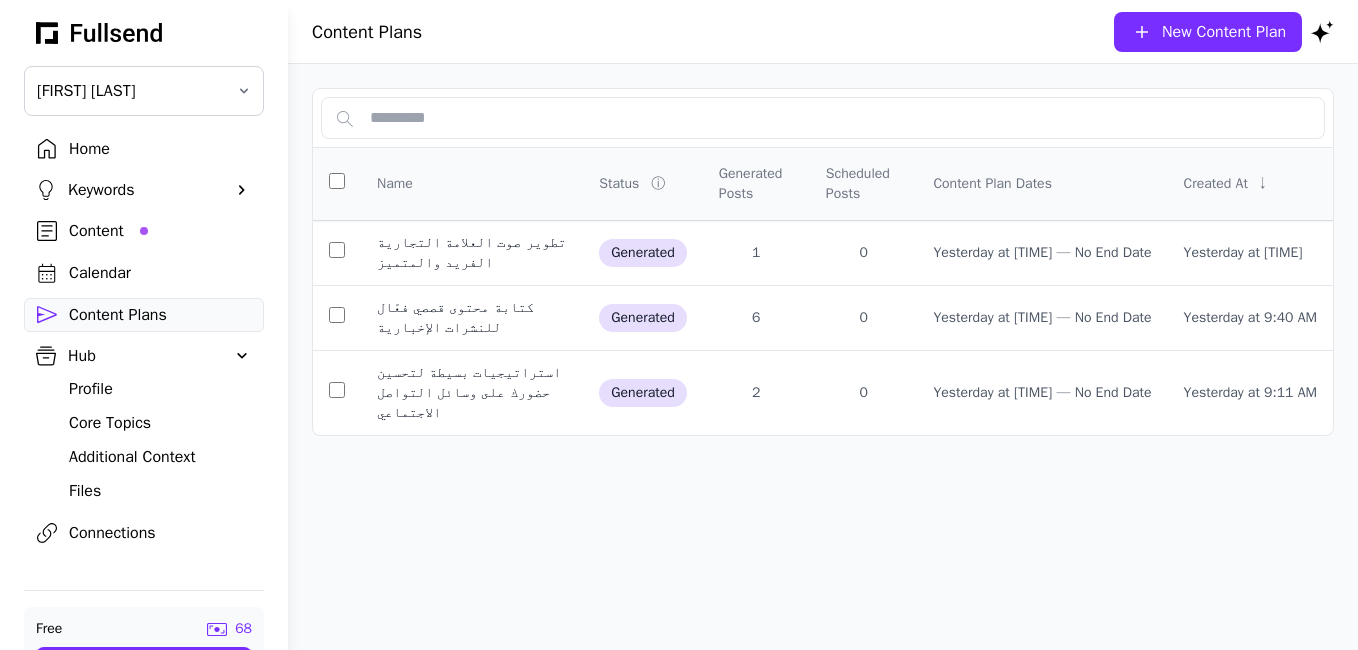 click on "Calendar" at bounding box center [160, 273] 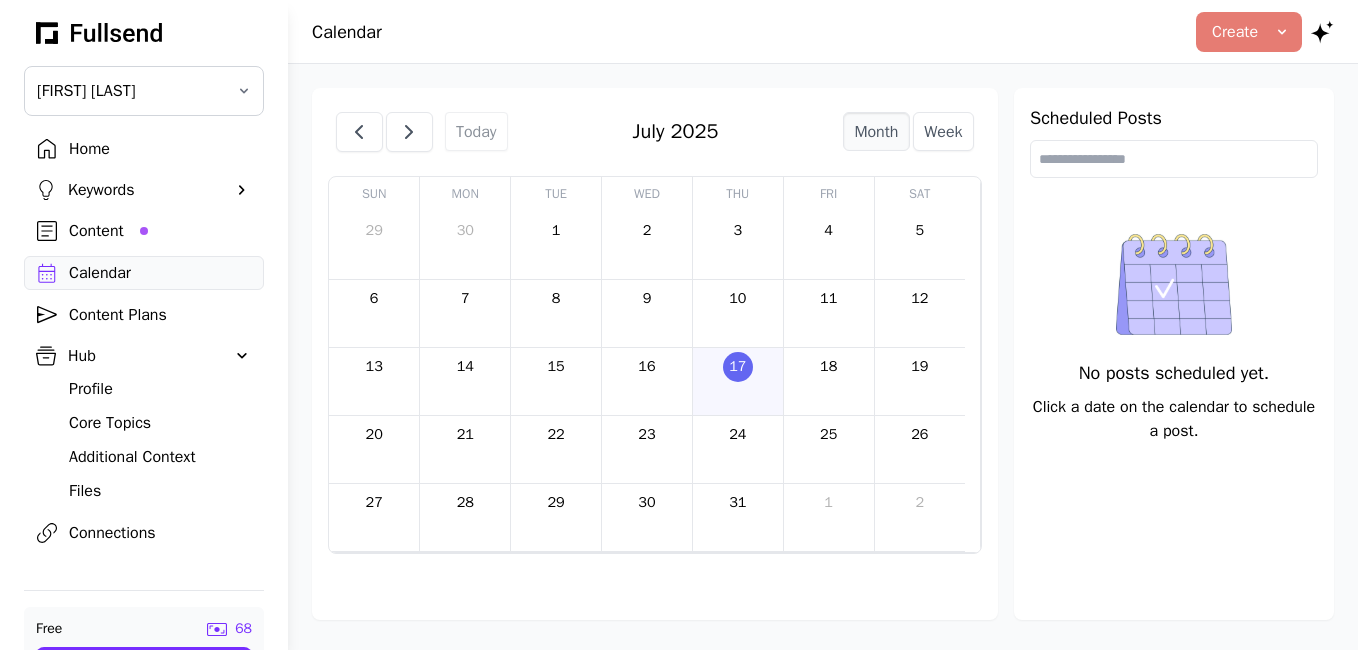 click on "Content" at bounding box center [160, 231] 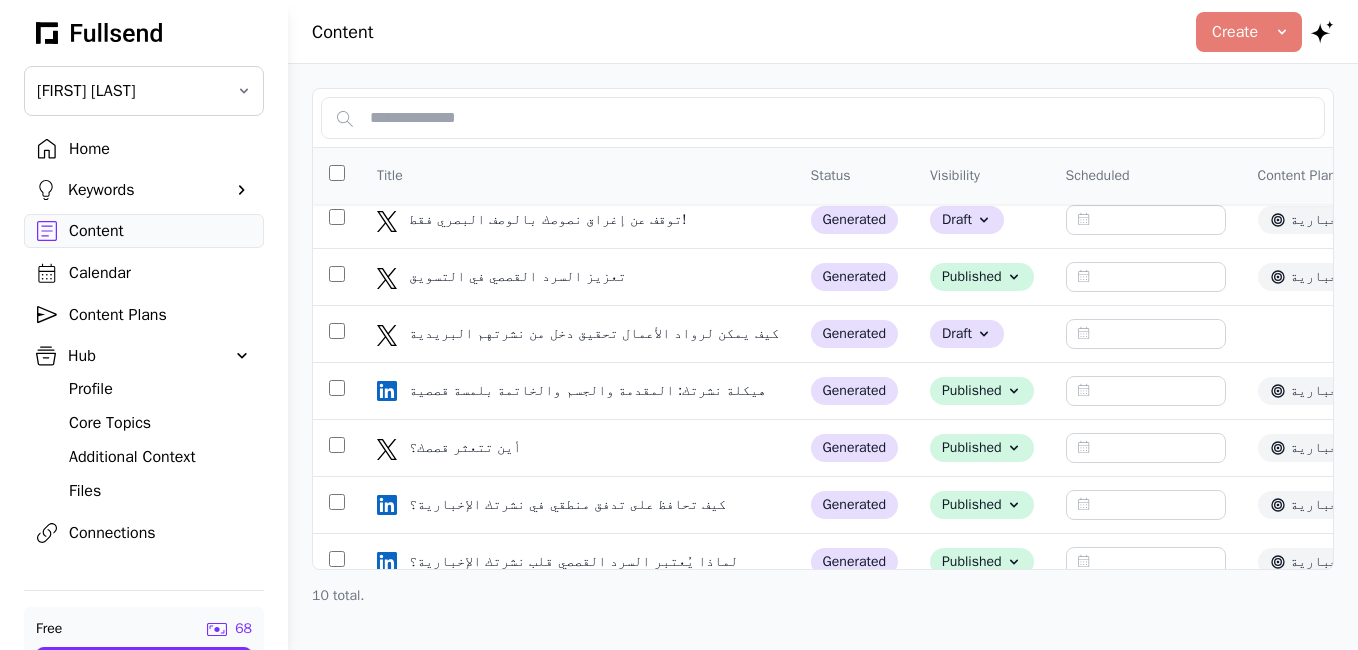 scroll, scrollTop: 55, scrollLeft: 0, axis: vertical 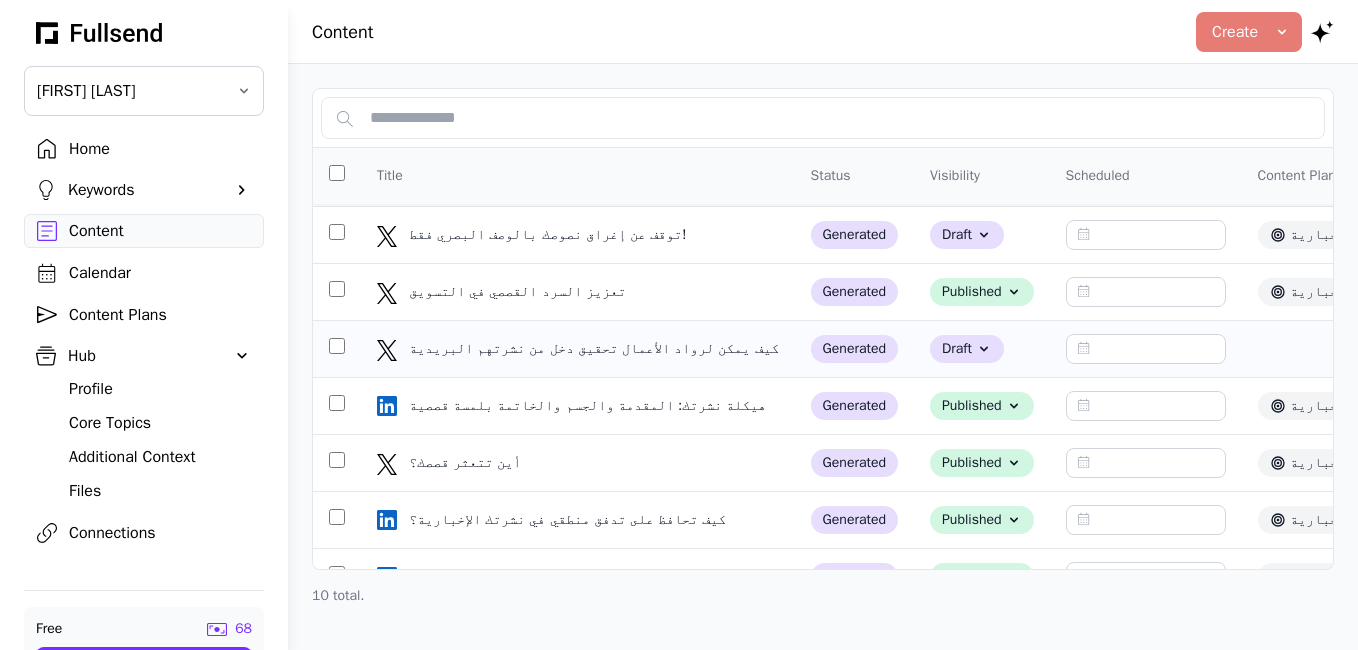 click on "كيف يمكن لرواد الأعمال تحقيق دخل من نشرتهم البريدية" at bounding box center (596, 349) 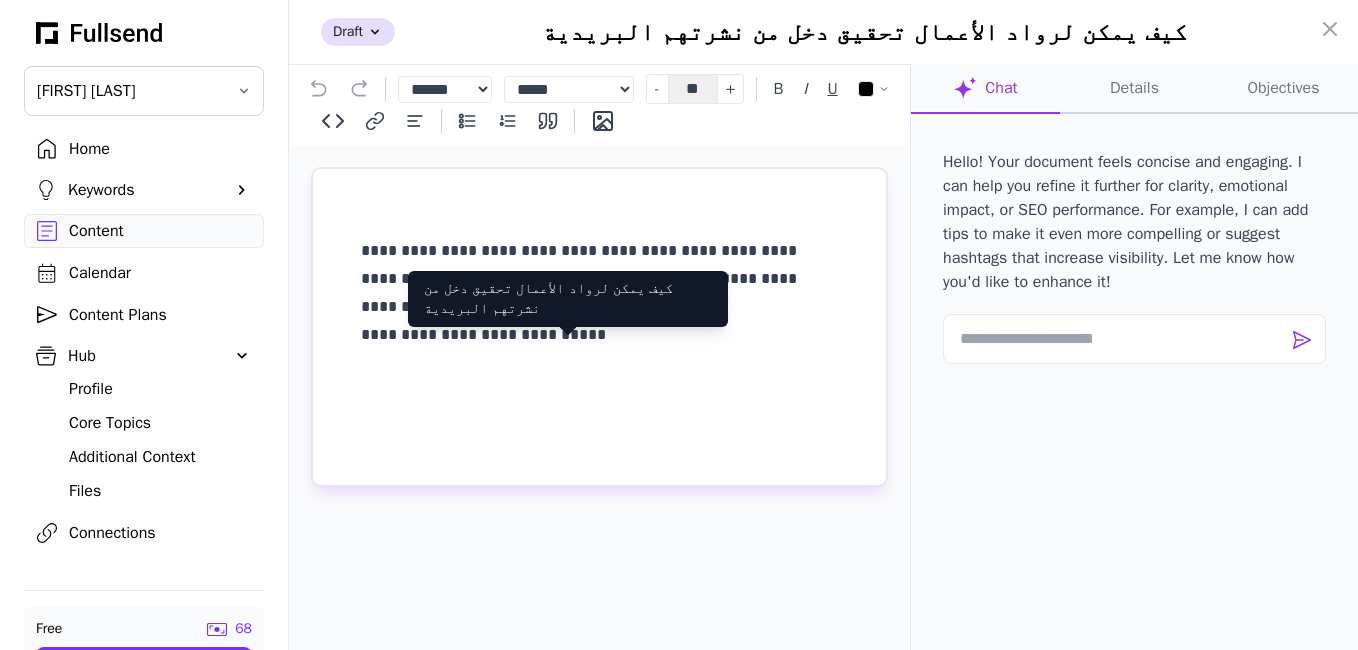click on "**********" at bounding box center (599, 337) 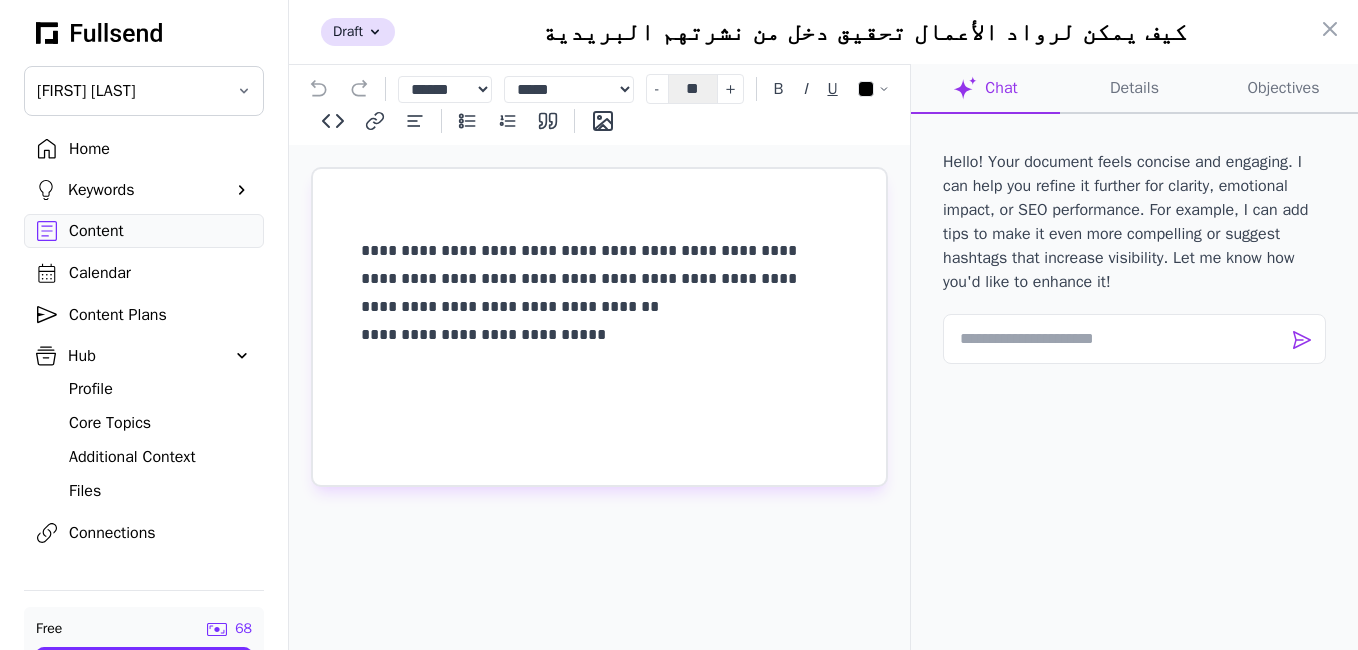 click on "Draft  Saving كيف يمكن لرواد الأعمال تحقيق دخل من نشرتهم البريدية Close panel" at bounding box center [823, 32] 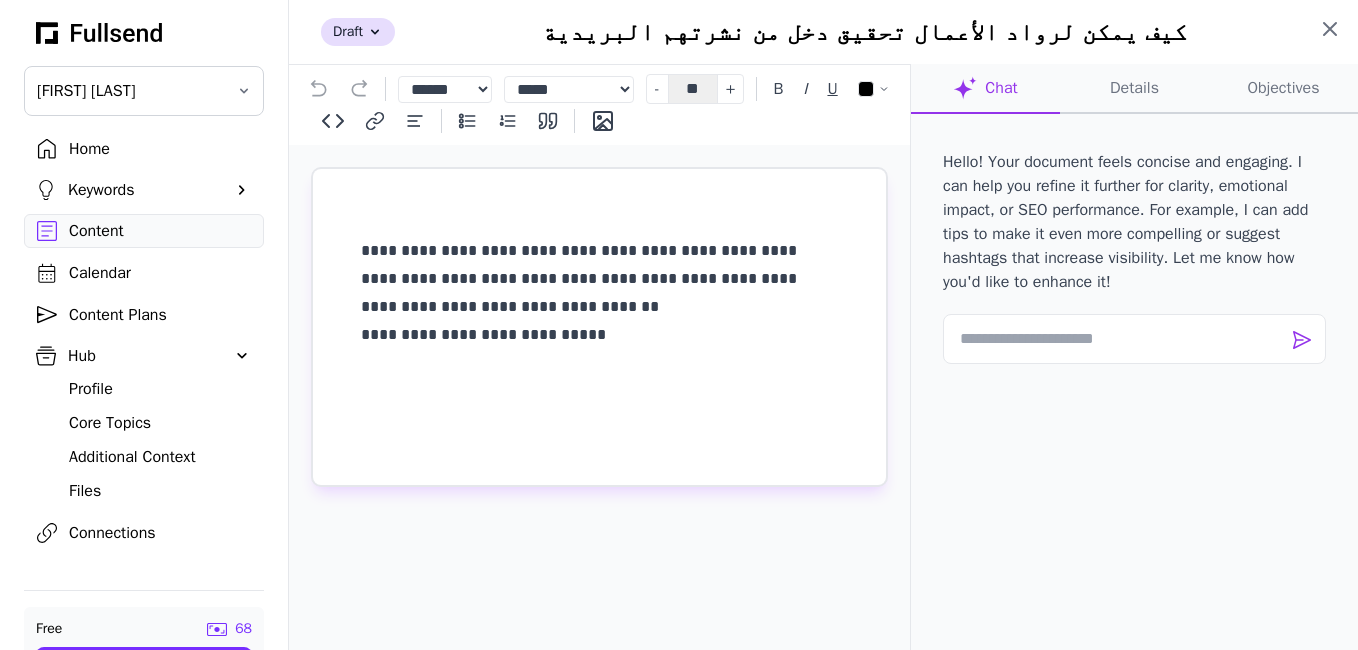 click 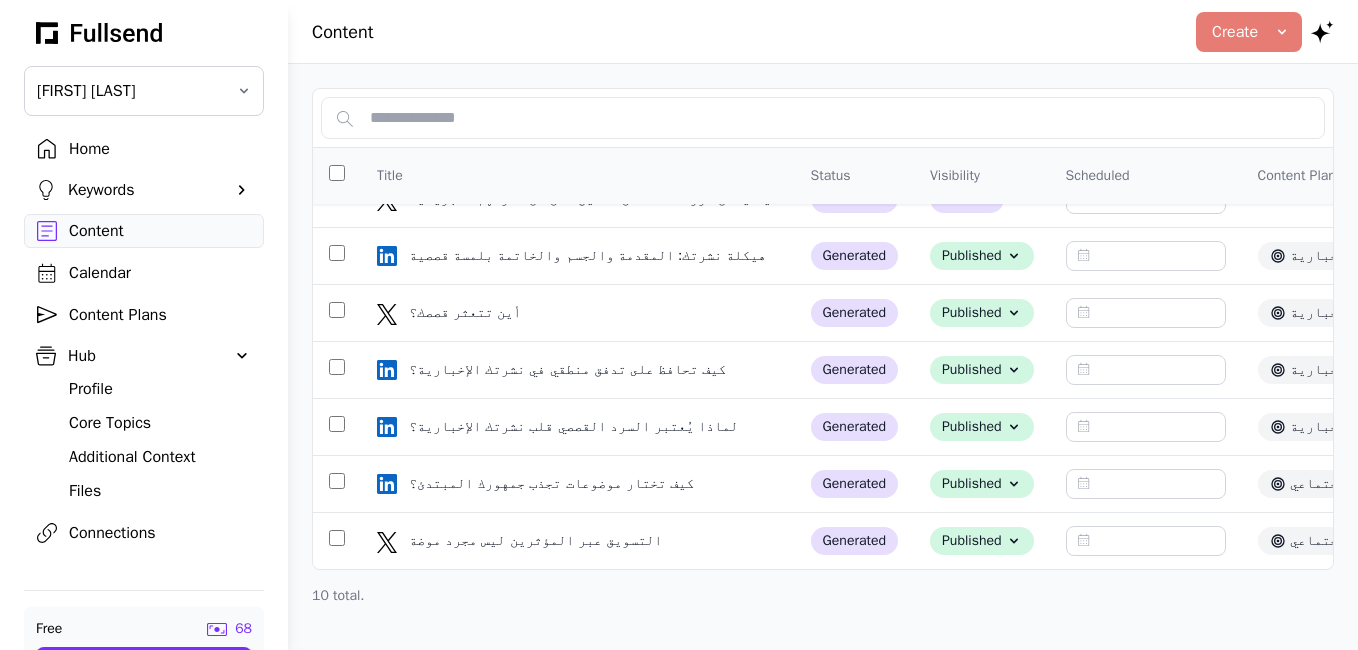 scroll, scrollTop: 220, scrollLeft: 0, axis: vertical 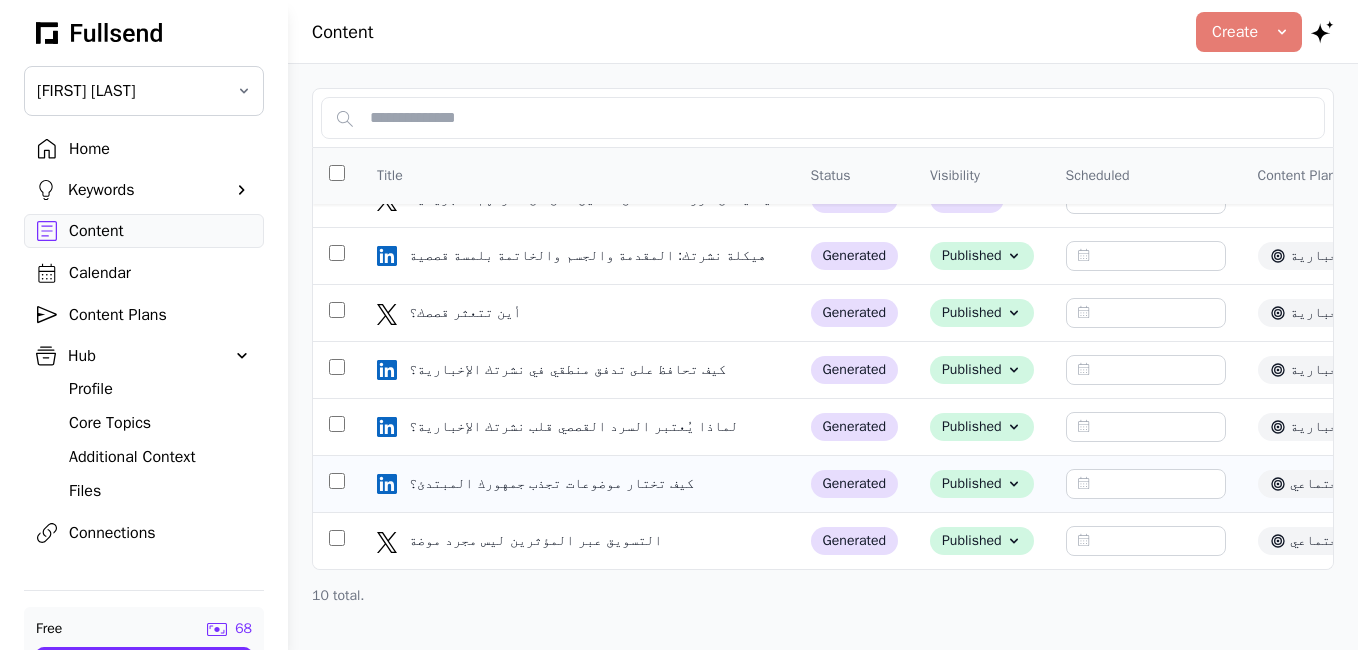 click on "كيف تختار موضوعات تجذب جمهورك المبتدئ؟" at bounding box center (553, 484) 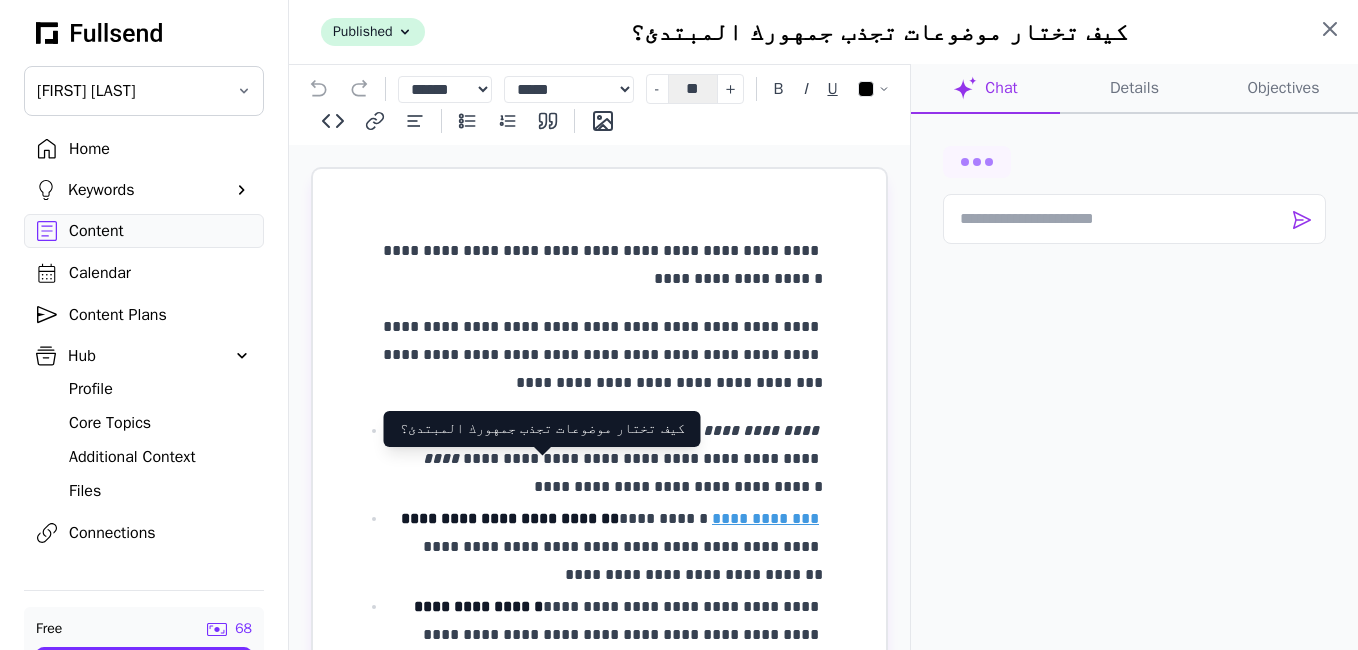 click 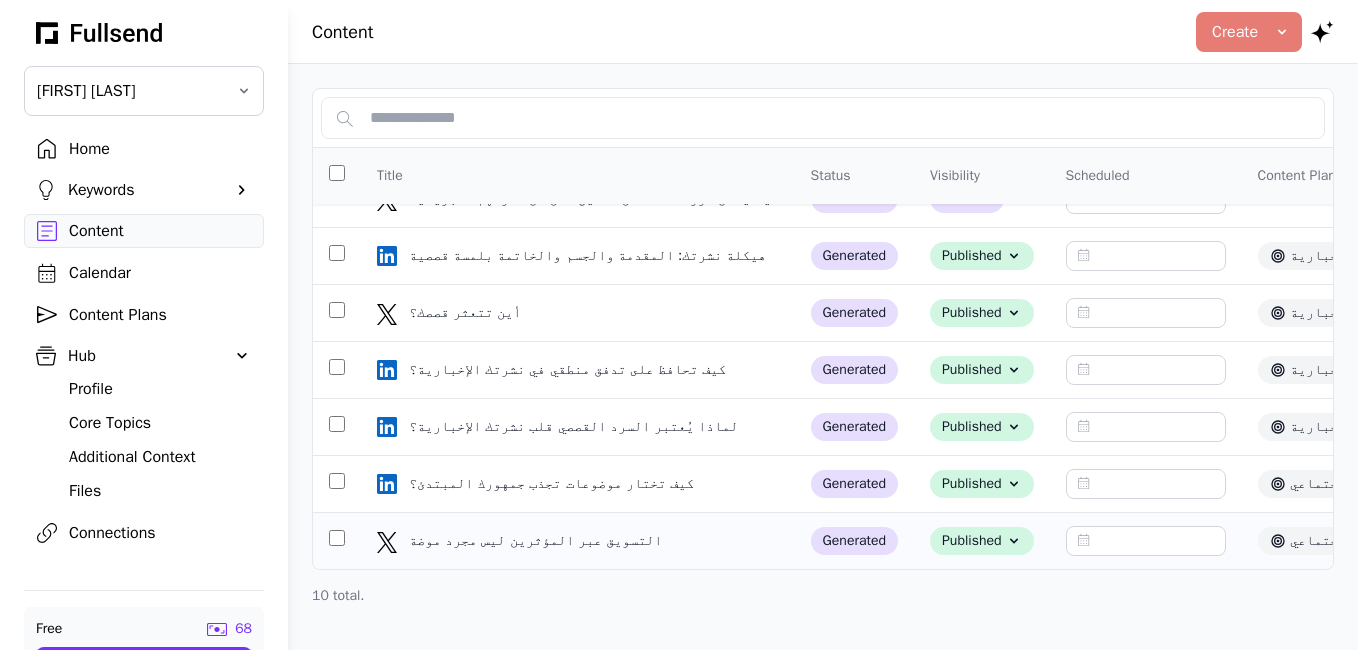 click on "التسويق عبر المؤثرين ليس مجرد موضة" at bounding box center (537, 541) 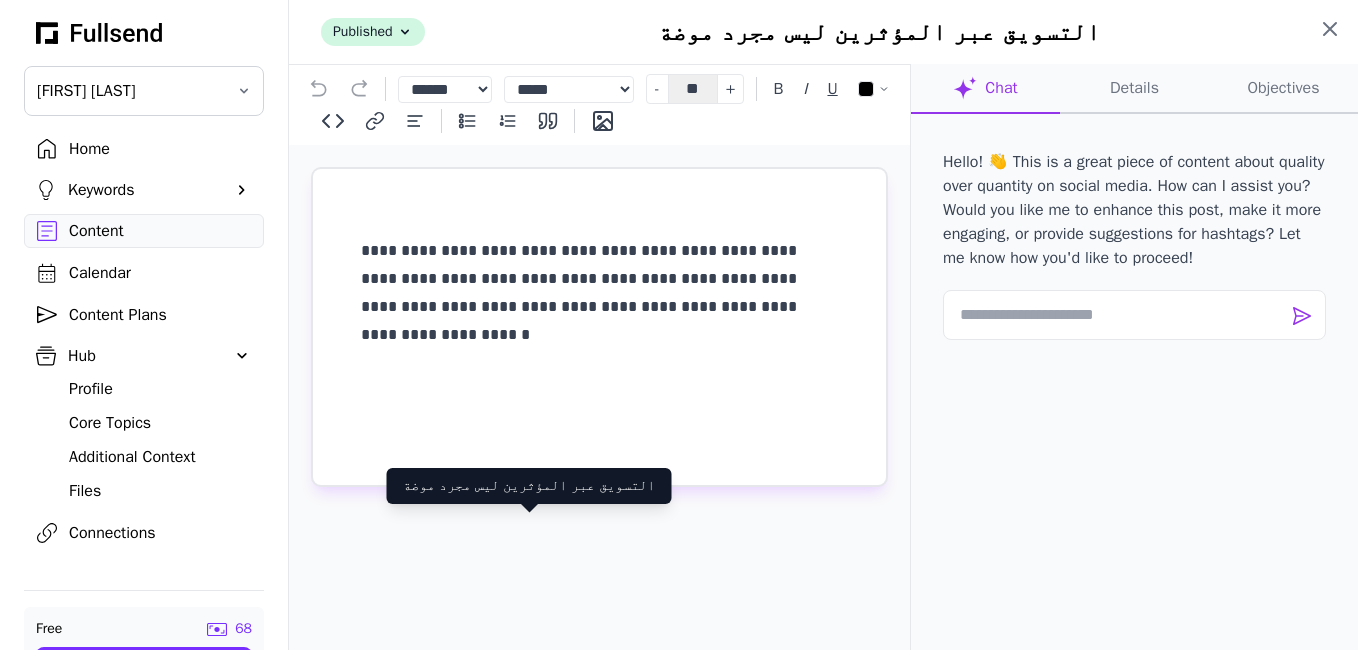 click 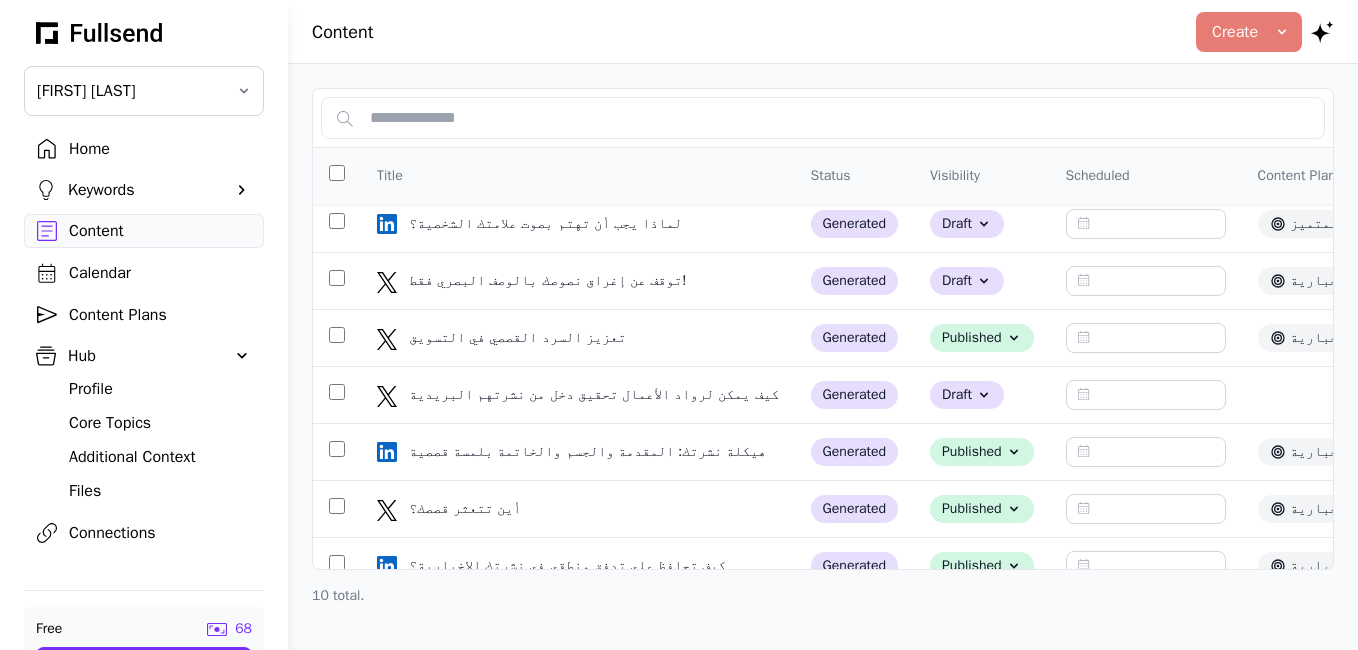 scroll, scrollTop: 0, scrollLeft: 0, axis: both 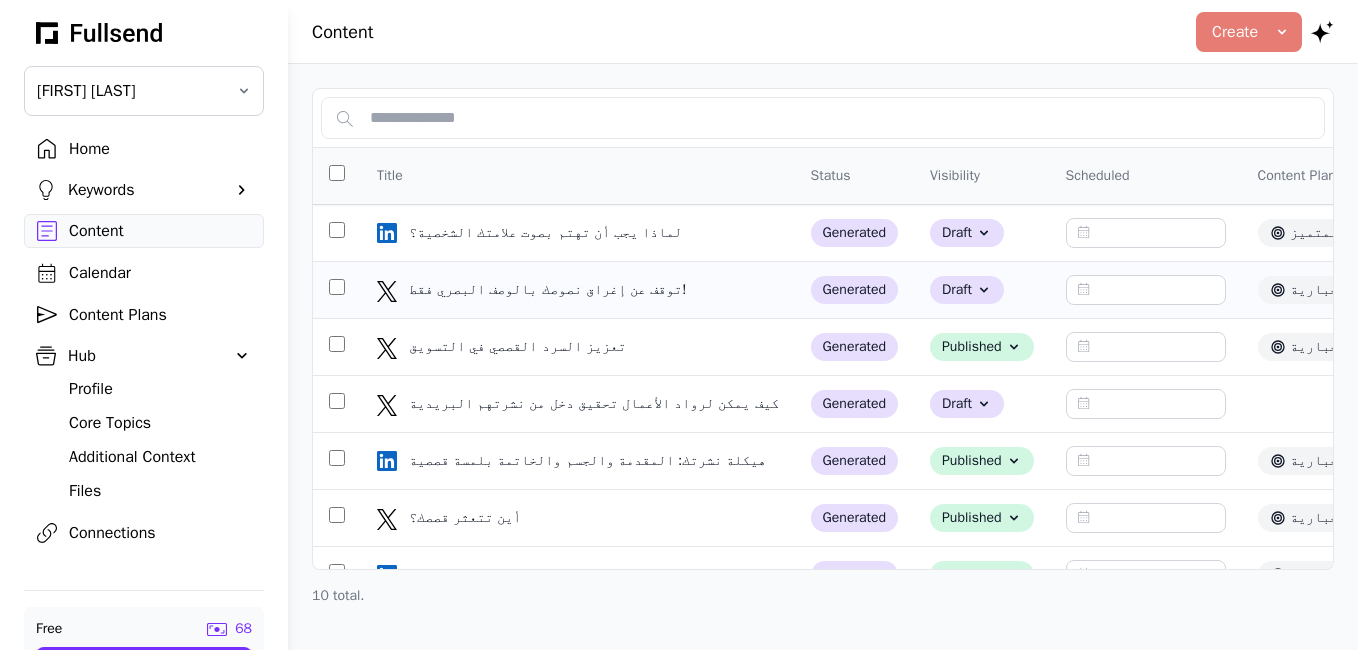 click on "توقف عن إغراق نصوصك بالوصف البصري فقط!" 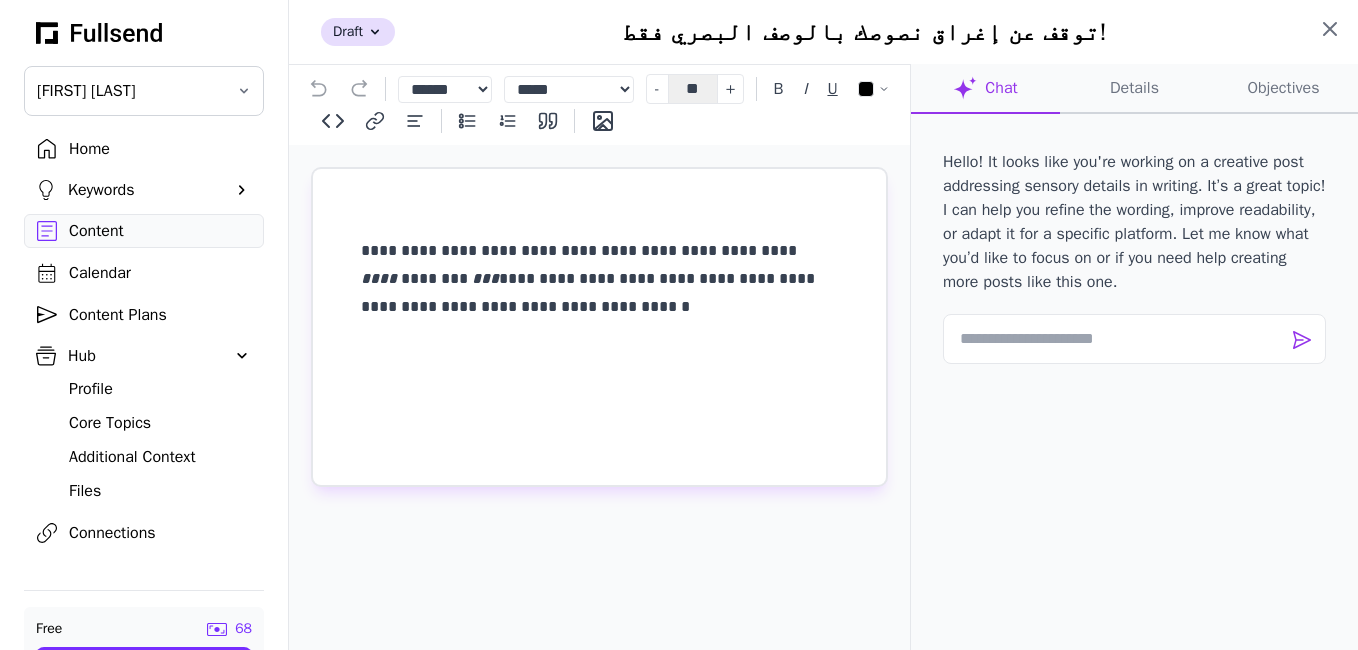 click 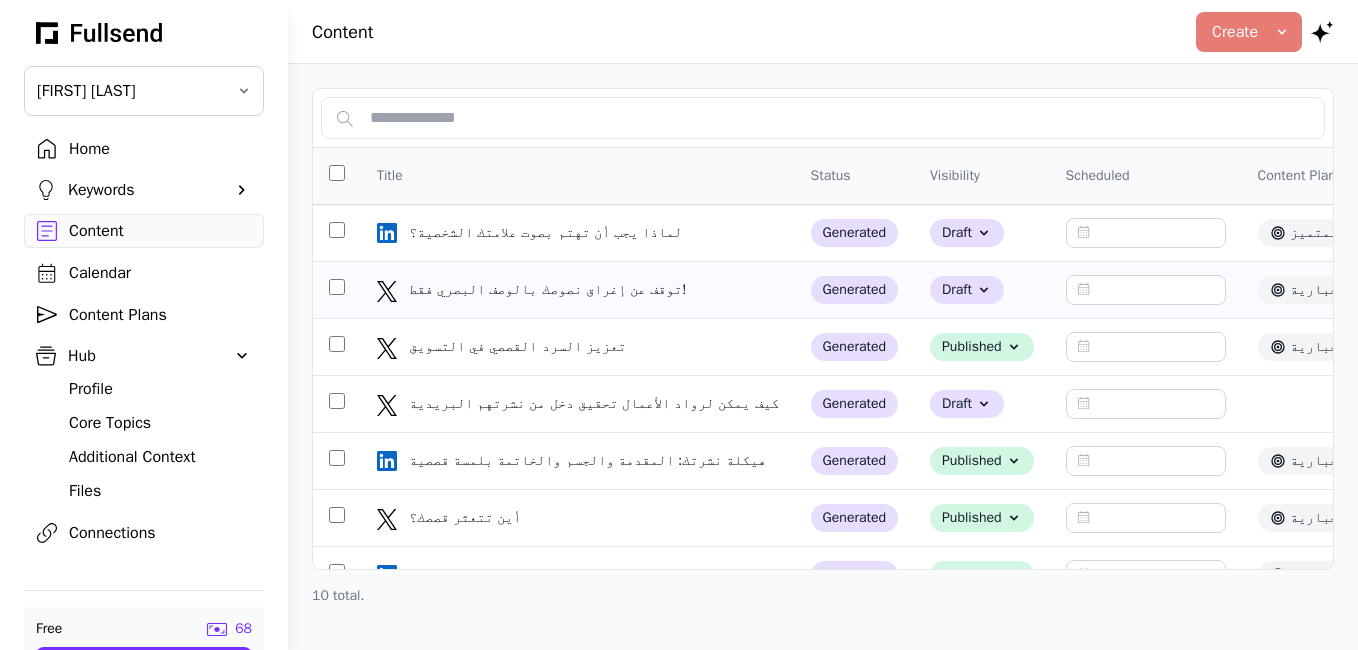 click at bounding box center (337, 290) 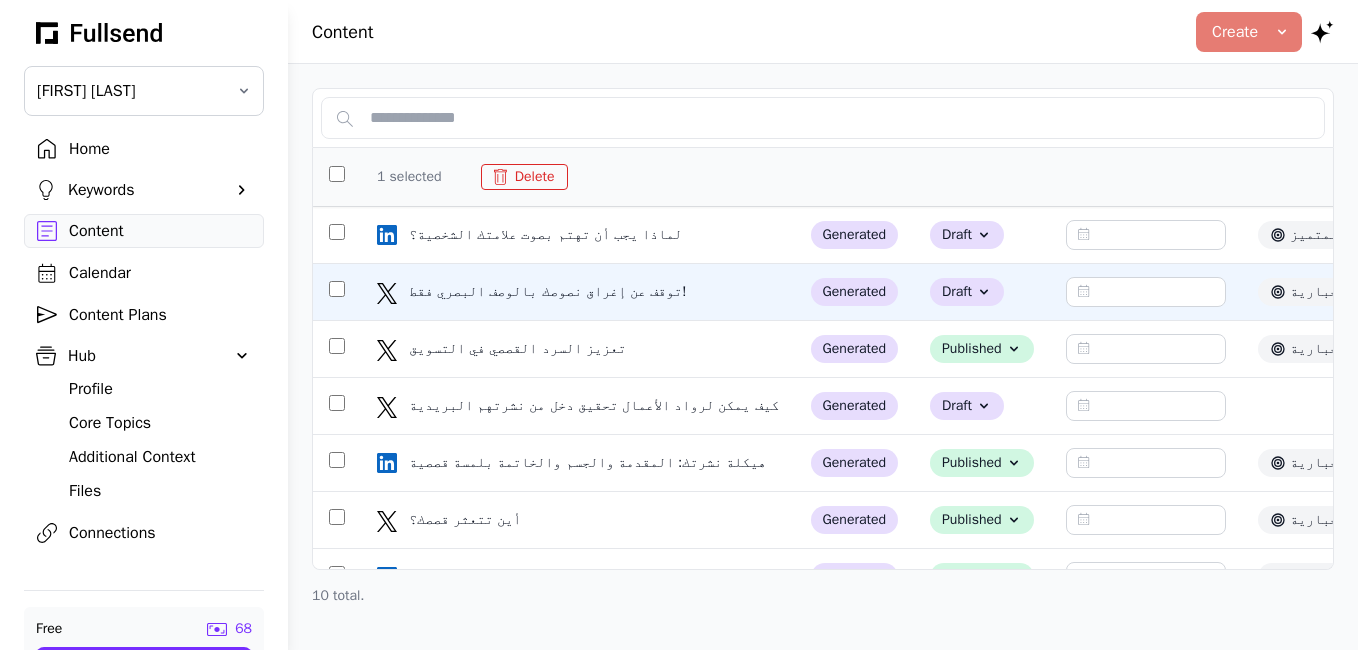 click on "Delete" at bounding box center [524, 177] 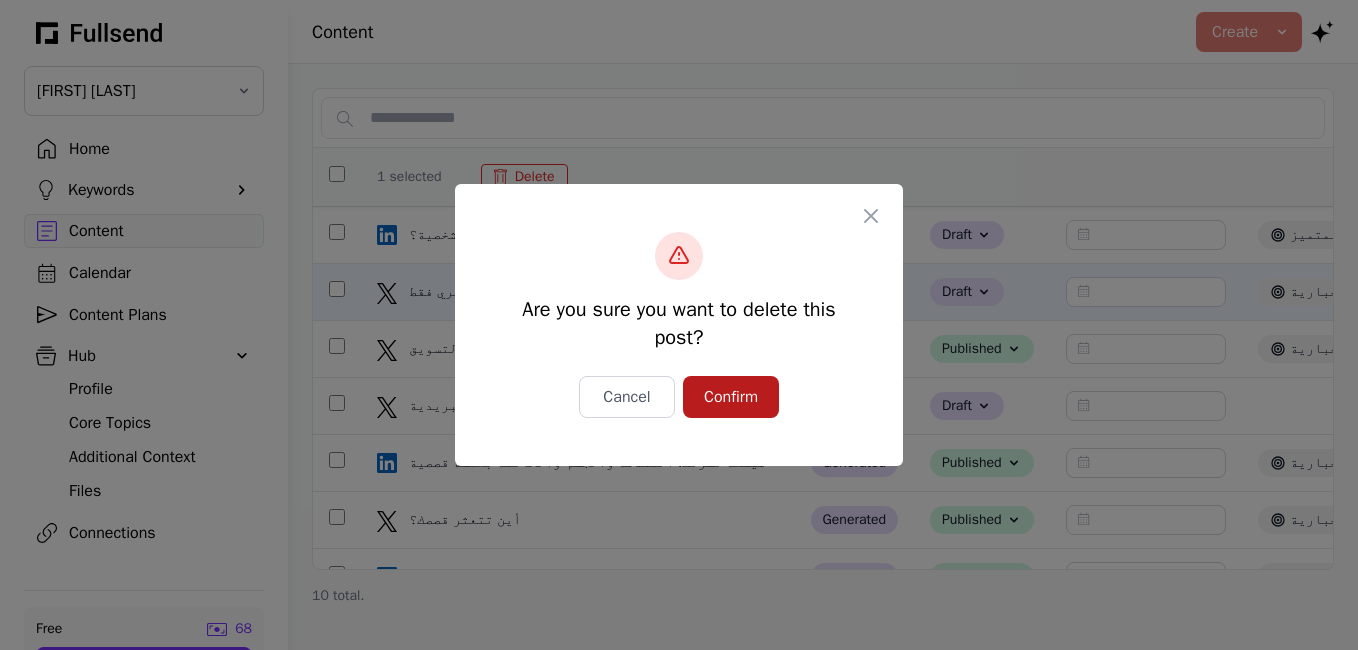 click on "Confirm" at bounding box center [731, 397] 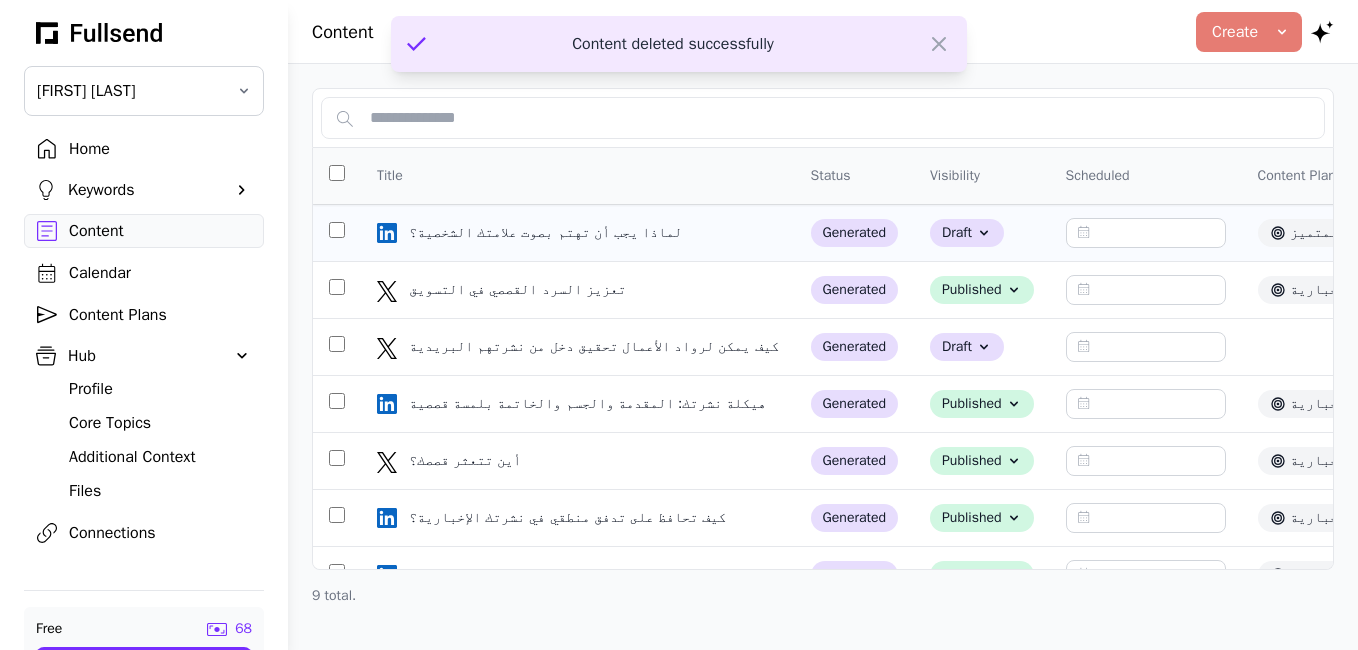 click on "لماذا يجب أن تهتم بصوت علامتك الشخصية؟" 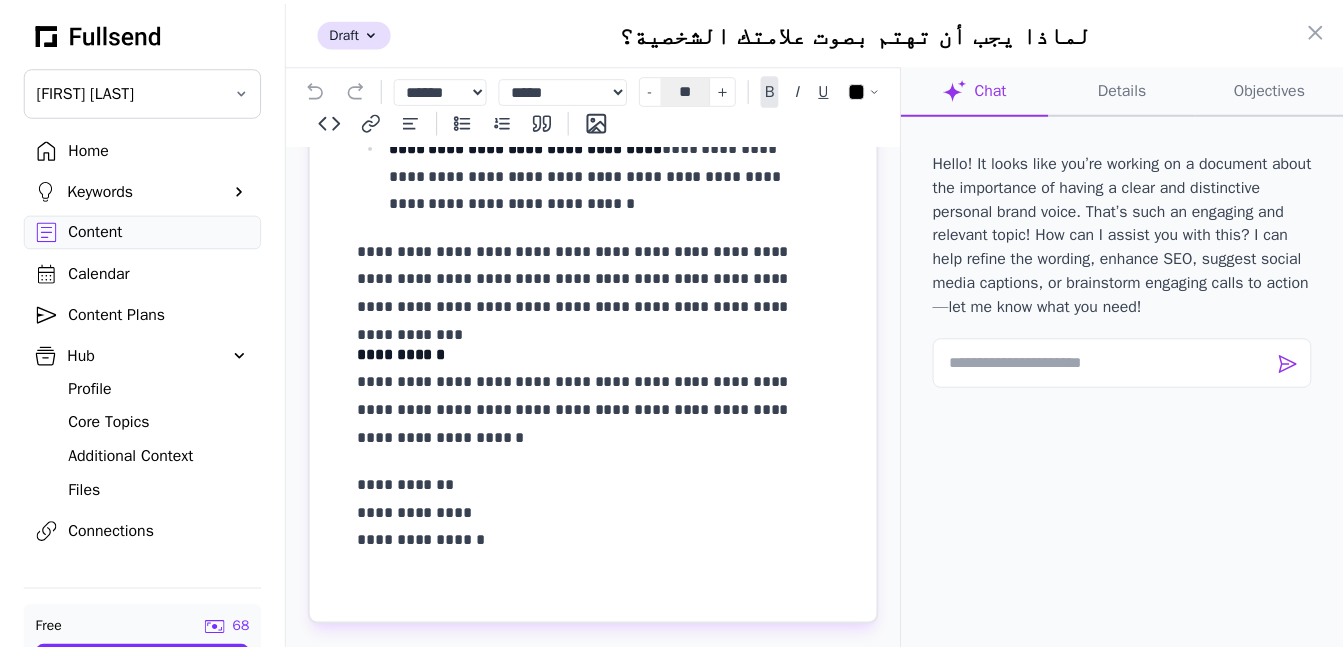 scroll, scrollTop: 465, scrollLeft: 0, axis: vertical 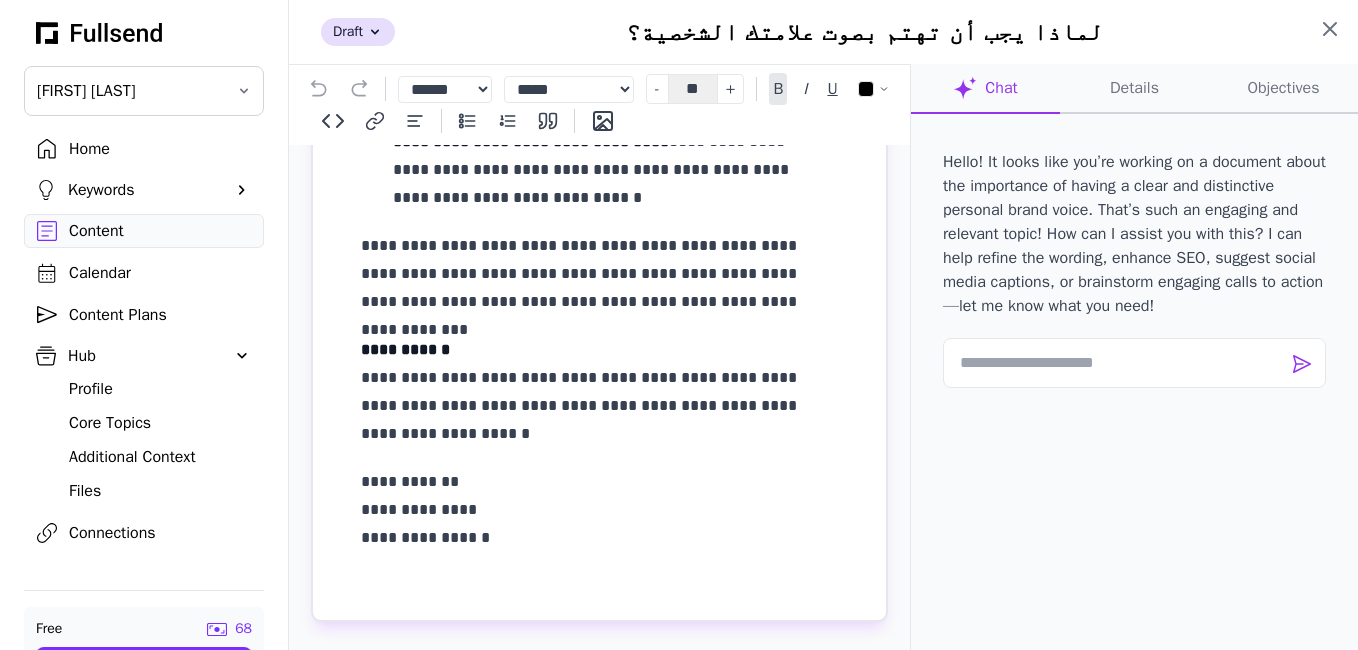 click 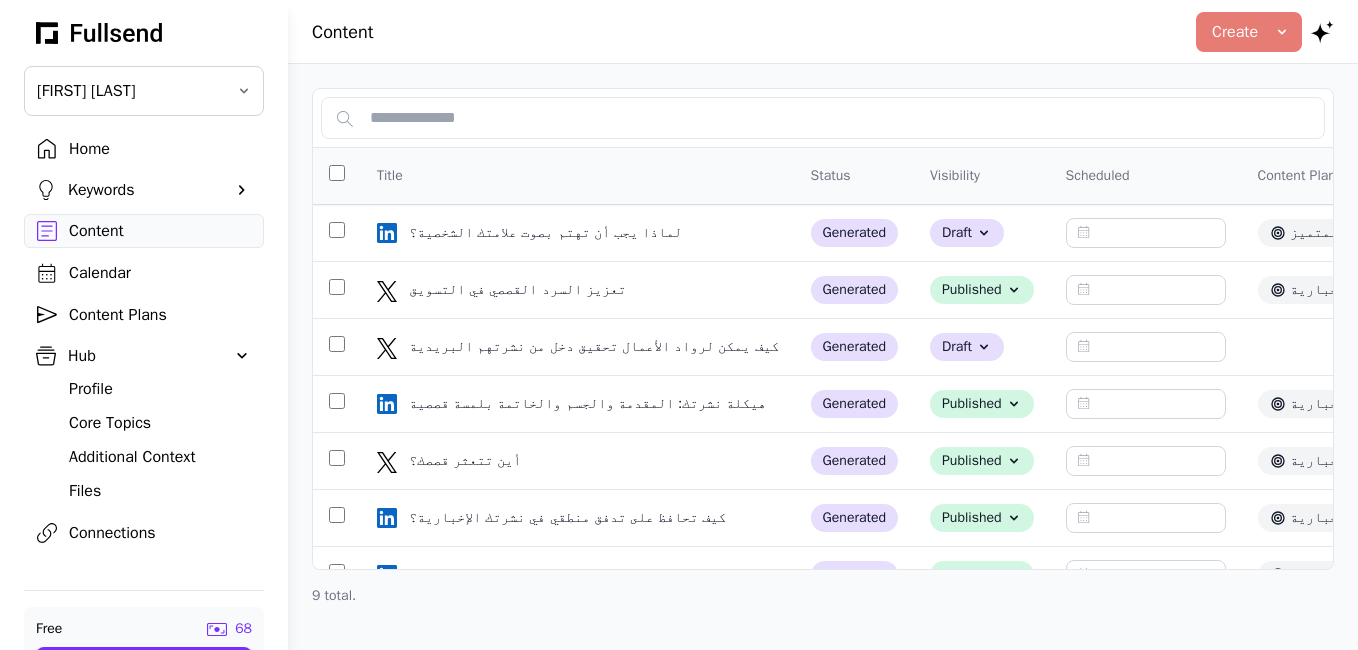 click on "Content Plans" at bounding box center [144, 315] 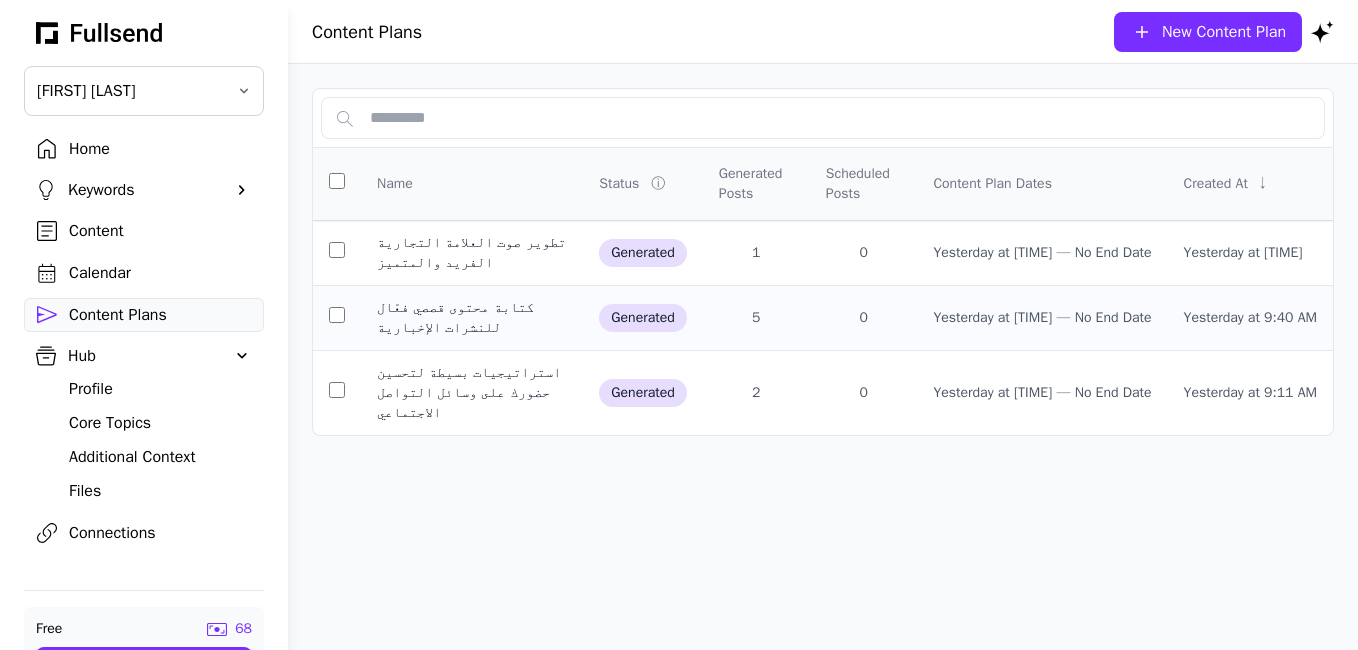 click on "5" 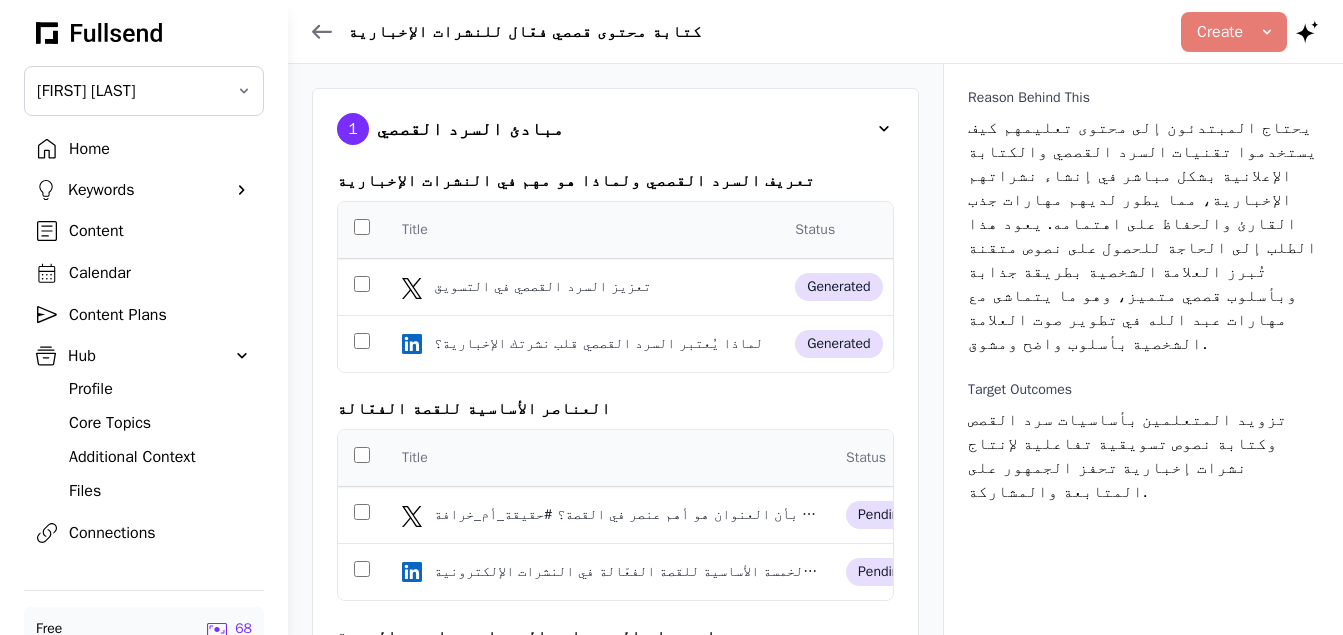click at bounding box center [884, 129] 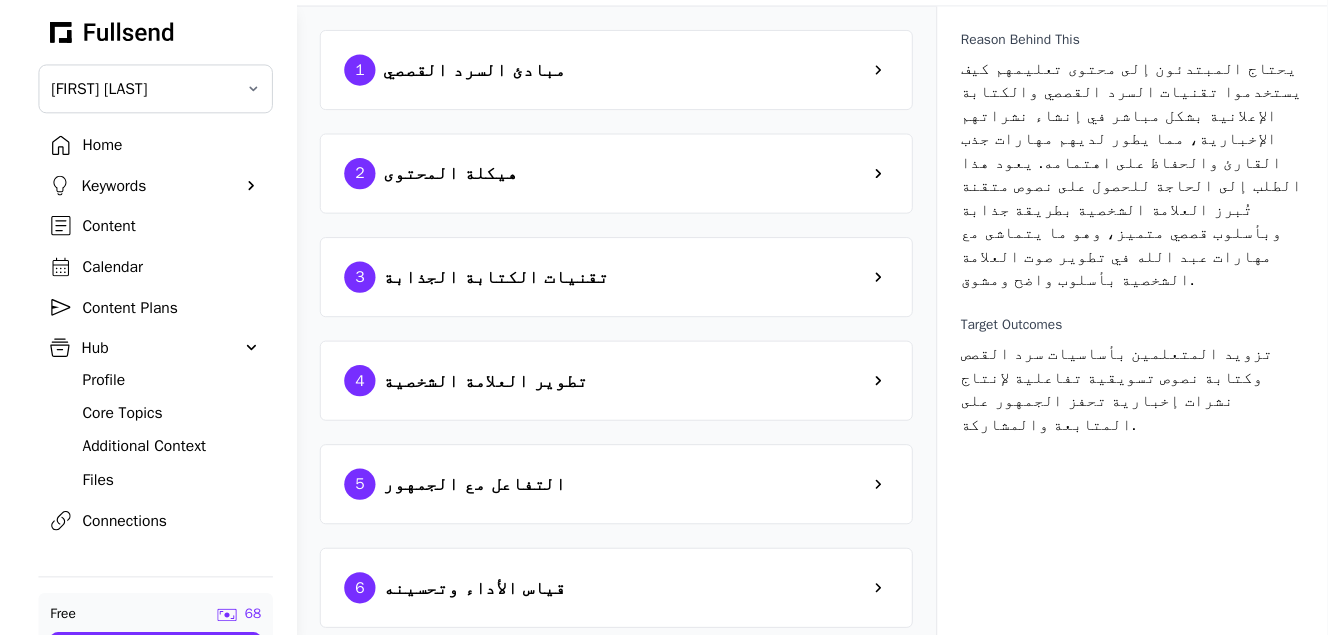 scroll, scrollTop: 74, scrollLeft: 0, axis: vertical 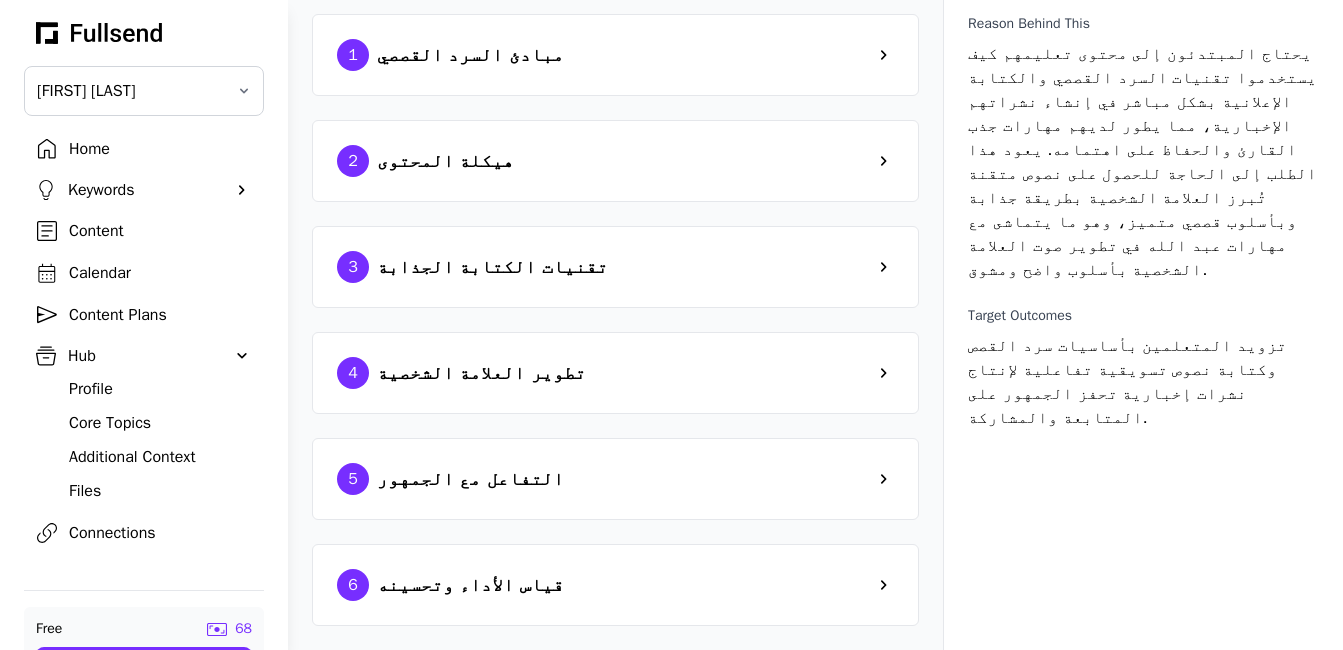 click at bounding box center (884, 479) 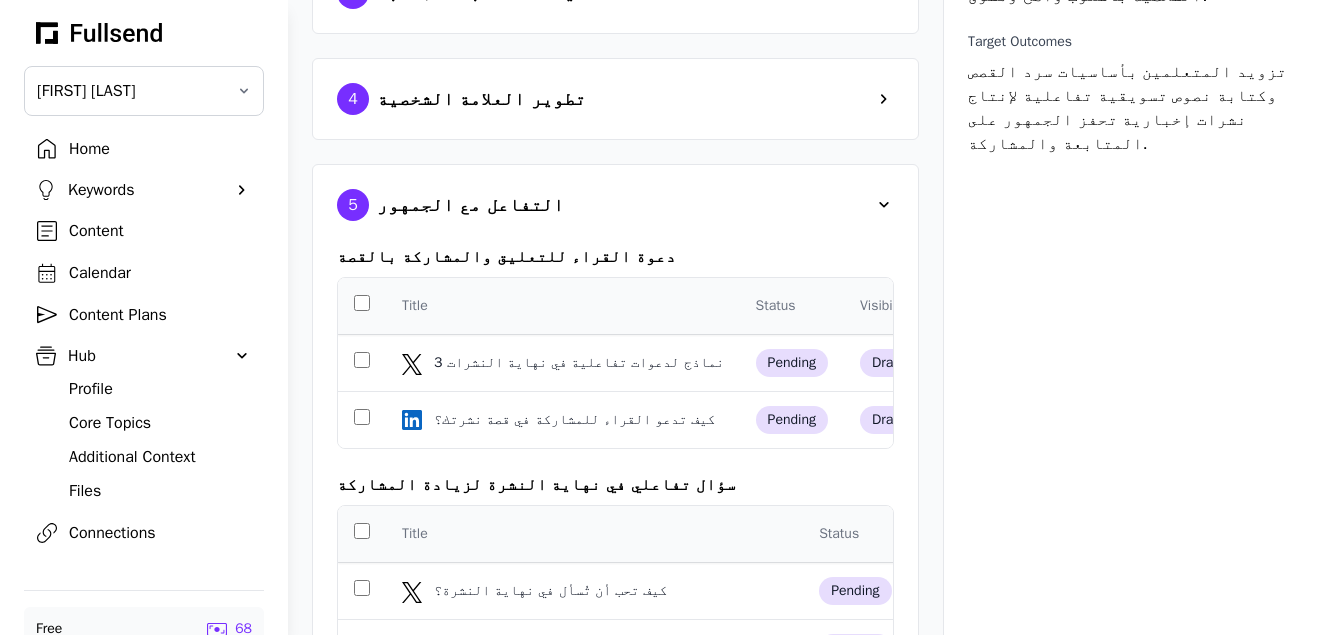 scroll, scrollTop: 354, scrollLeft: 0, axis: vertical 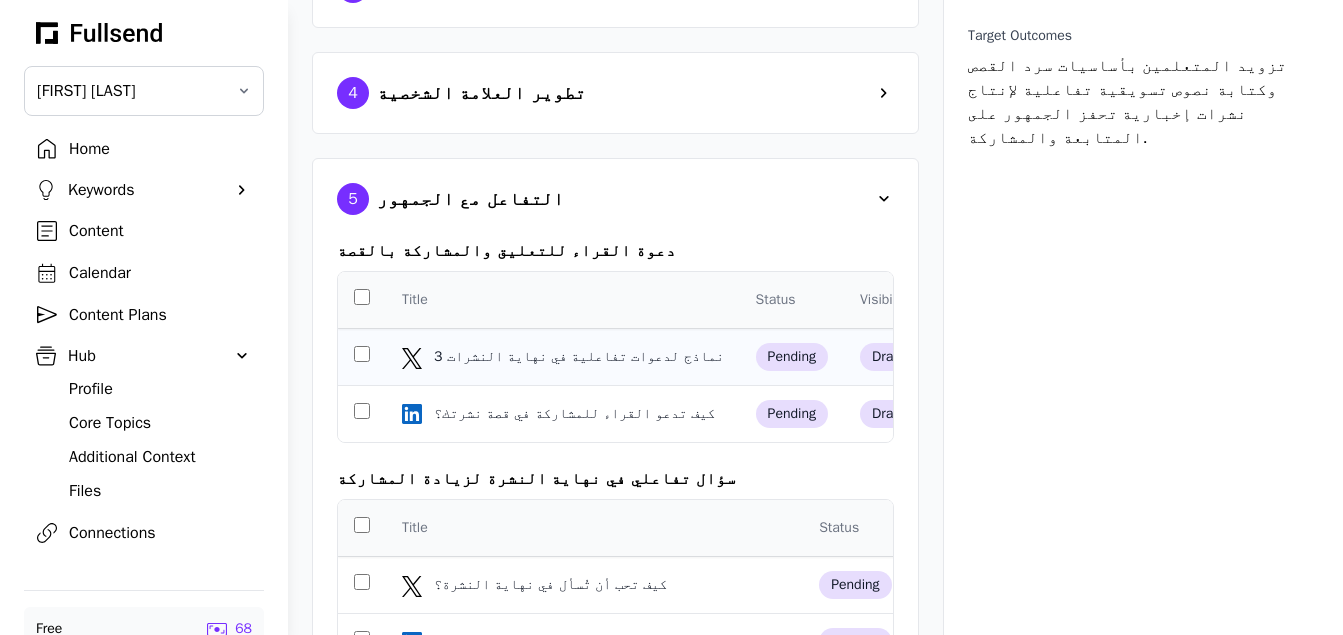 click on "3 نماذج لدعوات تفاعلية في نهاية النشرات" 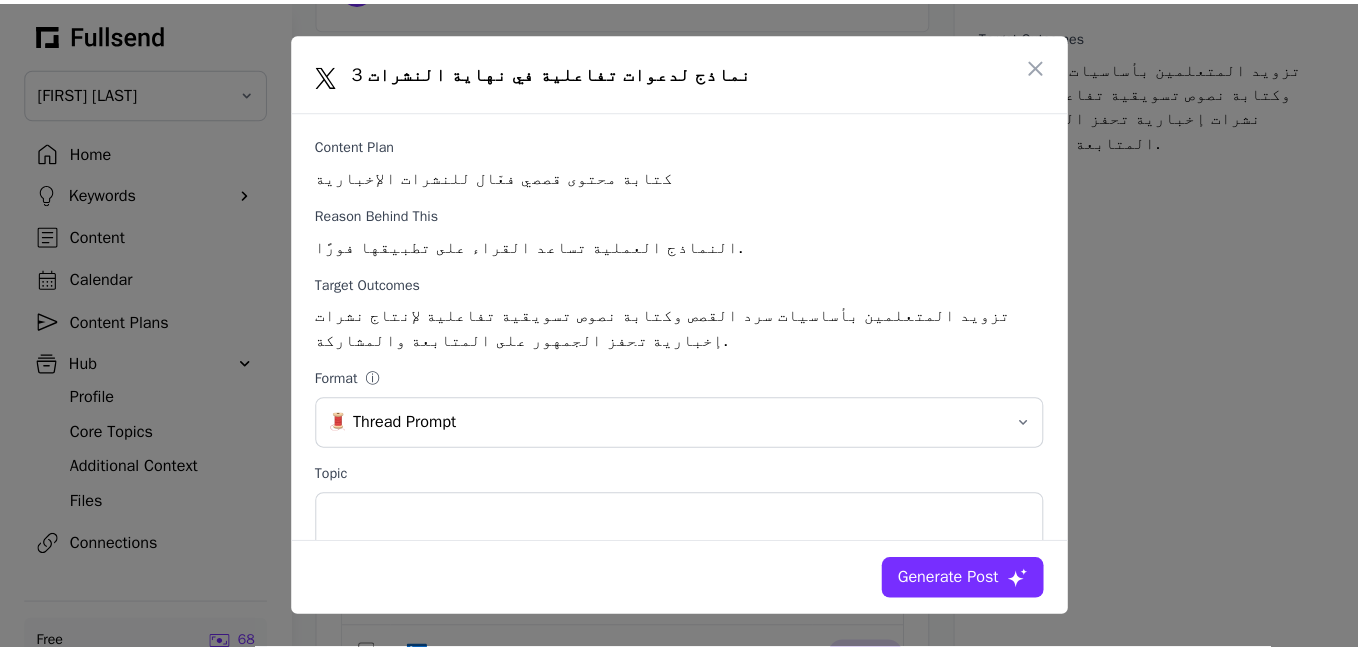 scroll, scrollTop: 0, scrollLeft: 0, axis: both 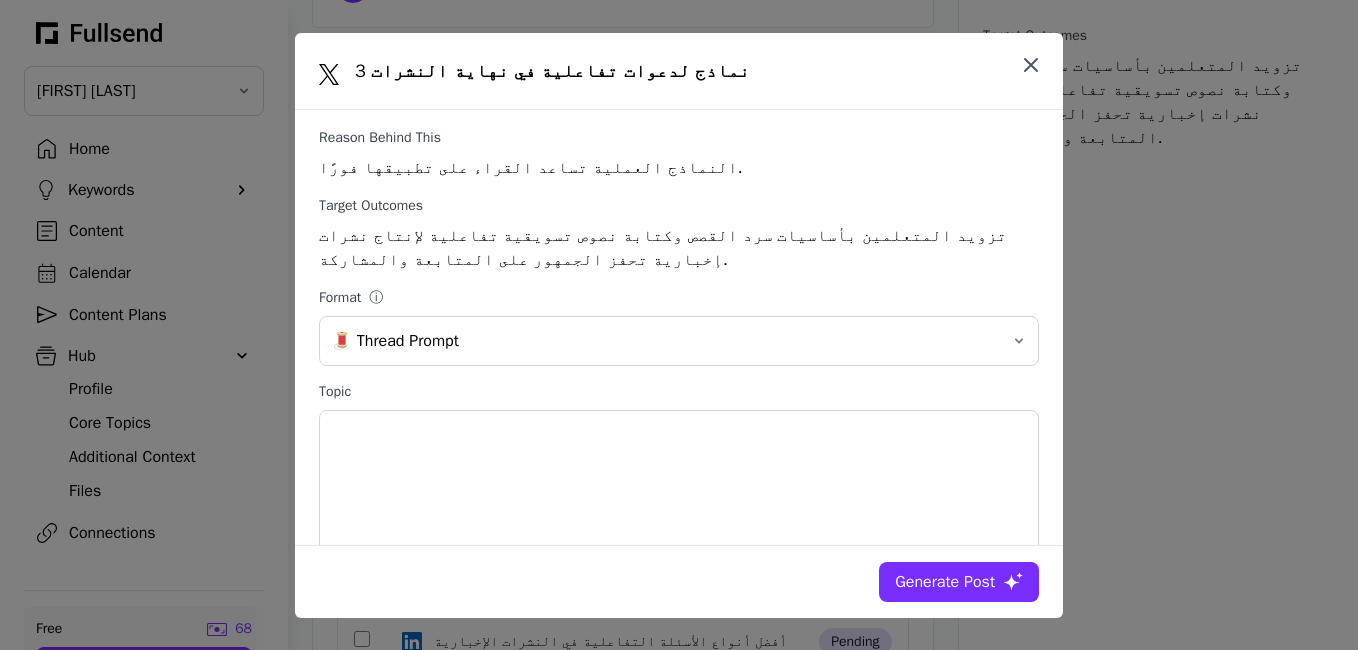click 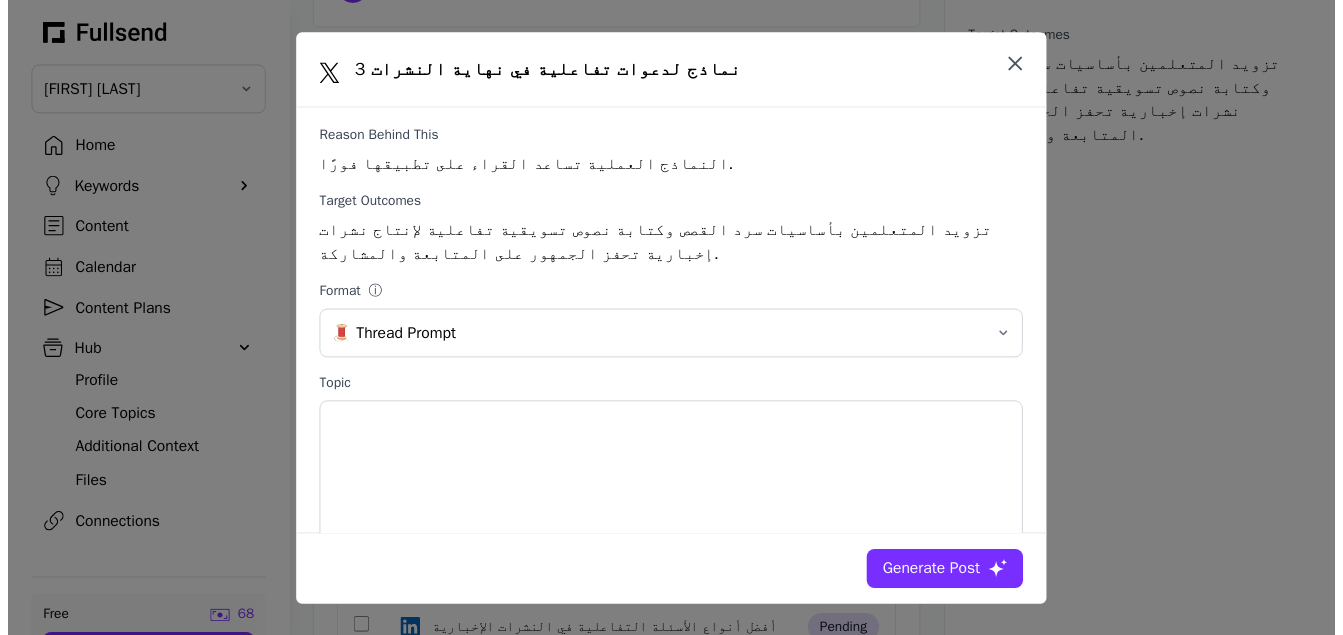 scroll, scrollTop: 354, scrollLeft: 0, axis: vertical 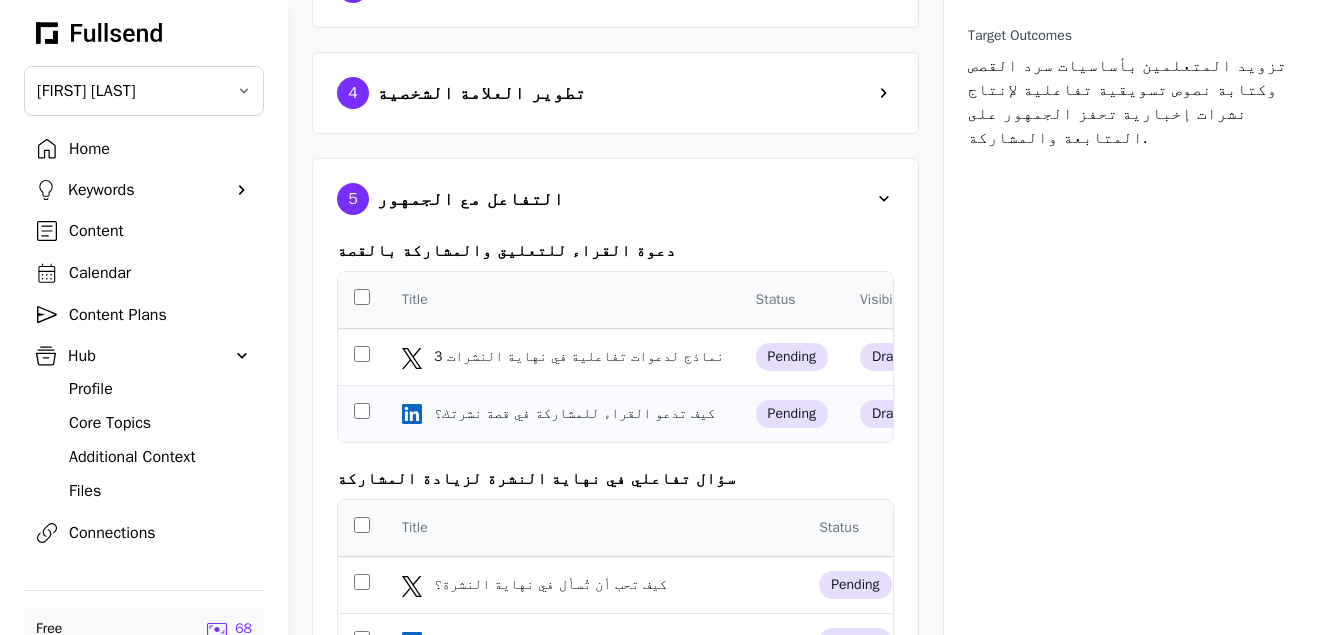 click on "كيف تدعو القراء للمشاركة في قصة نشرتك؟" at bounding box center (576, 414) 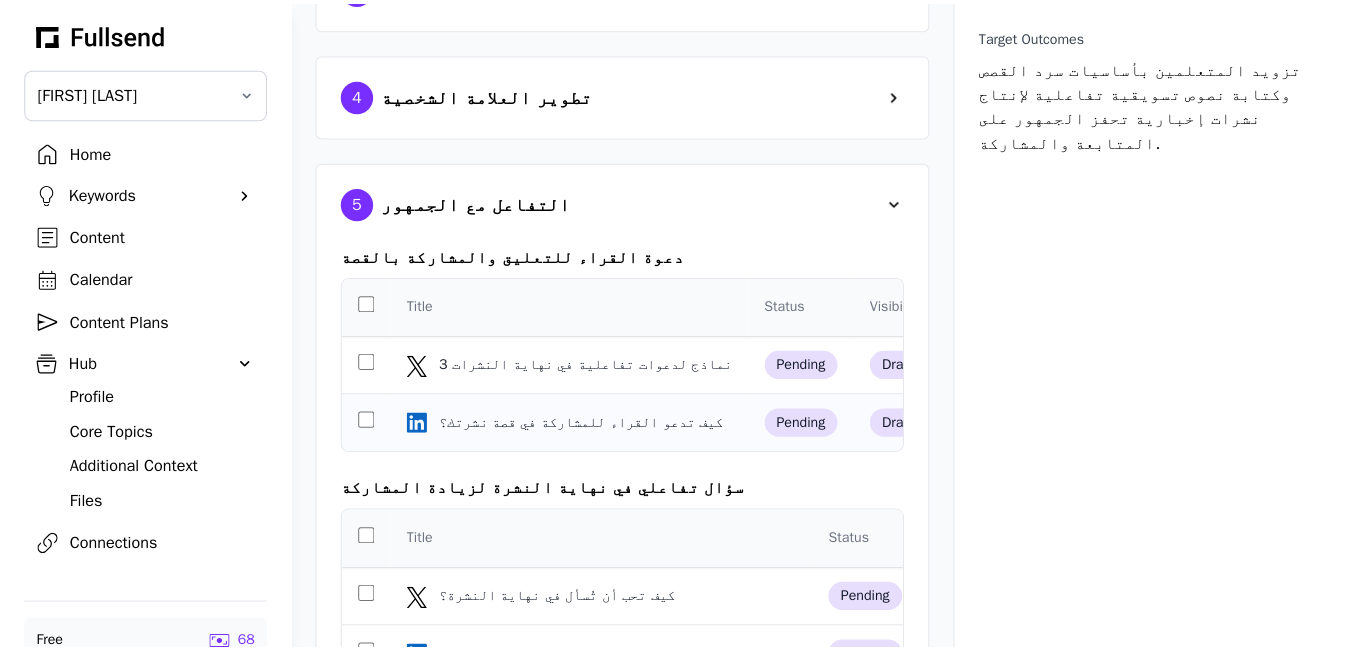 scroll, scrollTop: 0, scrollLeft: 0, axis: both 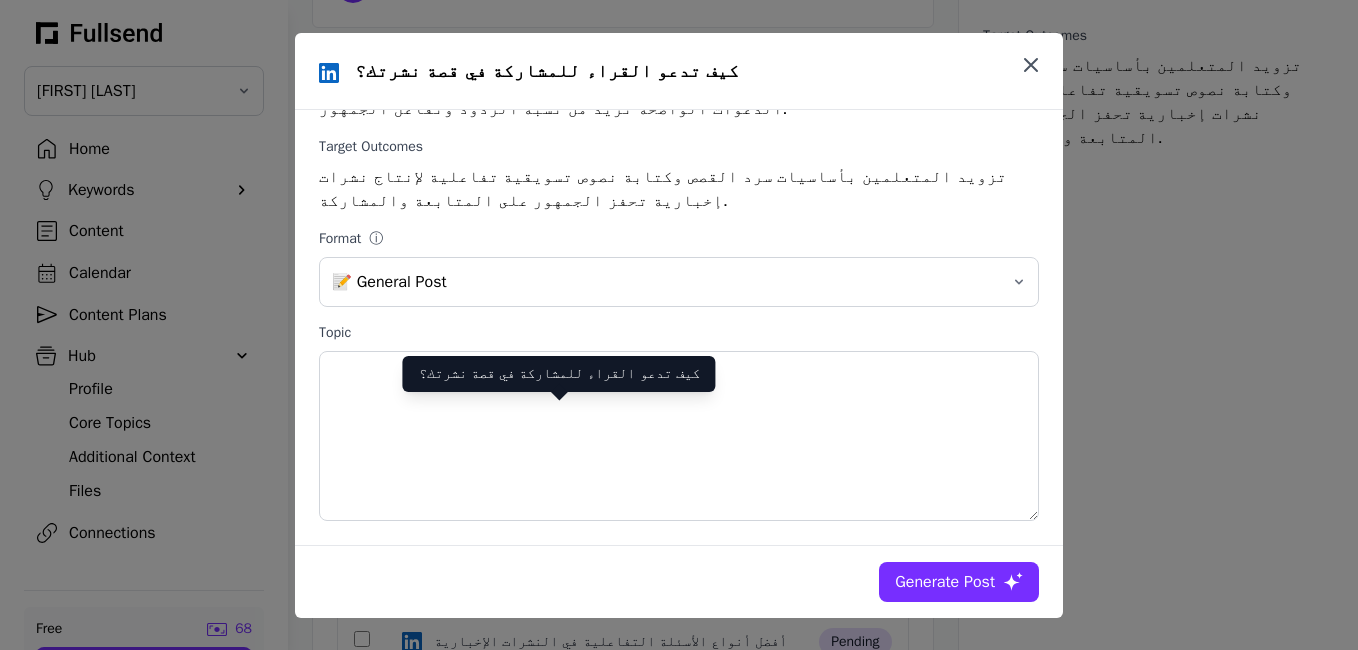 click at bounding box center (1031, 65) 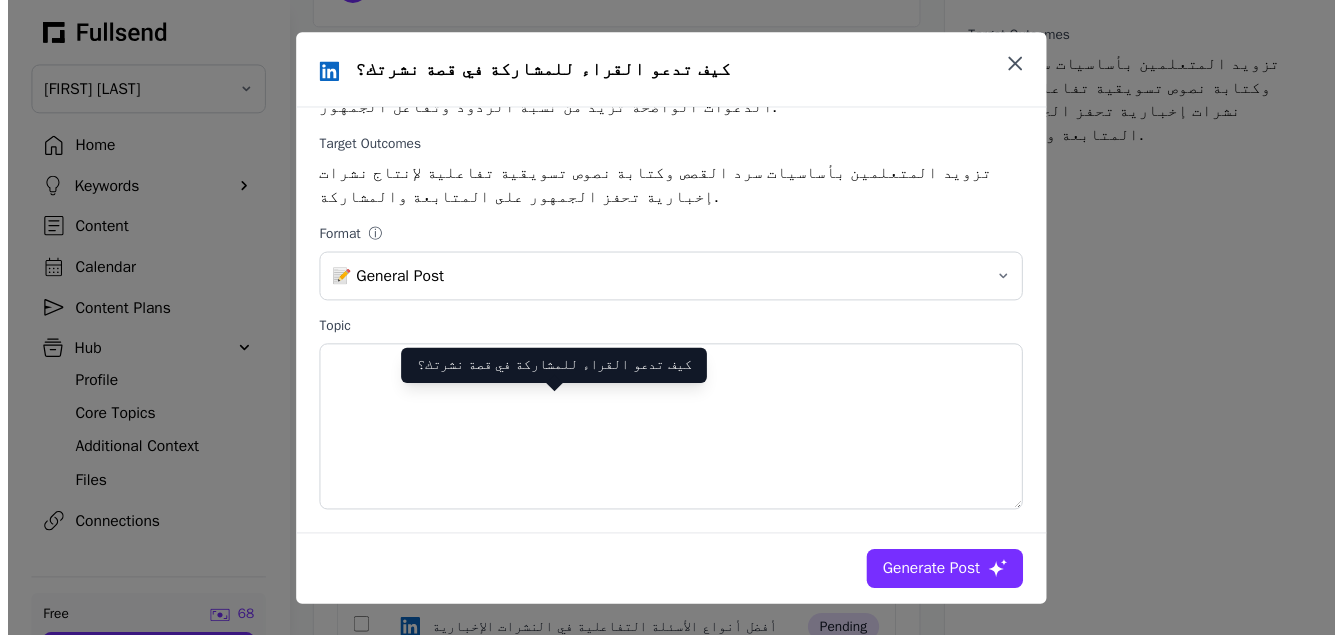 scroll, scrollTop: 354, scrollLeft: 0, axis: vertical 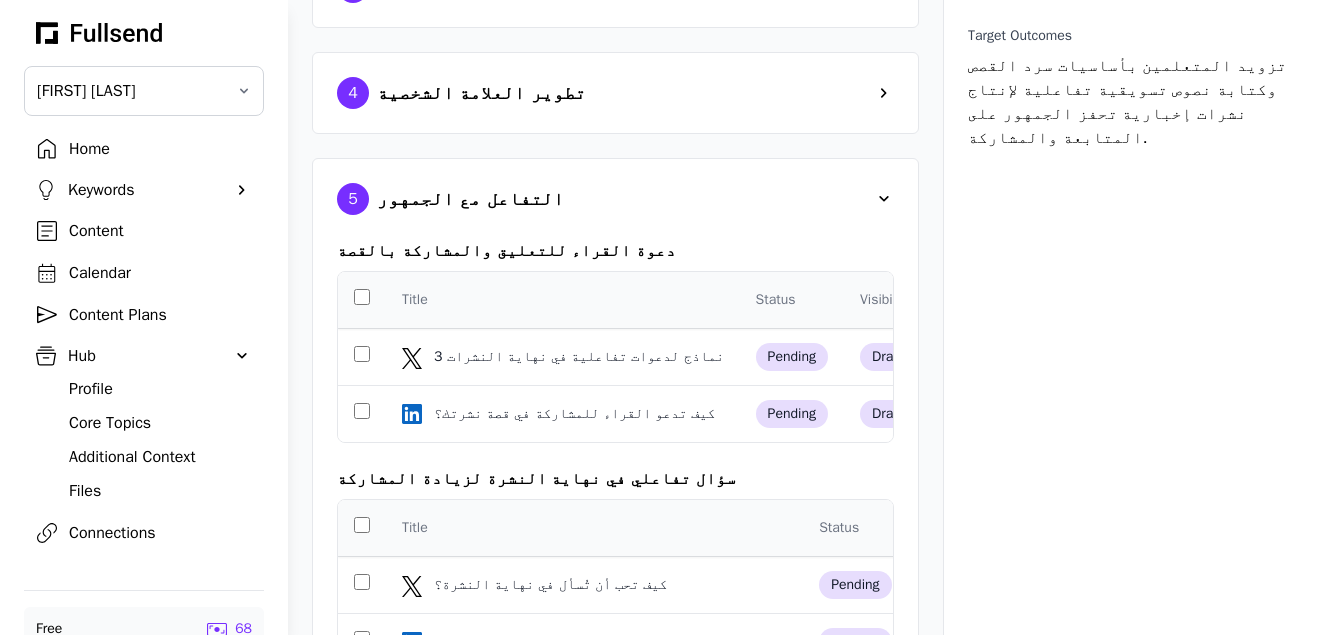 click on "5  التفاعل مع الجمهور" at bounding box center [615, 199] 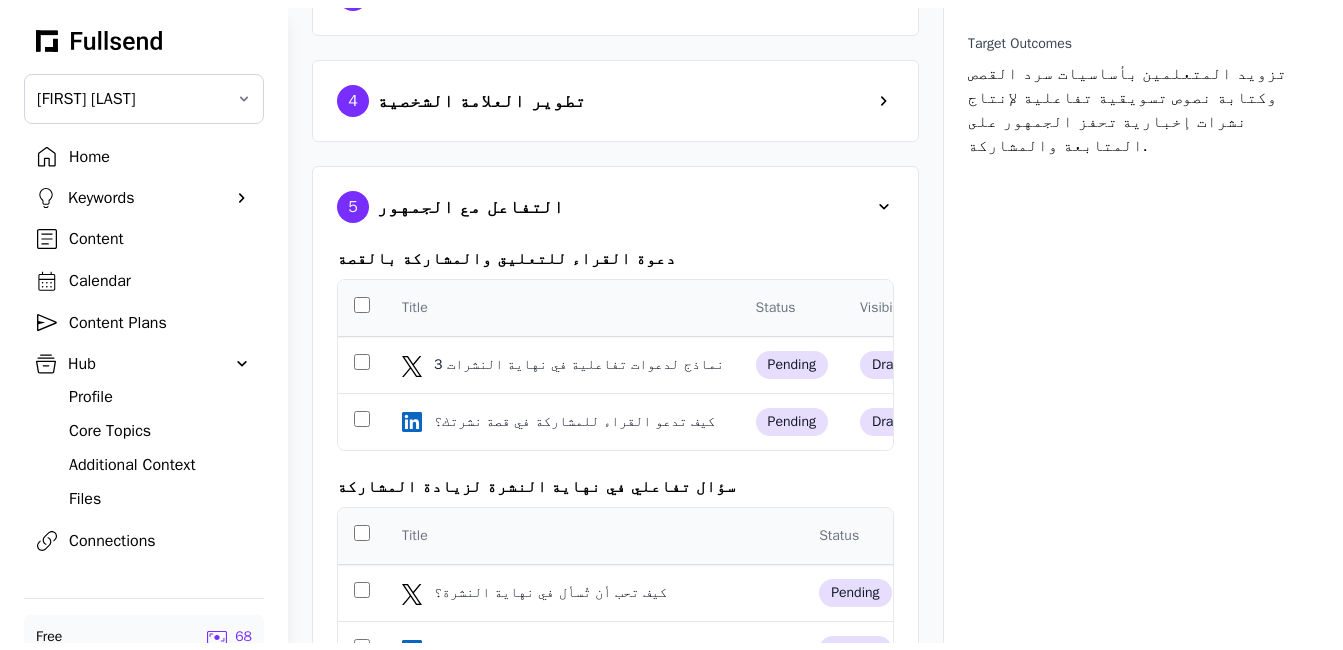 scroll, scrollTop: 74, scrollLeft: 0, axis: vertical 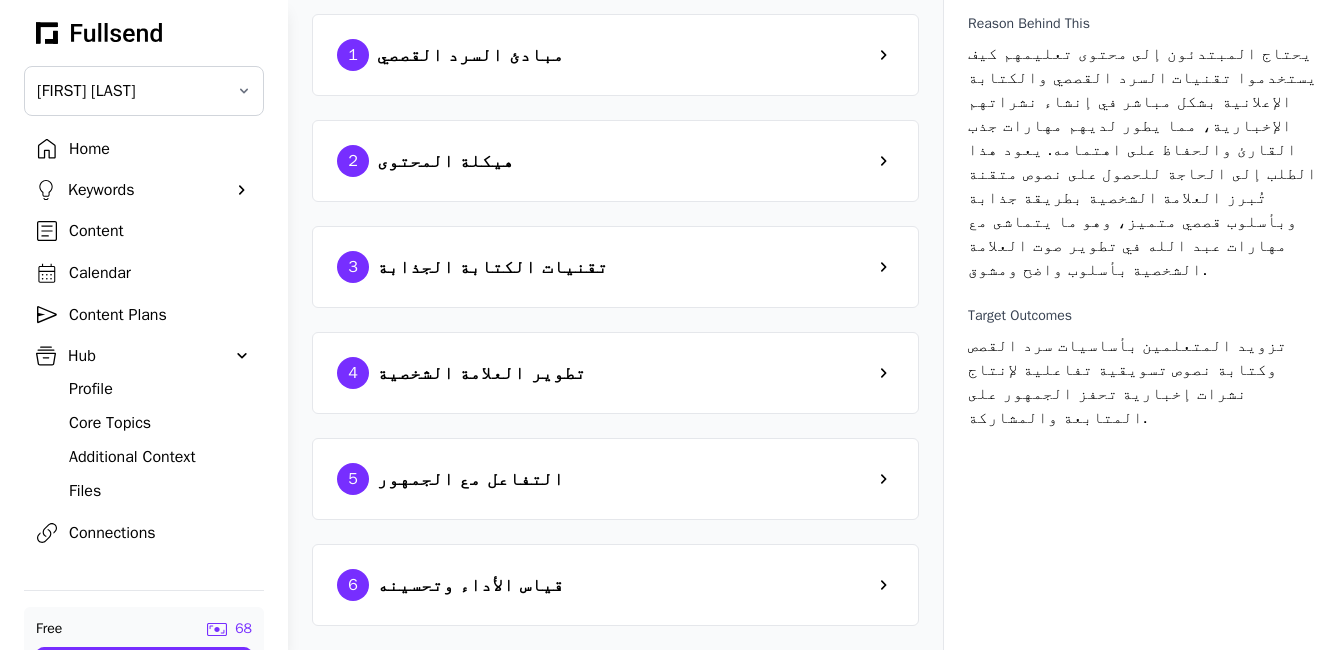 click on "4  تطوير العلامة الشخصية" at bounding box center (615, 373) 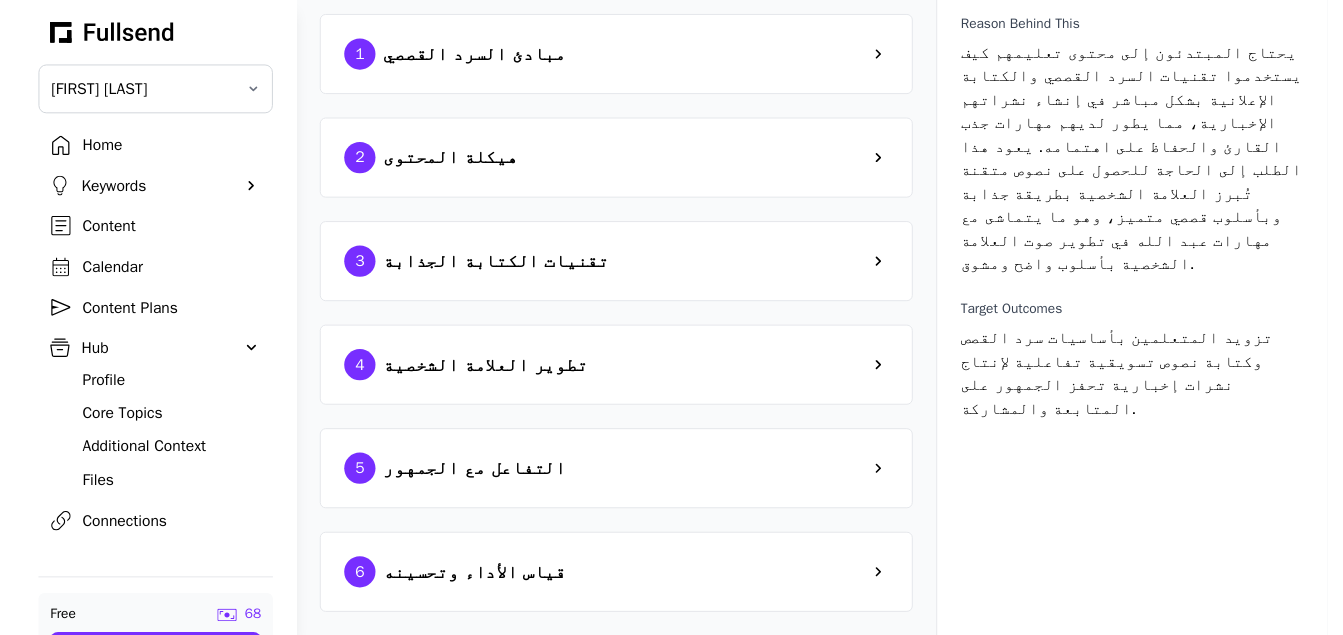 scroll, scrollTop: 354, scrollLeft: 0, axis: vertical 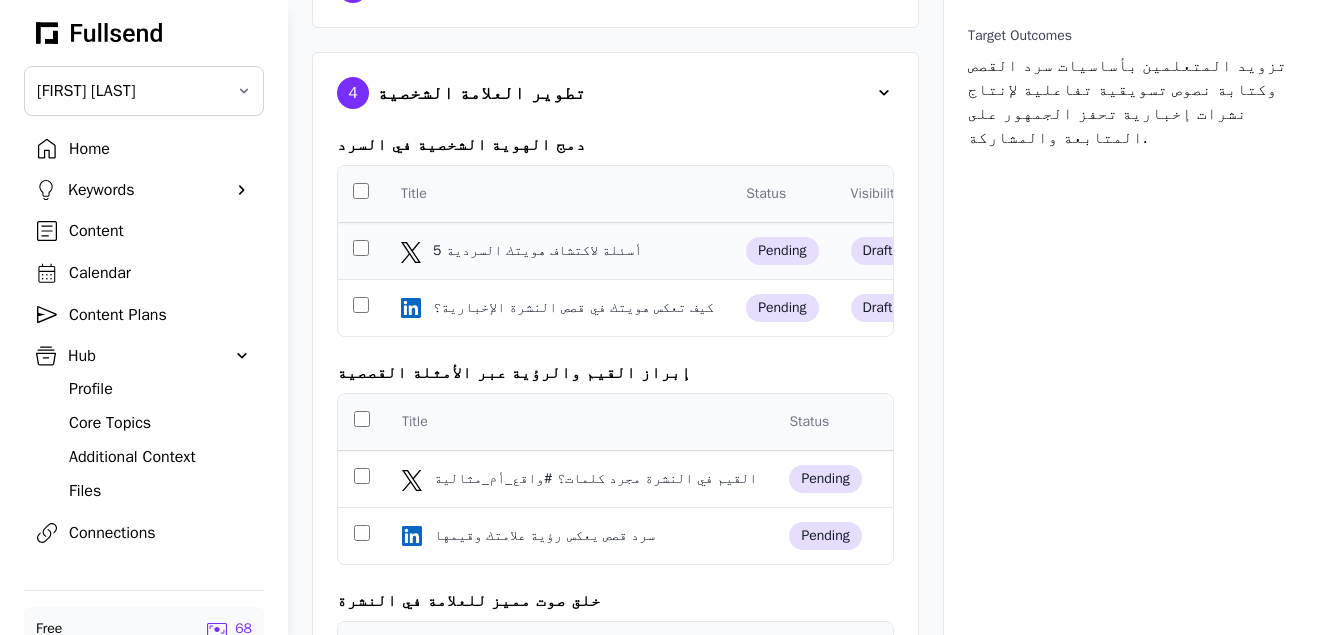 click on "5 أسئلة لاكتشاف هويتك السردية" at bounding box center (553, 251) 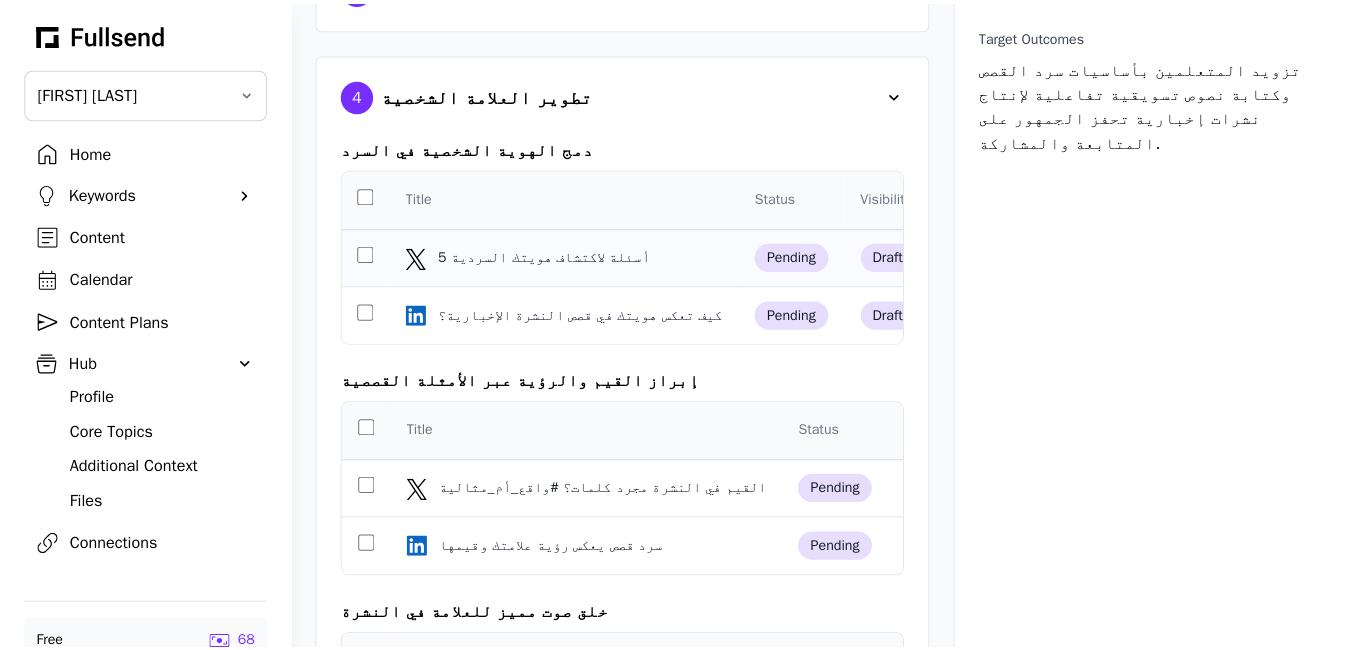 scroll, scrollTop: 0, scrollLeft: 0, axis: both 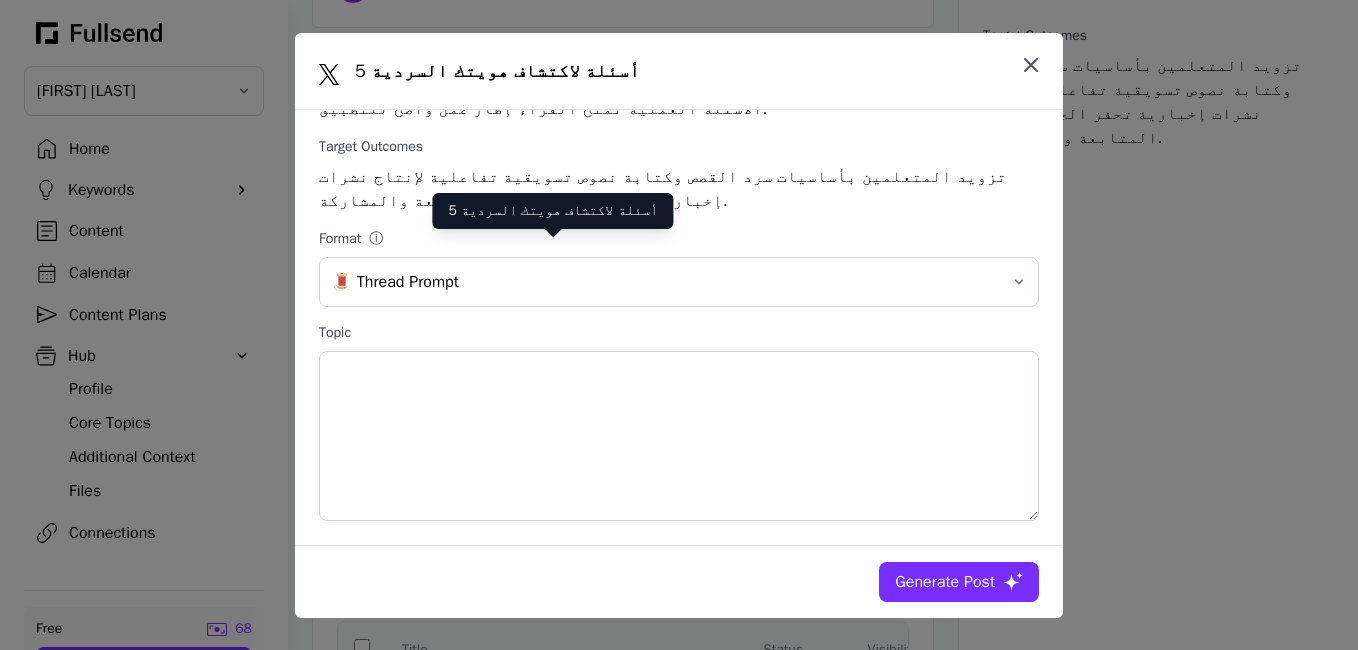 click 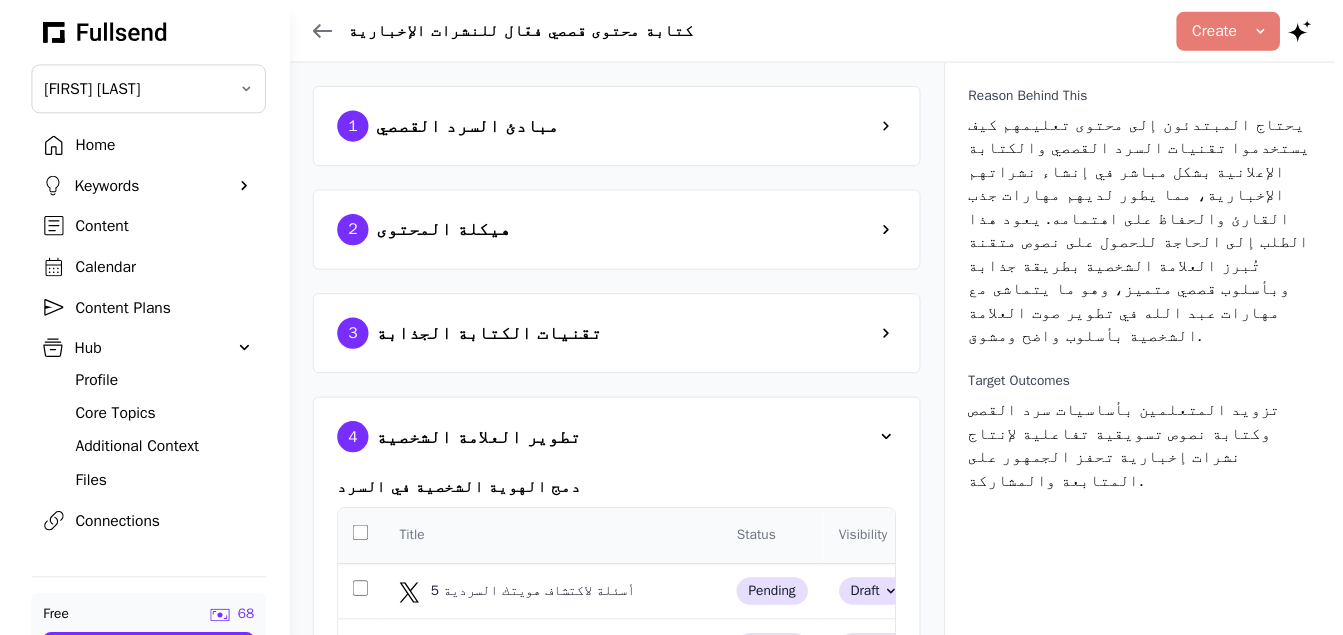 scroll, scrollTop: 354, scrollLeft: 0, axis: vertical 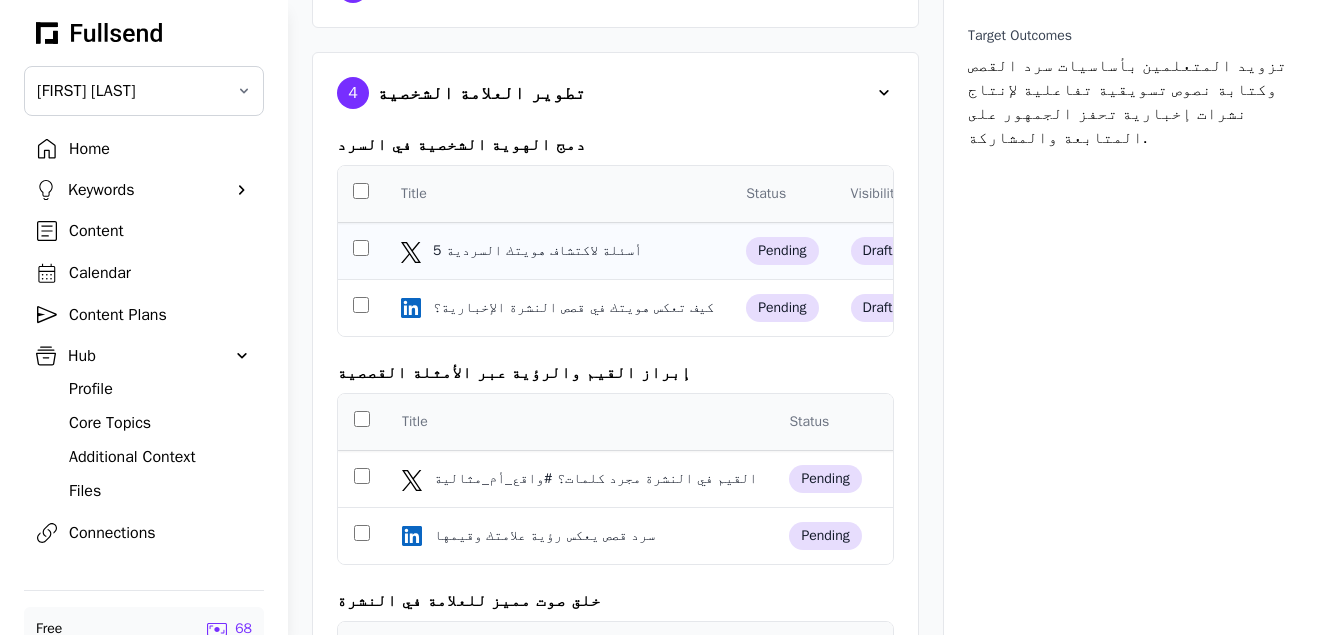 click on "5 أسئلة لاكتشاف هويتك السردية" 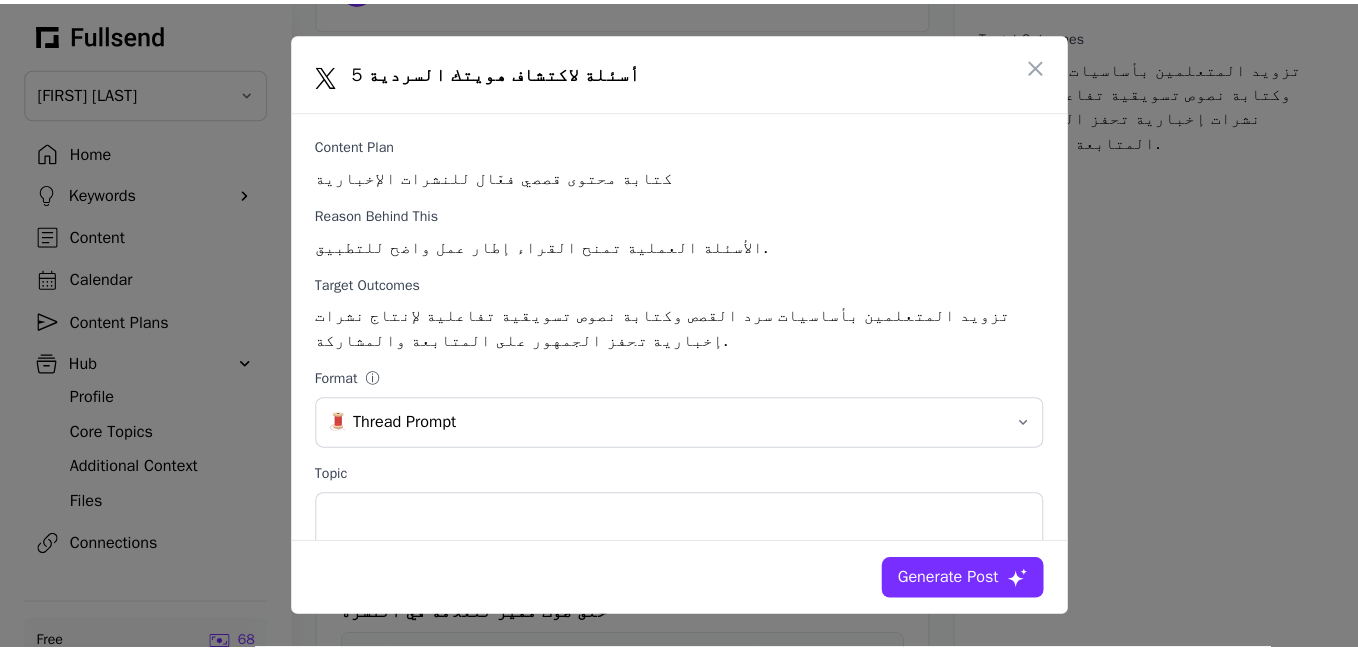 scroll, scrollTop: 0, scrollLeft: 0, axis: both 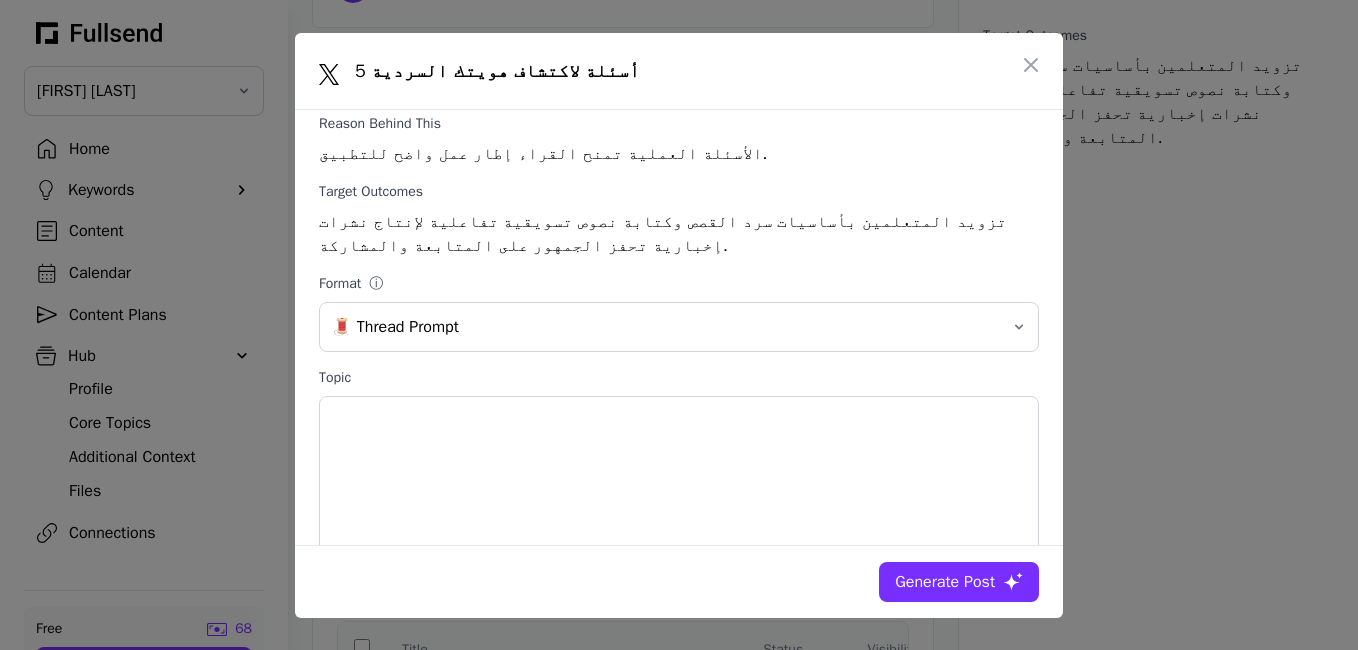 click on "Generate Post" at bounding box center [945, 582] 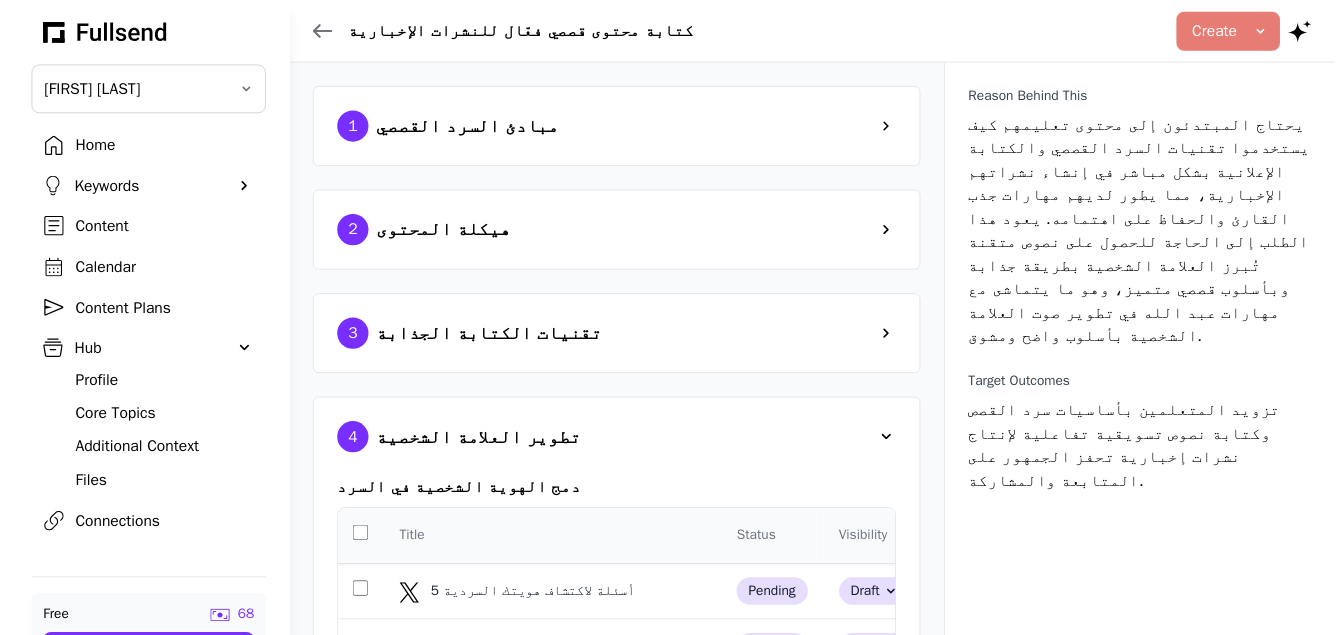 scroll, scrollTop: 354, scrollLeft: 0, axis: vertical 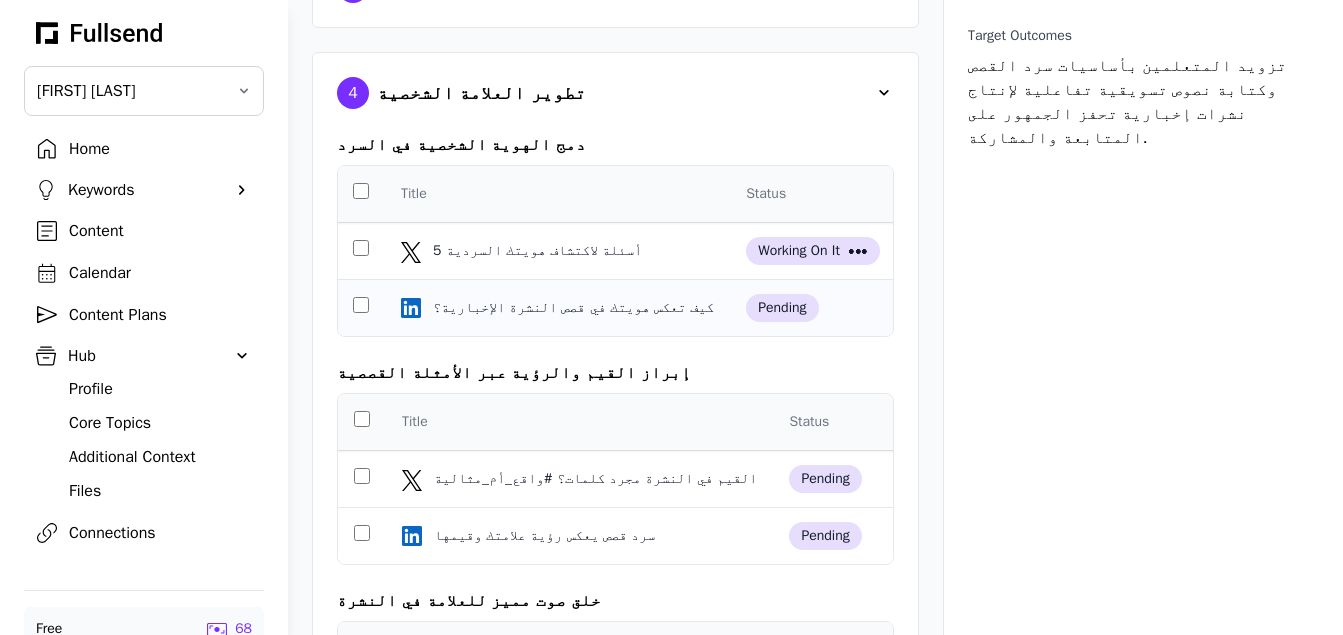 click on "كيف تعكس هويتك في قصص النشرة الإخبارية؟" at bounding box center [575, 308] 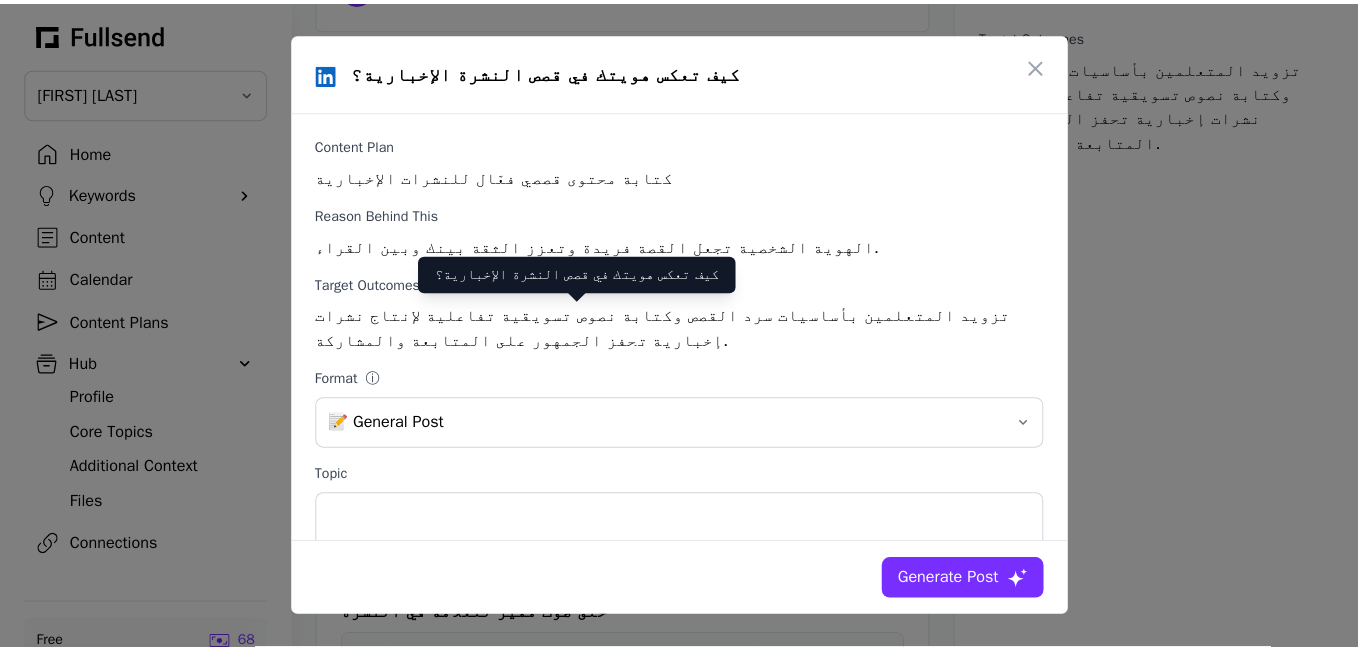 scroll, scrollTop: 0, scrollLeft: 0, axis: both 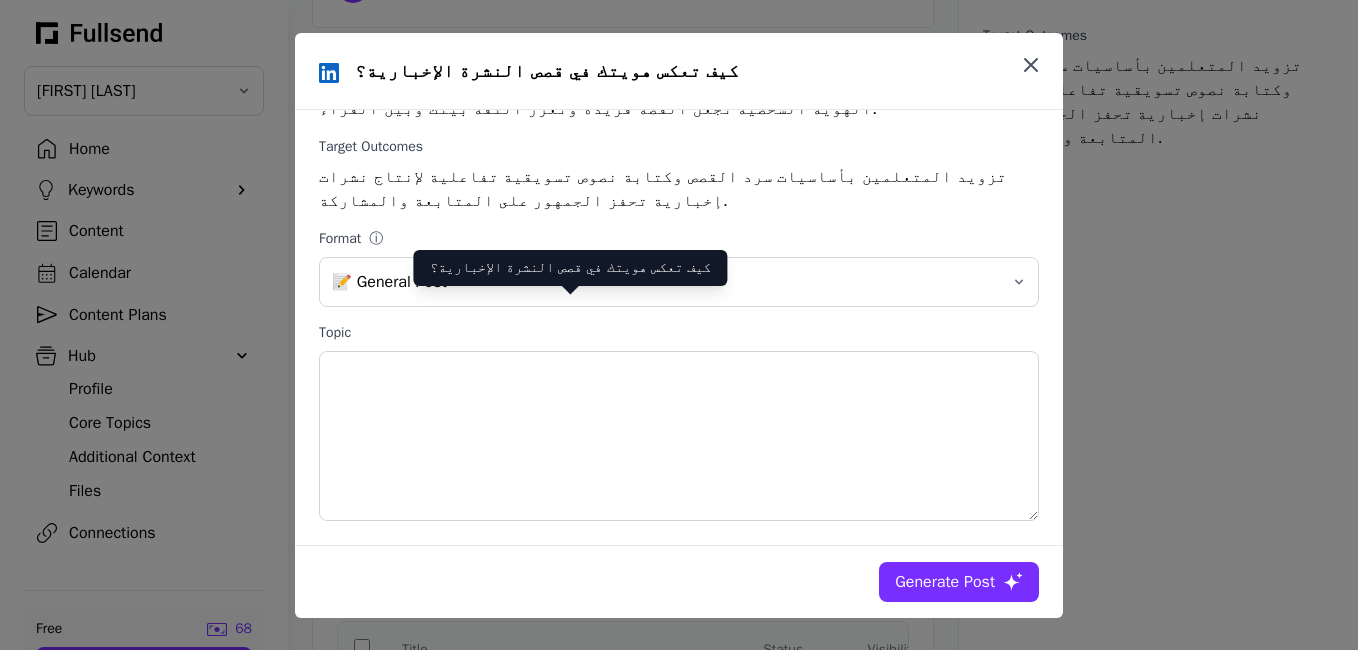 click 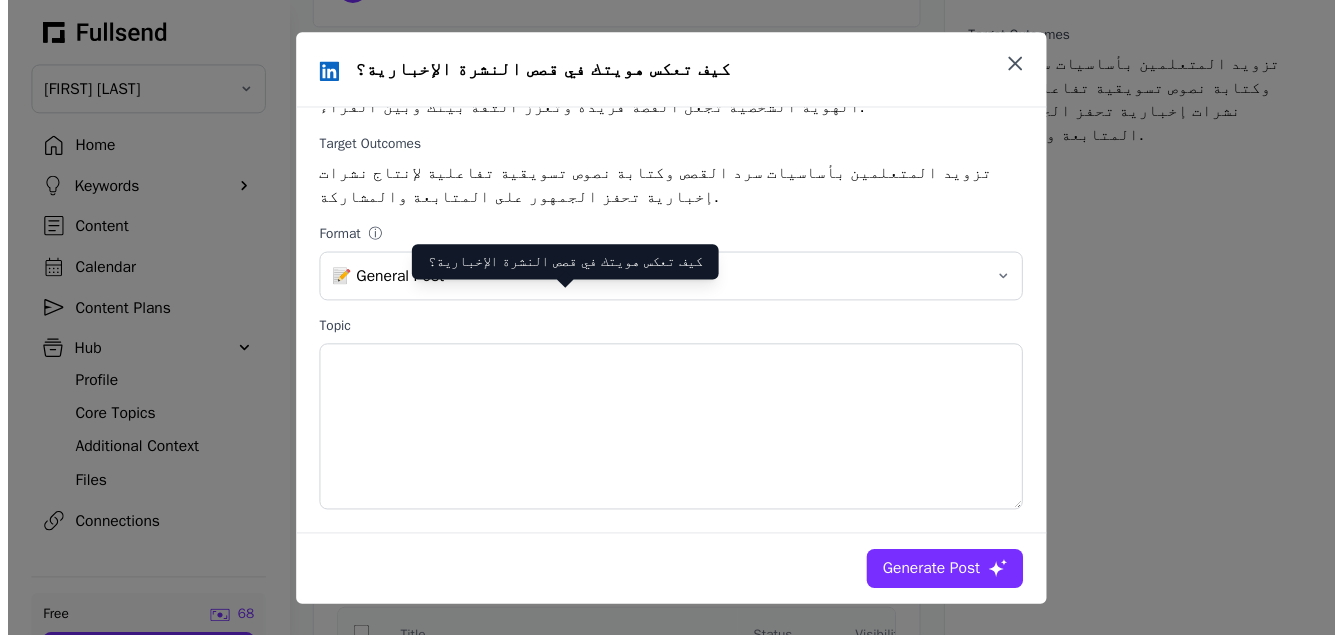 scroll, scrollTop: 354, scrollLeft: 0, axis: vertical 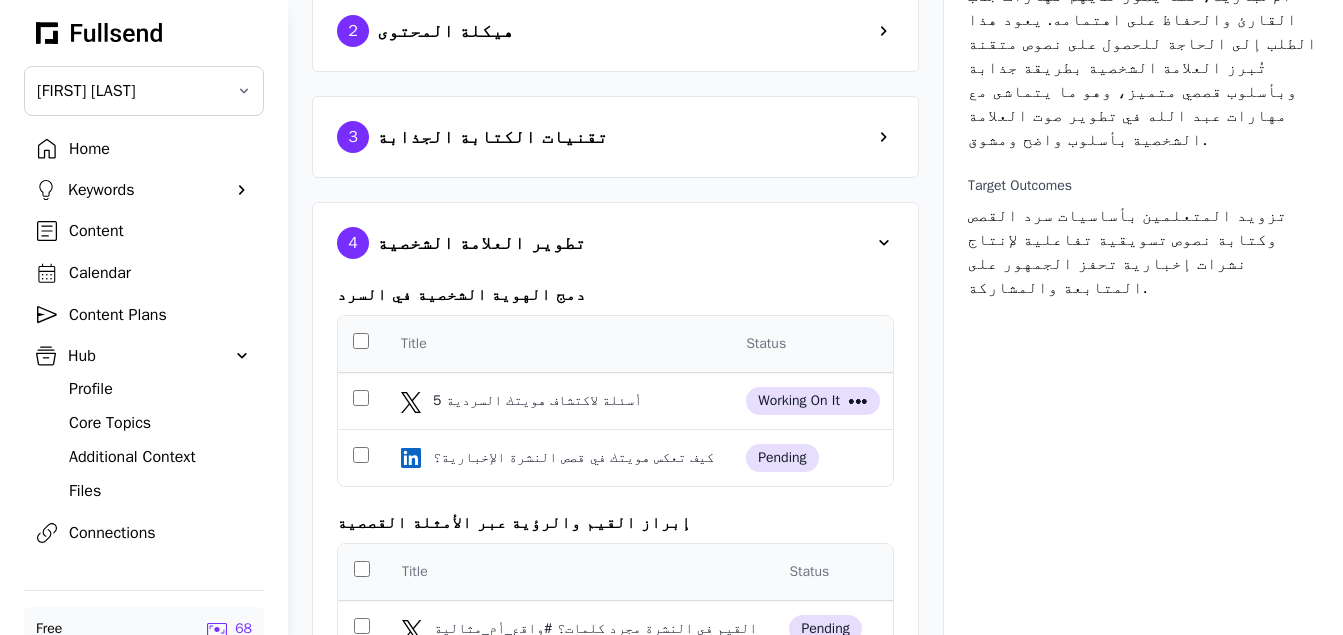 click at bounding box center (884, 243) 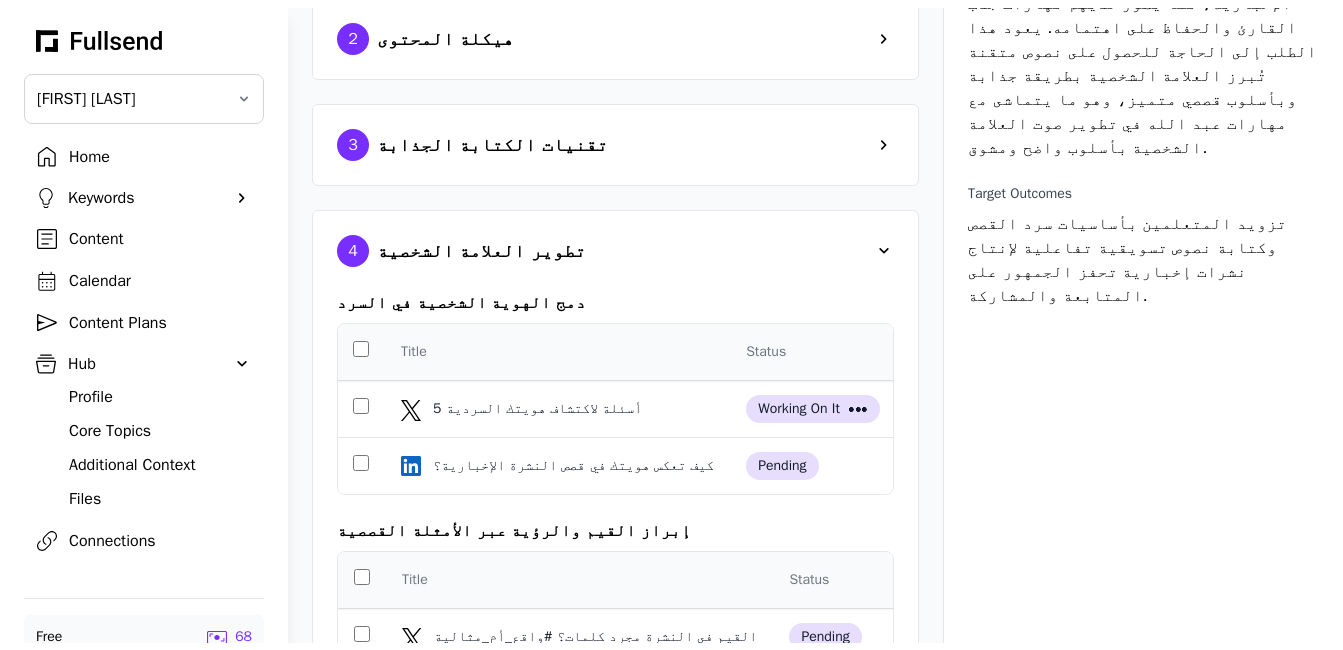 scroll, scrollTop: 74, scrollLeft: 0, axis: vertical 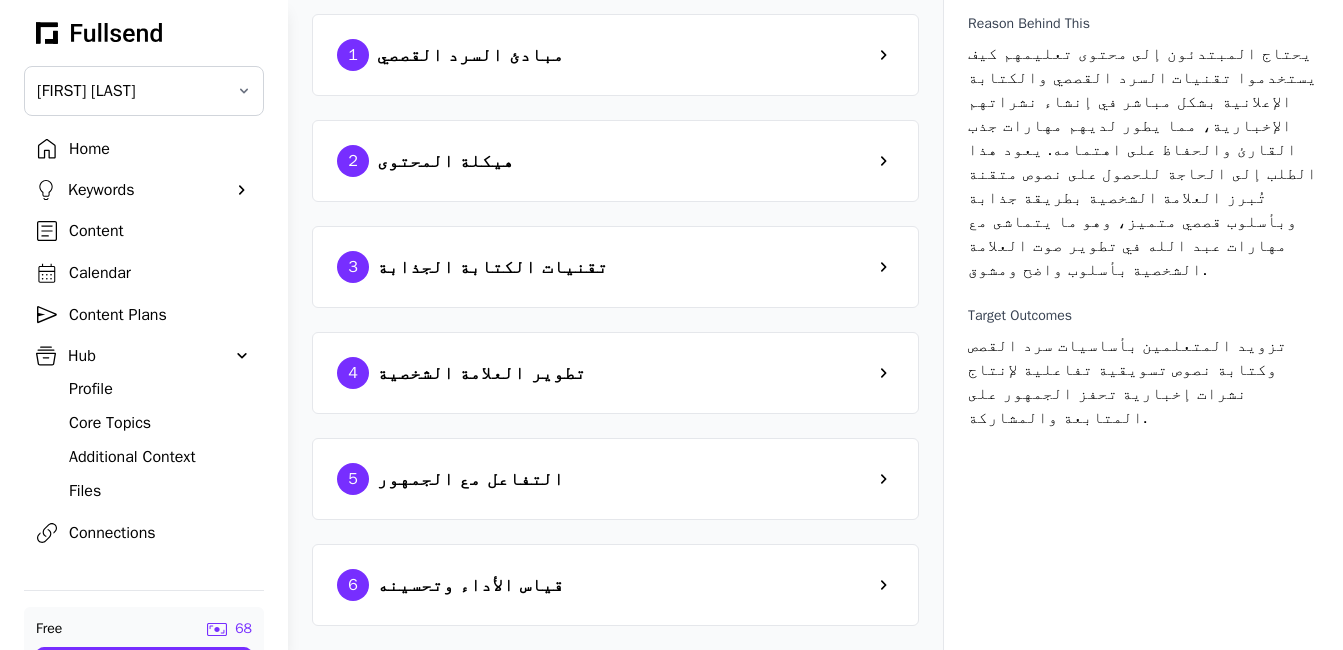 click at bounding box center [884, 585] 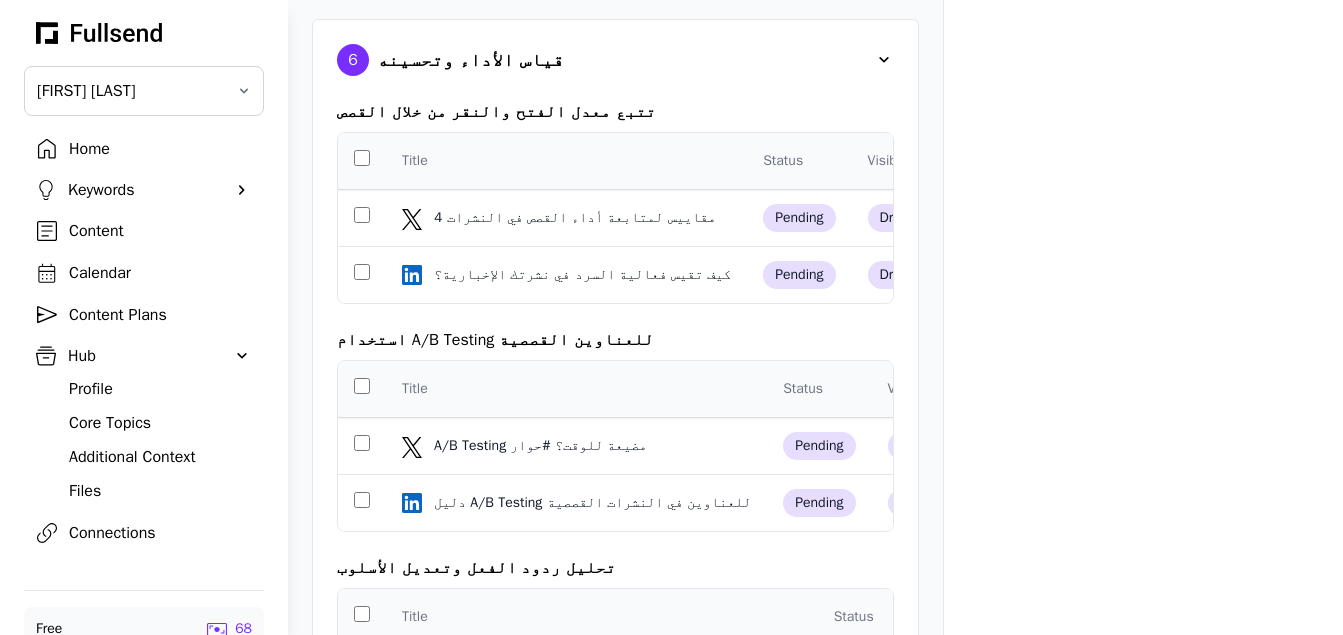 scroll, scrollTop: 600, scrollLeft: 0, axis: vertical 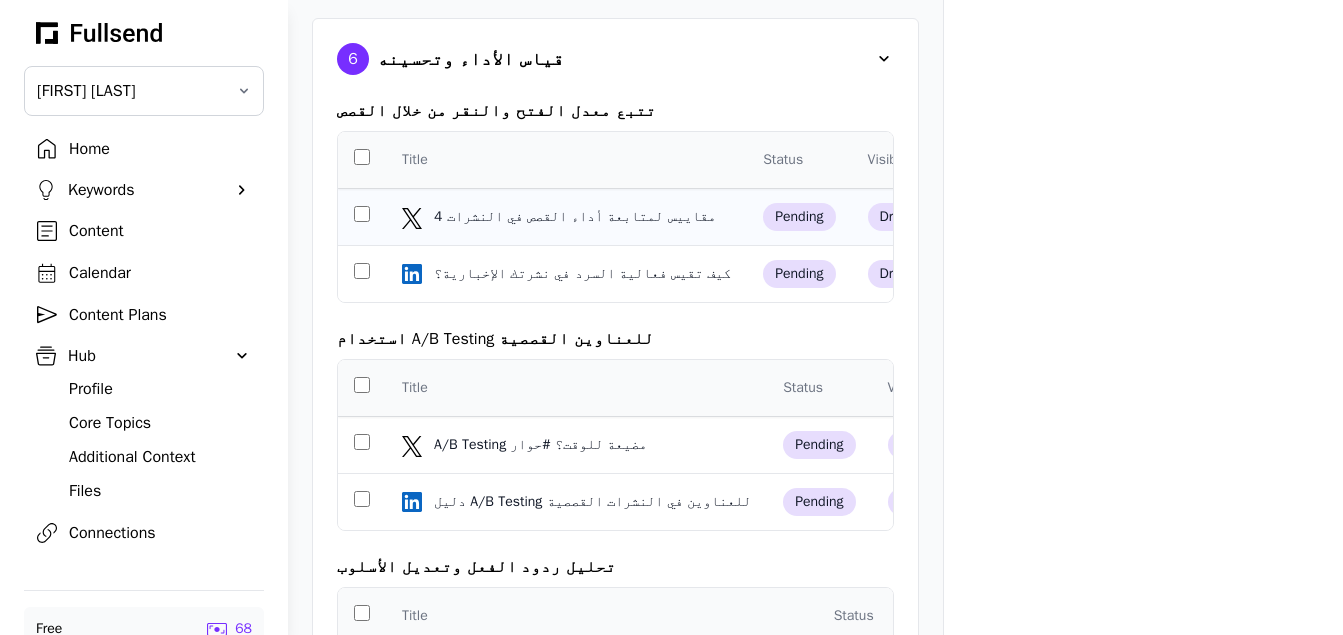 click on "4 مقاييس لمتابعة أداء القصص في النشرات" at bounding box center (577, 217) 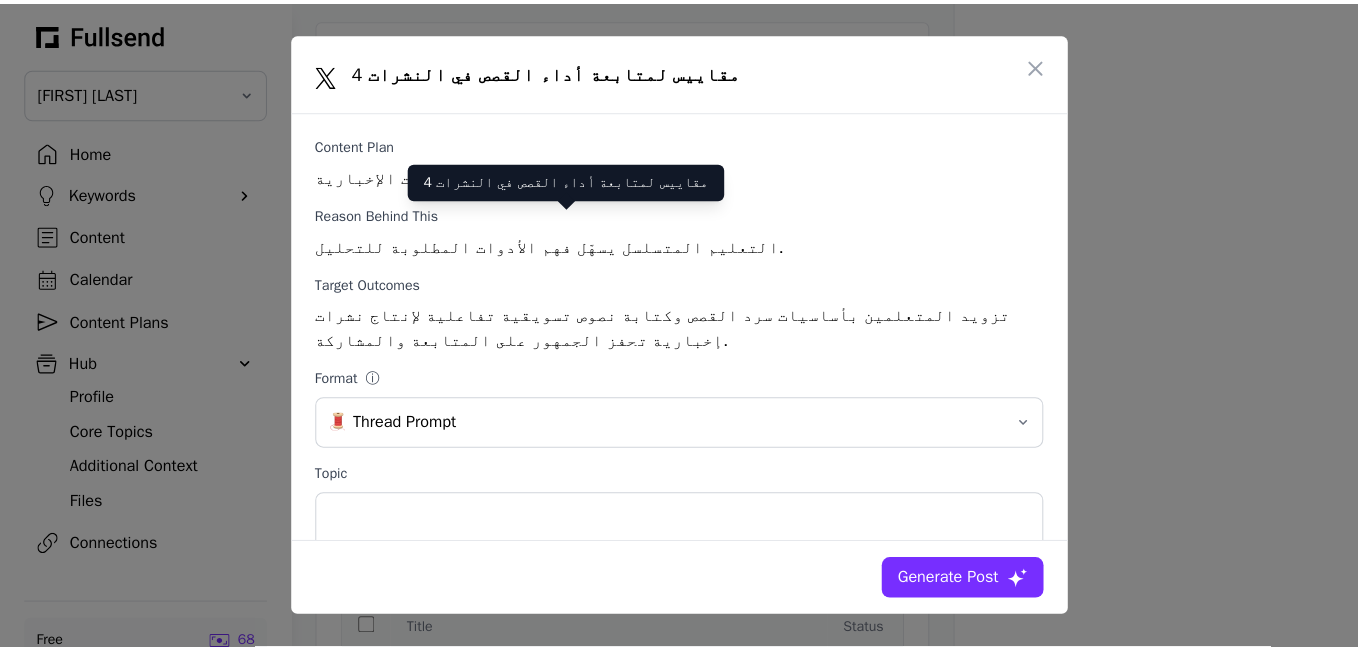 scroll, scrollTop: 0, scrollLeft: 0, axis: both 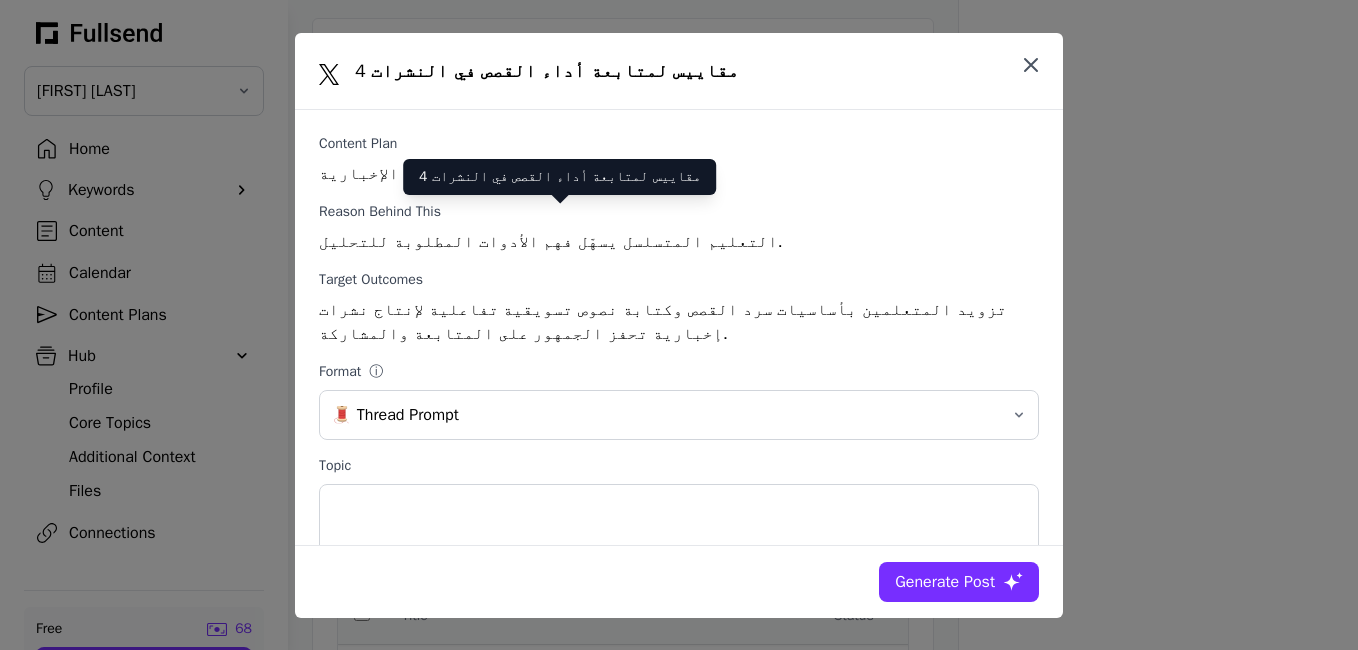 click 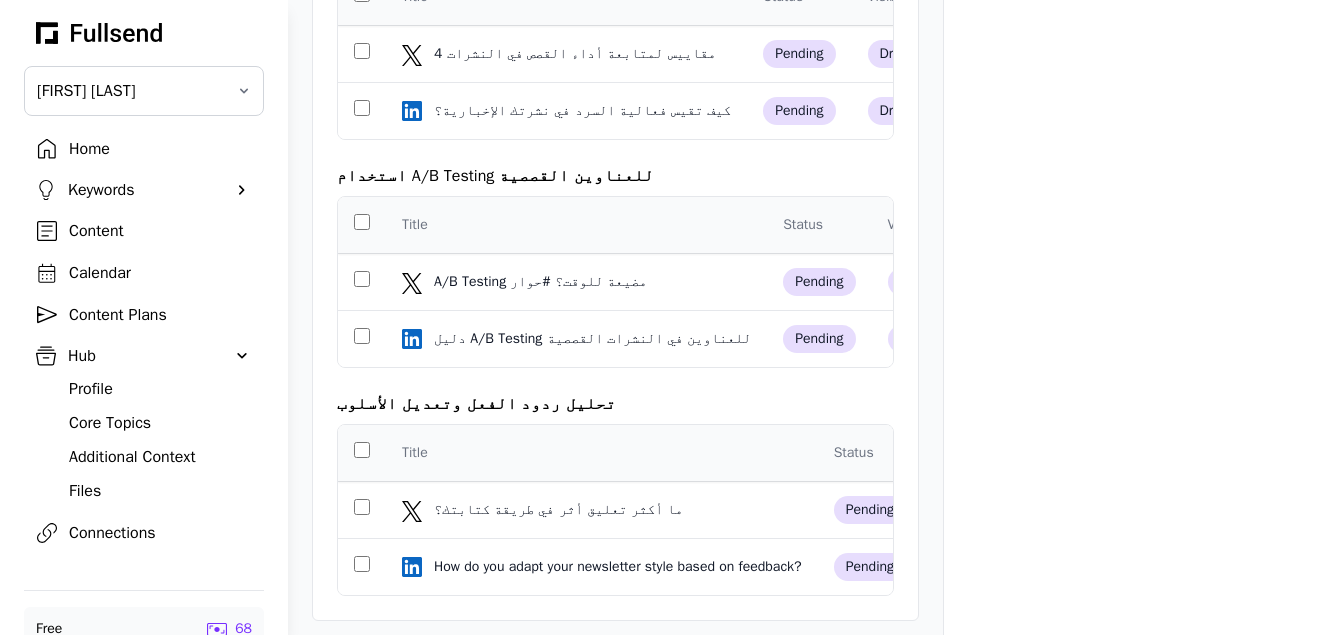 scroll, scrollTop: 765, scrollLeft: 0, axis: vertical 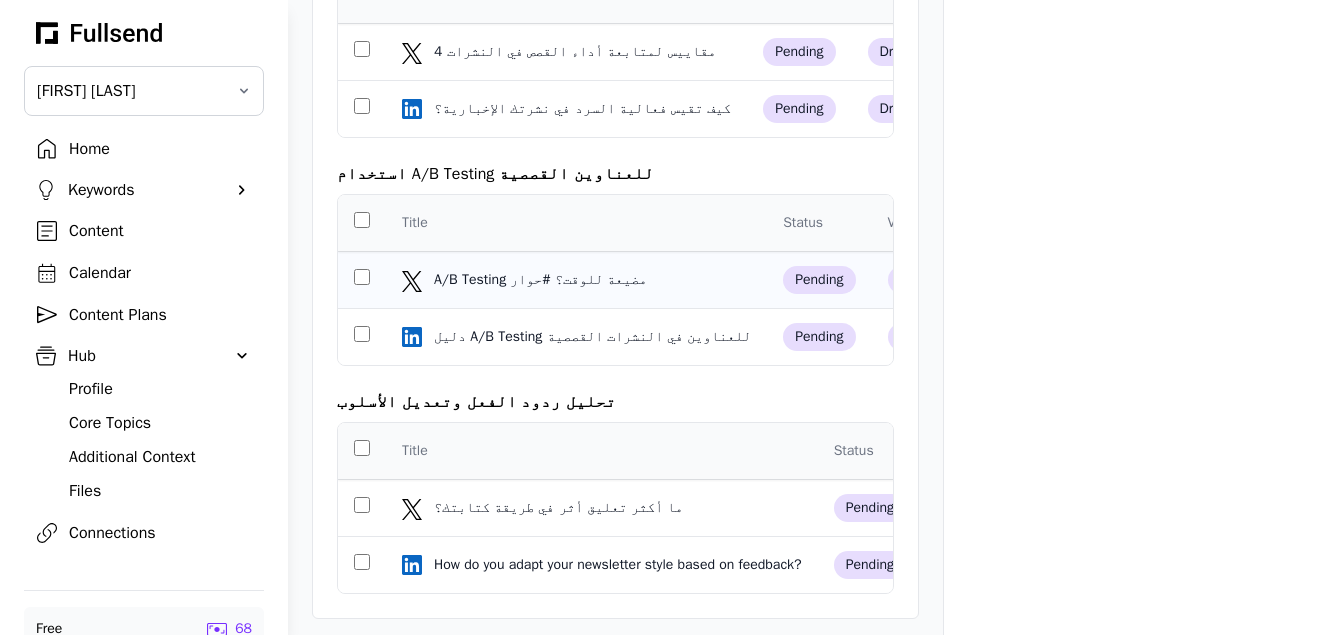 click on "A/B Testing مضيعة للوقت؟ #حوار" 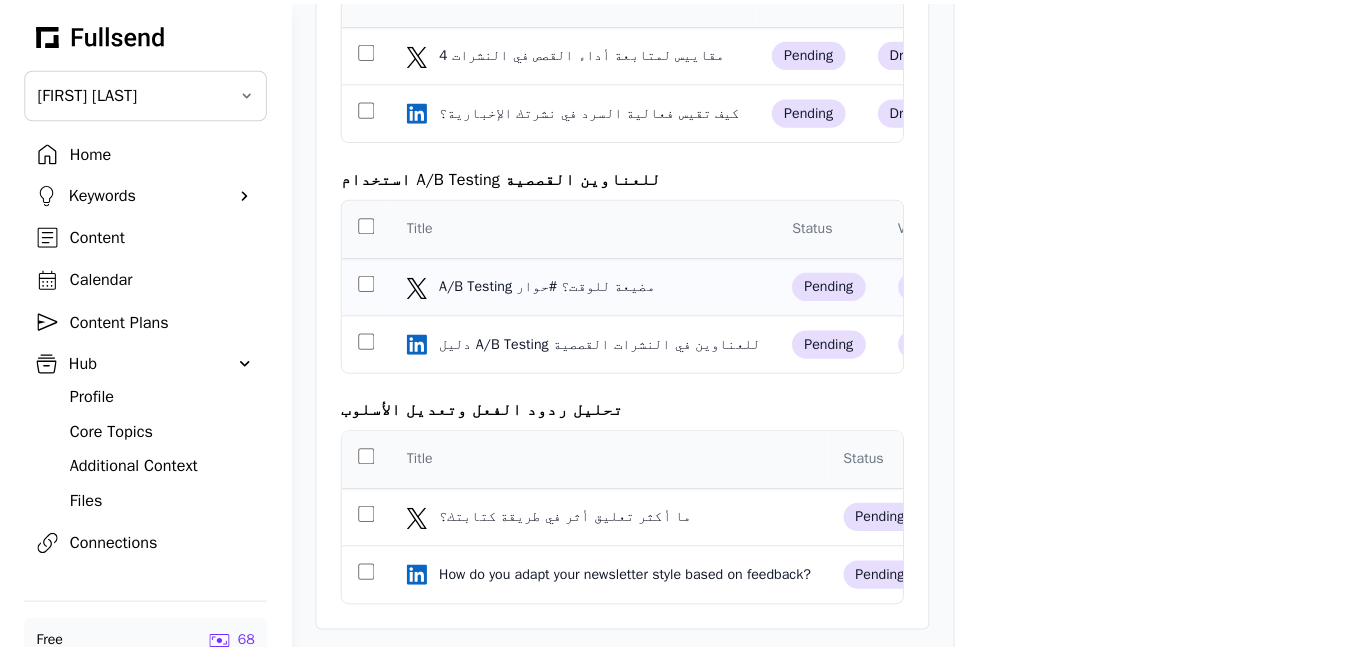 scroll, scrollTop: 0, scrollLeft: 0, axis: both 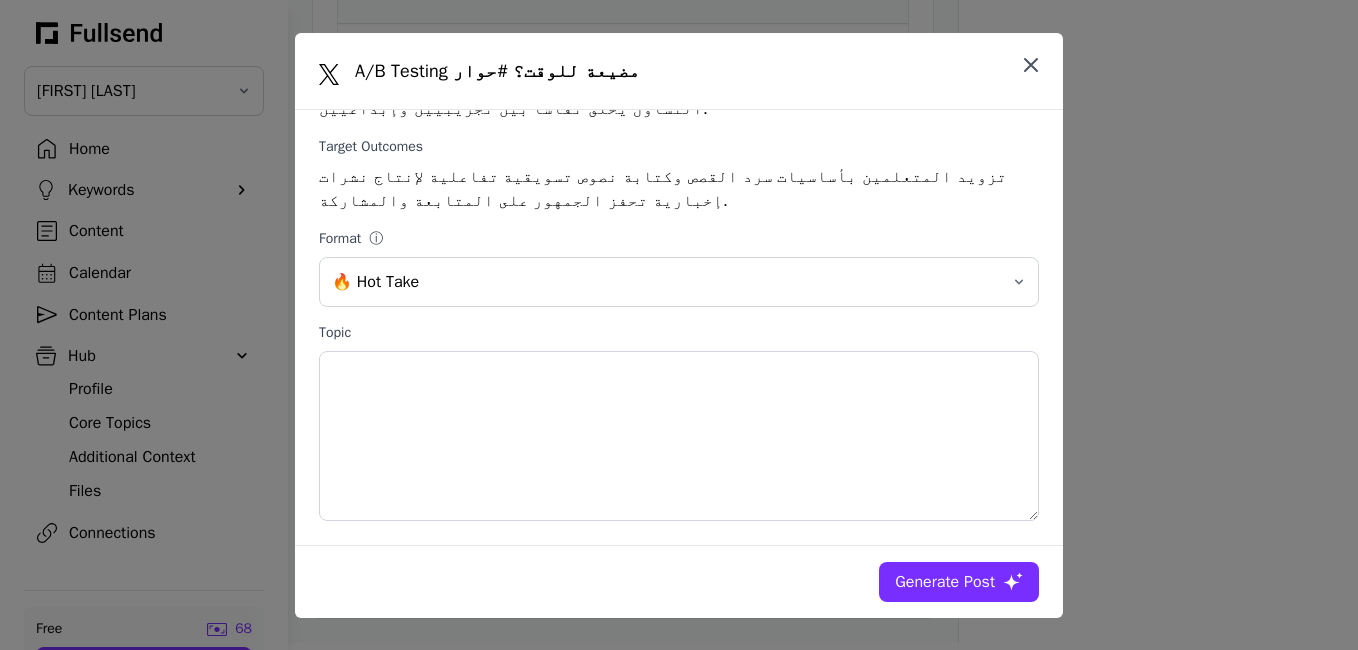 click 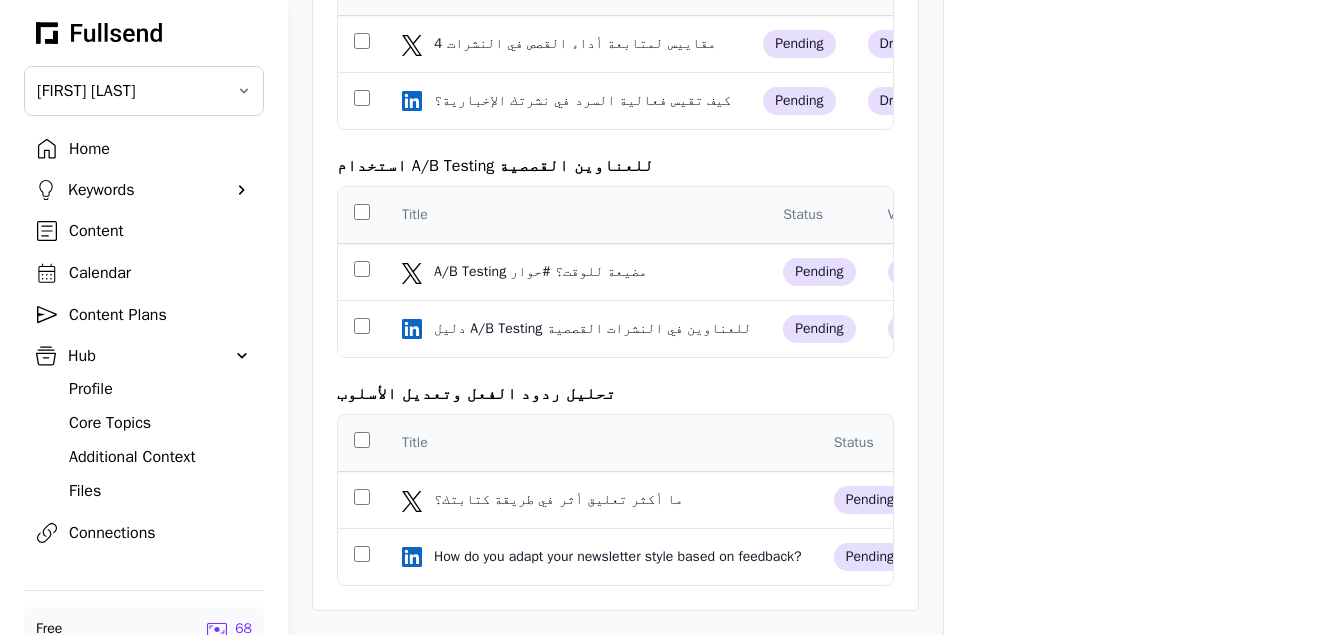 scroll, scrollTop: 818, scrollLeft: 0, axis: vertical 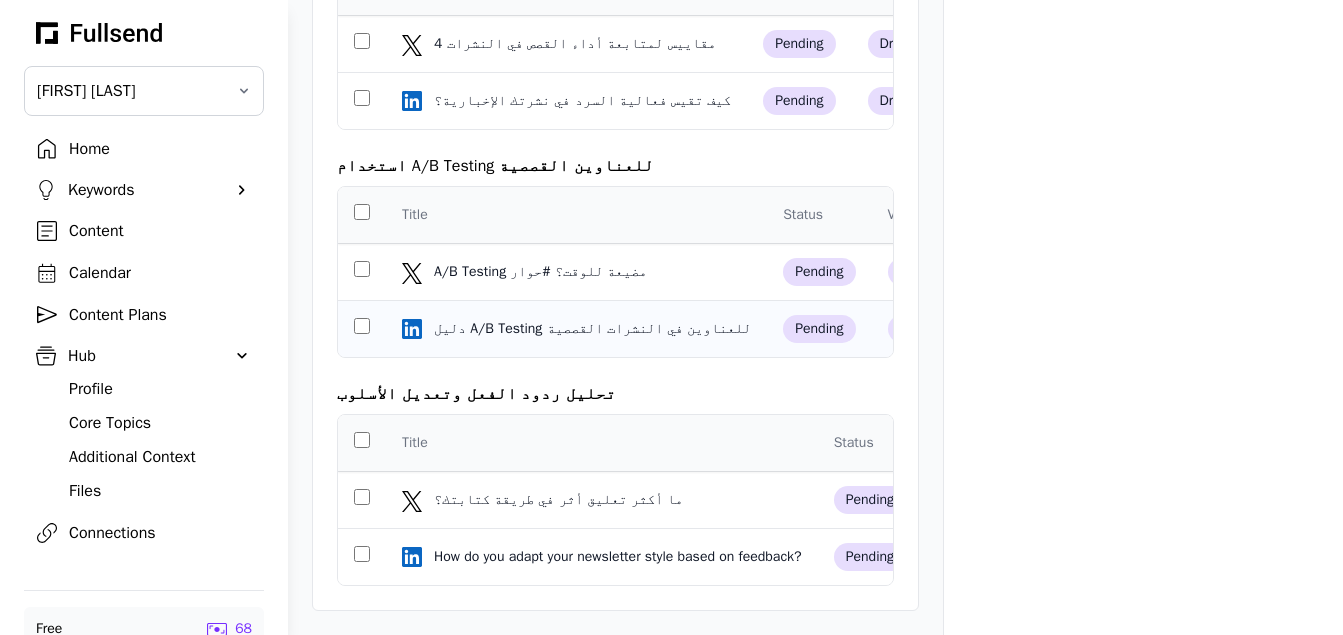 click on "دليل A/B Testing للعناوين في النشرات القصصية" 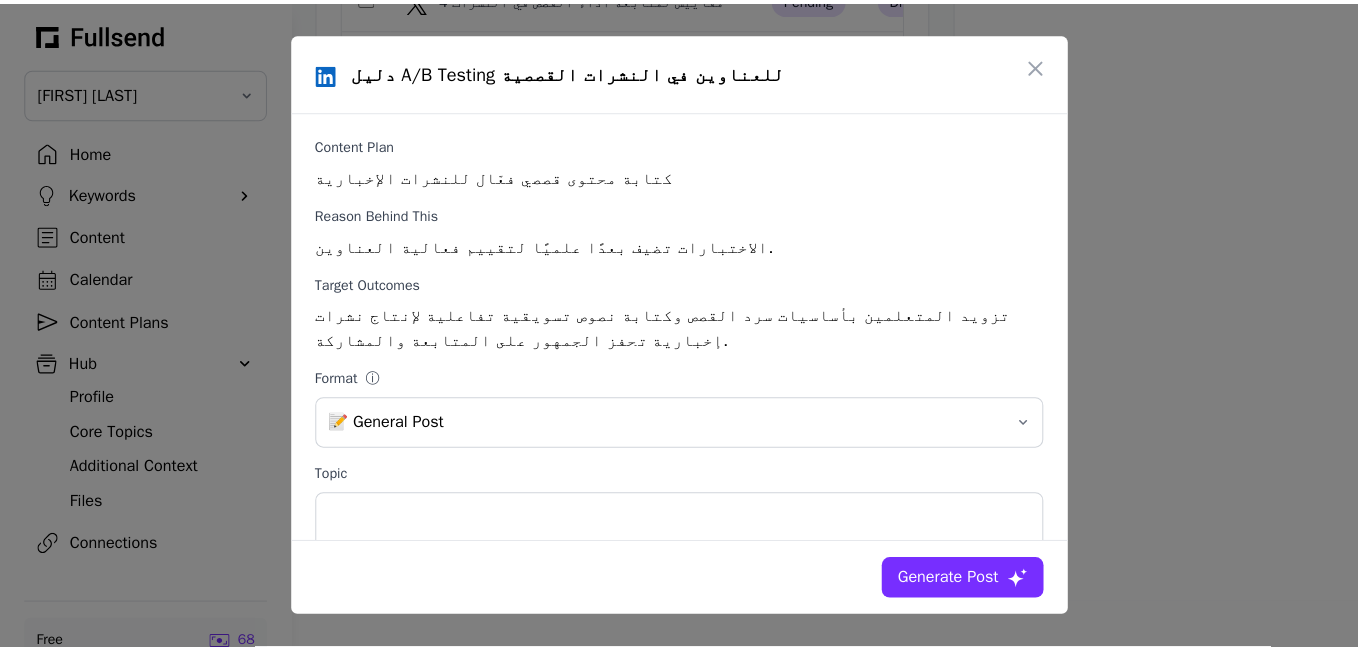 scroll, scrollTop: 0, scrollLeft: 0, axis: both 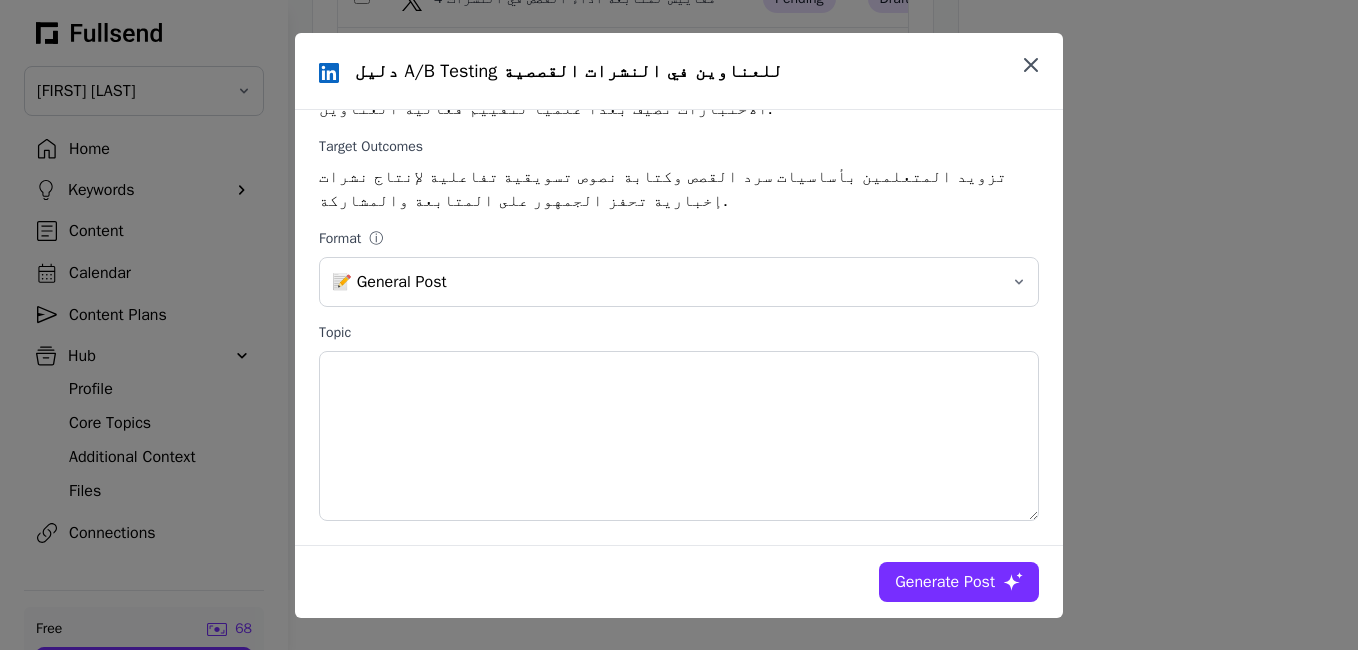 click at bounding box center [1031, 65] 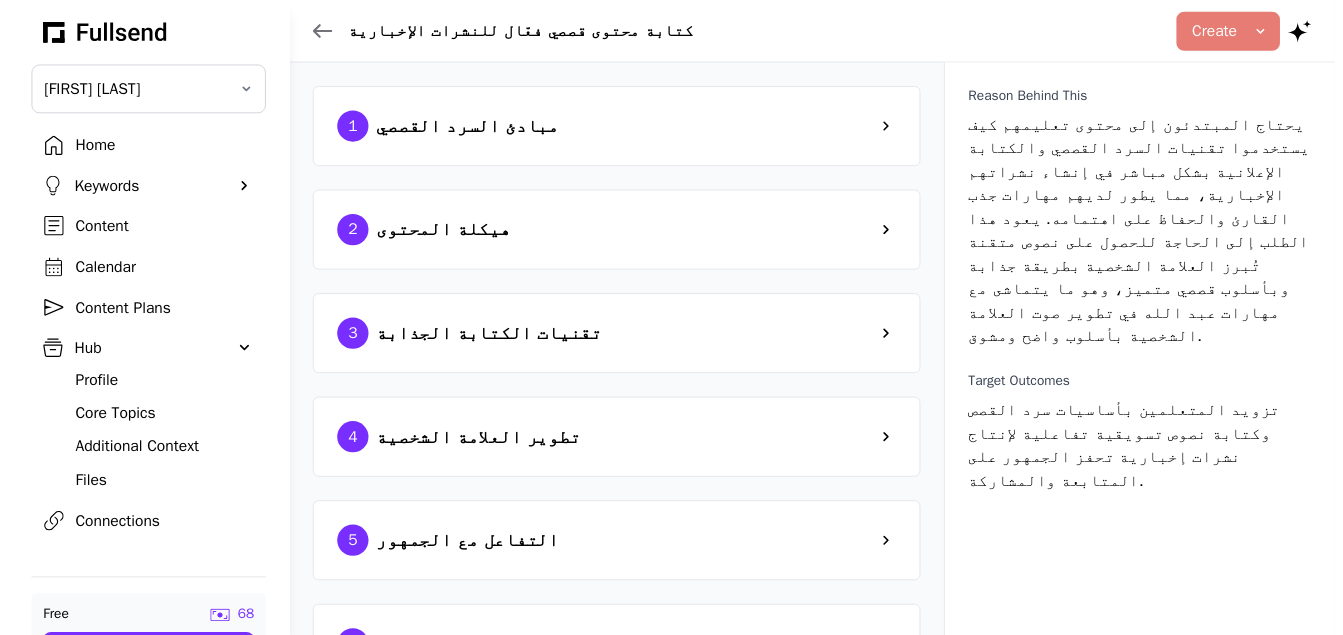 scroll, scrollTop: 818, scrollLeft: 0, axis: vertical 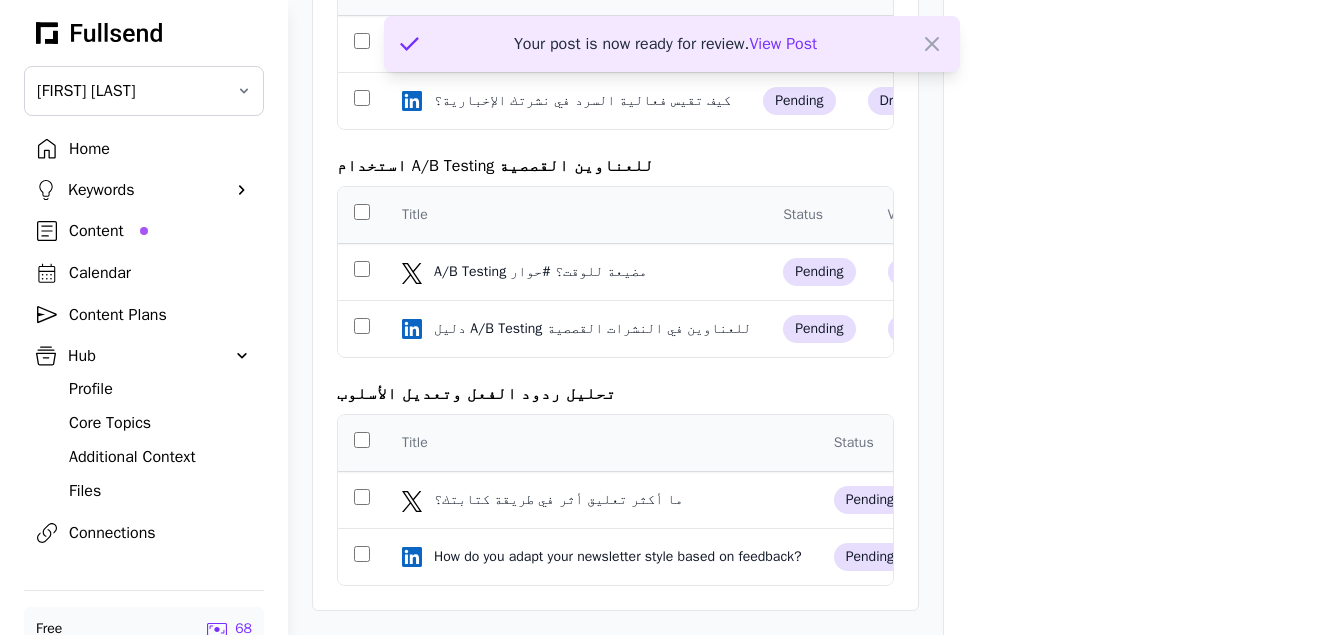 click on "View Post" at bounding box center (783, 44) 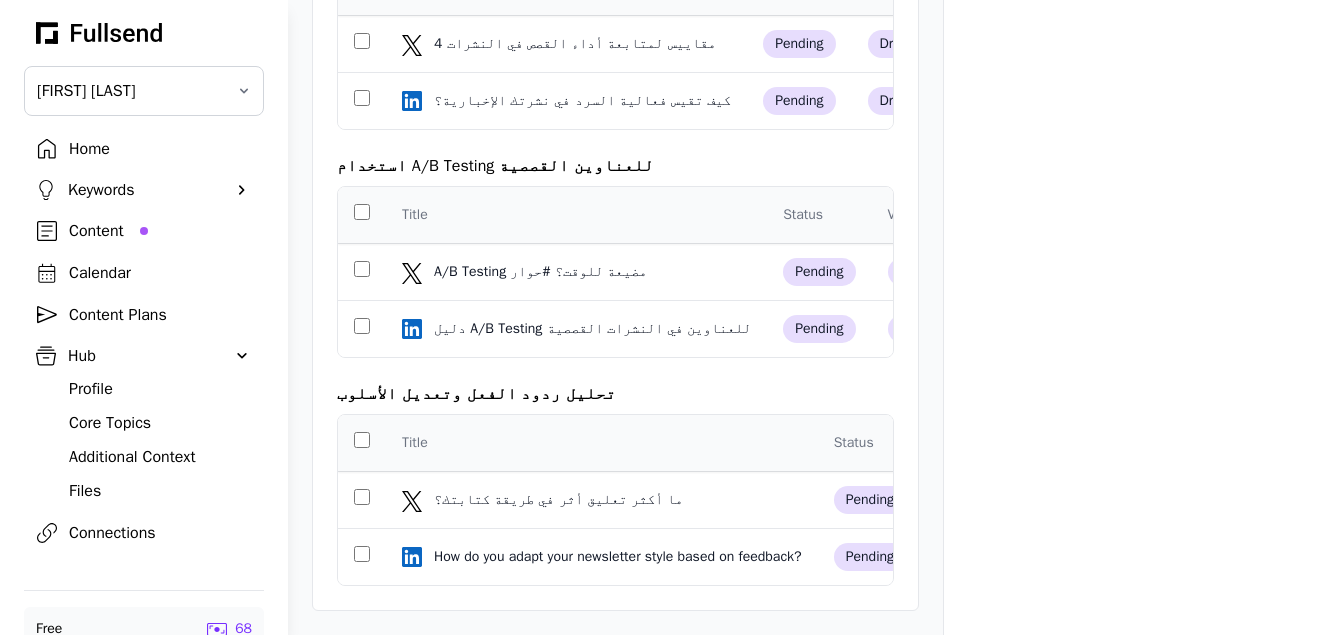 select on "**" 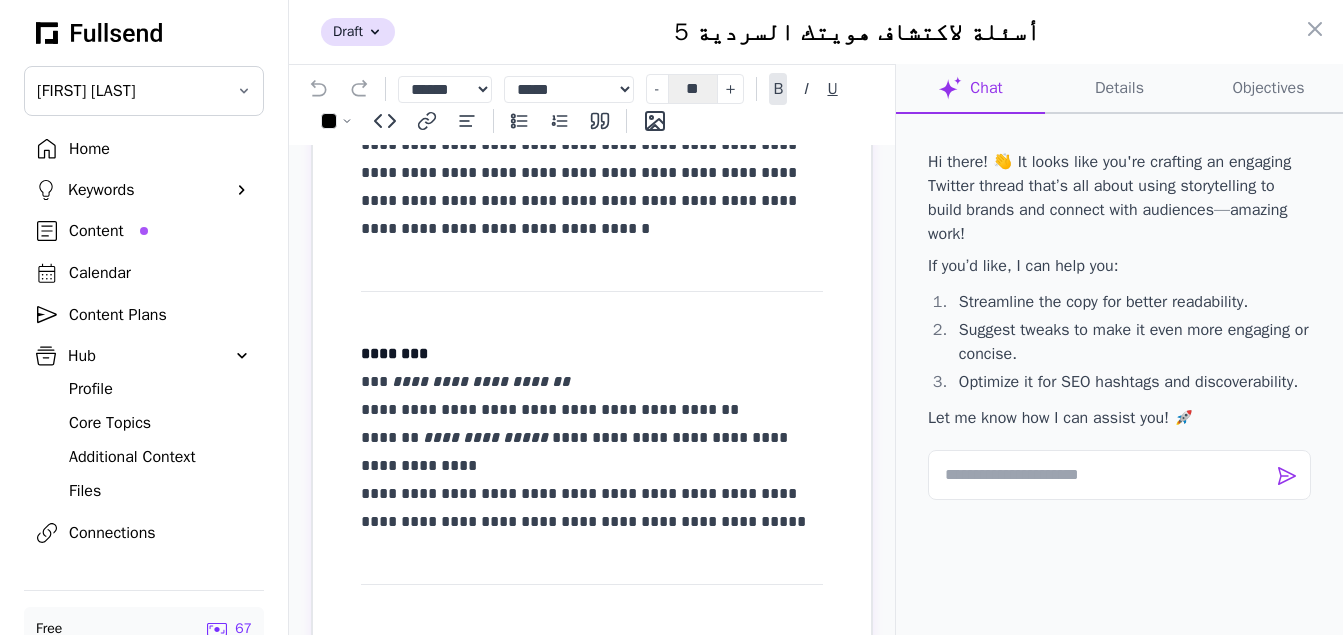 scroll, scrollTop: 0, scrollLeft: 0, axis: both 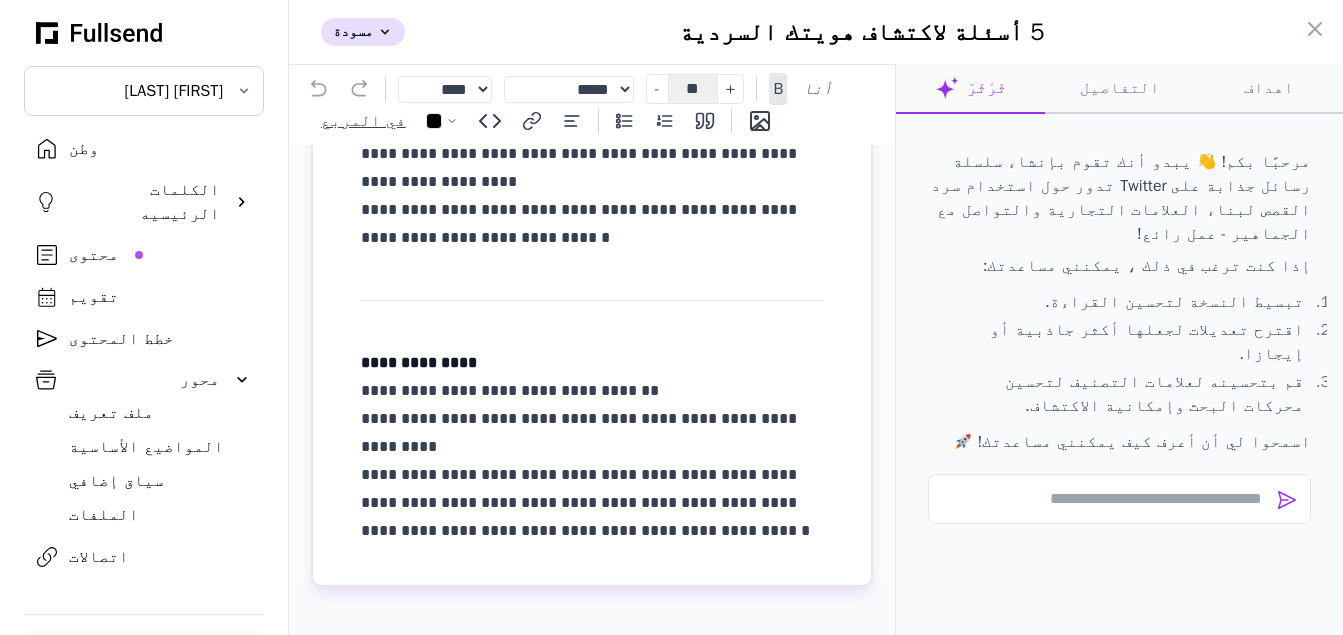 click at bounding box center (671, 317) 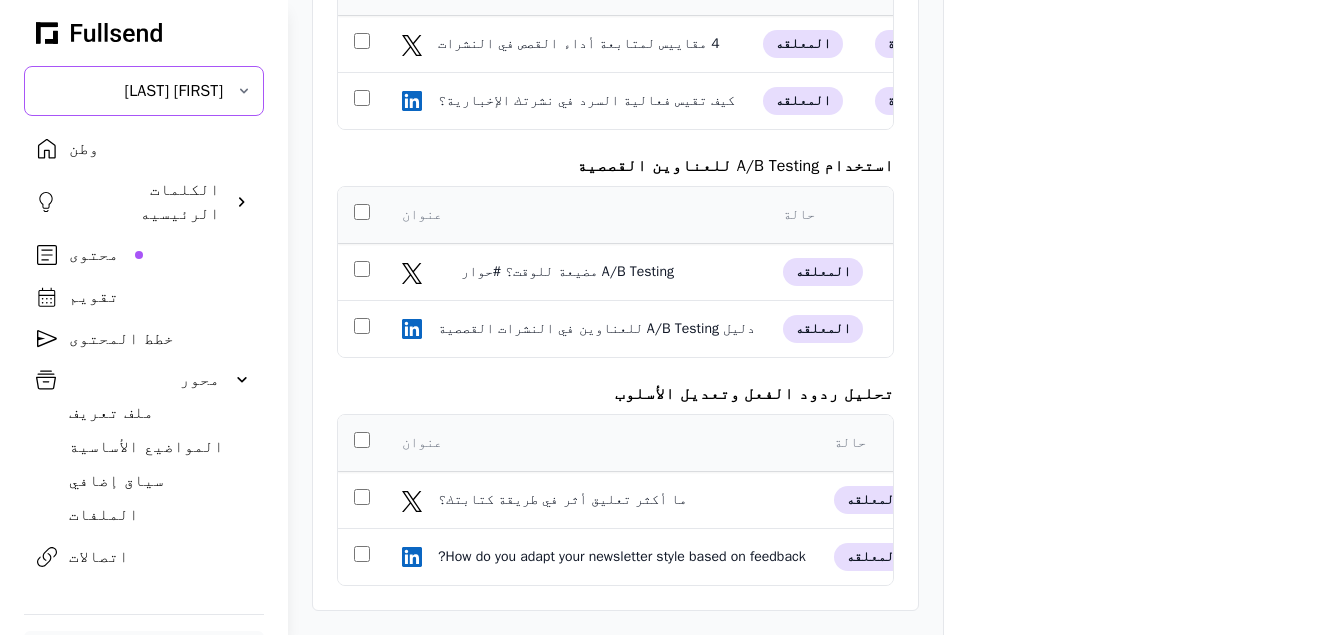 click on "[FIRST] [LAST]" at bounding box center [144, 91] 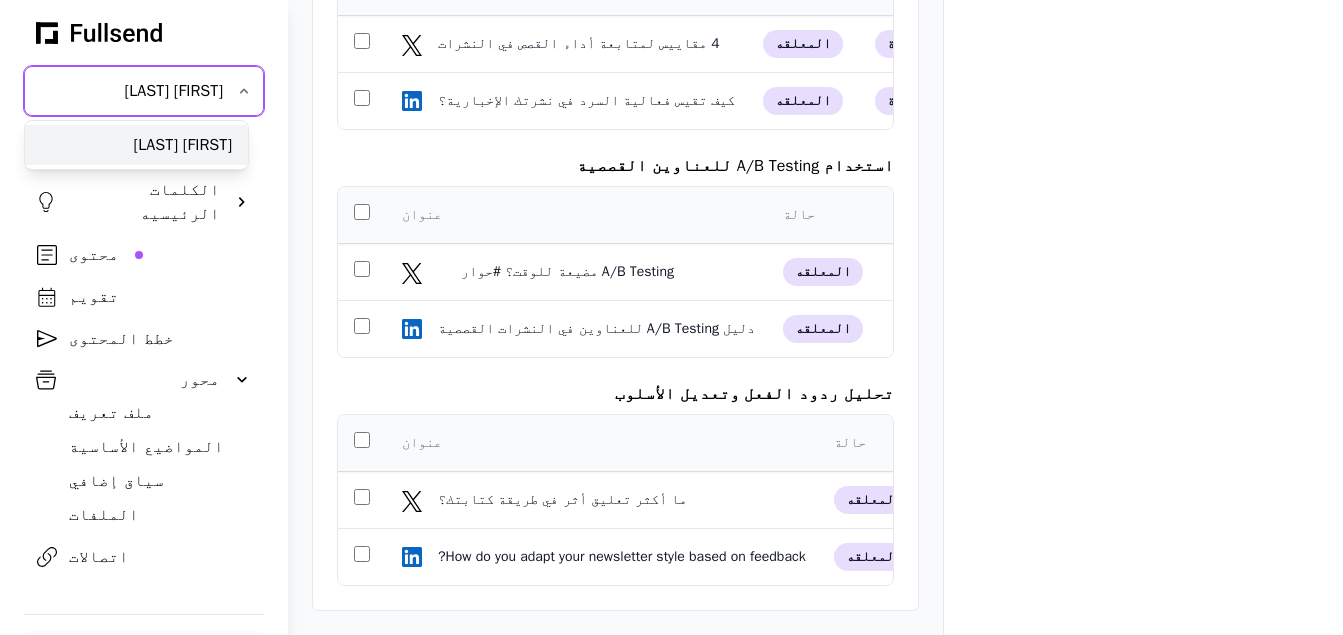 click on "[FIRST] [LAST]" at bounding box center (136, 145) 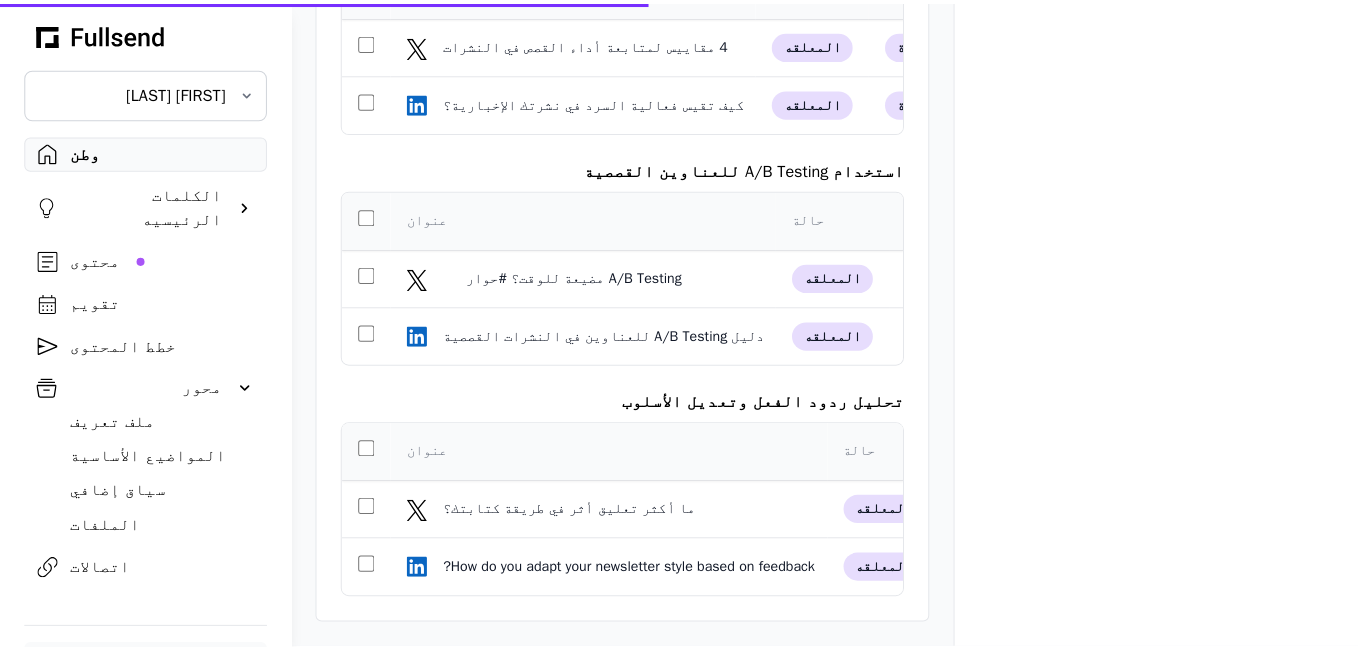 scroll, scrollTop: 0, scrollLeft: 0, axis: both 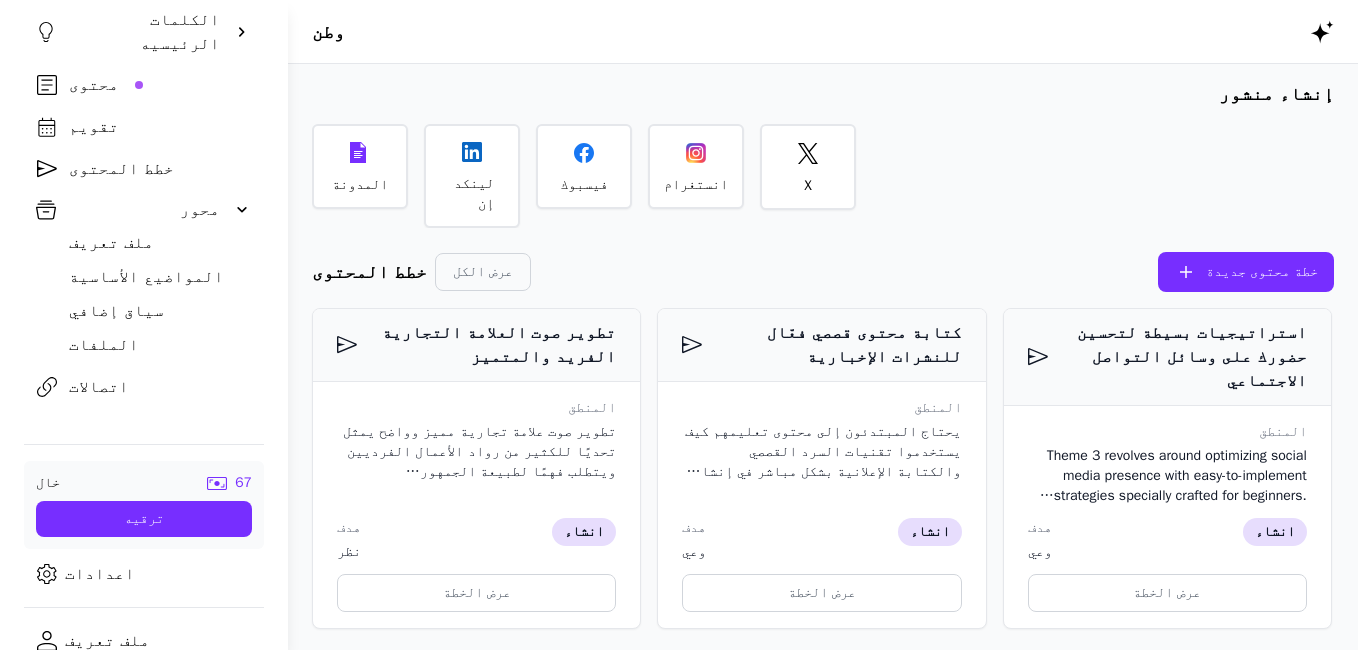 click on "اعدادات" at bounding box center (100, 574) 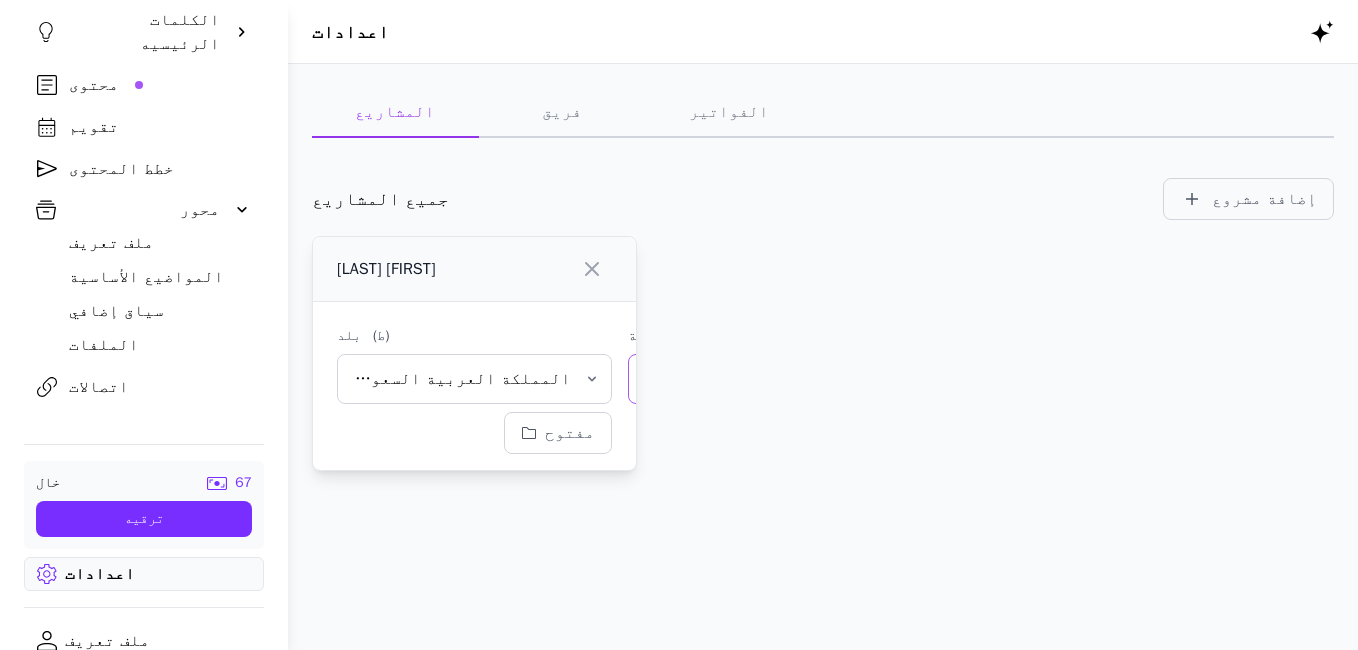 click on "العربية" at bounding box center (676, 379) 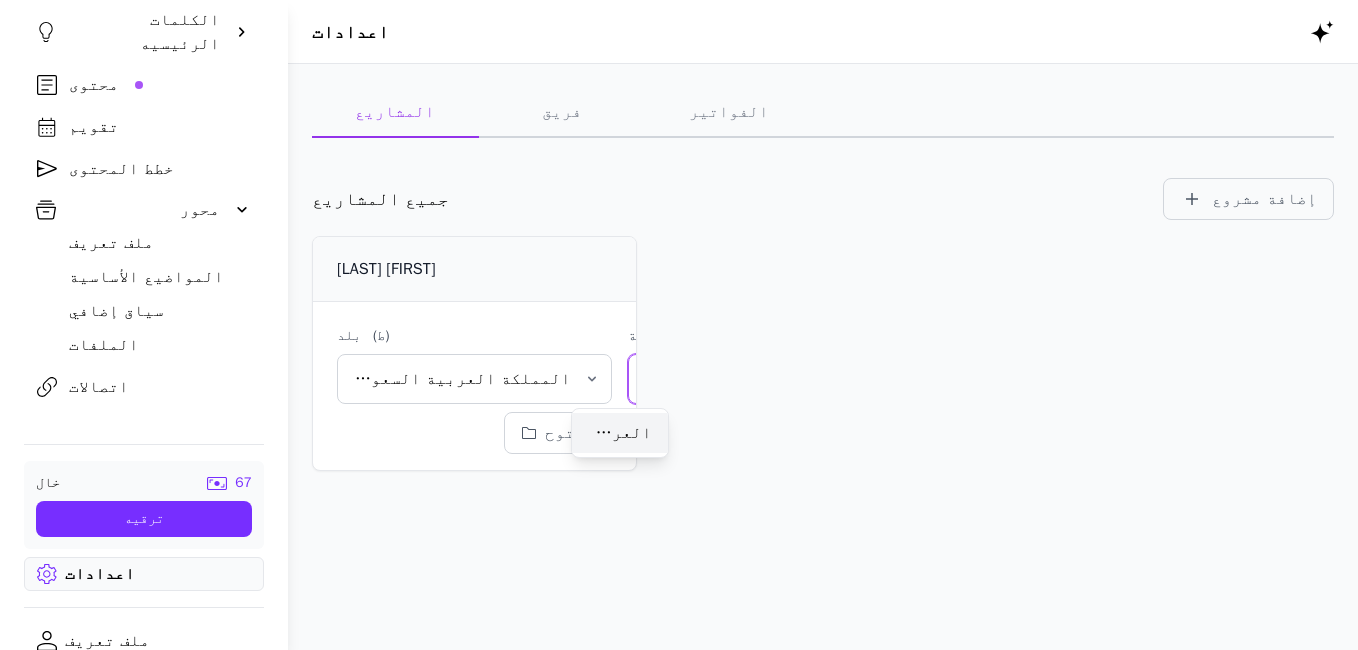 click on "العربية" at bounding box center [620, 433] 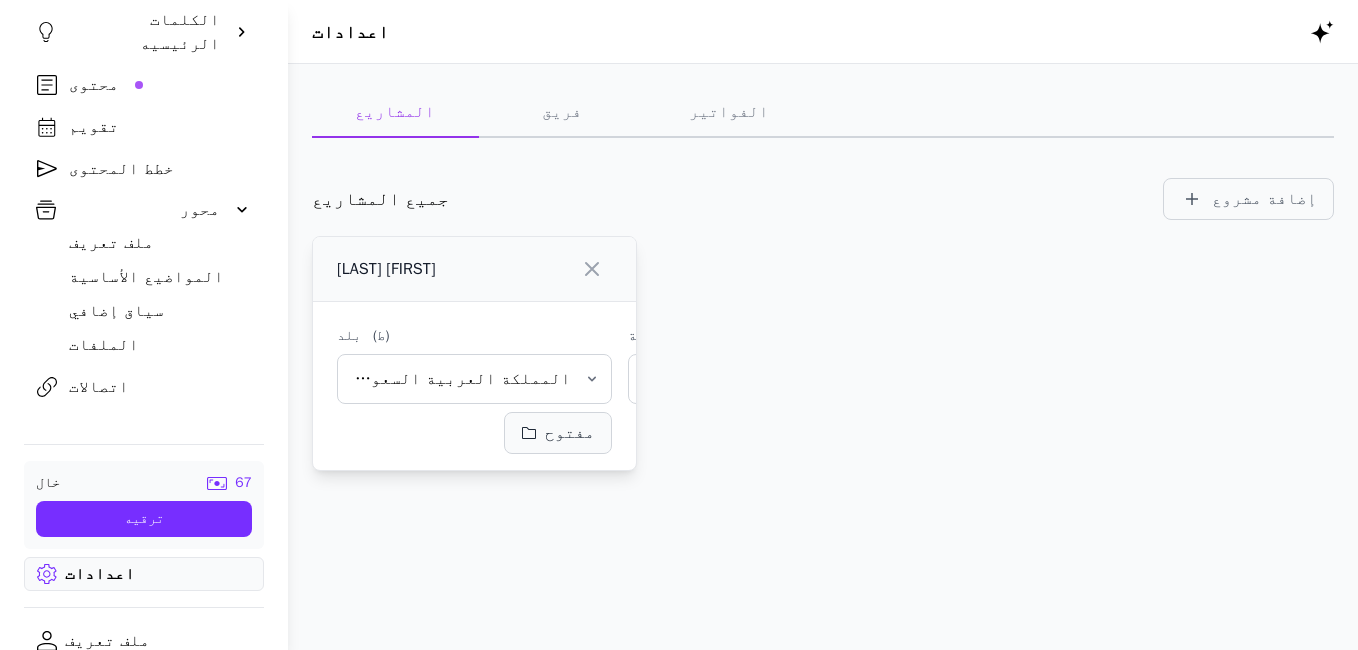 click on "مفتوح" 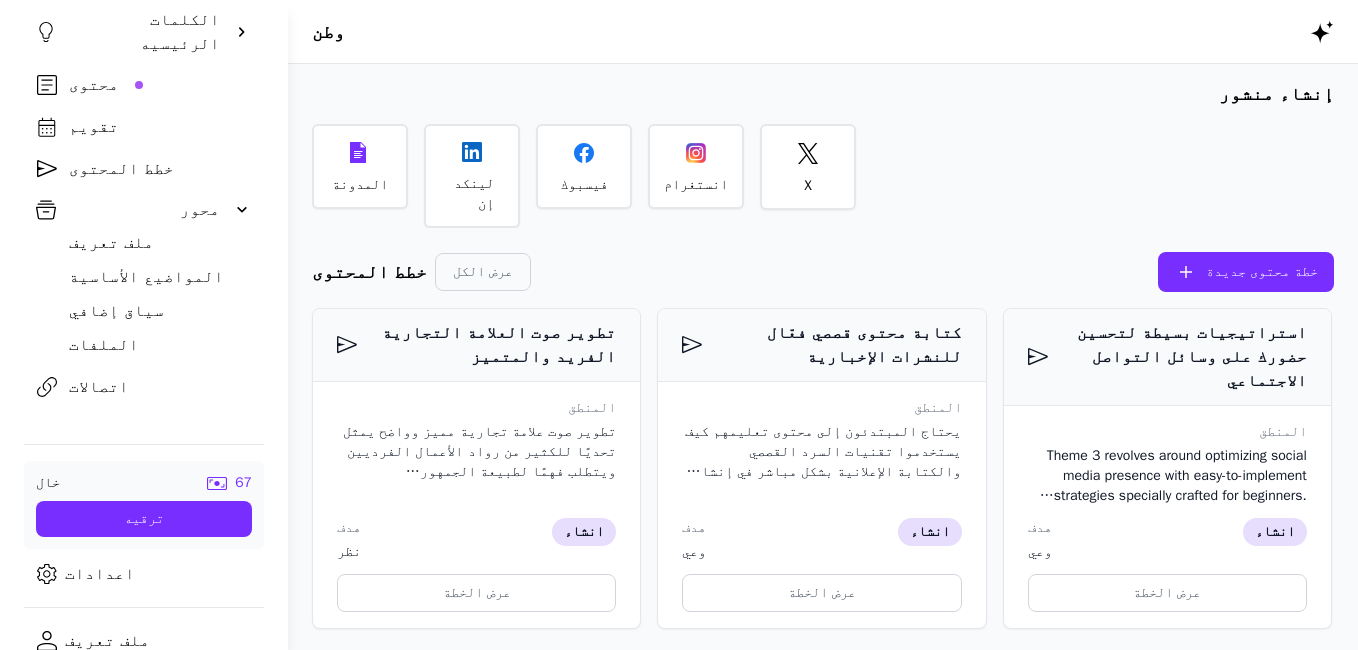 click on "خطط المحتوى" at bounding box center (121, 169) 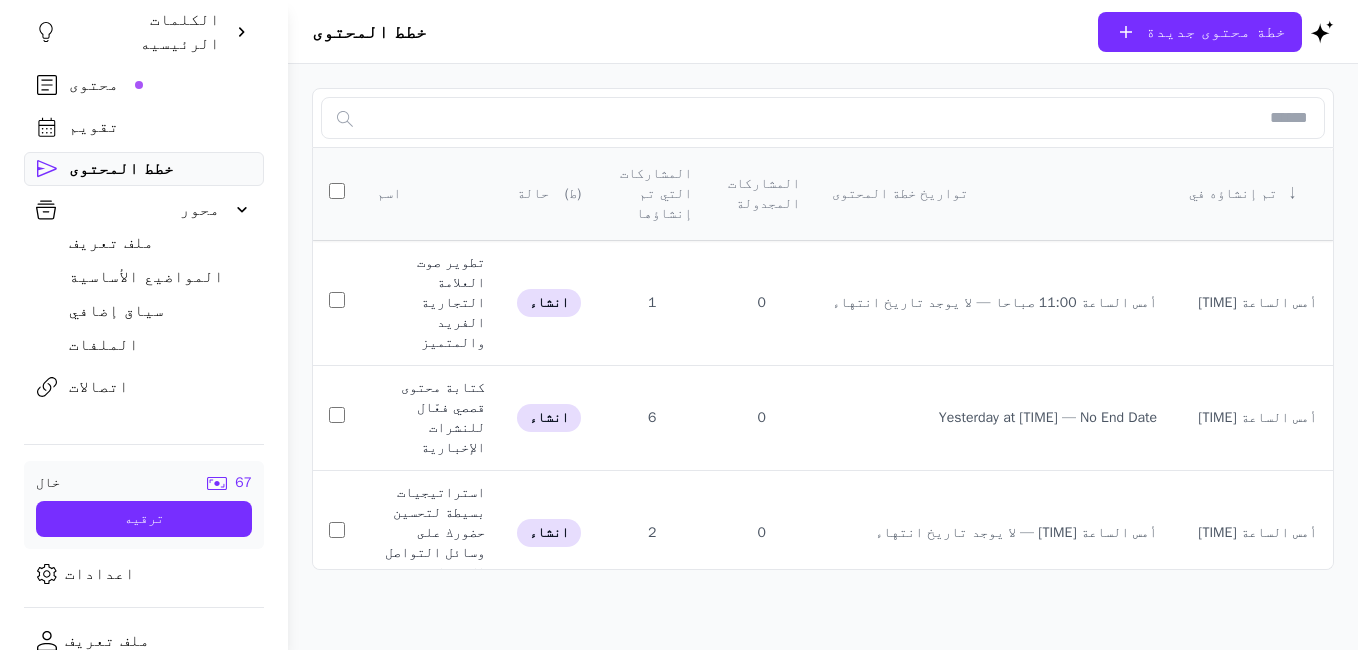 click on "محتوى" at bounding box center [160, 85] 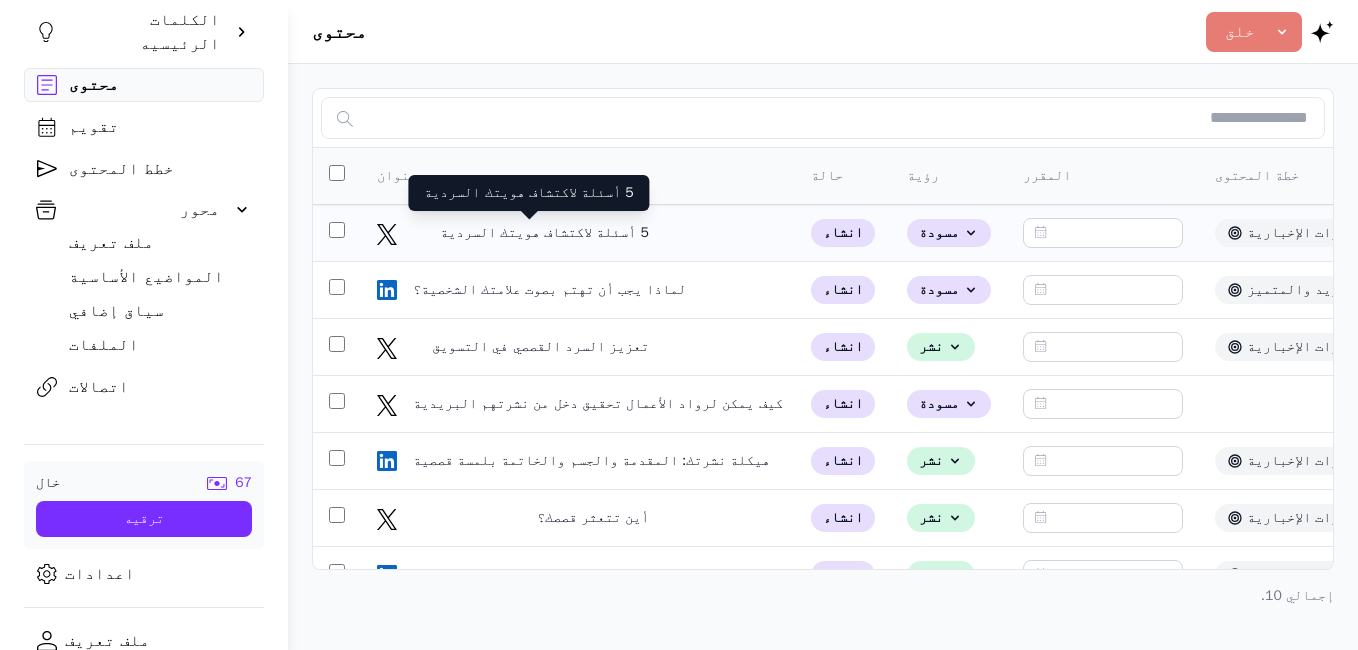 click on "5 أسئلة لاكتشاف هويتك السردية" 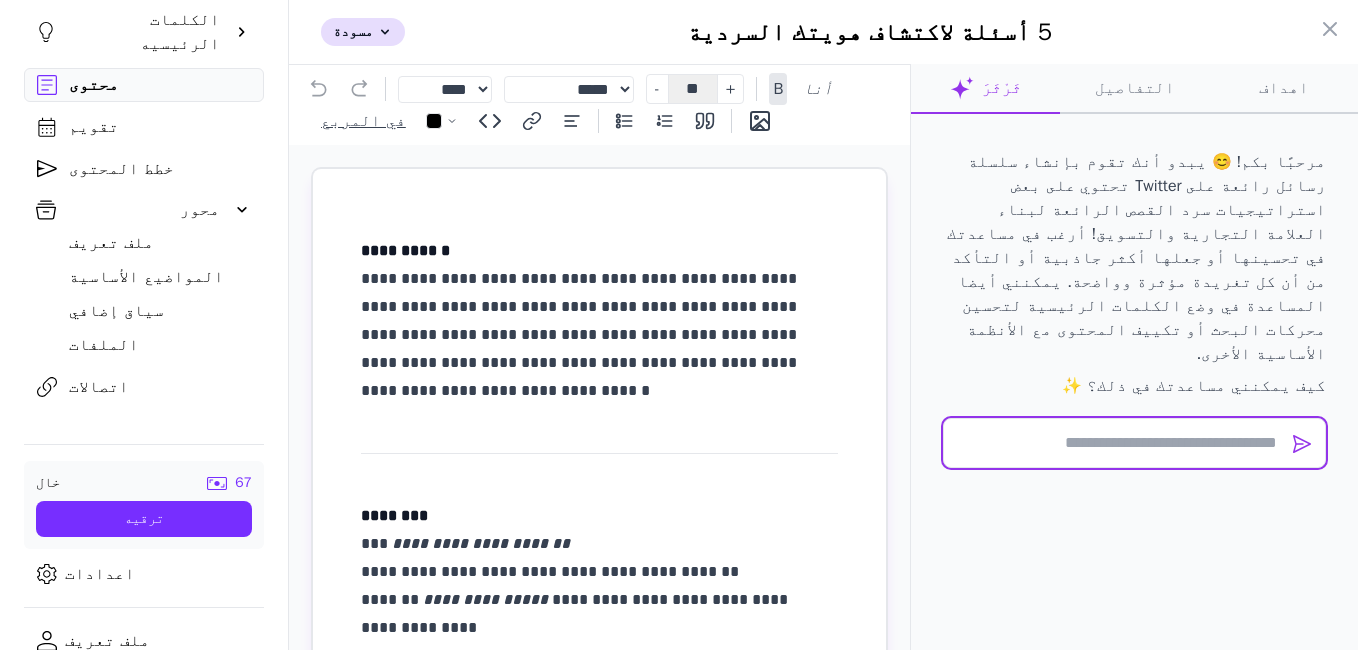 click at bounding box center (1134, 443) 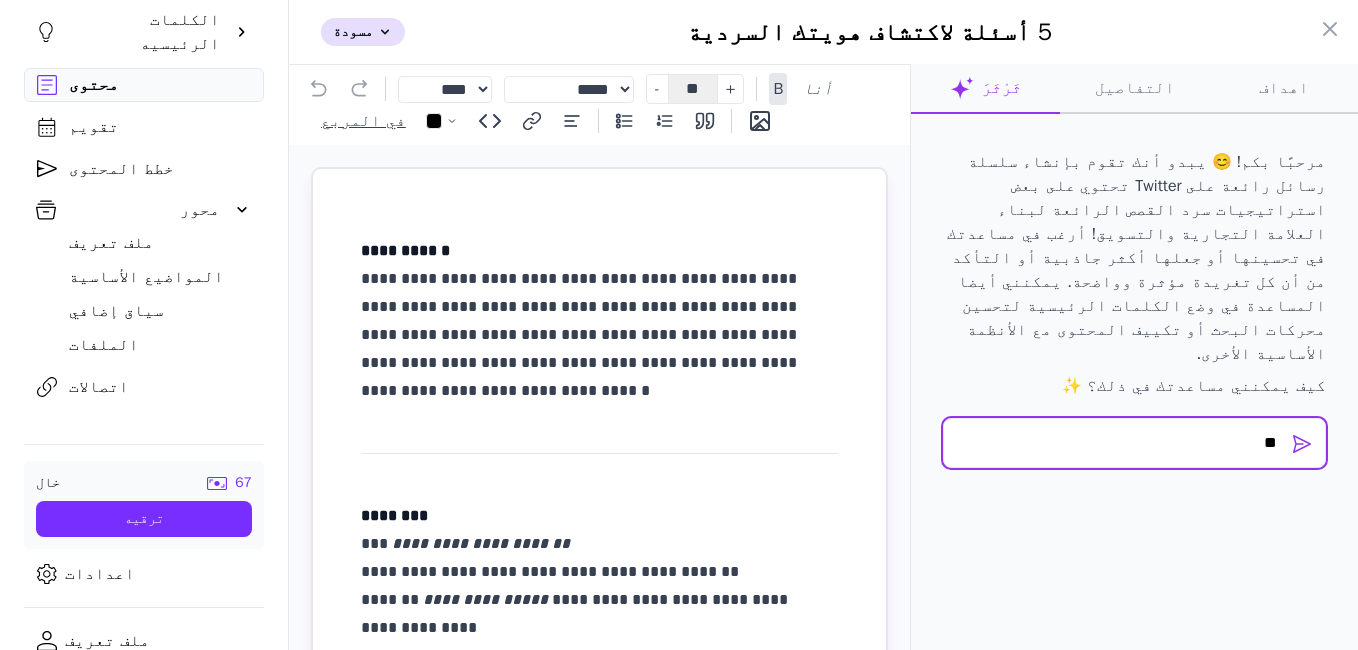 type on "*" 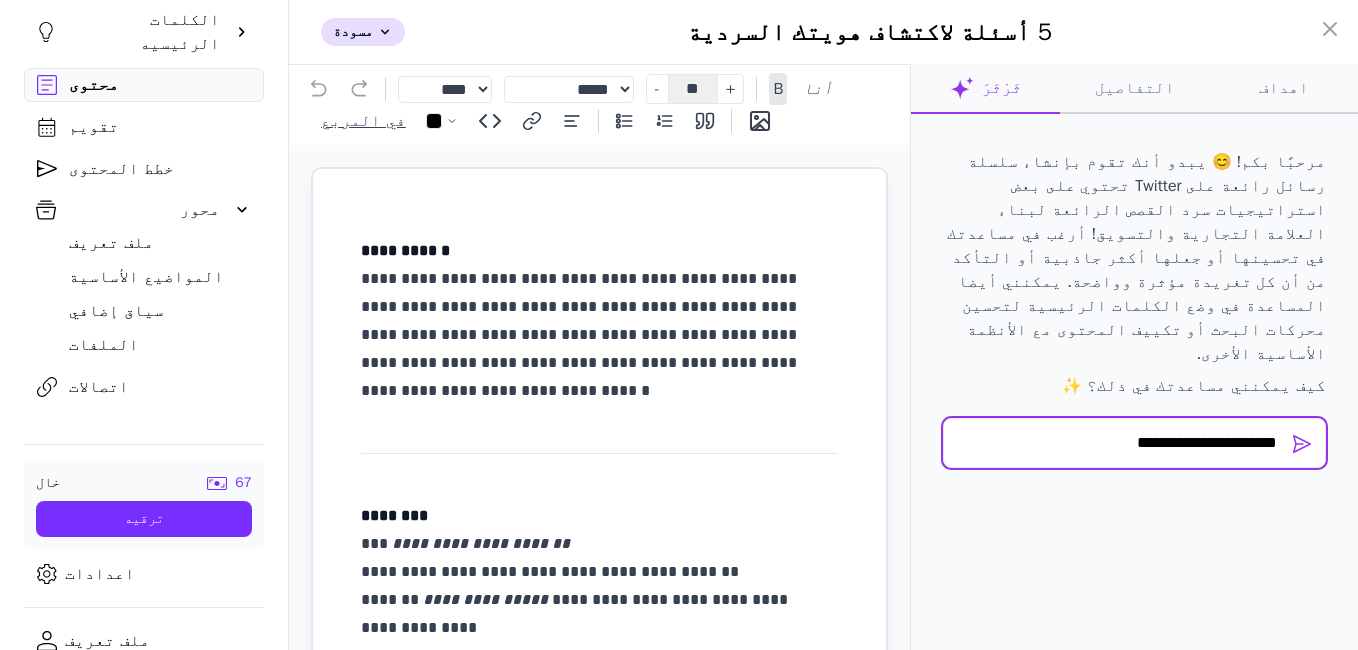 type on "**********" 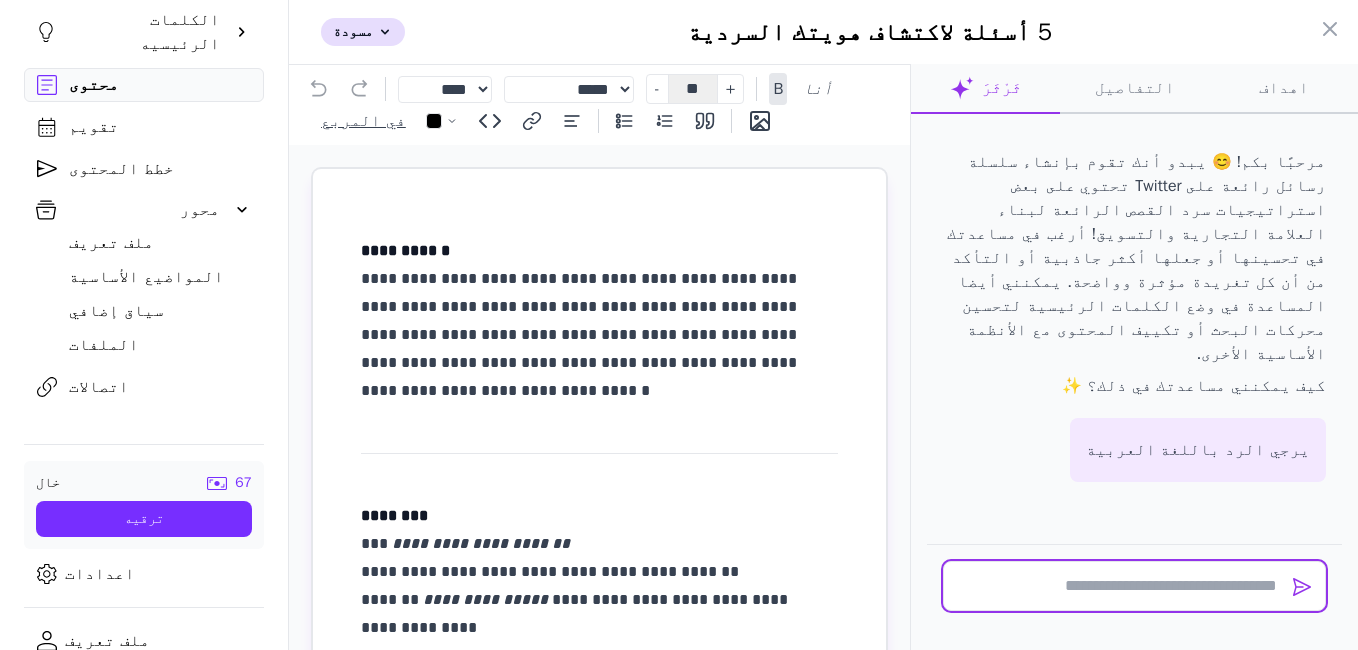 scroll, scrollTop: 232, scrollLeft: 0, axis: vertical 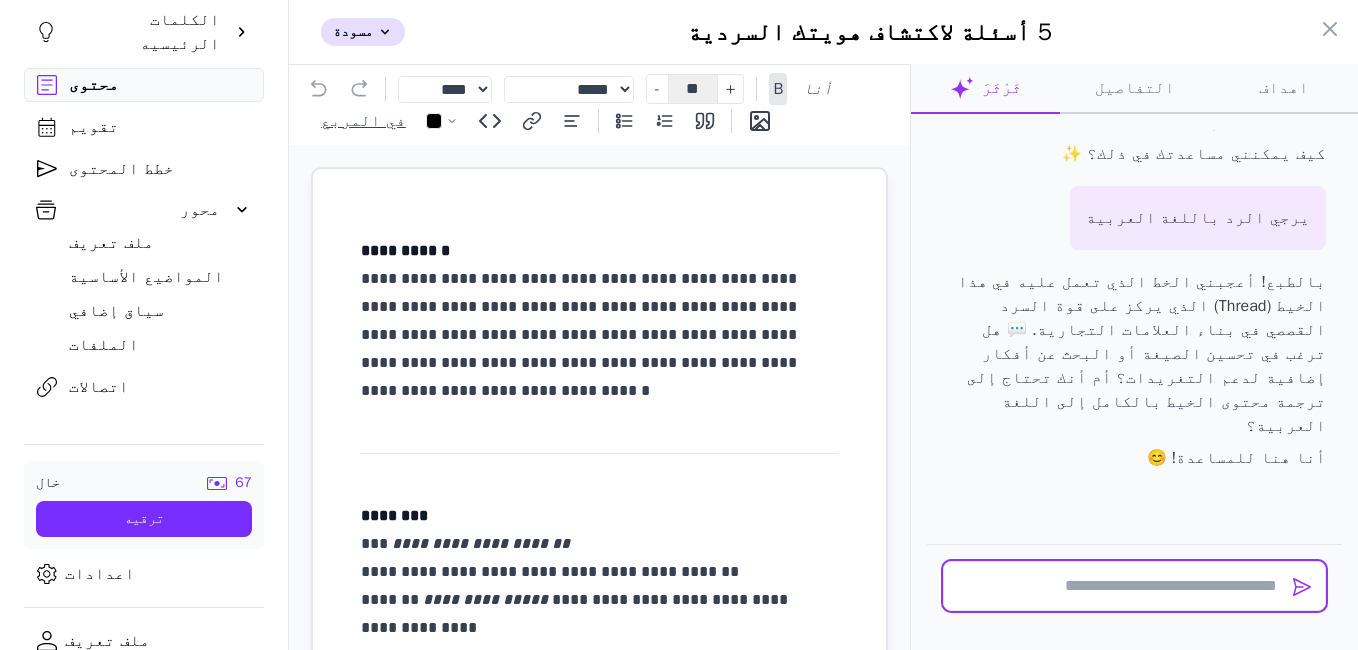 click at bounding box center (1134, 586) 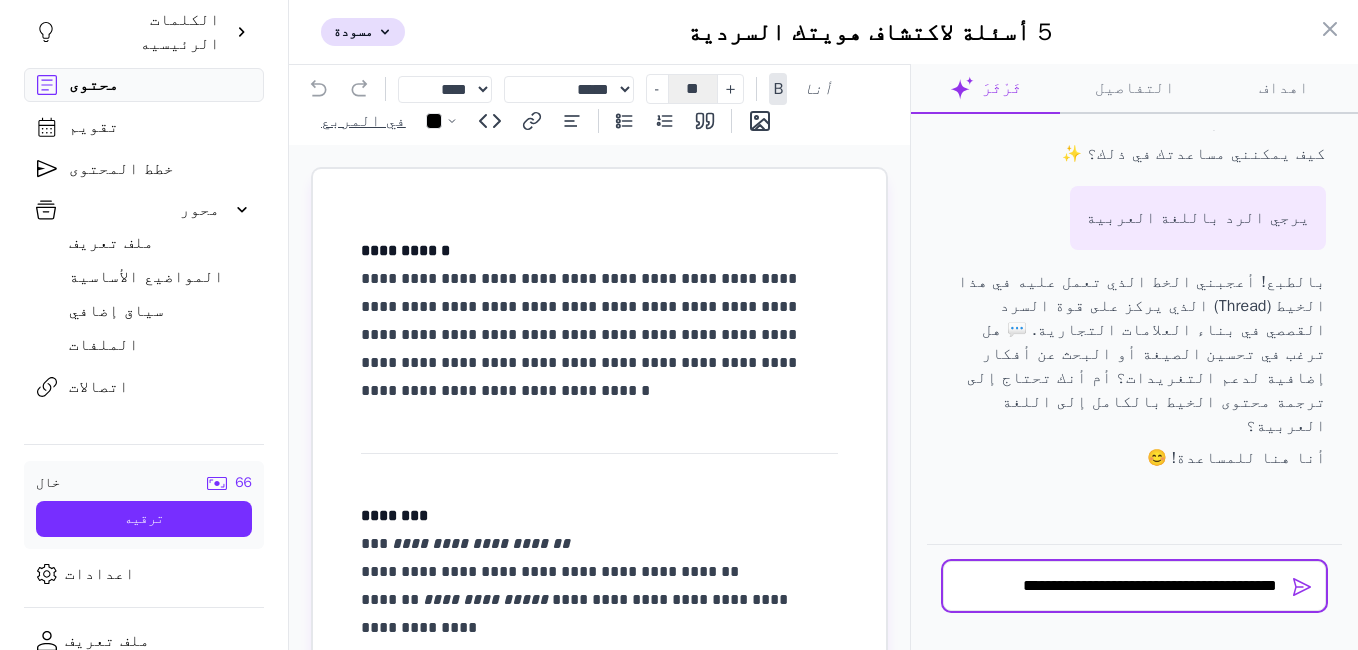 type on "**********" 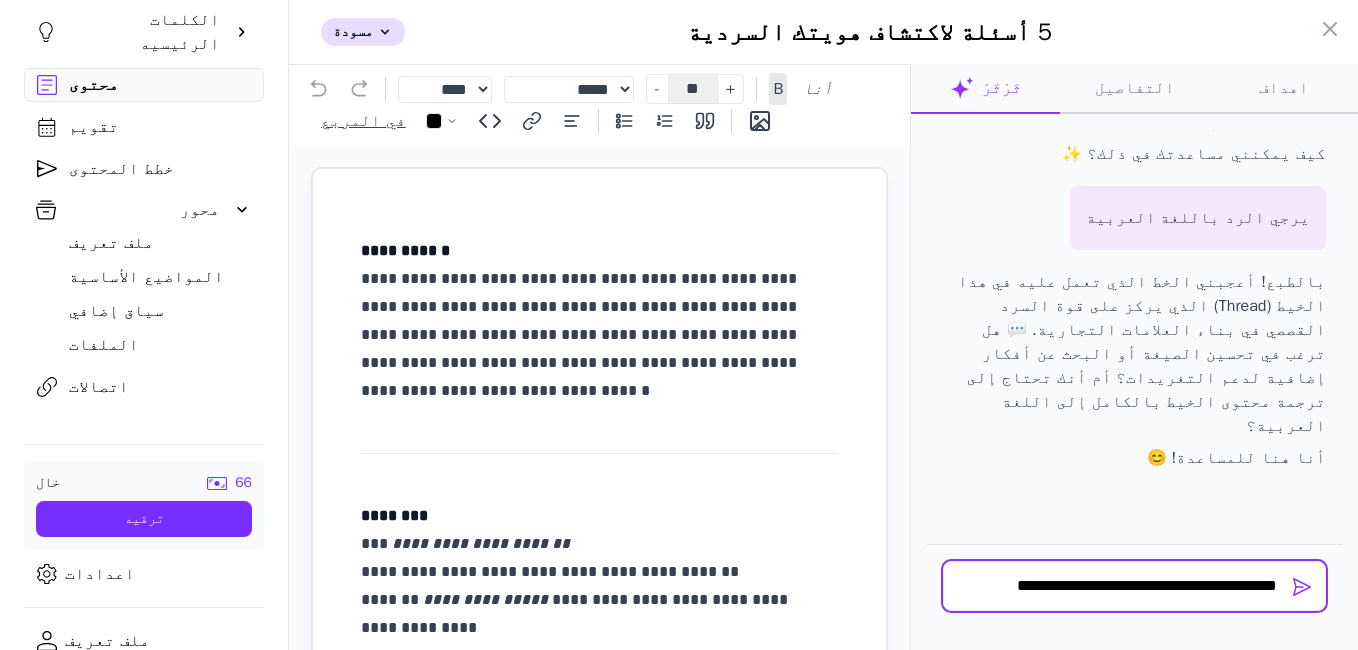 type 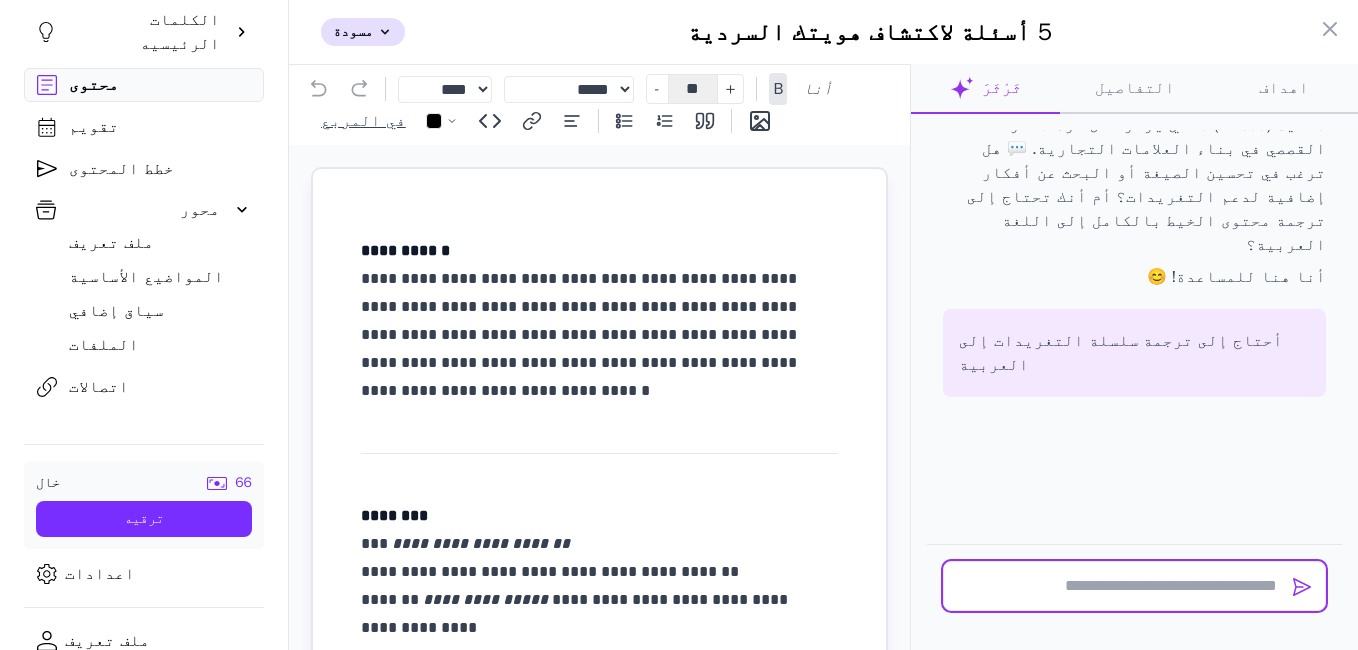 scroll, scrollTop: 488, scrollLeft: 0, axis: vertical 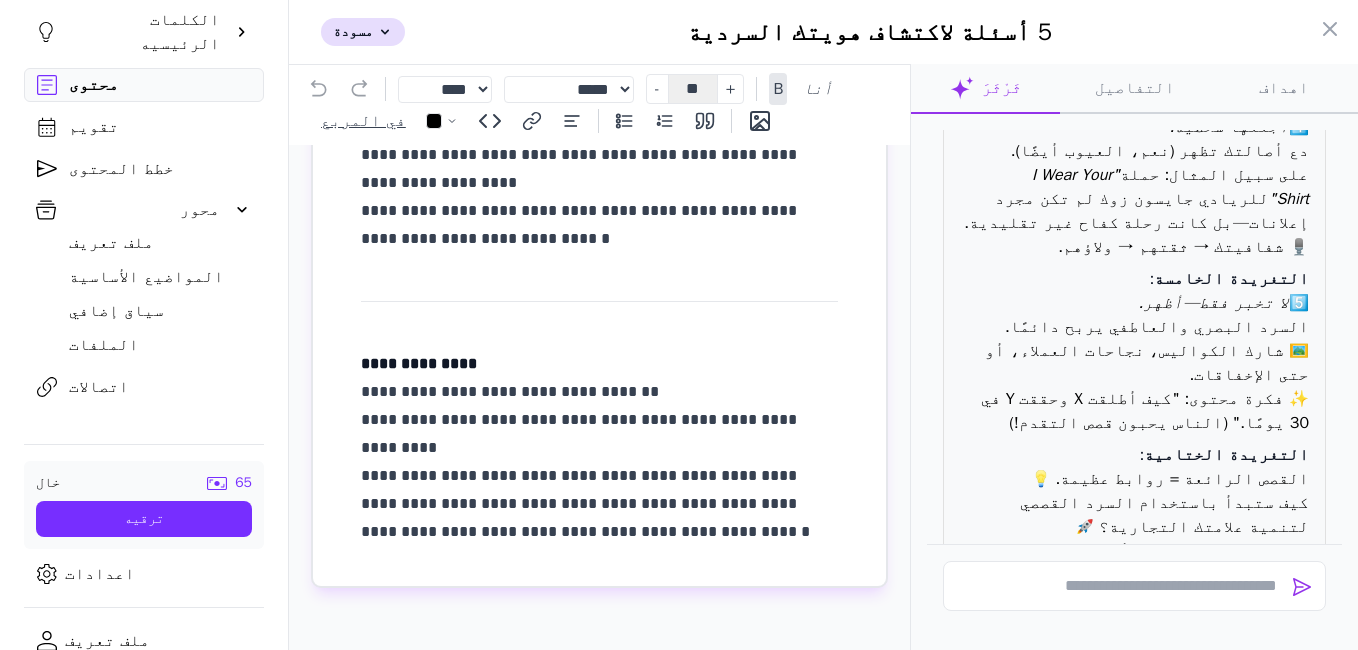 click on "تطبيق تحرير" at bounding box center [1281, 785] 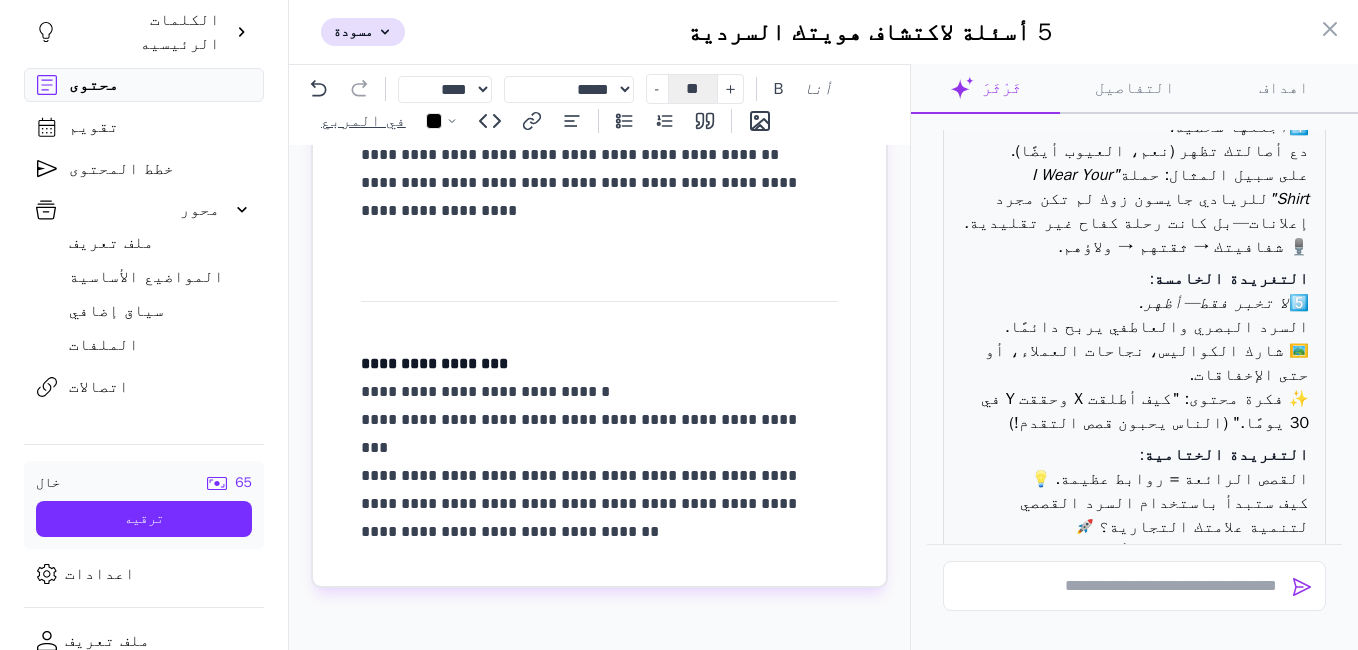 scroll, scrollTop: 1506, scrollLeft: 0, axis: vertical 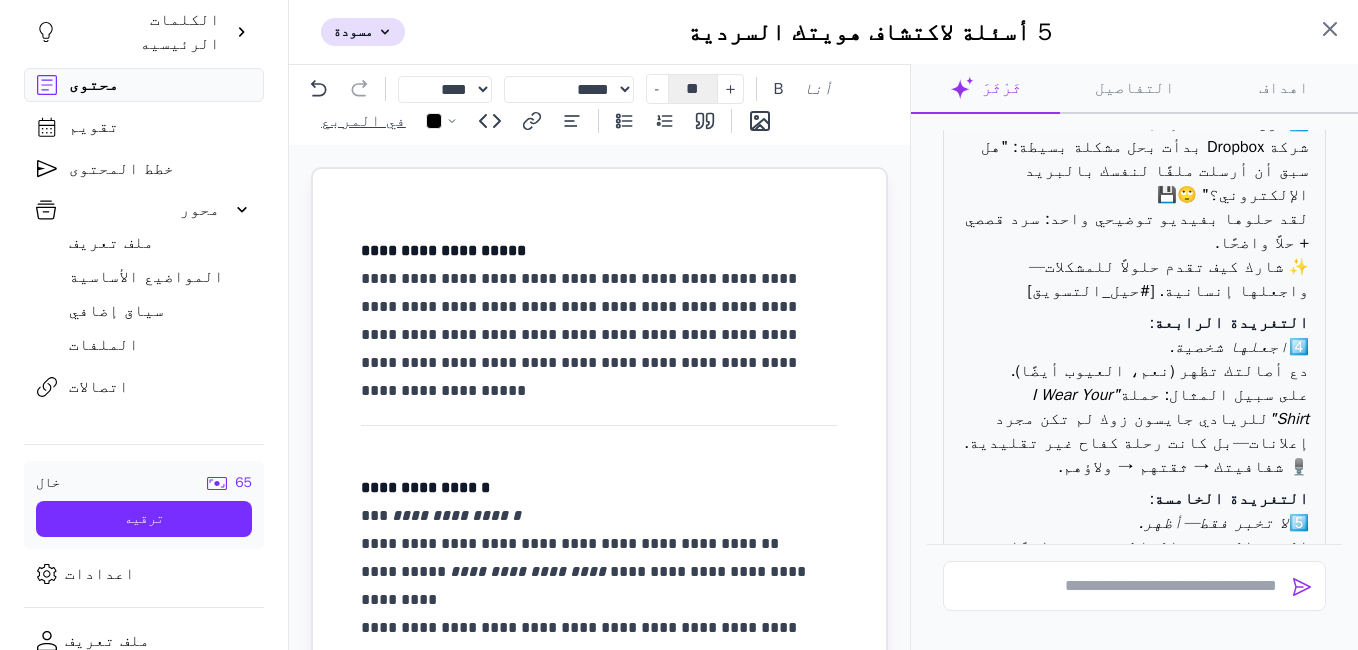 click 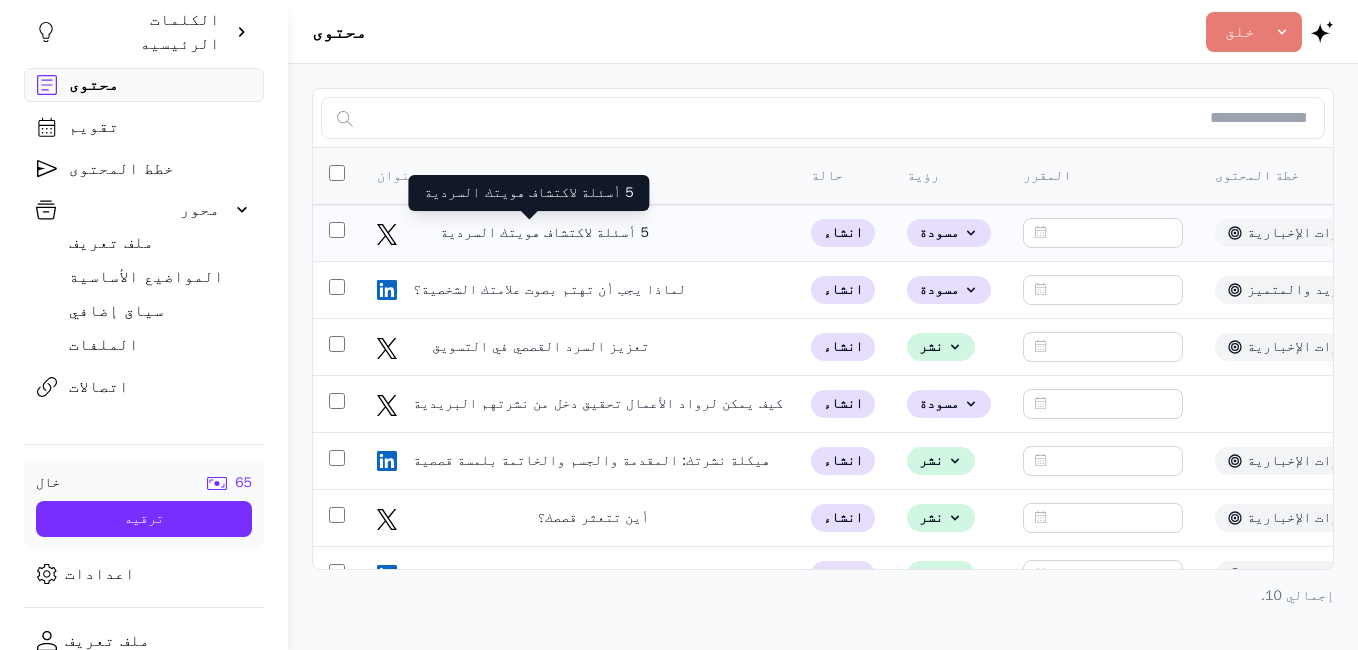 click on "5 أسئلة لاكتشاف هويتك السردية" 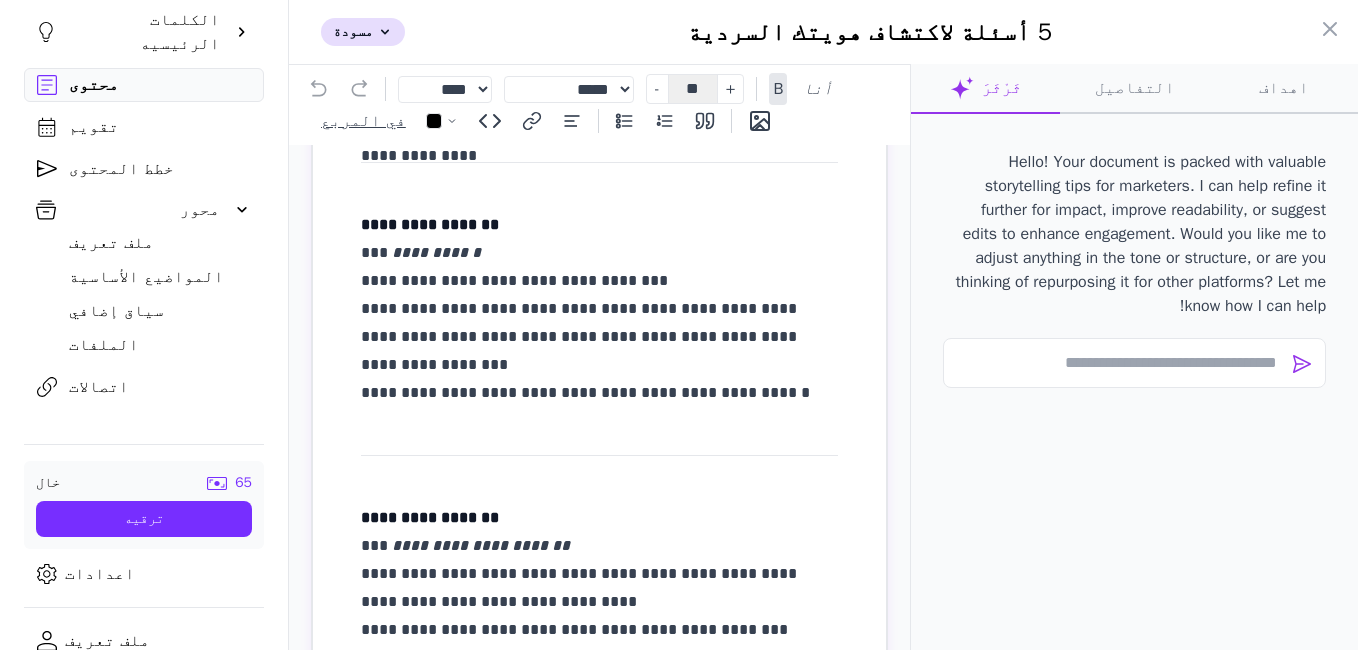 scroll, scrollTop: 564, scrollLeft: 0, axis: vertical 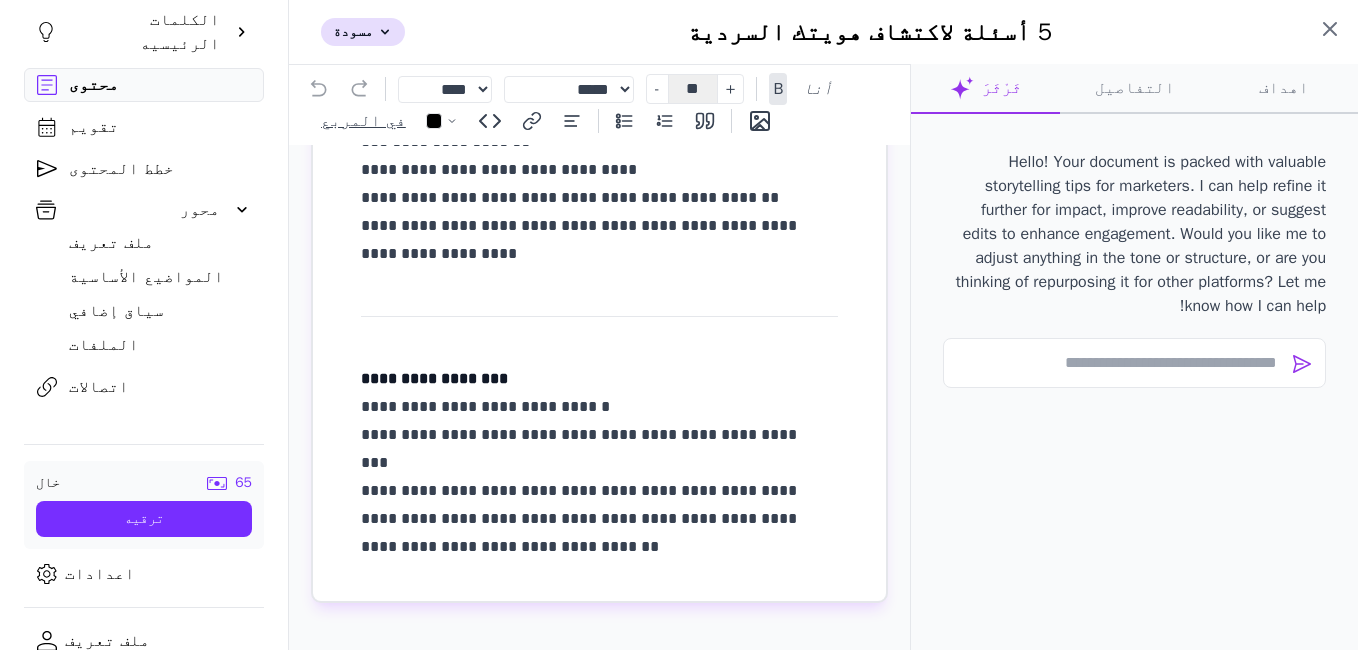 click 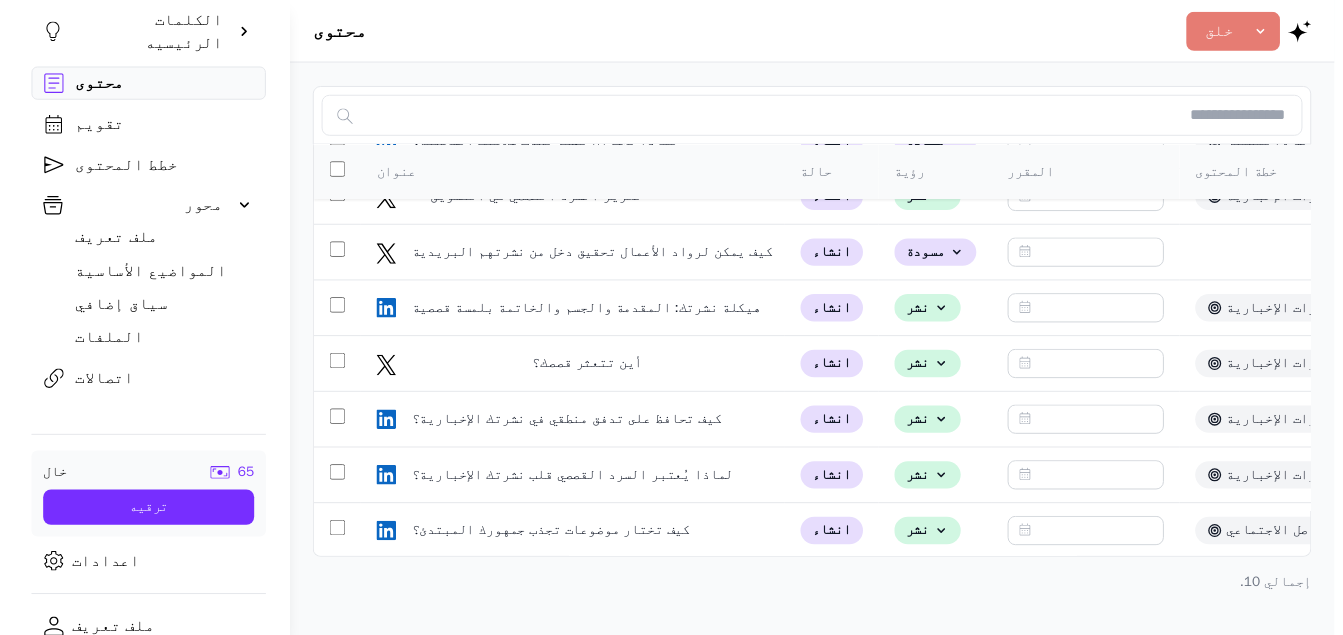 scroll, scrollTop: 220, scrollLeft: 0, axis: vertical 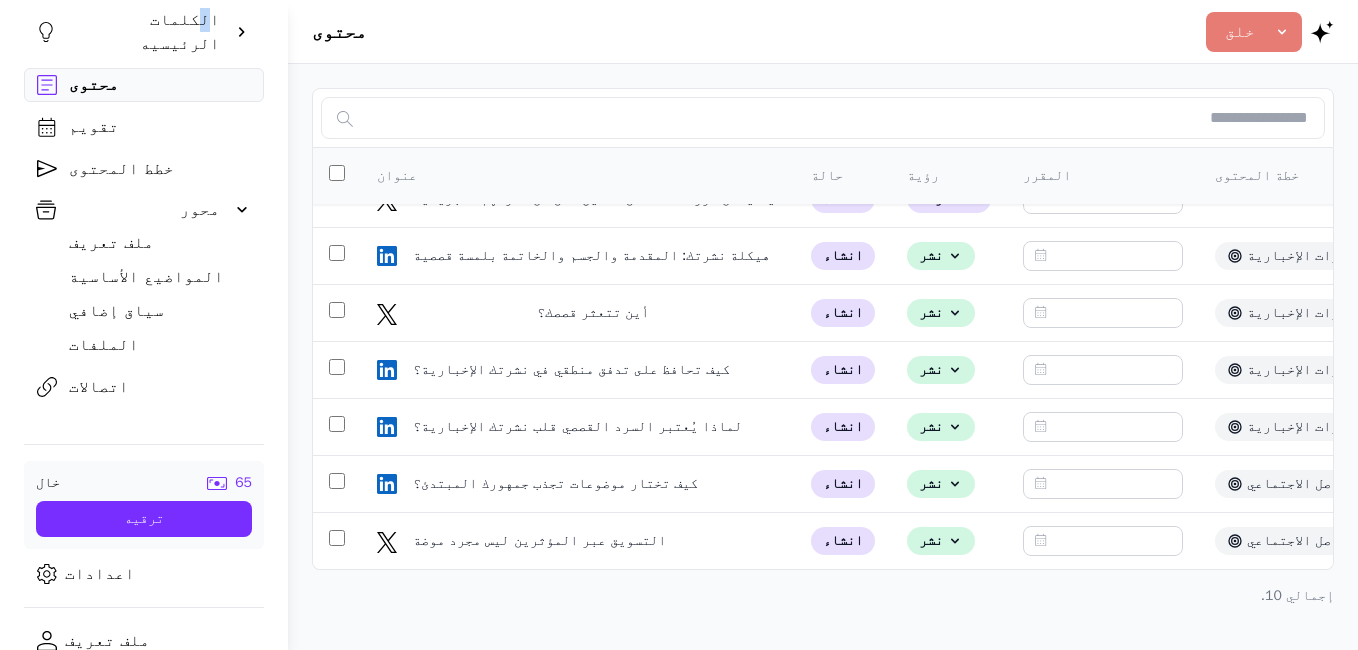 click on "الكلمات الرئيسيه" at bounding box center [144, 32] 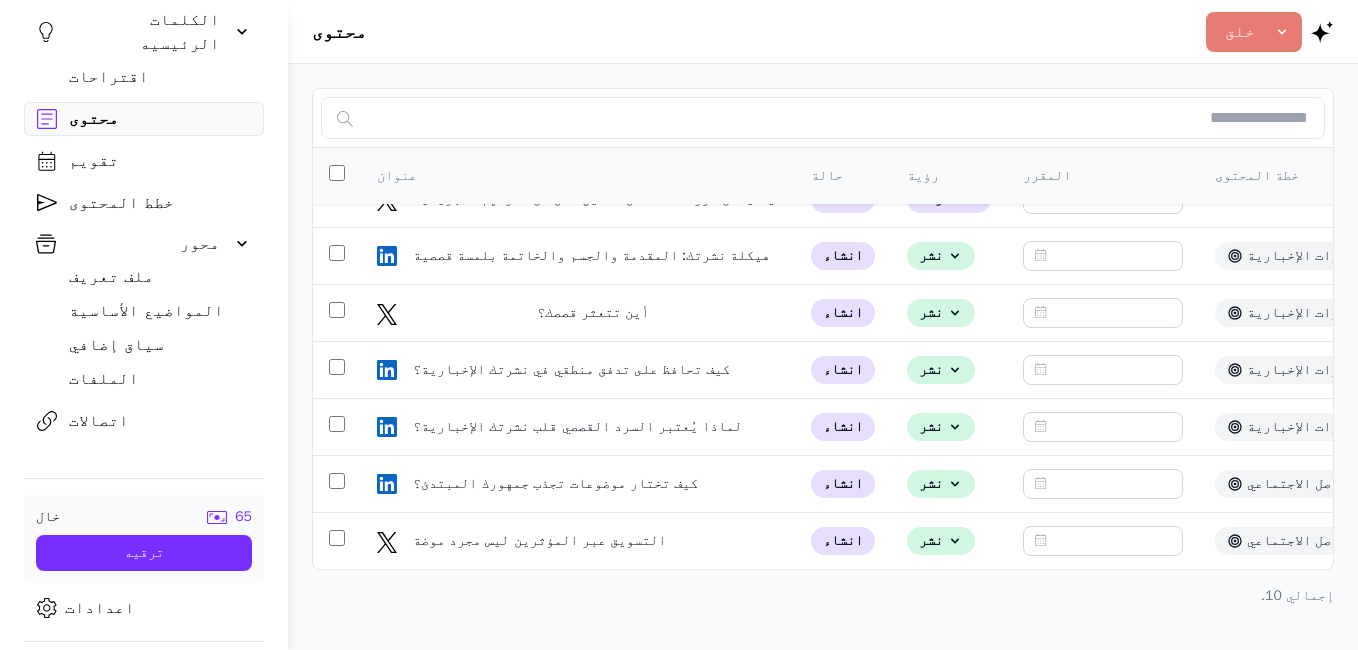 drag, startPoint x: 198, startPoint y: 24, endPoint x: 145, endPoint y: 24, distance: 53 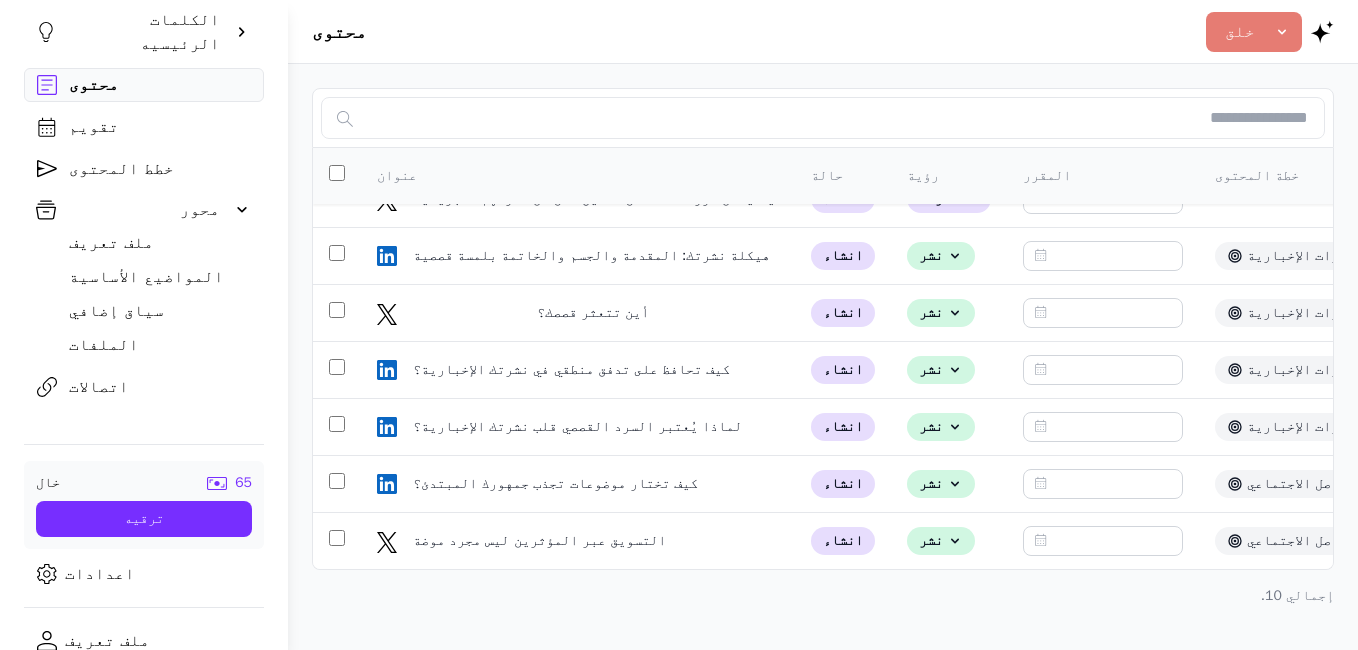 click on "محتوى" at bounding box center (94, 85) 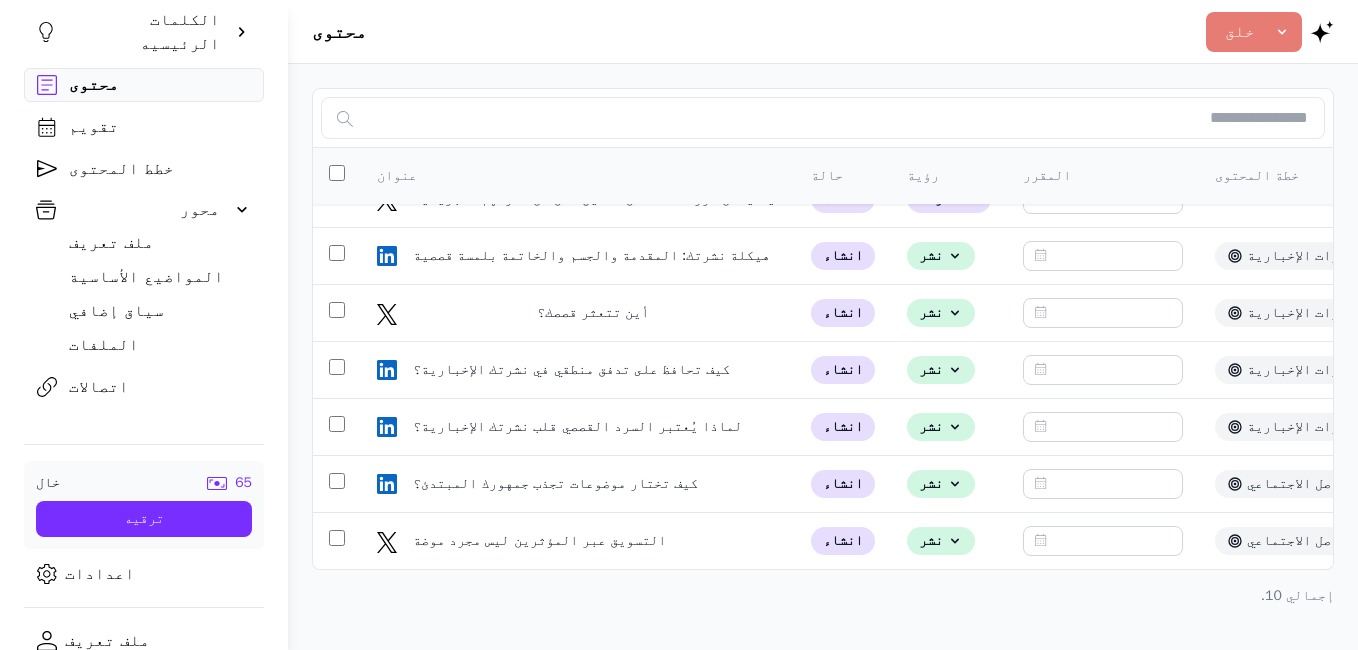 click on "خطط المحتوى" at bounding box center [121, 169] 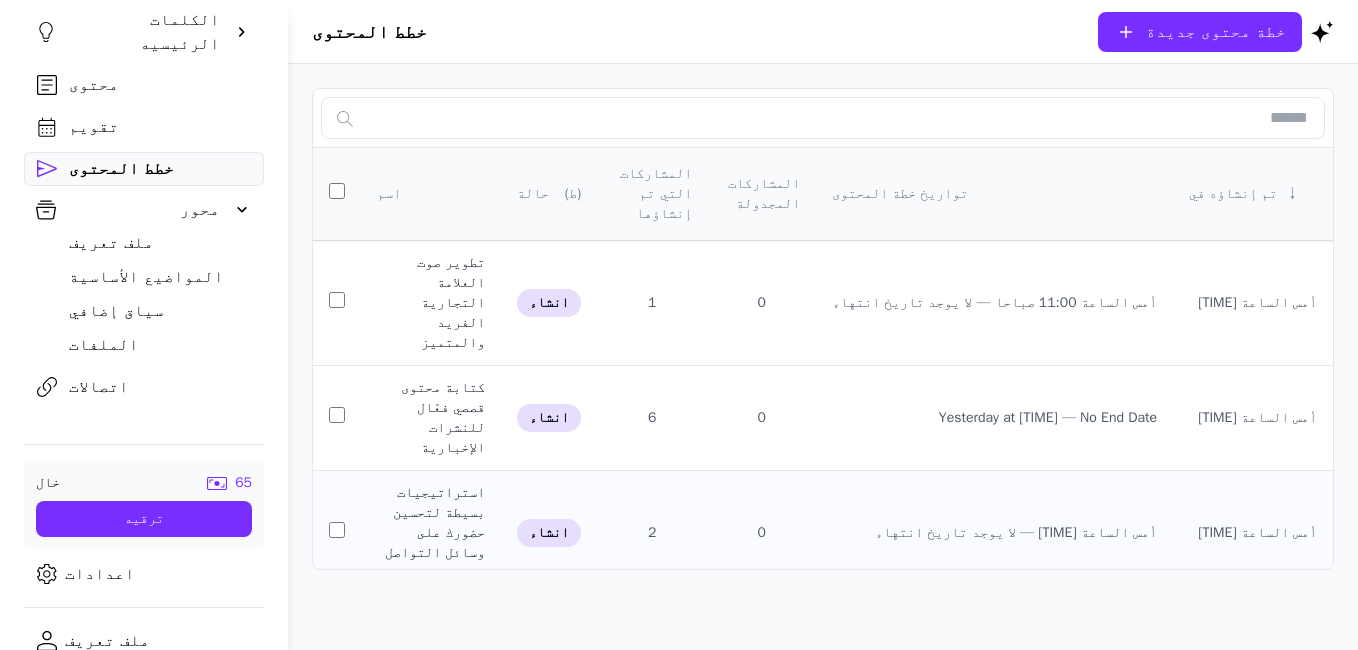 click on "استراتيجيات بسيطة لتحسين حضورك على وسائل التواصل الاجتماعي" 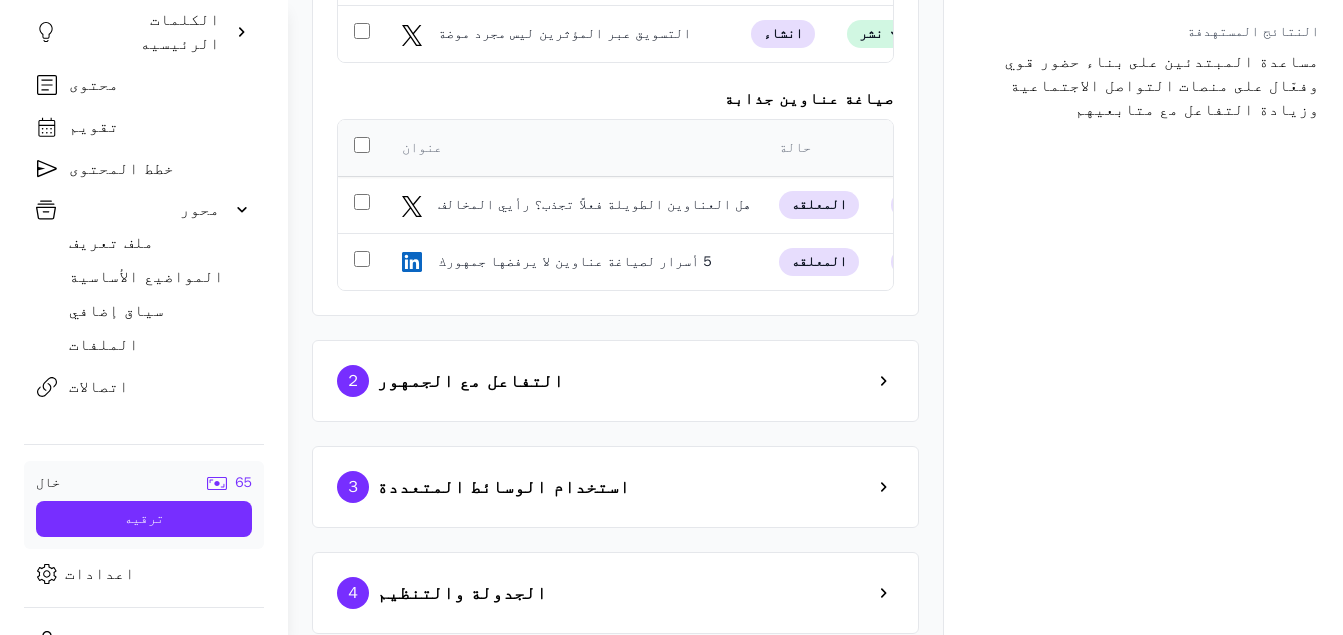 scroll, scrollTop: 329, scrollLeft: 0, axis: vertical 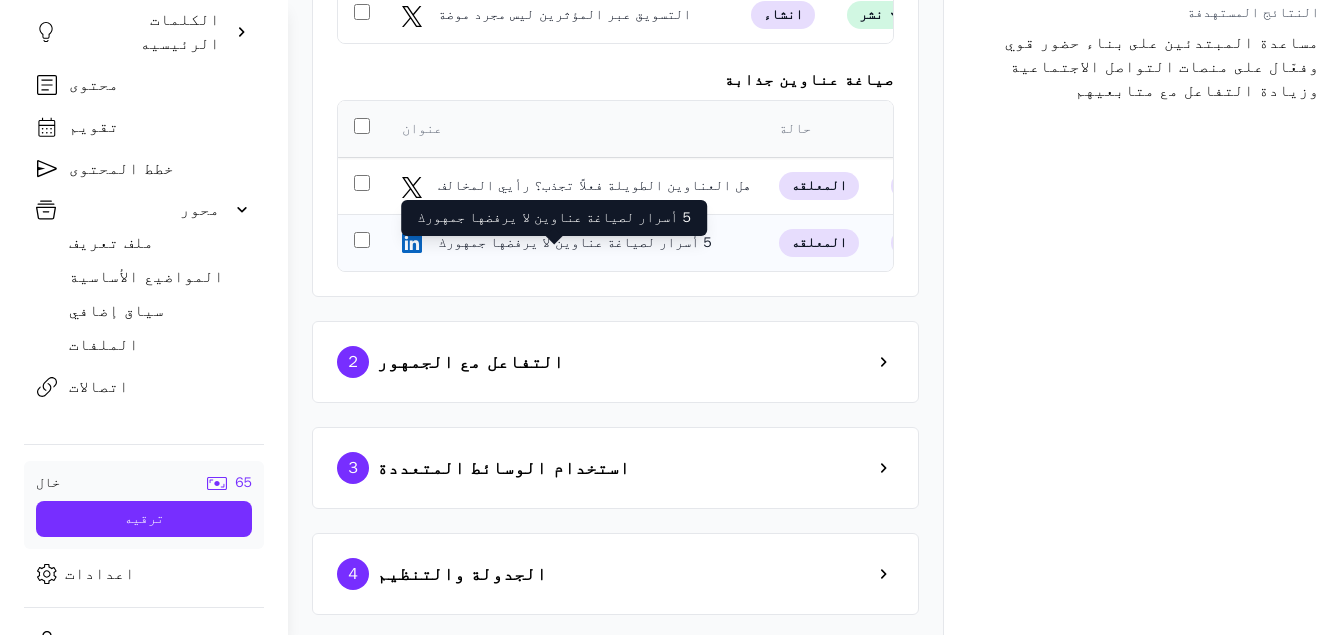 click on "5 أسرار لصياغة عناوين لا يرفضها جمهورك" 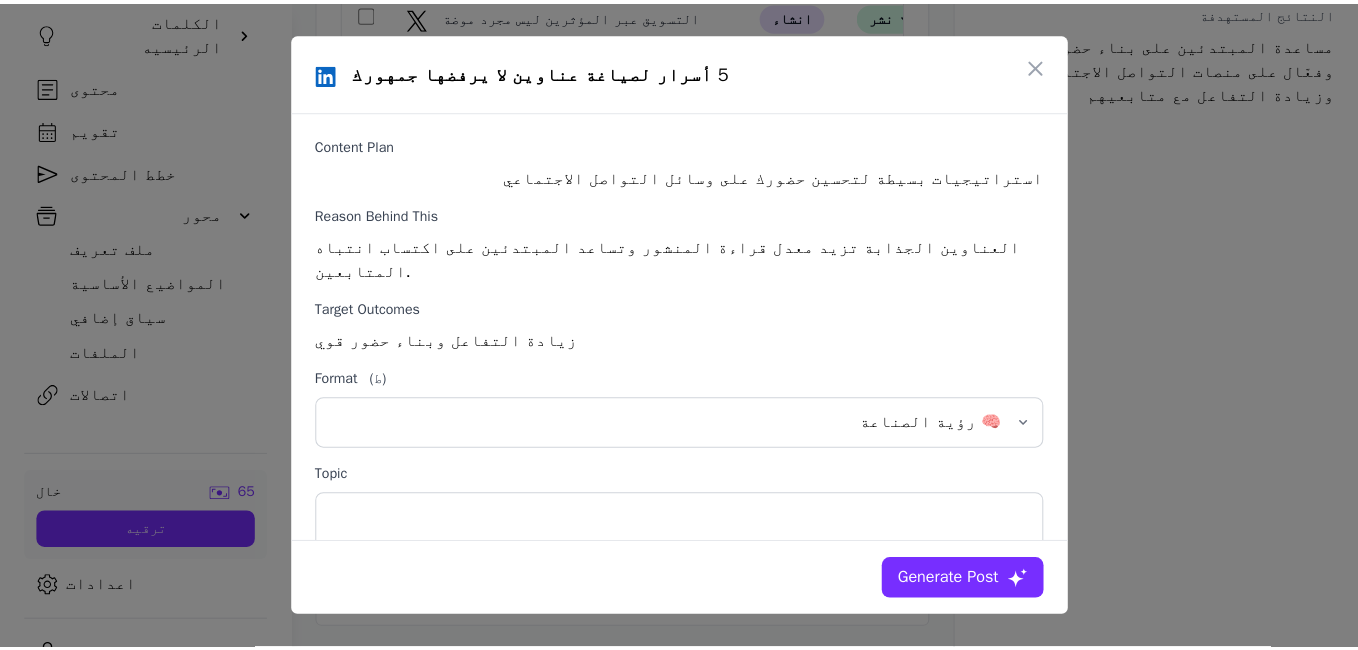 scroll, scrollTop: 0, scrollLeft: 0, axis: both 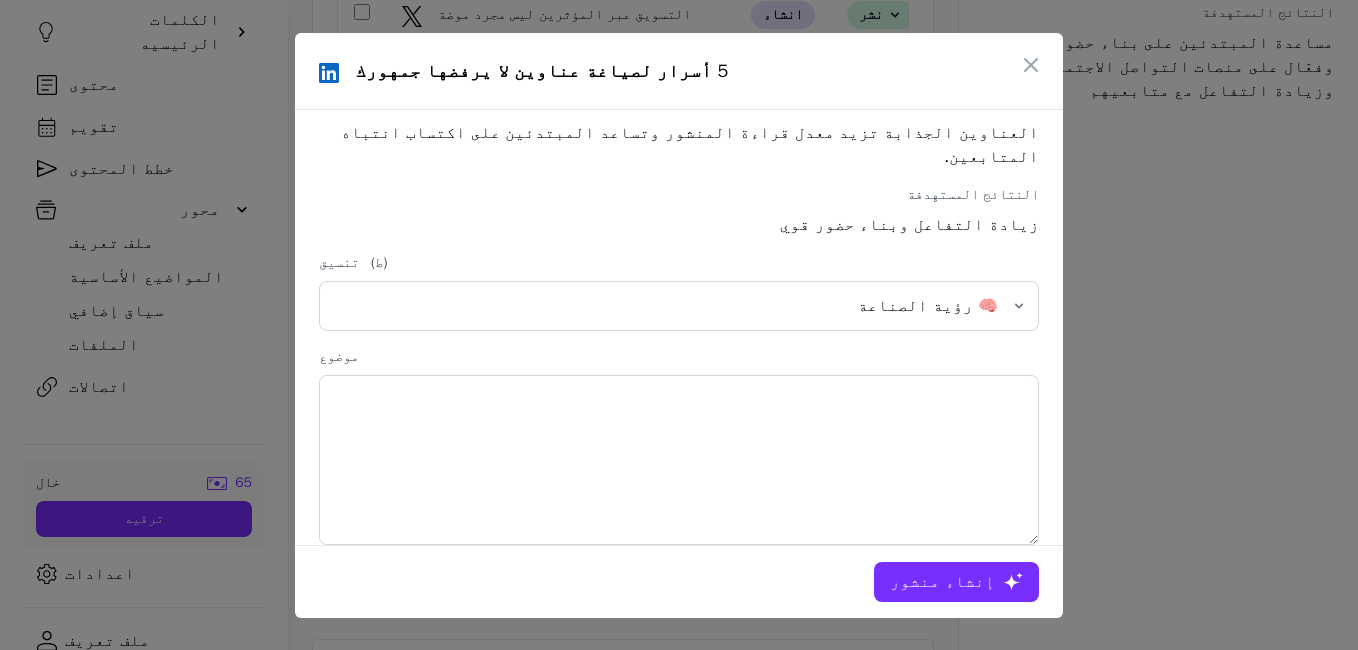 click on "إنشاء منشور" 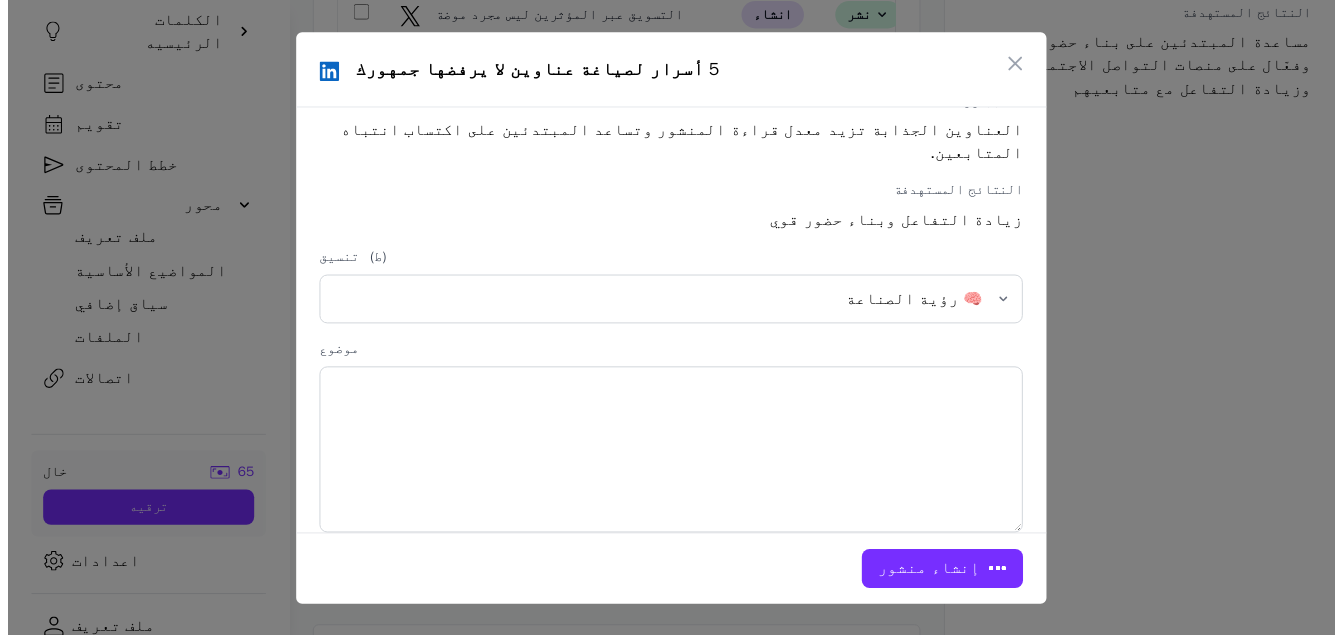 scroll, scrollTop: 329, scrollLeft: 0, axis: vertical 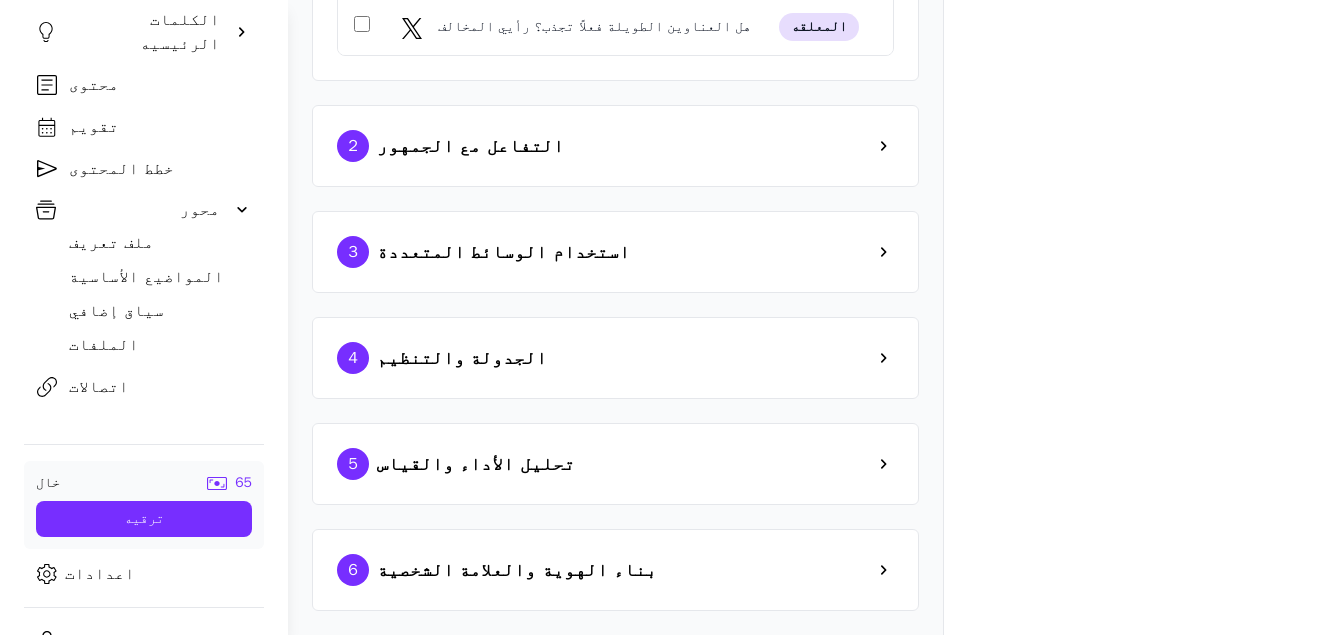 click on "6  بناء الهوية والعلامة الشخصية" at bounding box center (615, 570) 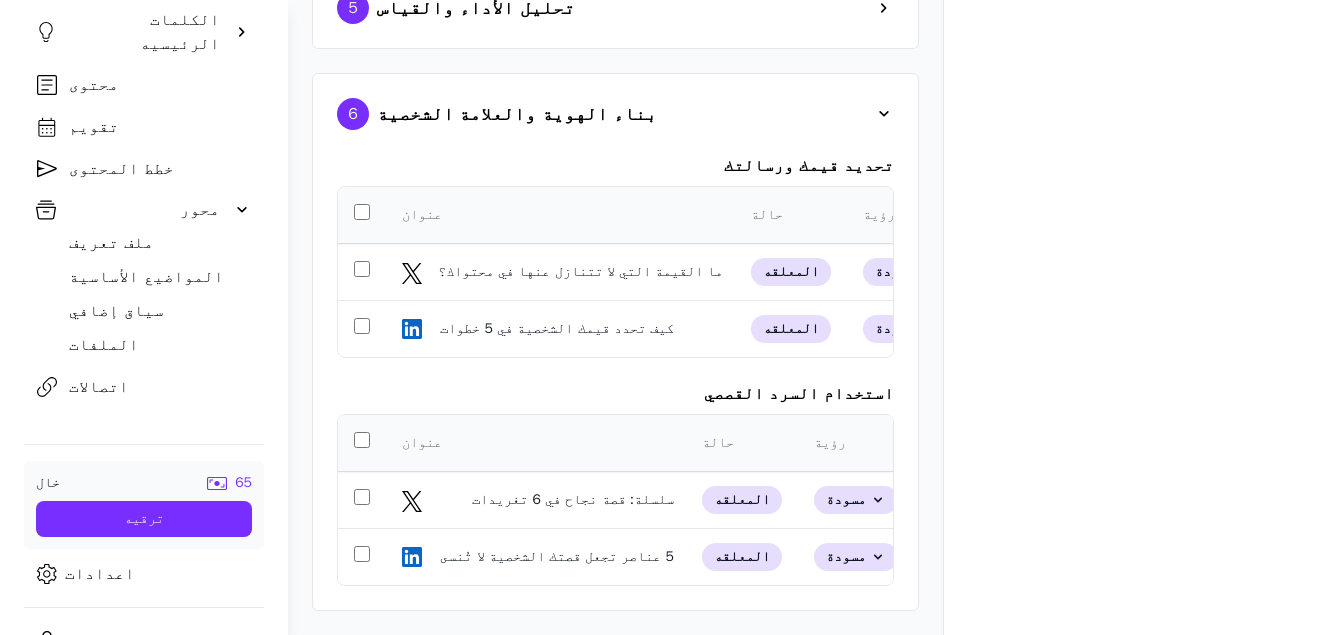 scroll, scrollTop: 1061, scrollLeft: 0, axis: vertical 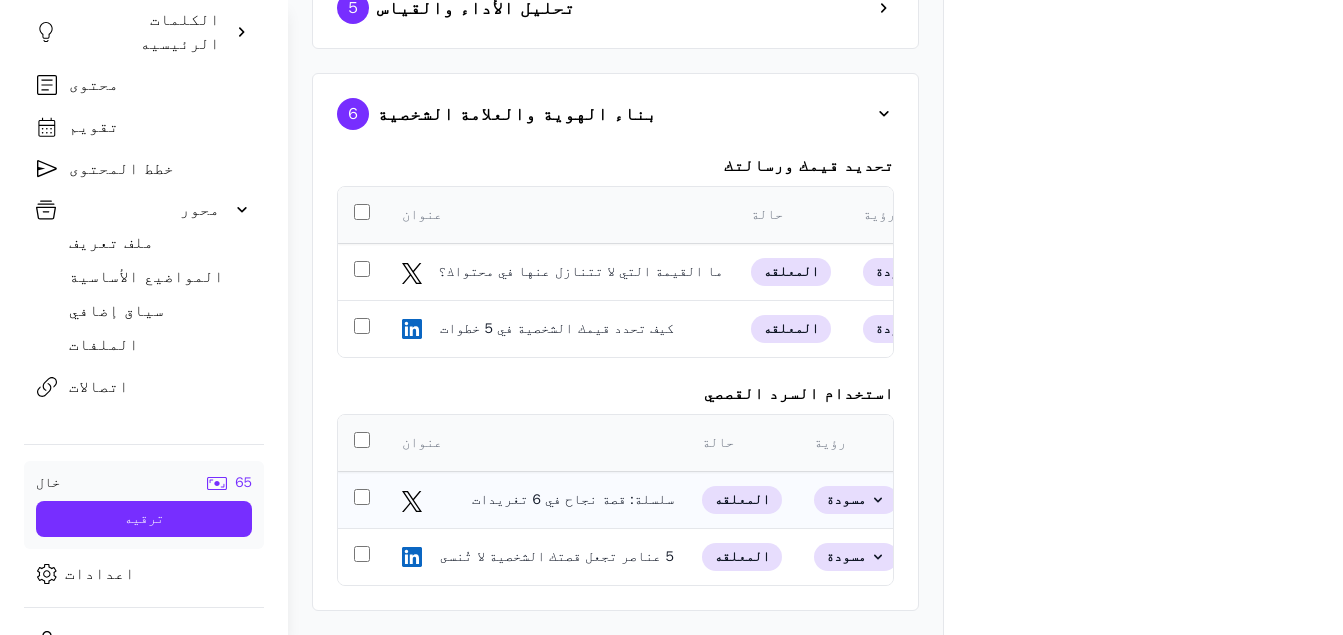 click on "سلسلة: قصة نجاح في 6 تغريدات" 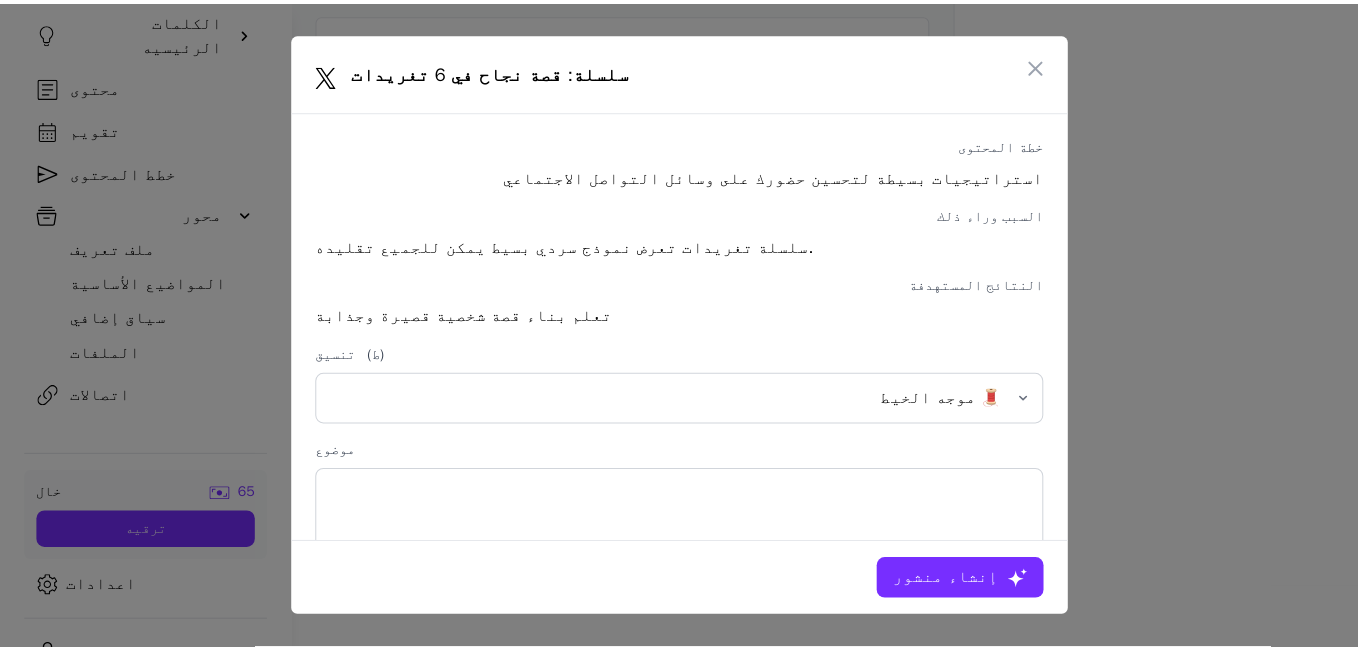 scroll, scrollTop: 0, scrollLeft: 0, axis: both 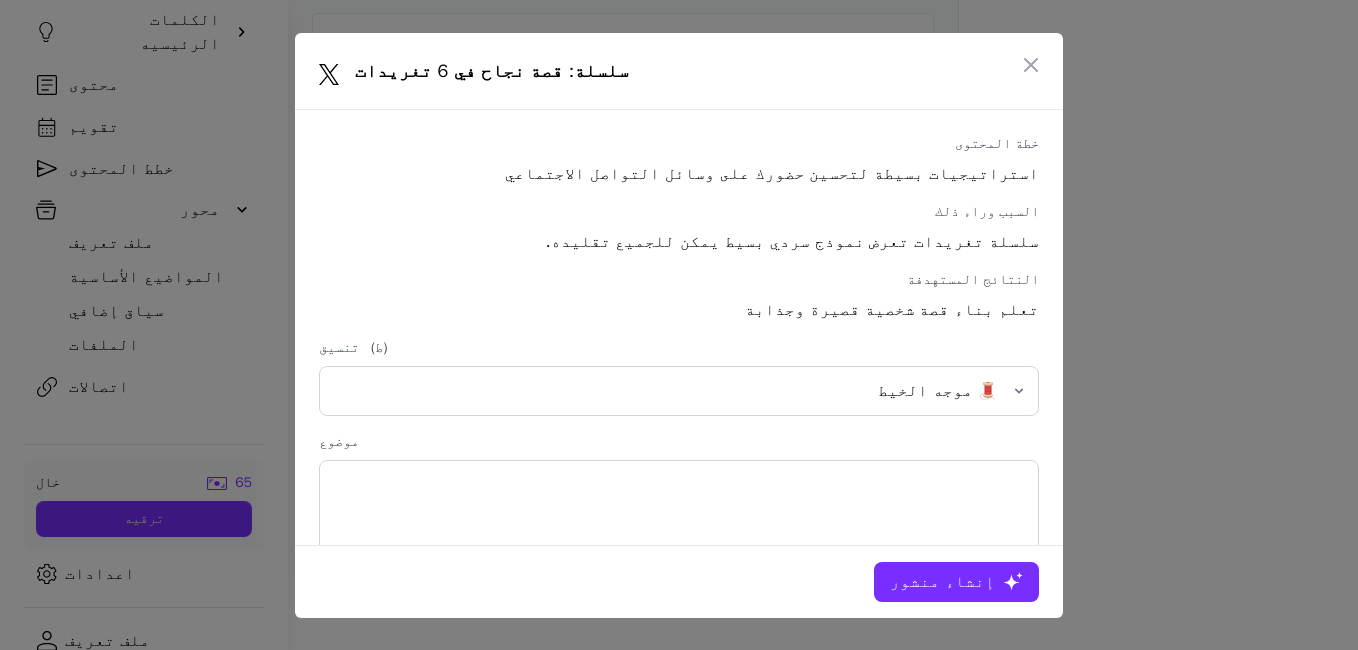 click 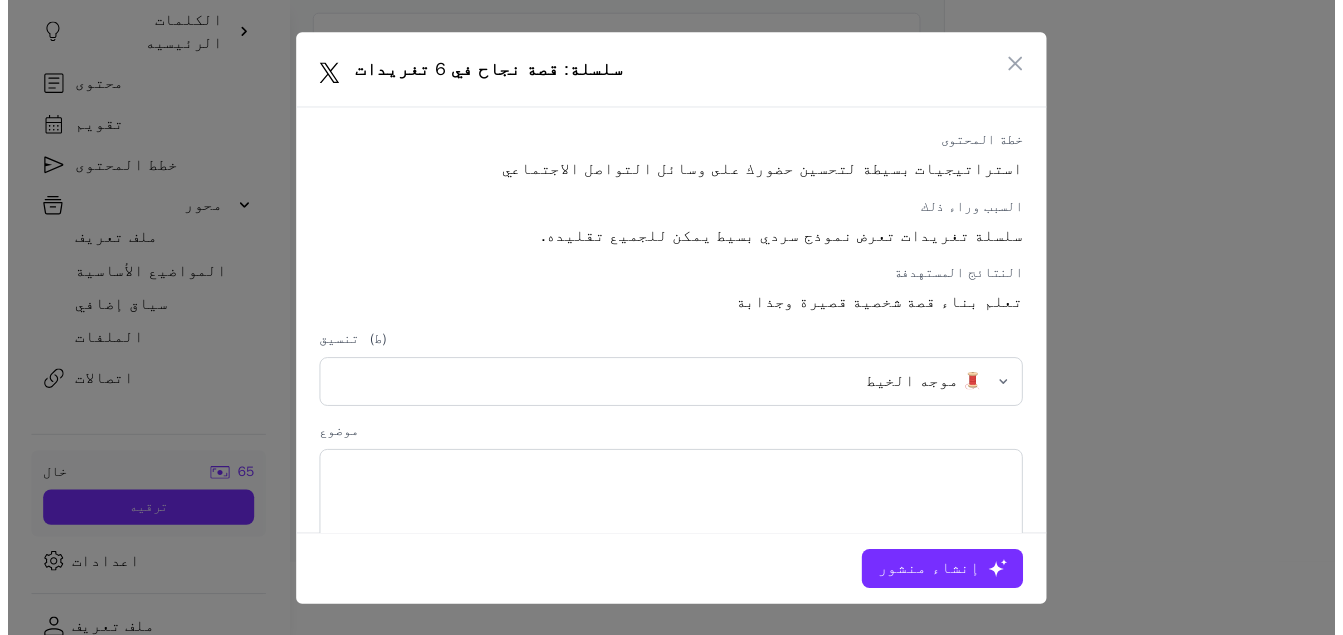 scroll, scrollTop: 1061, scrollLeft: 0, axis: vertical 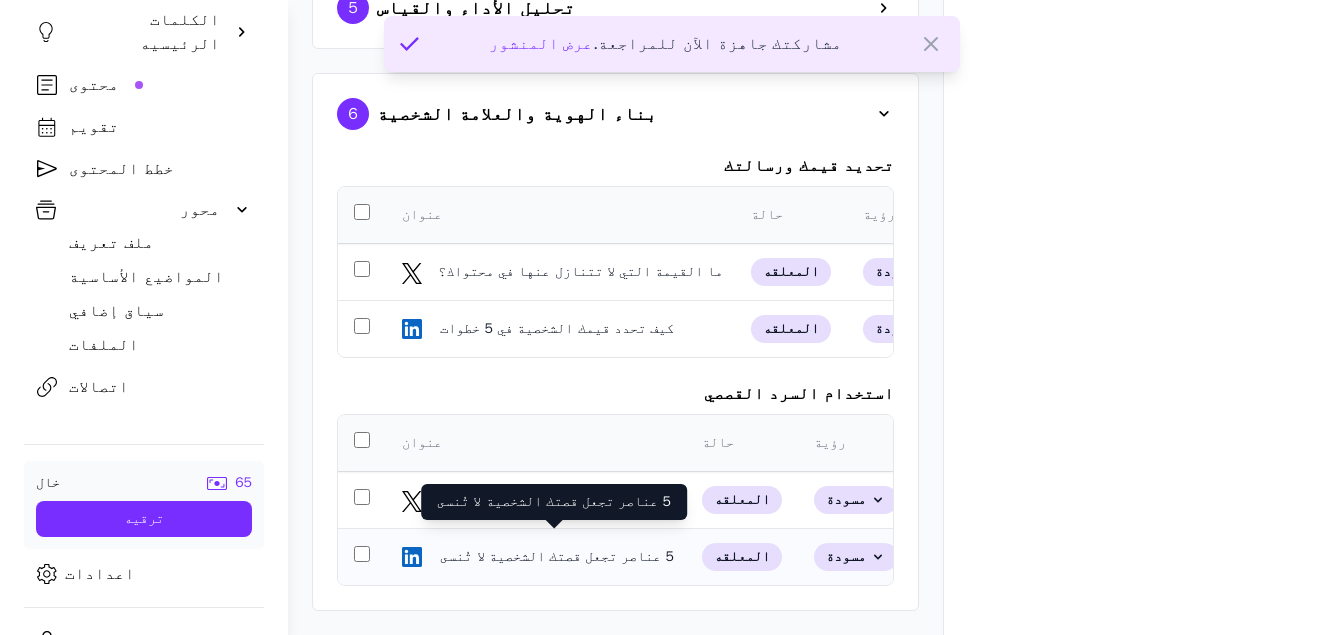 click on "5 عناصر تجعل قصتك الشخصية لا تُنسى" 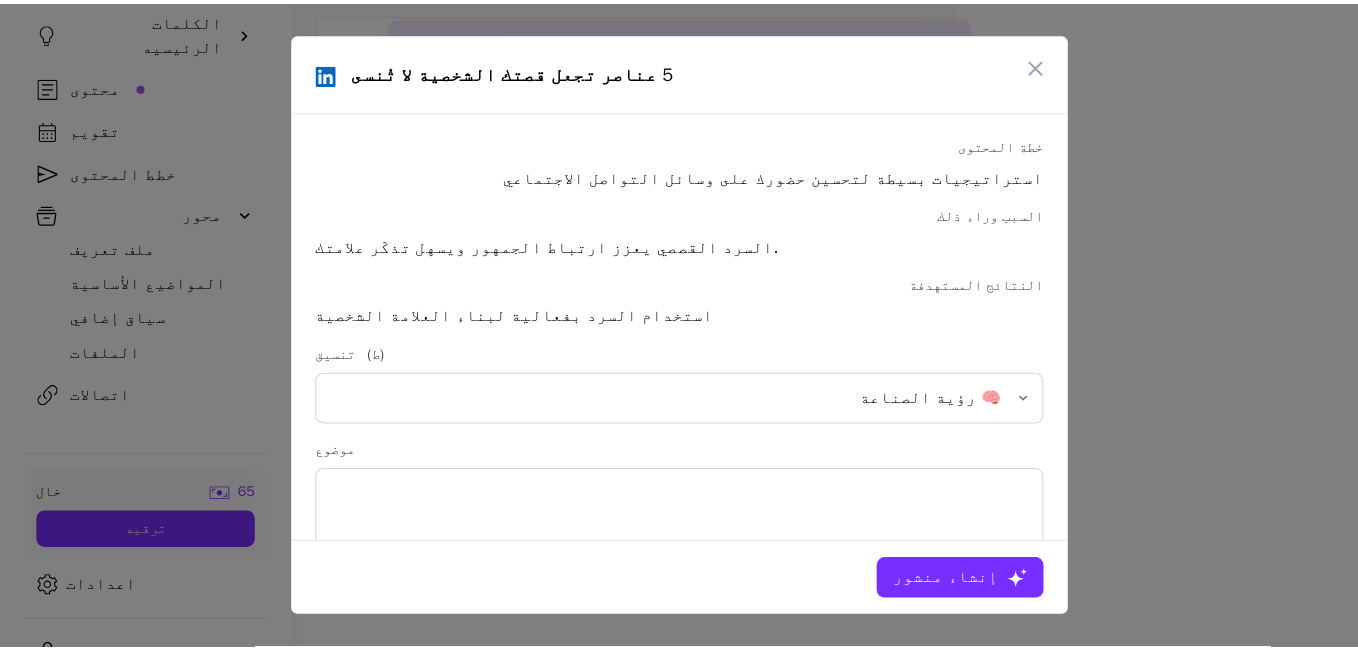 scroll, scrollTop: 0, scrollLeft: 0, axis: both 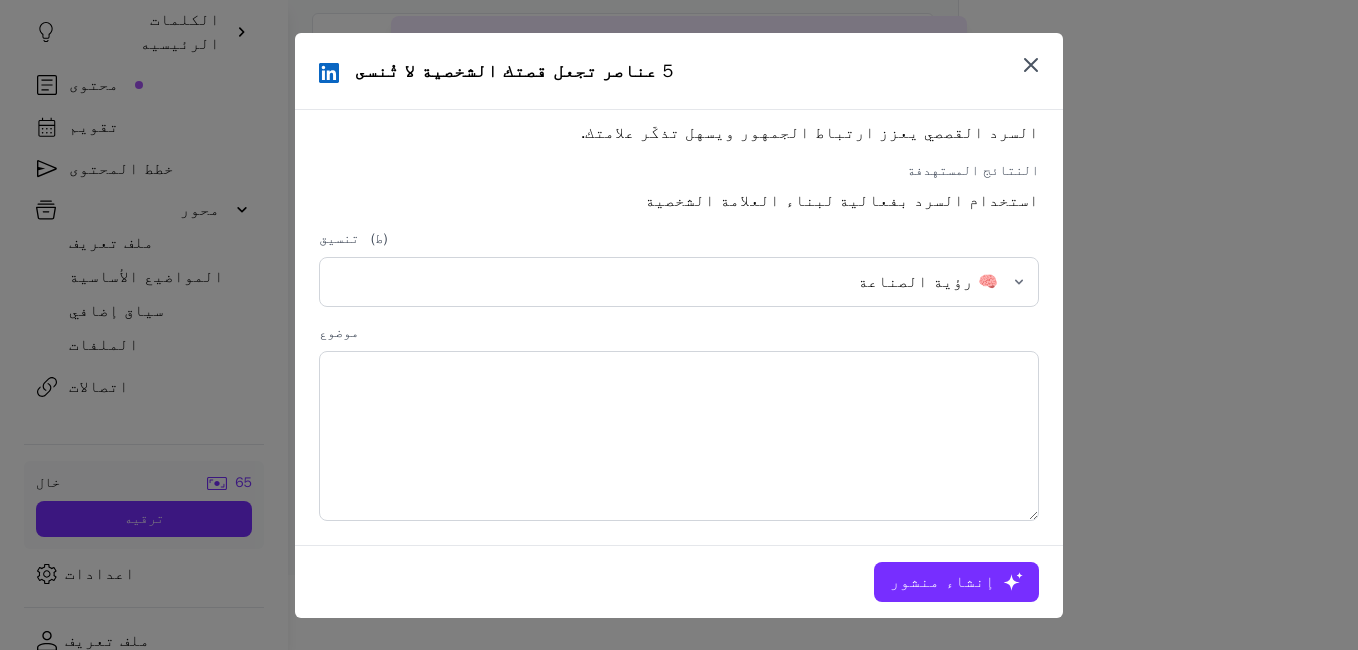 click 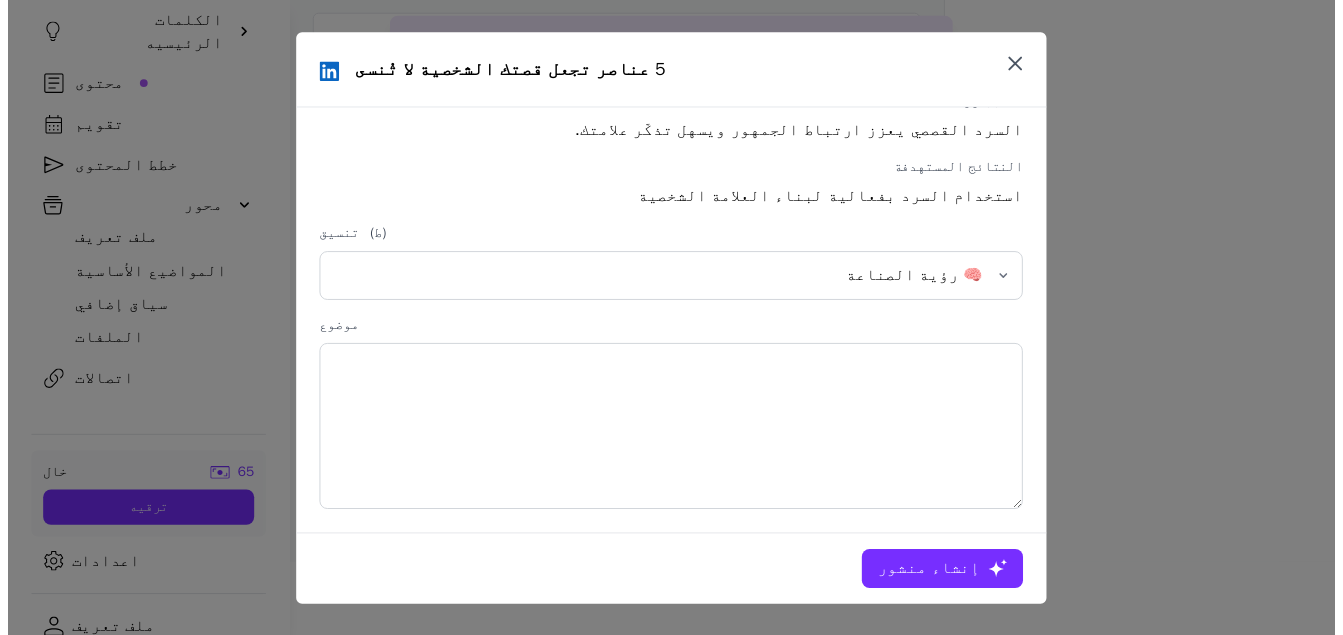 scroll, scrollTop: 1061, scrollLeft: 0, axis: vertical 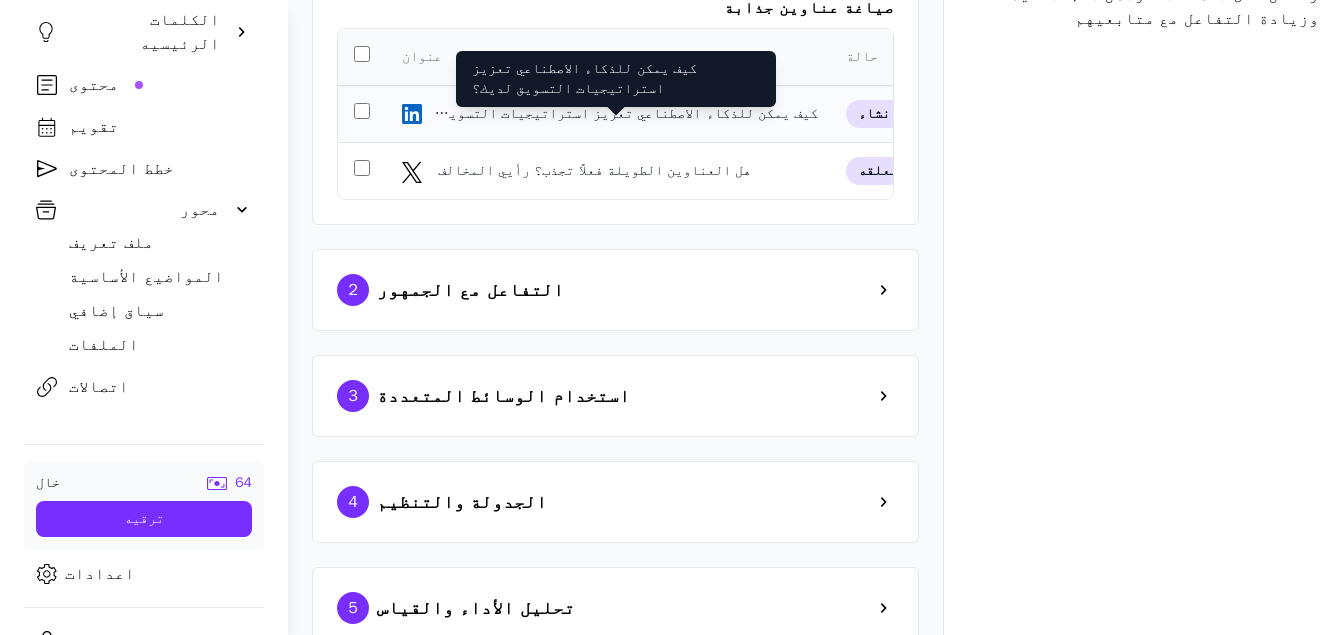 click on "كيف يمكن للذكاء الاصطناعي تعزيز استراتيجيات التسويق لديك؟" 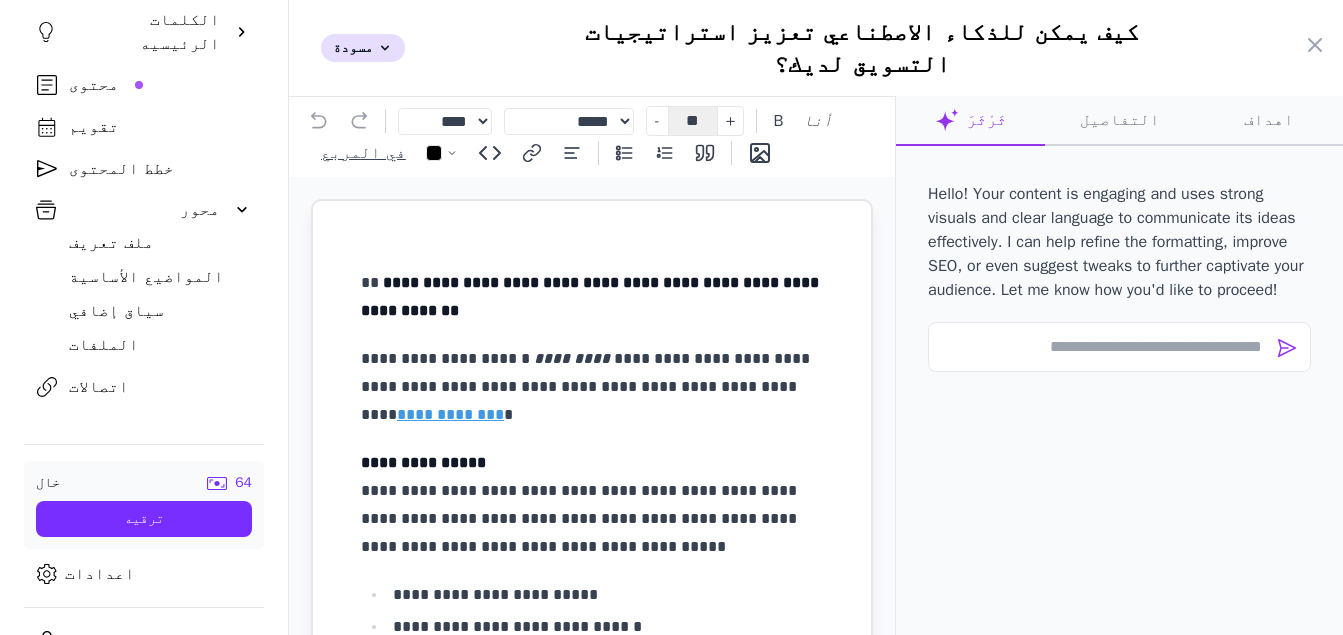 scroll, scrollTop: 507, scrollLeft: 0, axis: vertical 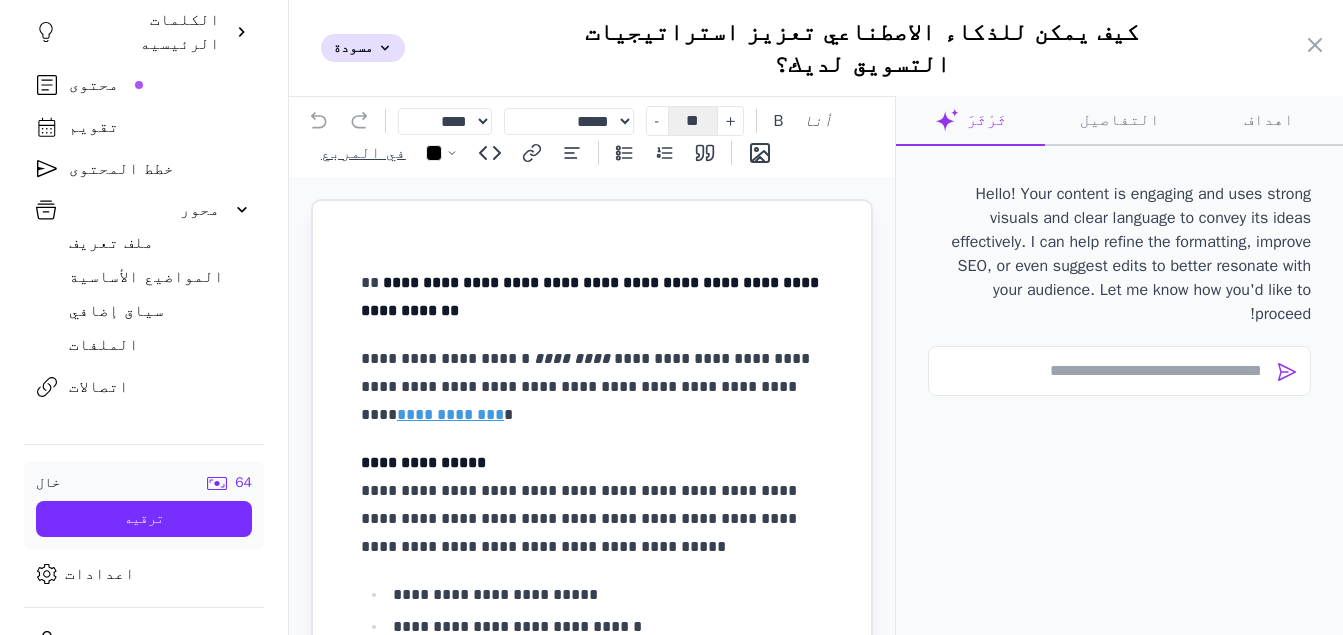 click on "**********" at bounding box center [592, 296] 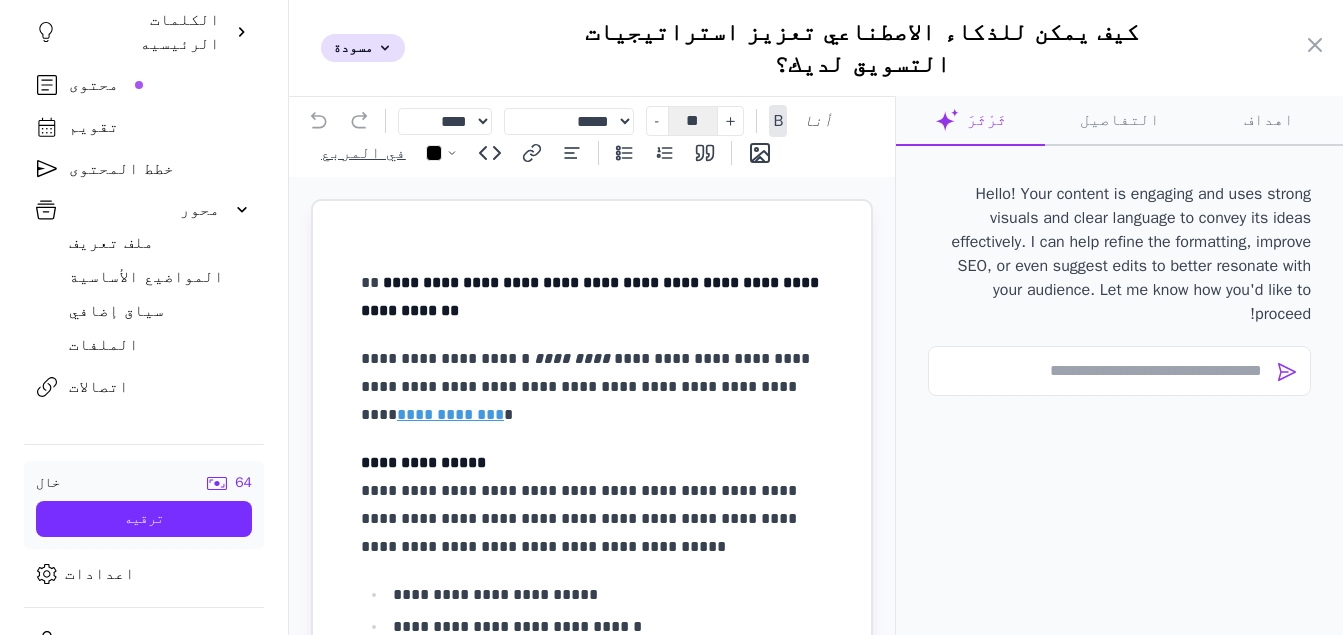drag, startPoint x: 337, startPoint y: 252, endPoint x: 449, endPoint y: 278, distance: 114.97826 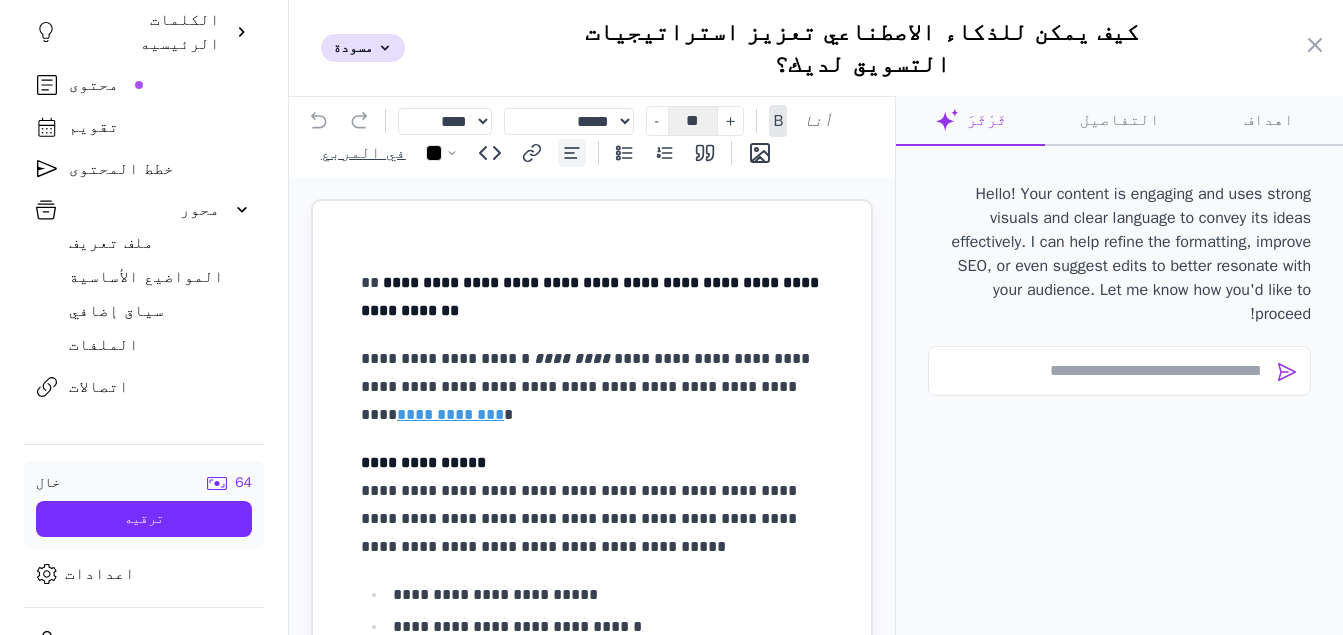 click 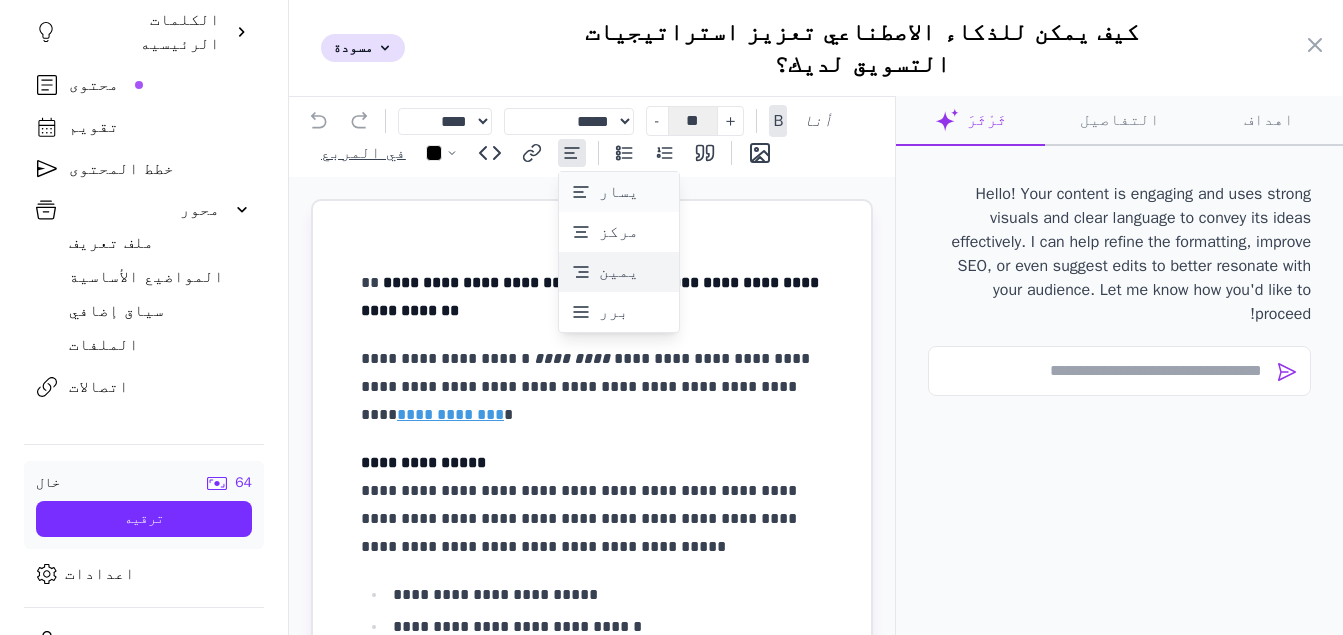 click on "يمين" at bounding box center [619, 272] 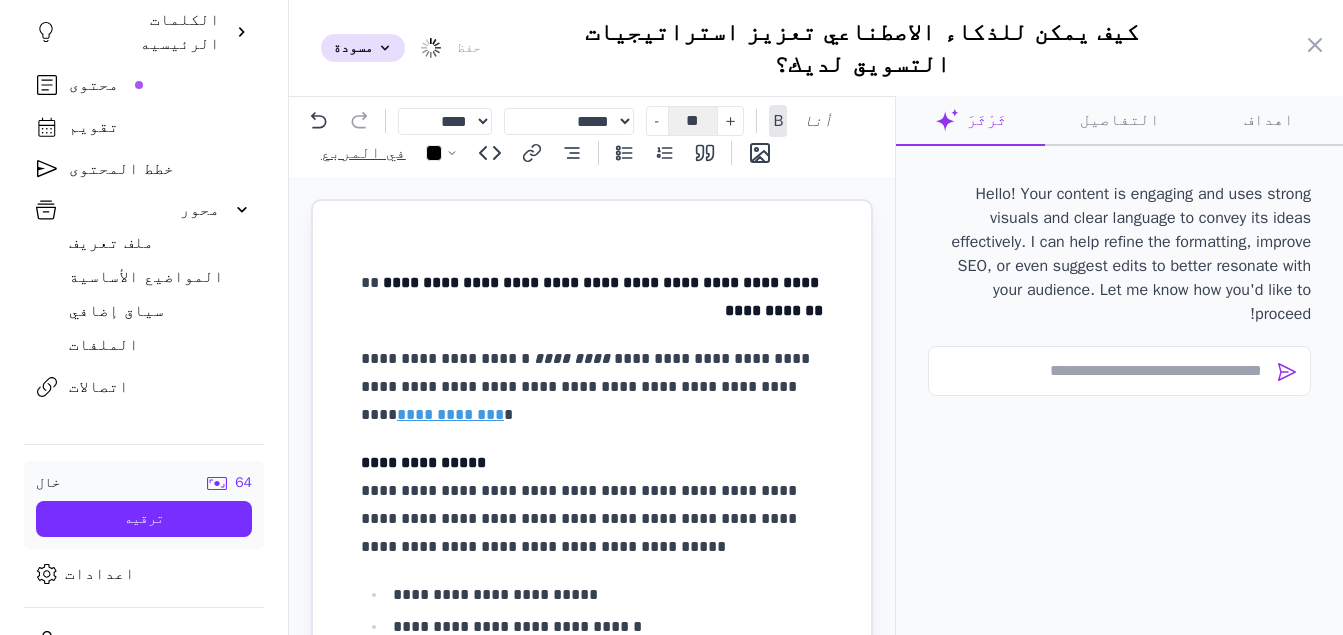click on "**********" at bounding box center [592, 387] 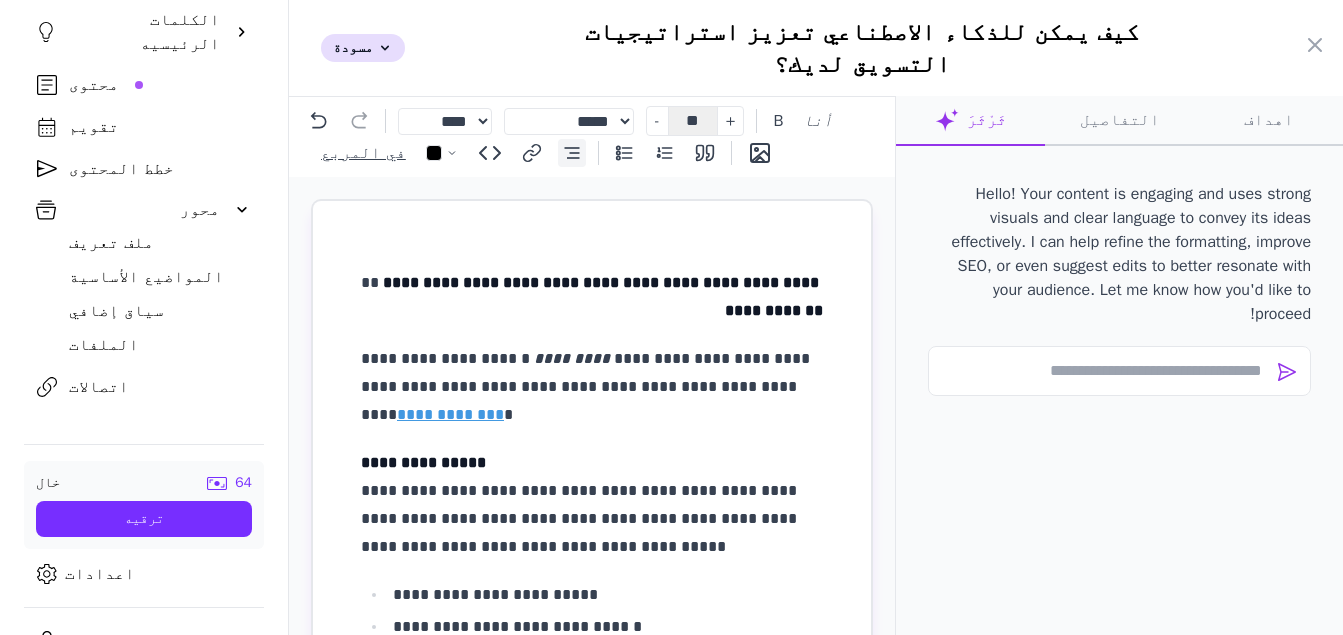click 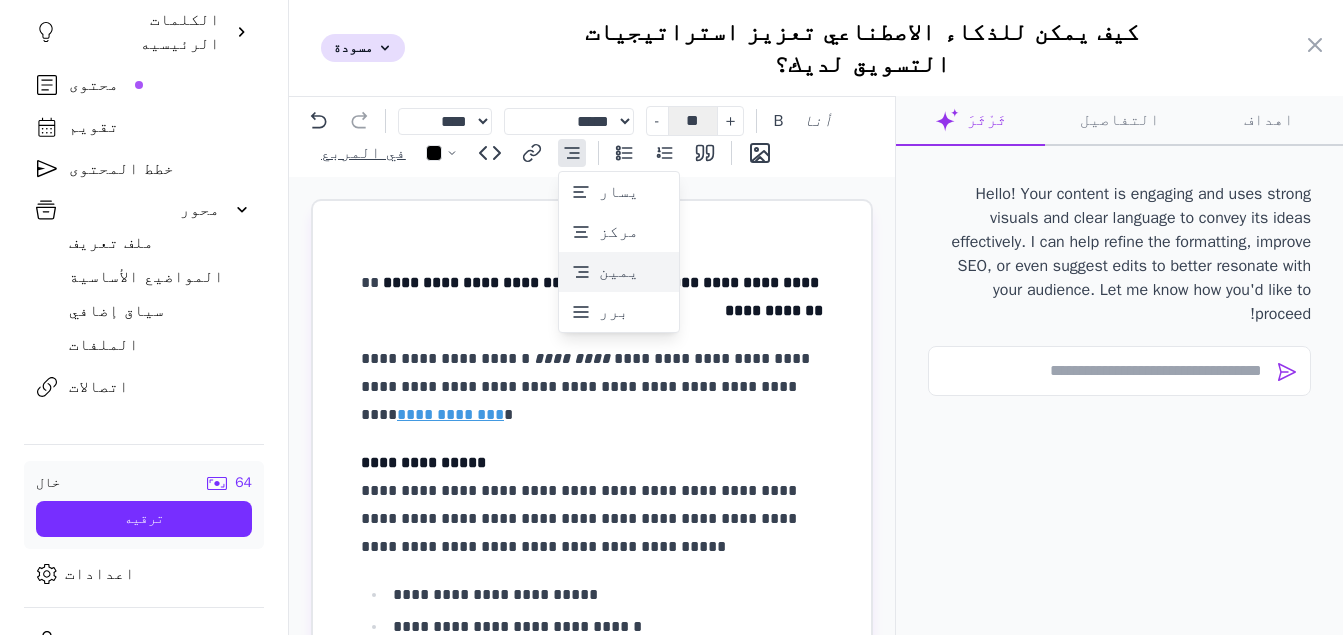 click on "يمين" at bounding box center [619, 272] 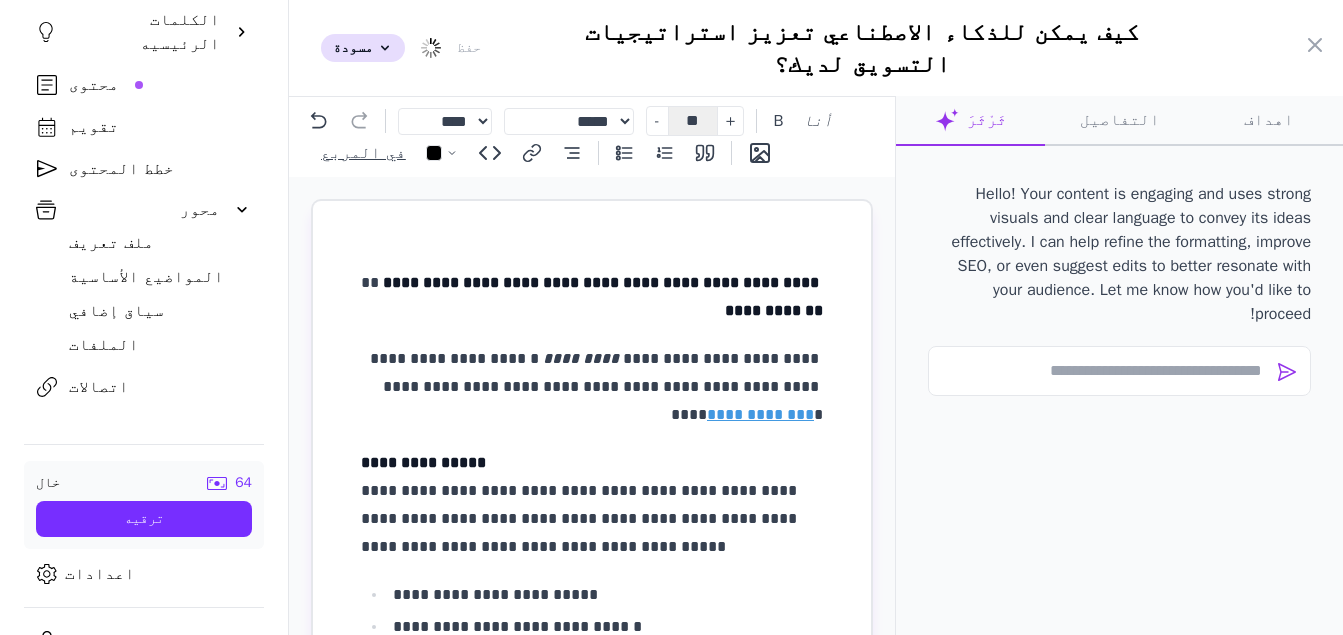 click on "**********" at bounding box center (423, 462) 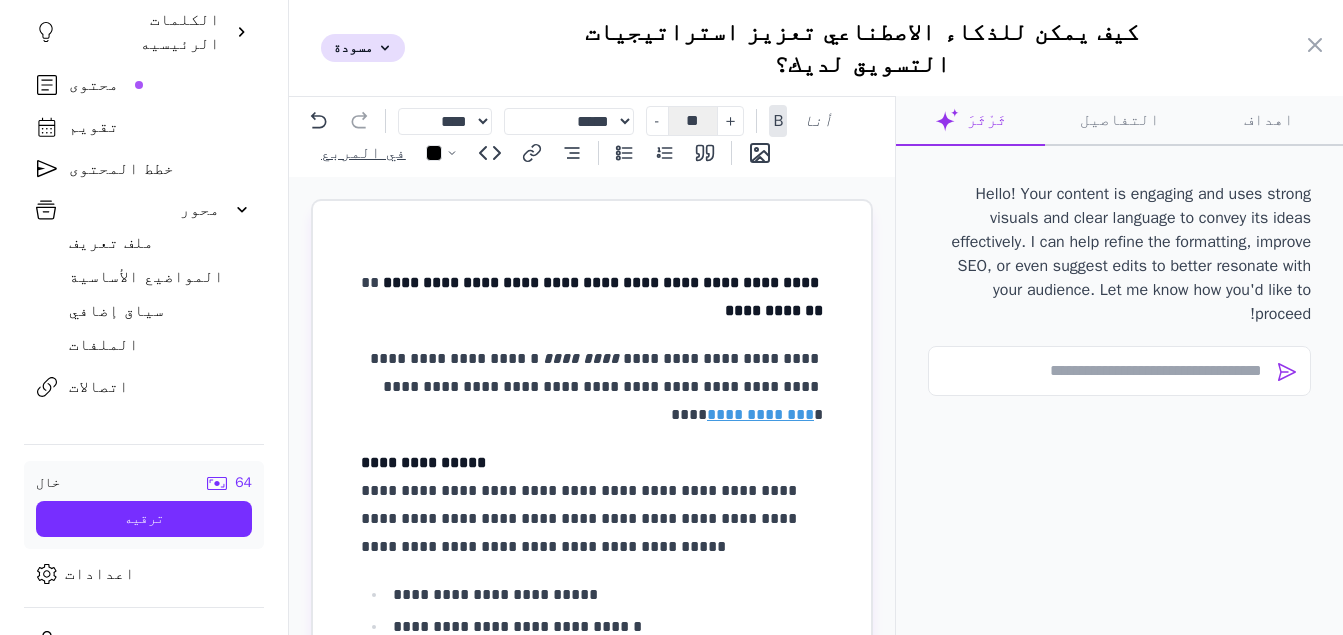 click on "**********" at bounding box center (592, 137) 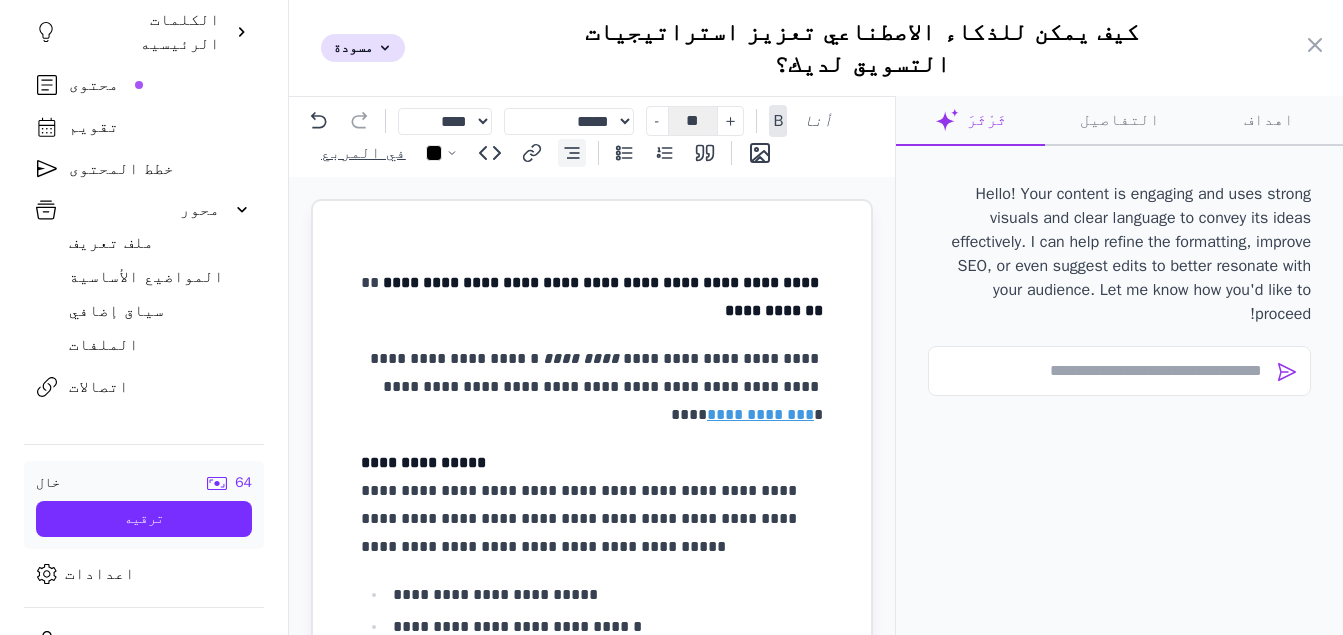 click at bounding box center [572, 153] 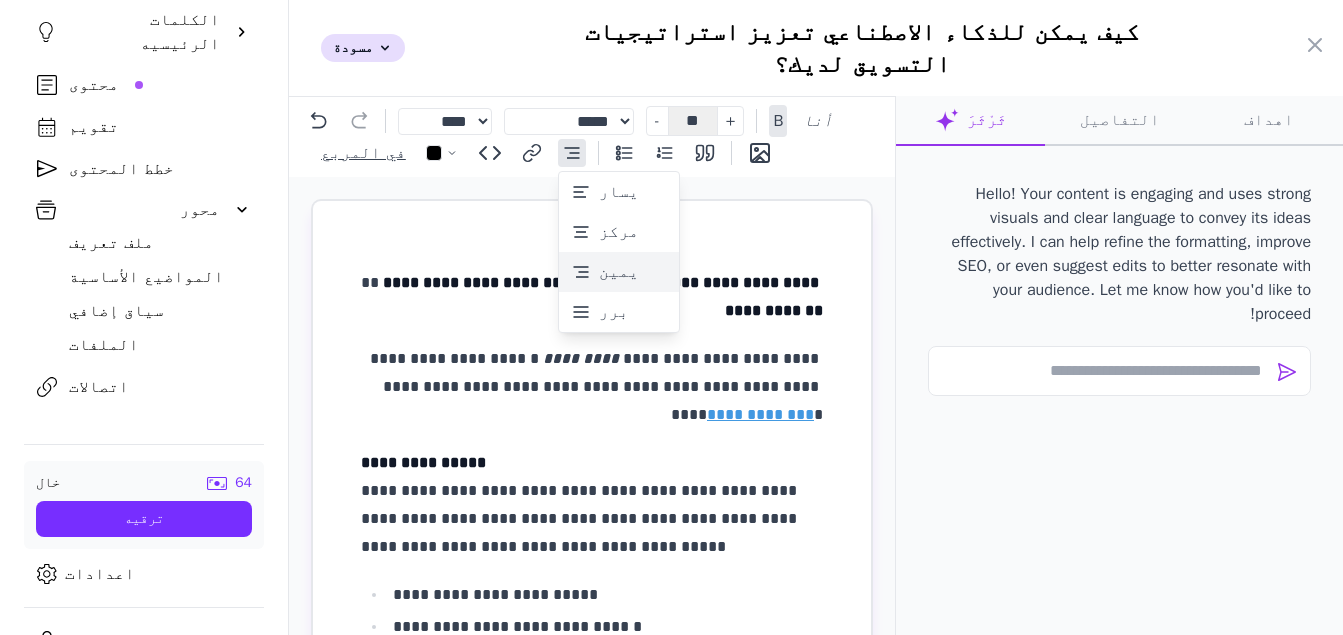 click on "يمين" at bounding box center [619, 272] 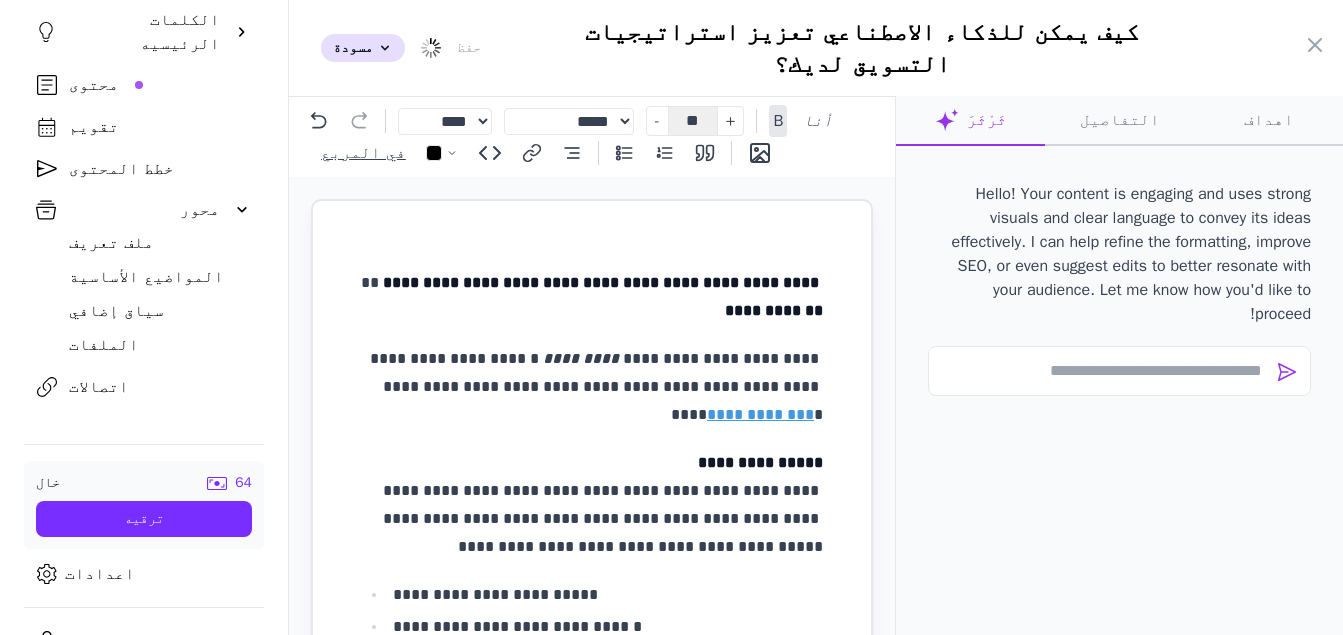 click on "**********" at bounding box center (608, 595) 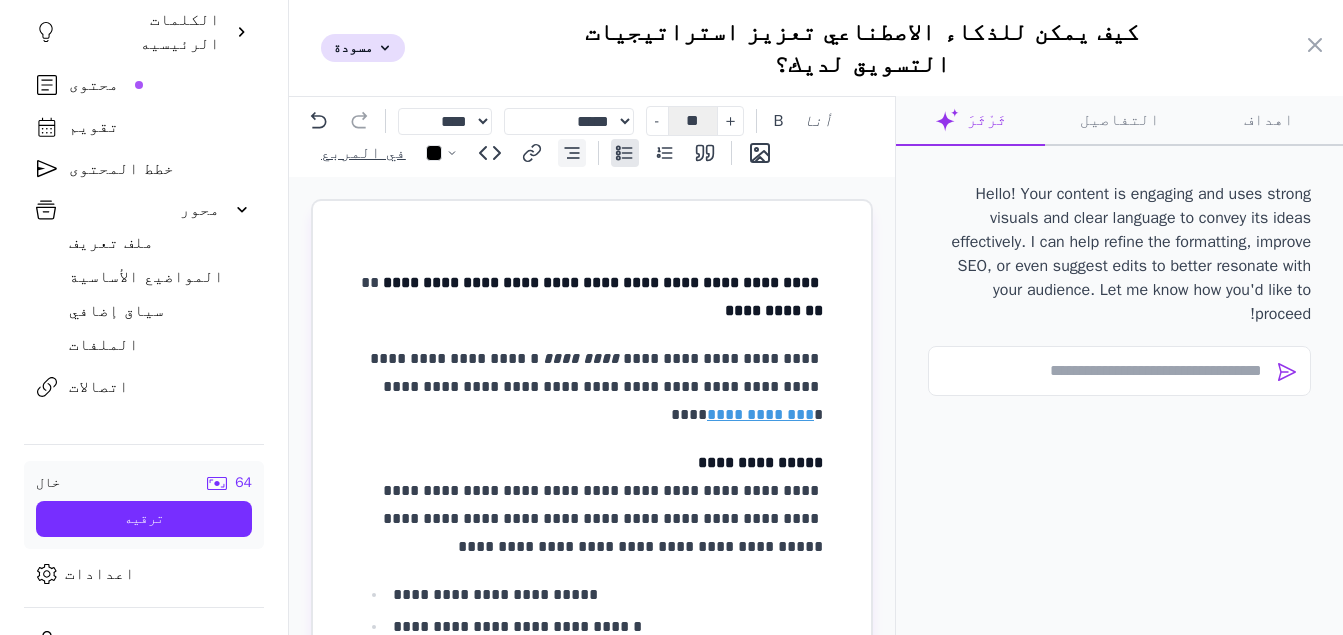 click at bounding box center [572, 153] 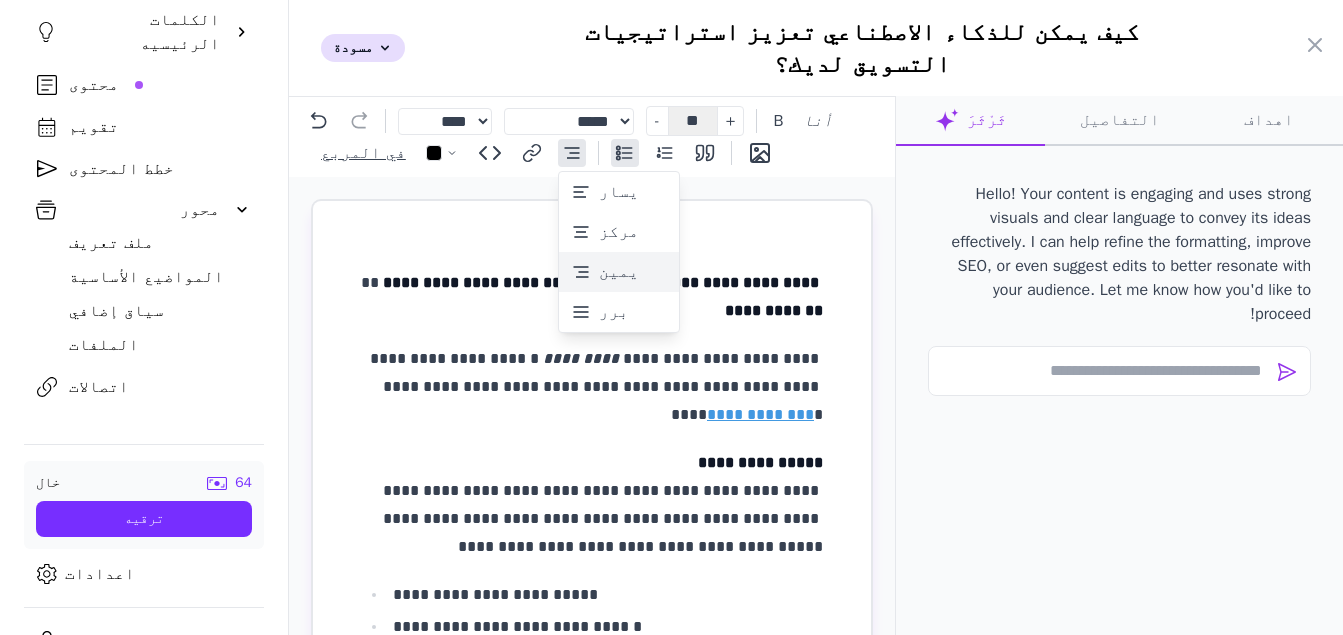 click on "يمين" at bounding box center (619, 272) 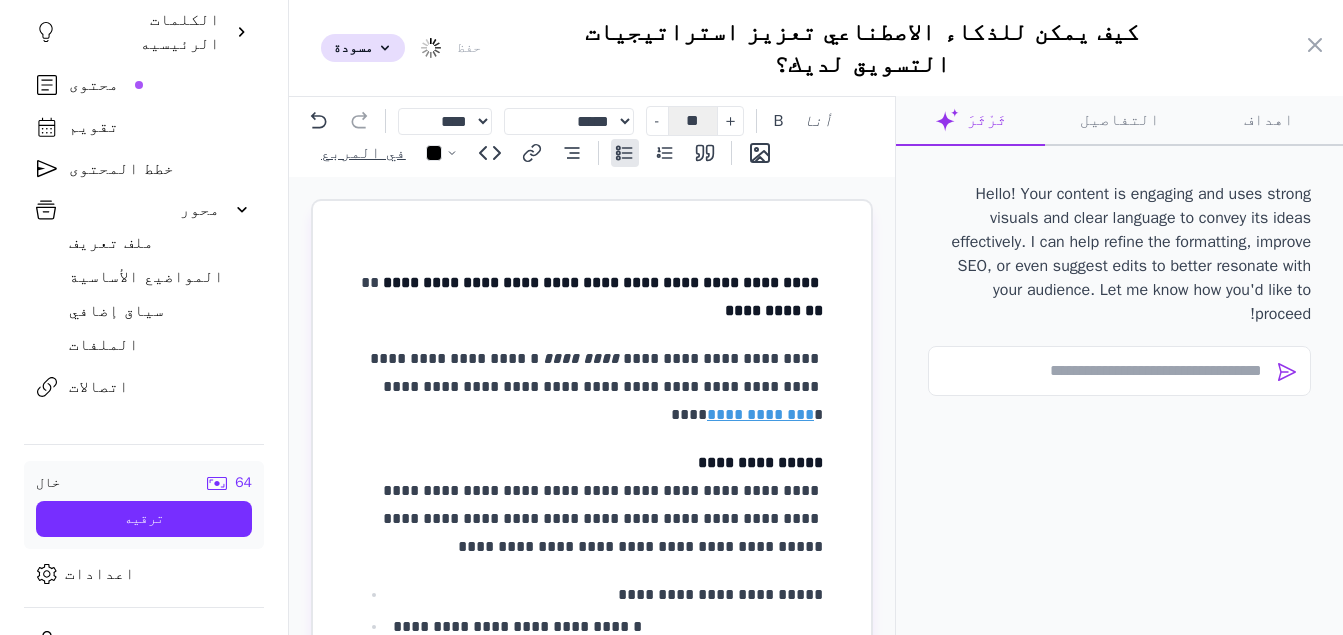 click on "**********" at bounding box center (608, 627) 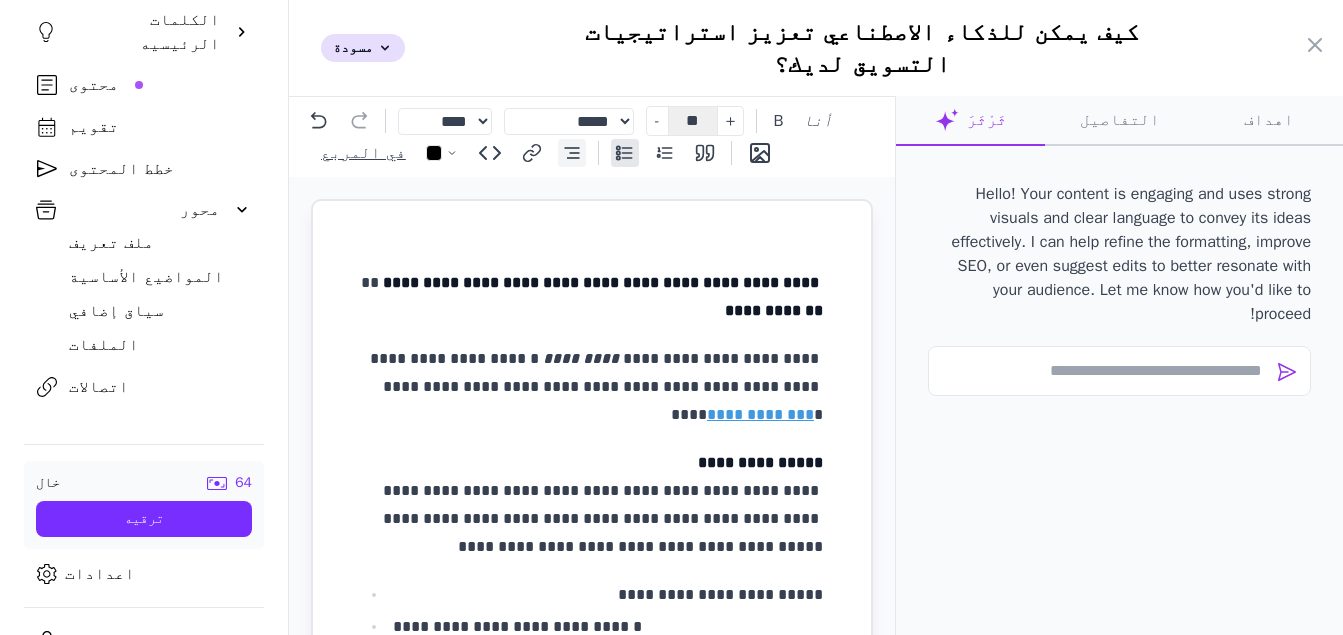click 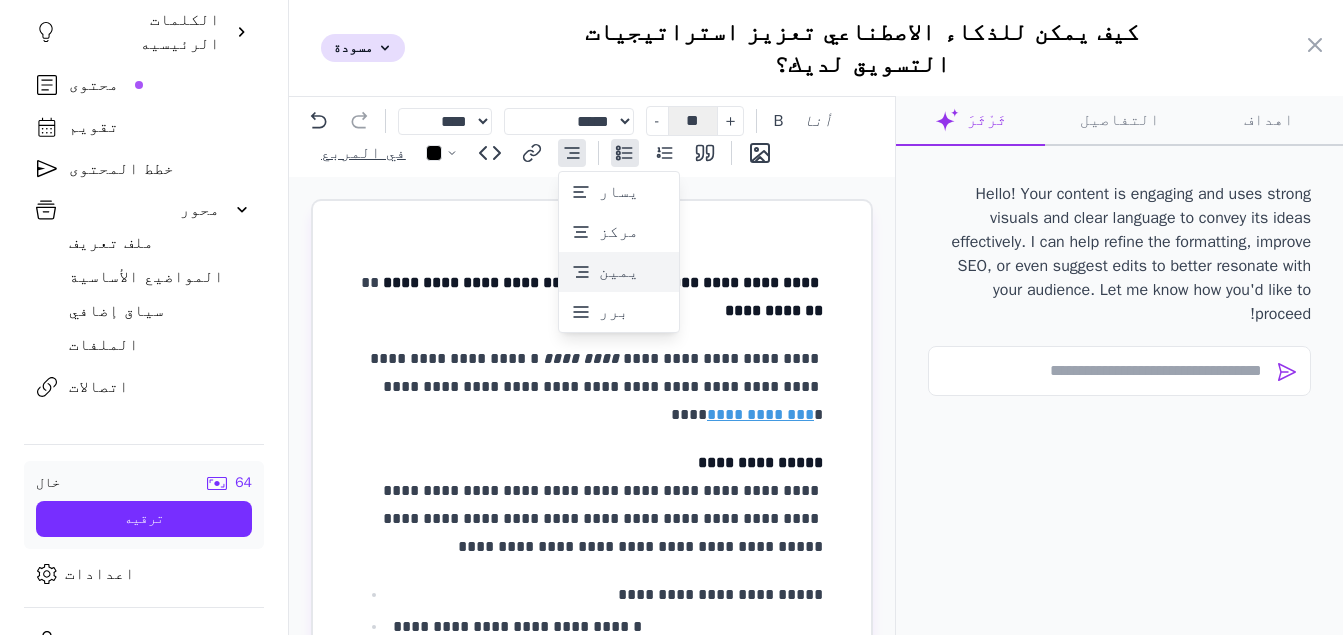 click on "يمين" at bounding box center [619, 272] 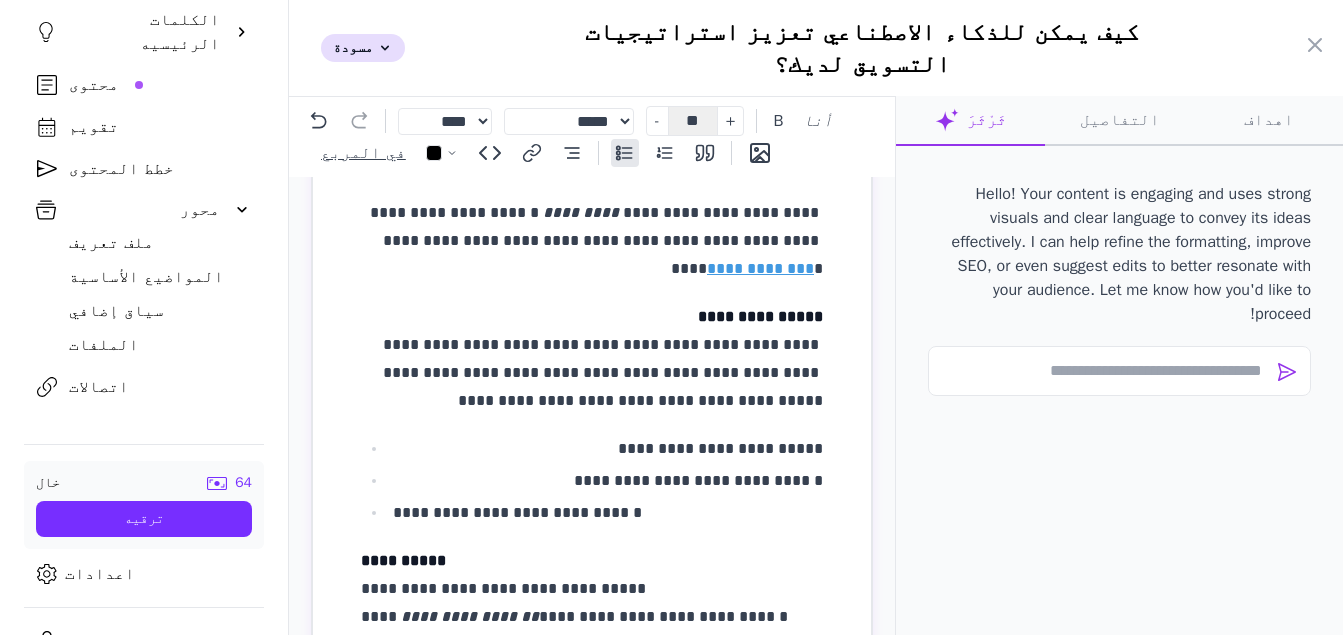 scroll, scrollTop: 241, scrollLeft: 0, axis: vertical 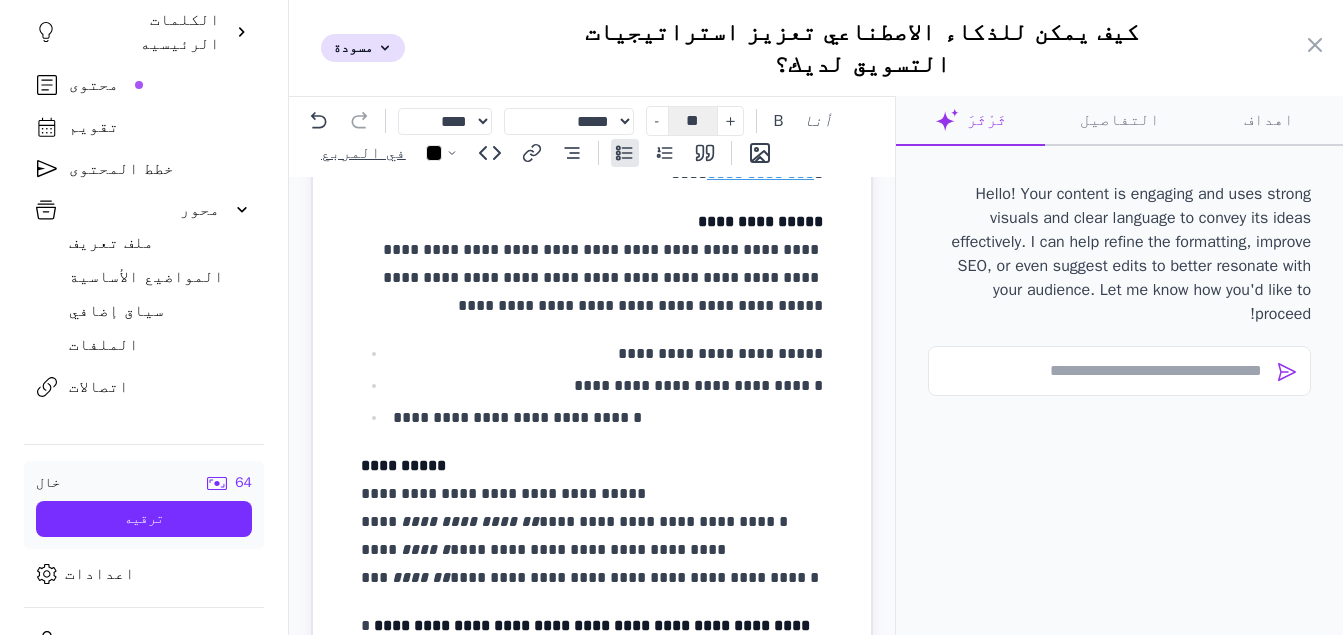 click on "**********" at bounding box center (592, 386) 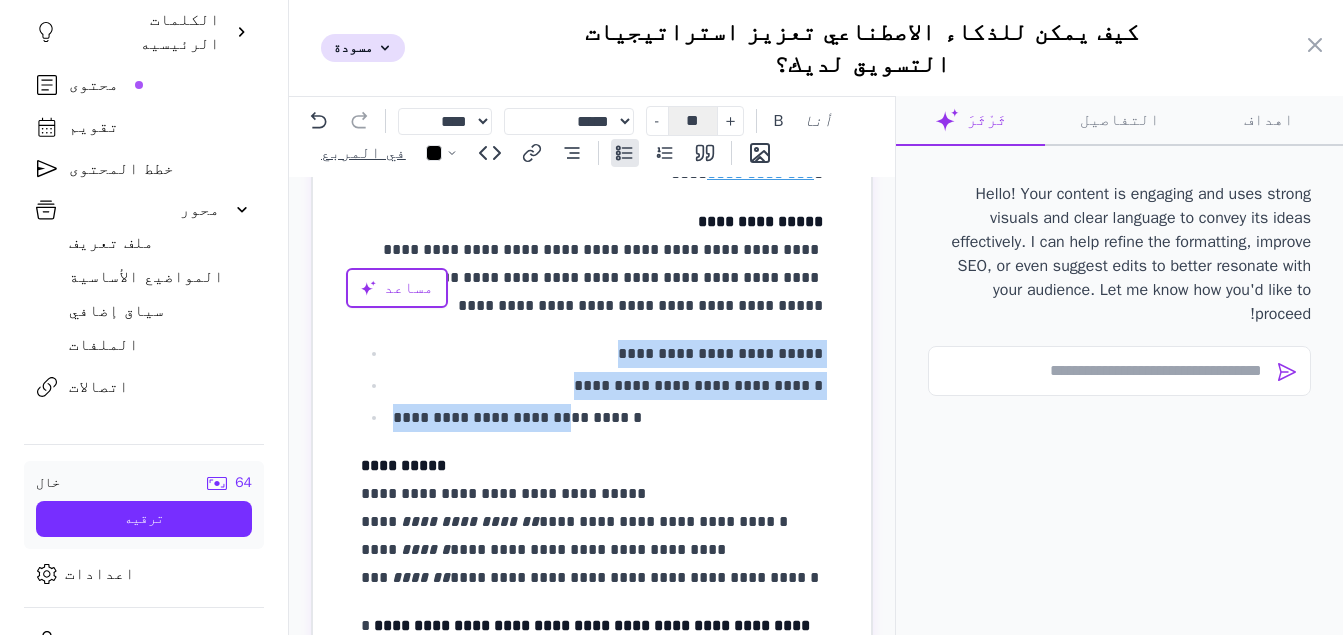 drag, startPoint x: 349, startPoint y: 327, endPoint x: 461, endPoint y: 393, distance: 130 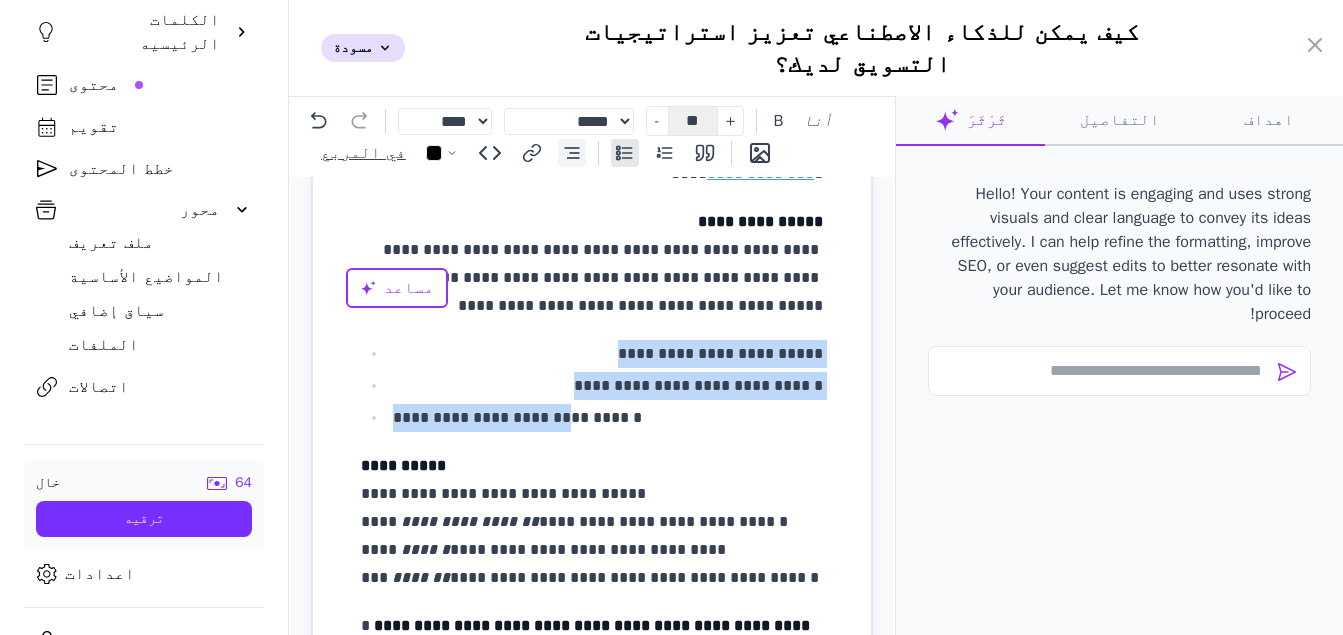 click 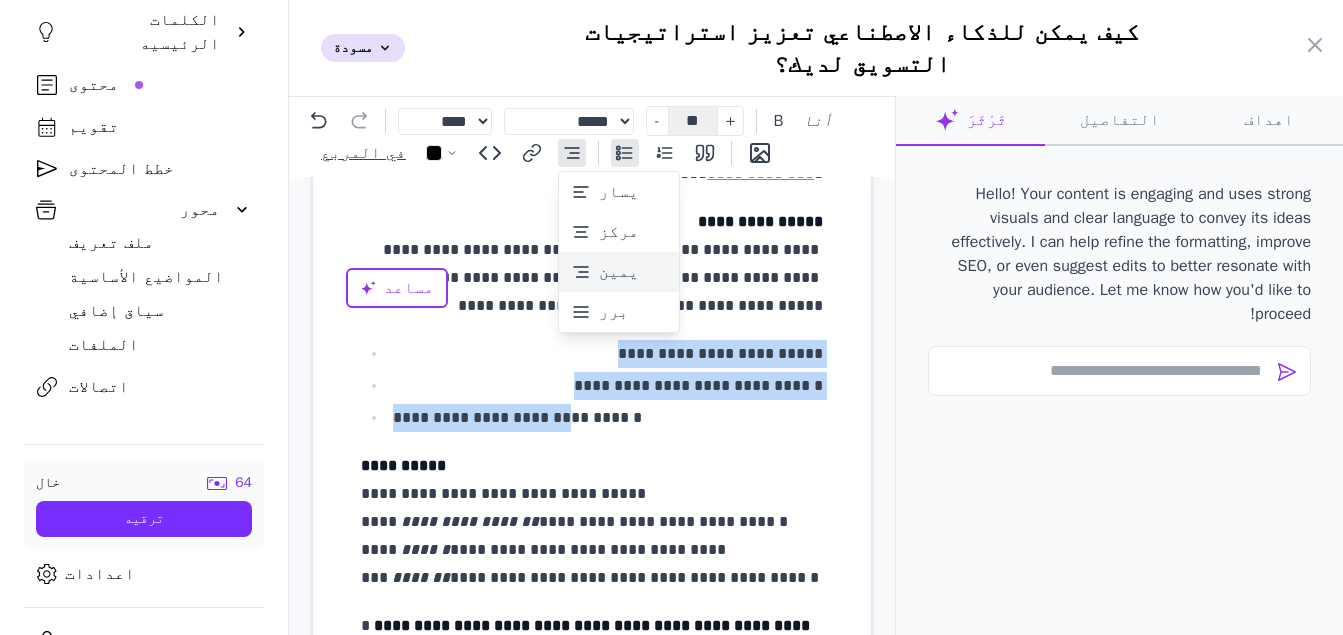 click on "يمين" at bounding box center (619, 272) 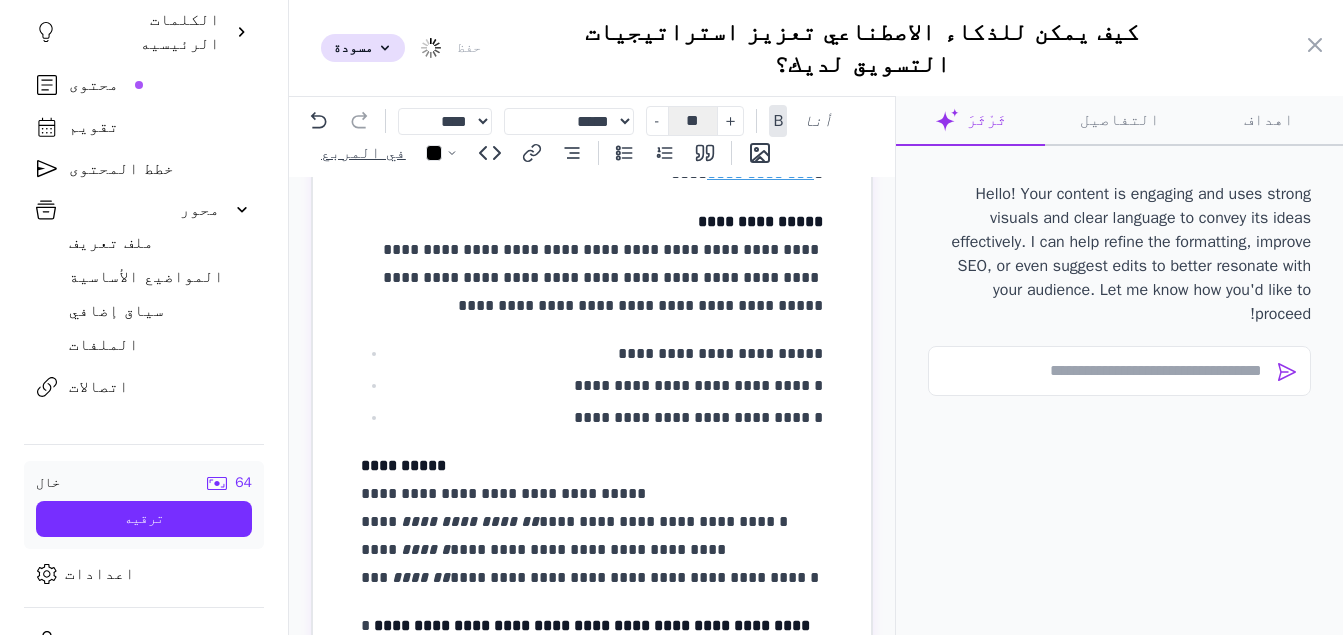 click on "**********" at bounding box center (592, 522) 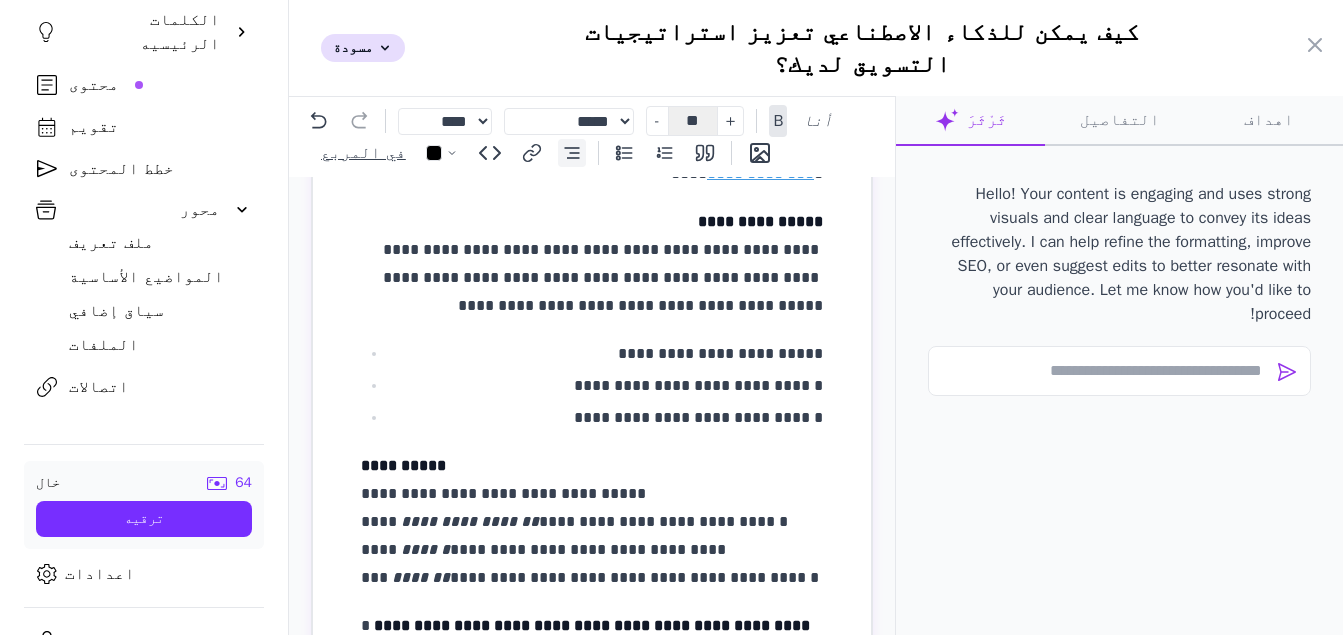 click at bounding box center (572, 153) 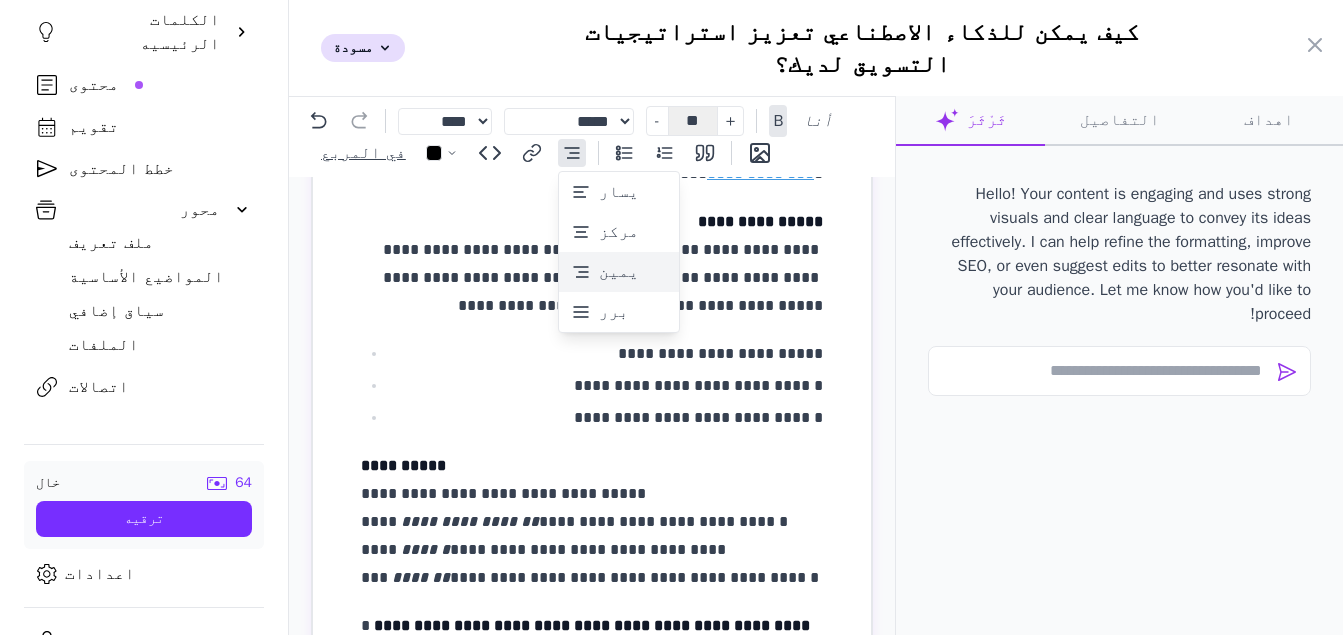 click on "يمين" at bounding box center (619, 272) 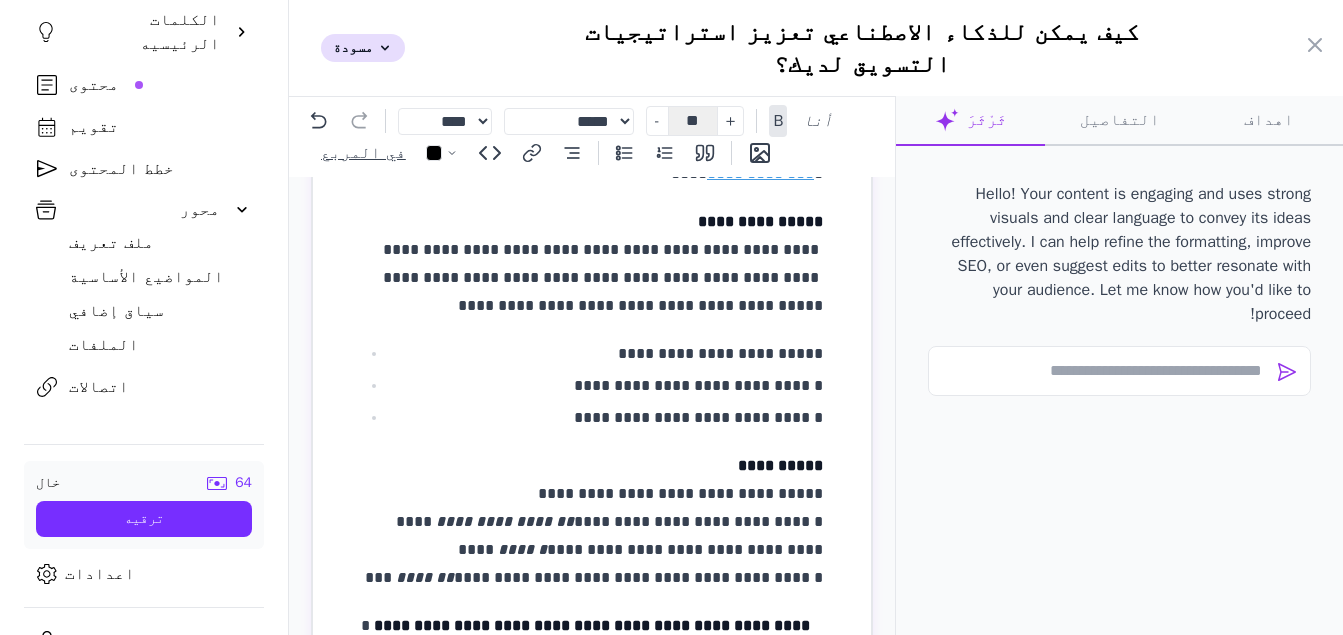 click on "**********" at bounding box center [592, 640] 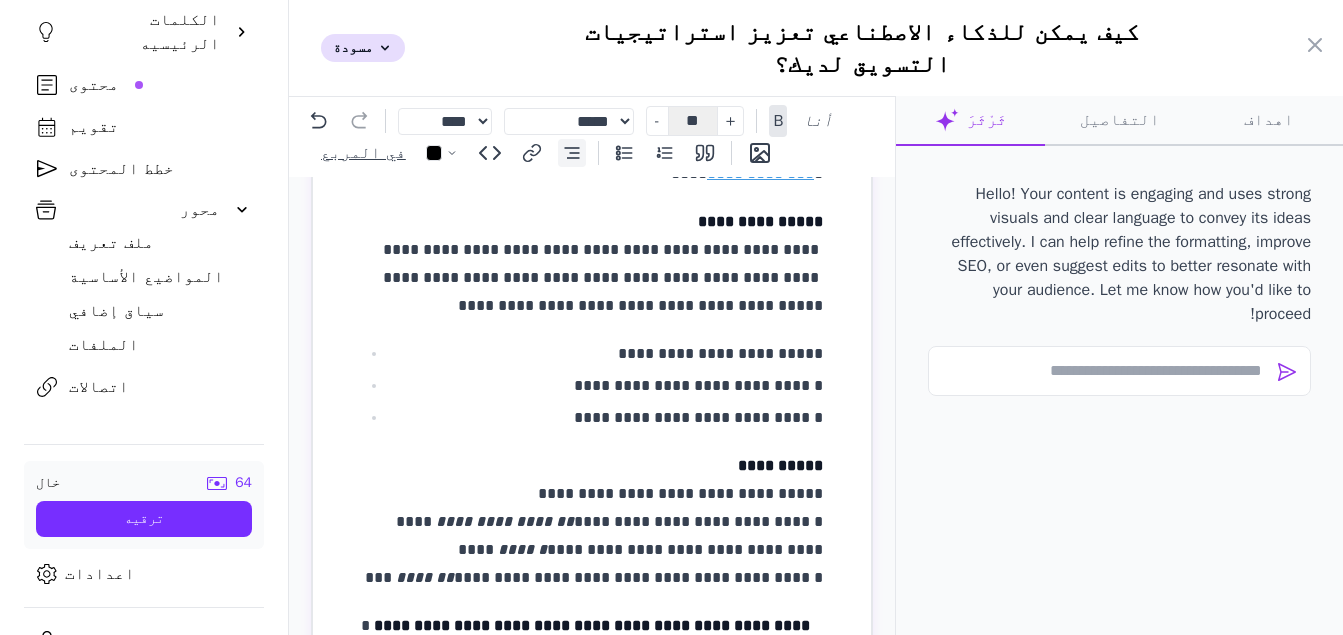 click at bounding box center [572, 153] 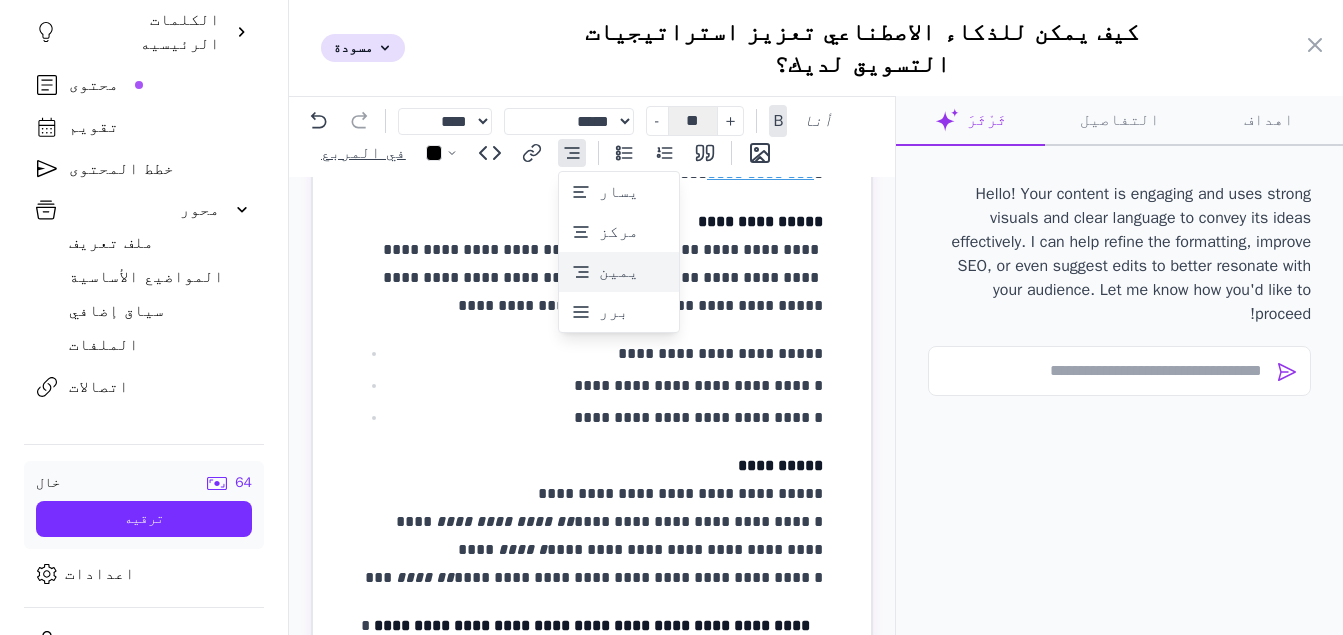 click on "يمين" at bounding box center (619, 272) 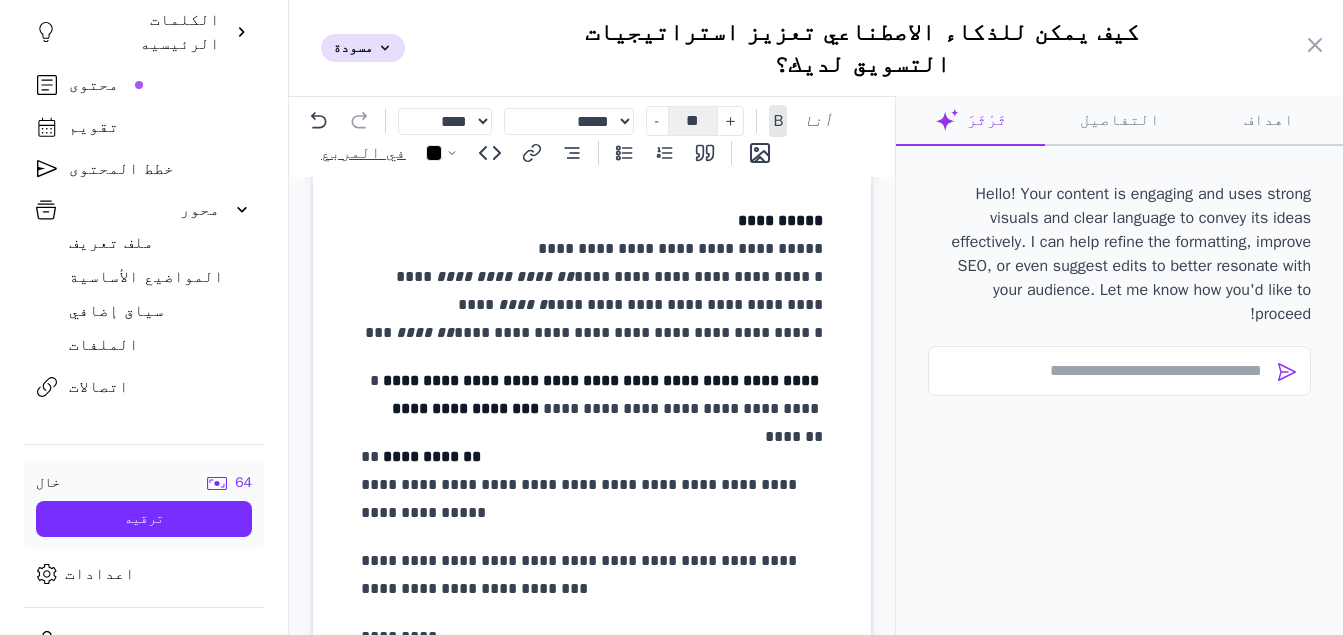 scroll, scrollTop: 537, scrollLeft: 0, axis: vertical 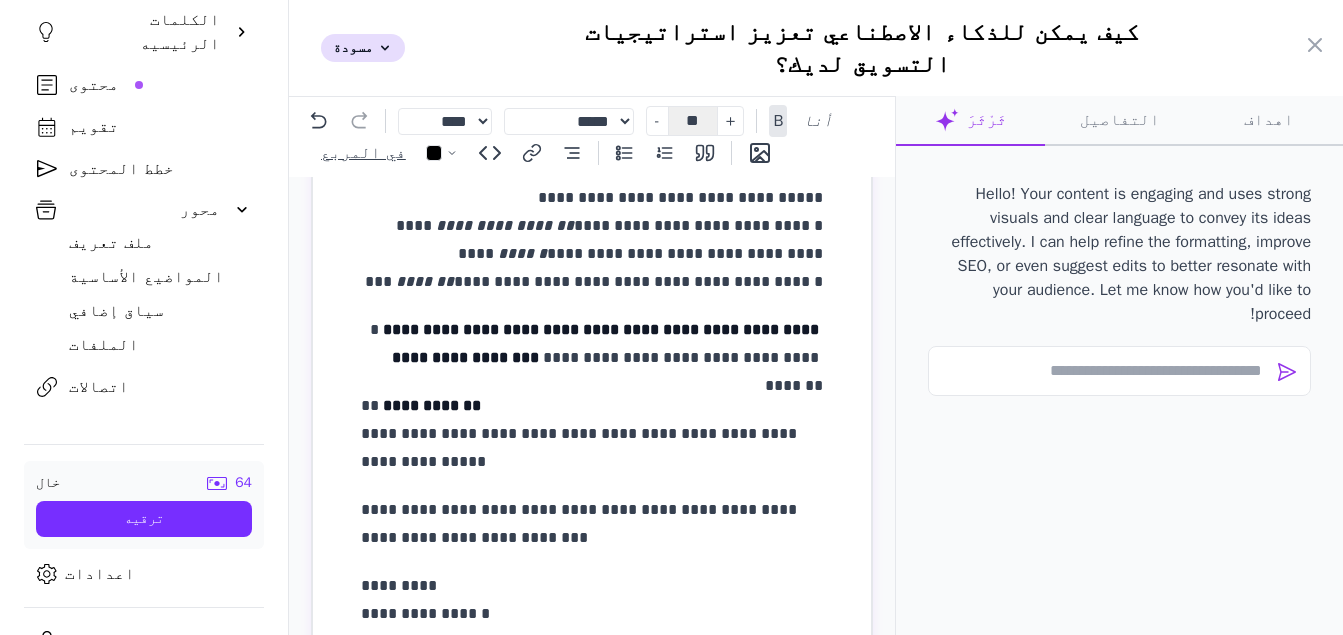 click on "**********" at bounding box center [592, 434] 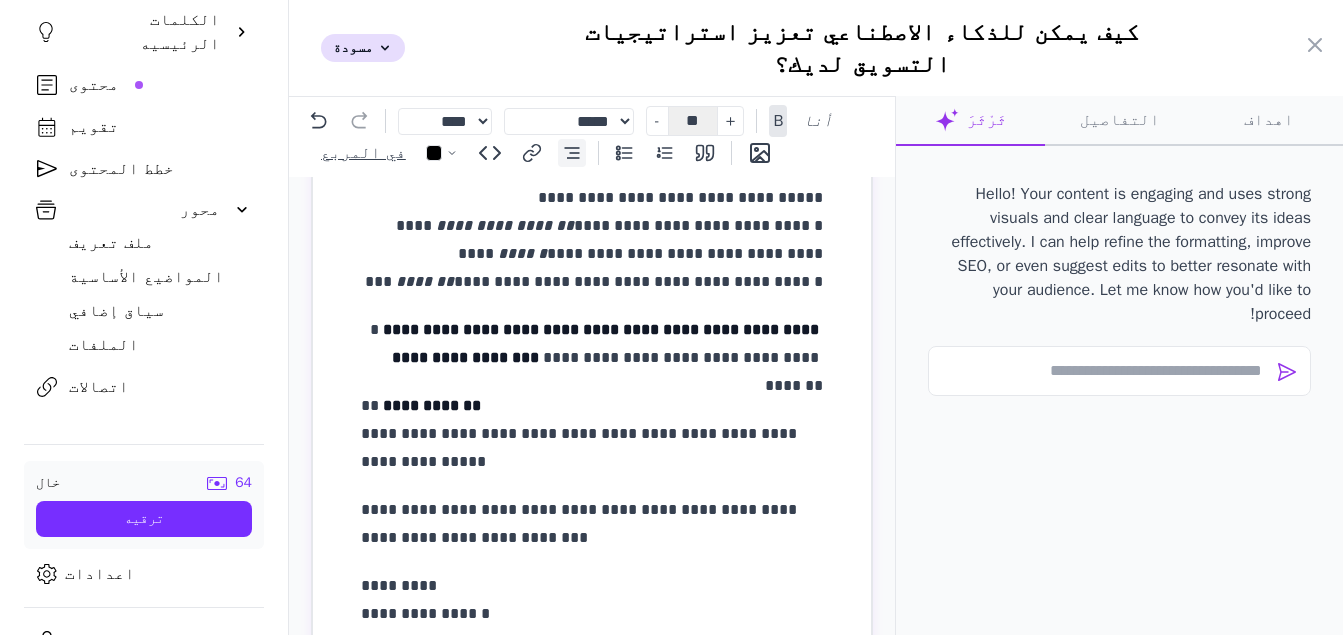click 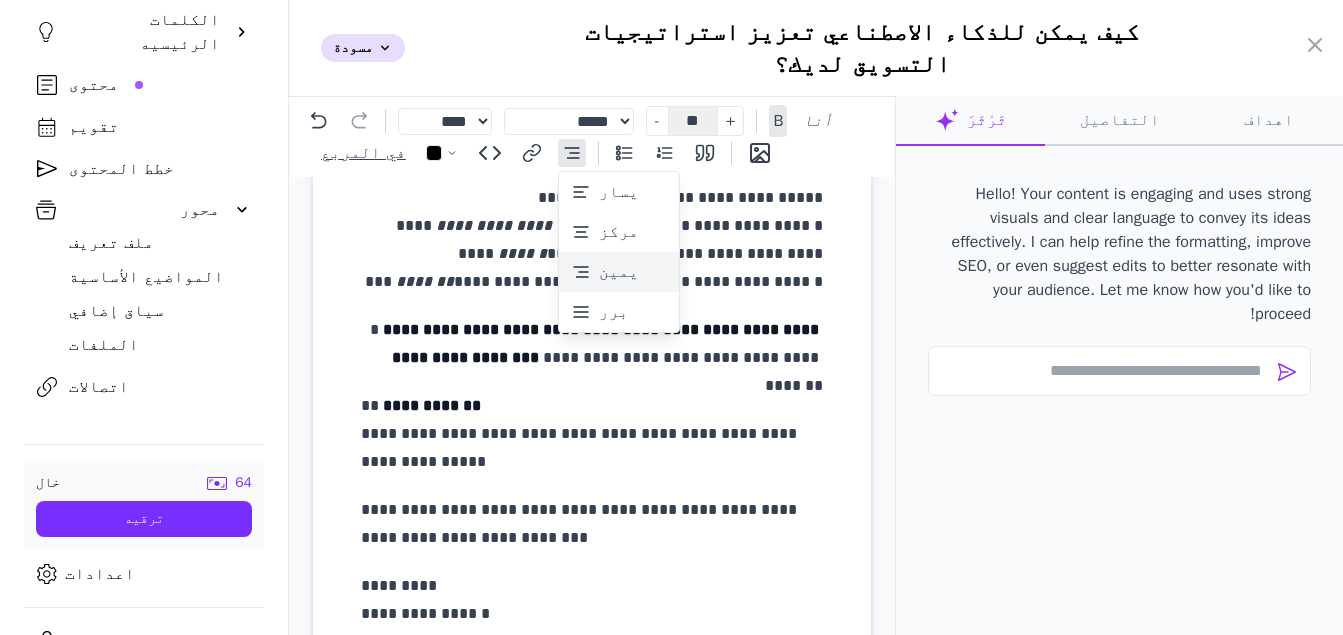click on "يمين" at bounding box center [619, 272] 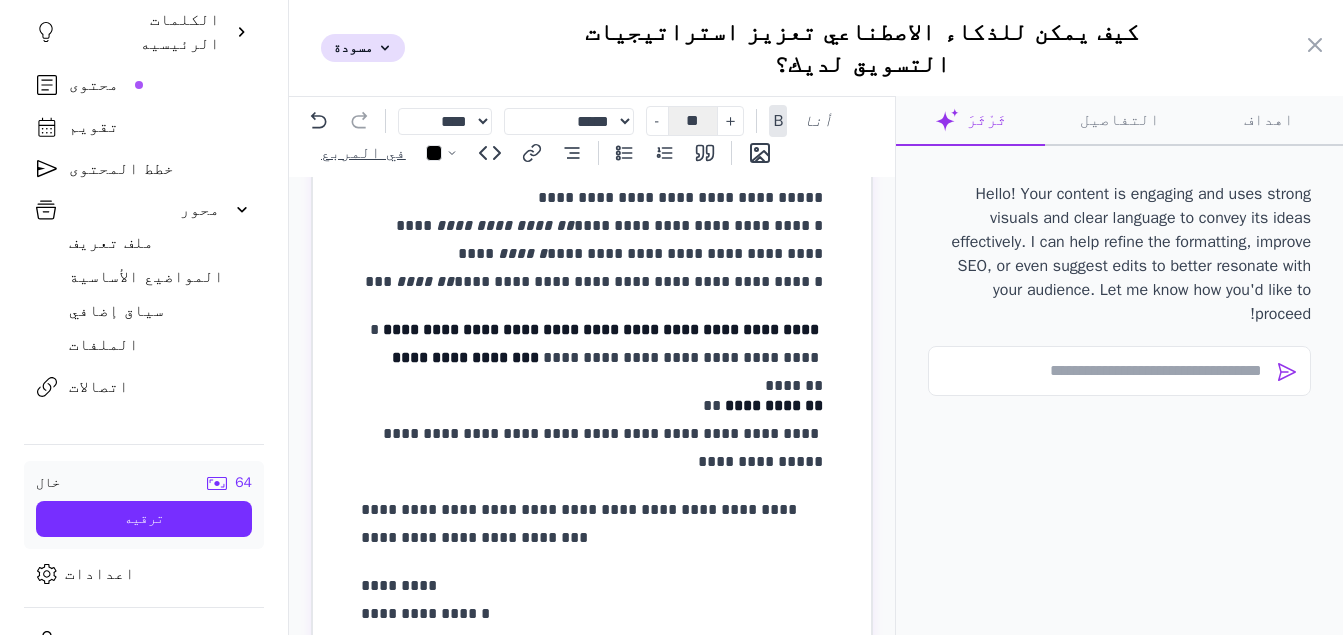 click on "**********" at bounding box center (592, 222) 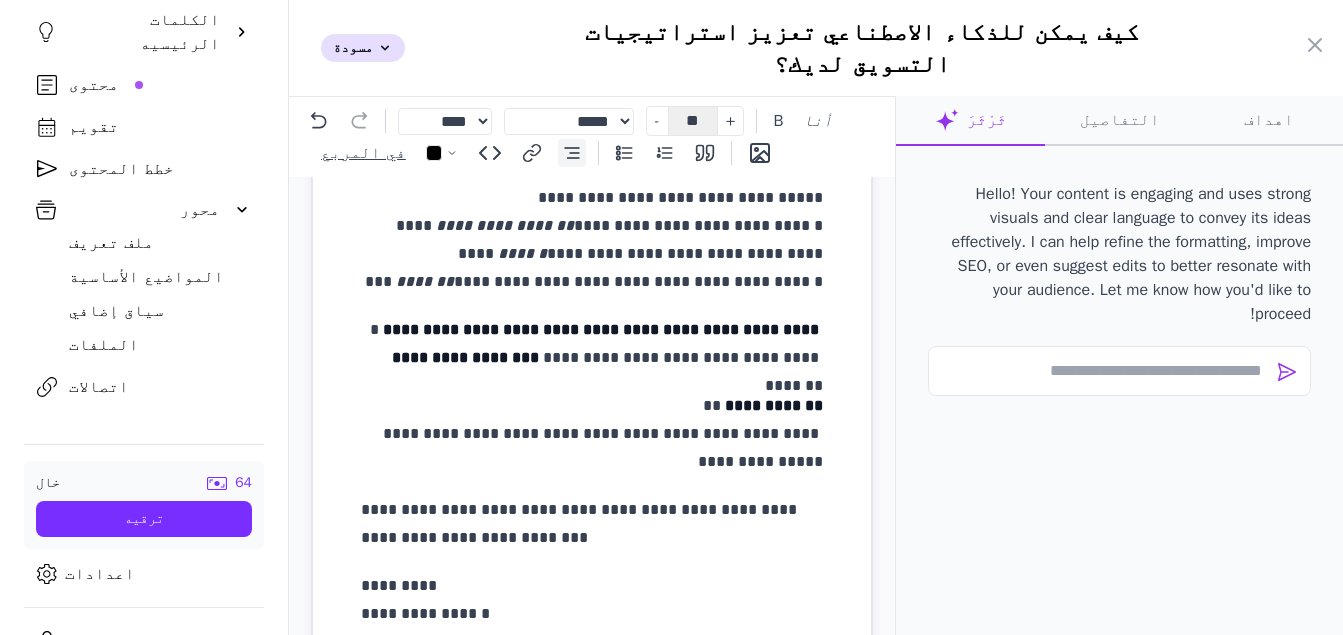 click at bounding box center [572, 153] 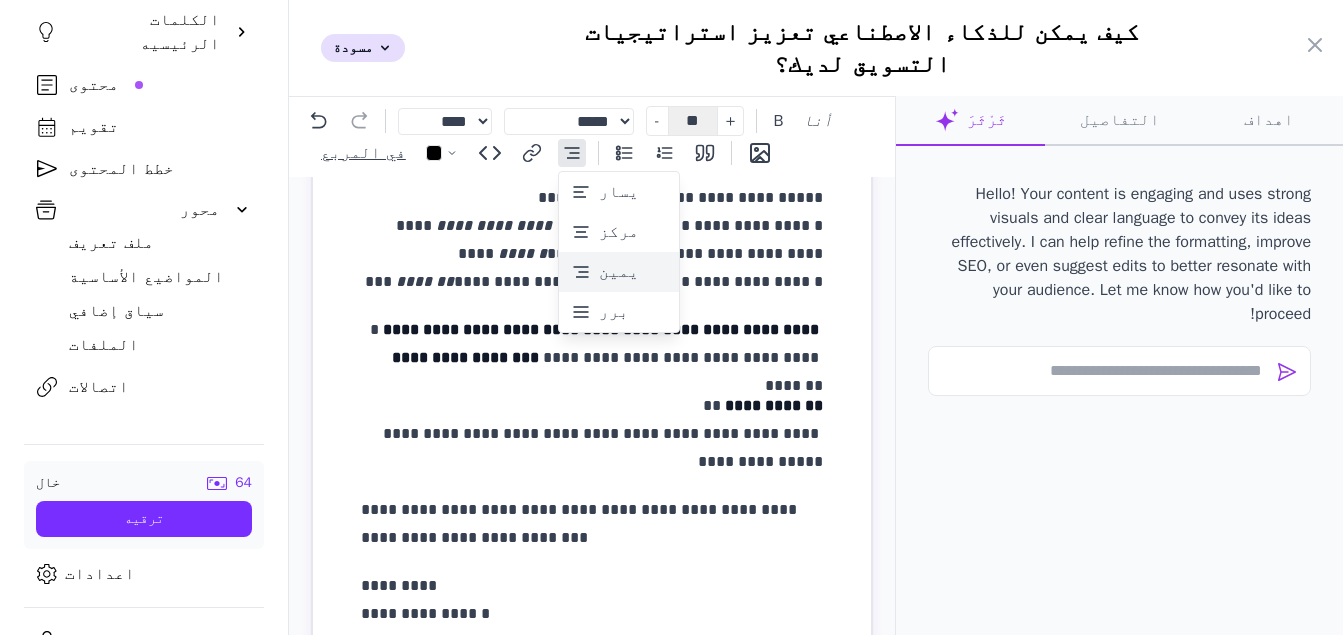 click on "يمين" at bounding box center [619, 272] 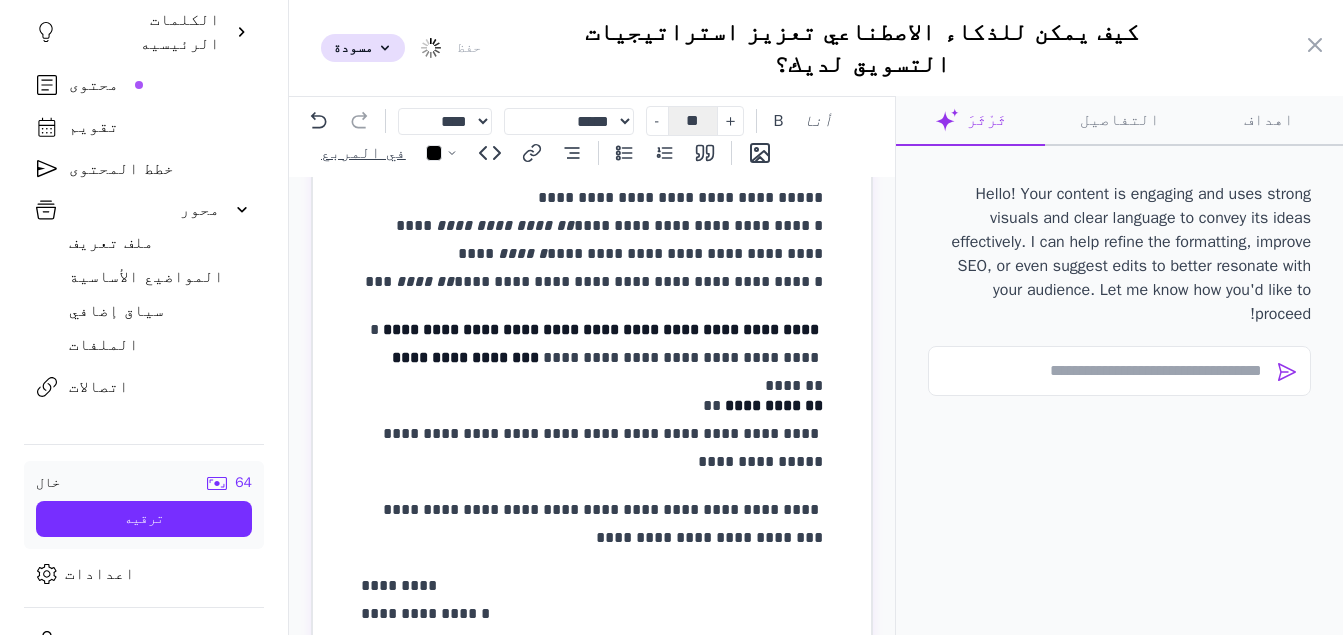 click on "**********" at bounding box center (592, 642) 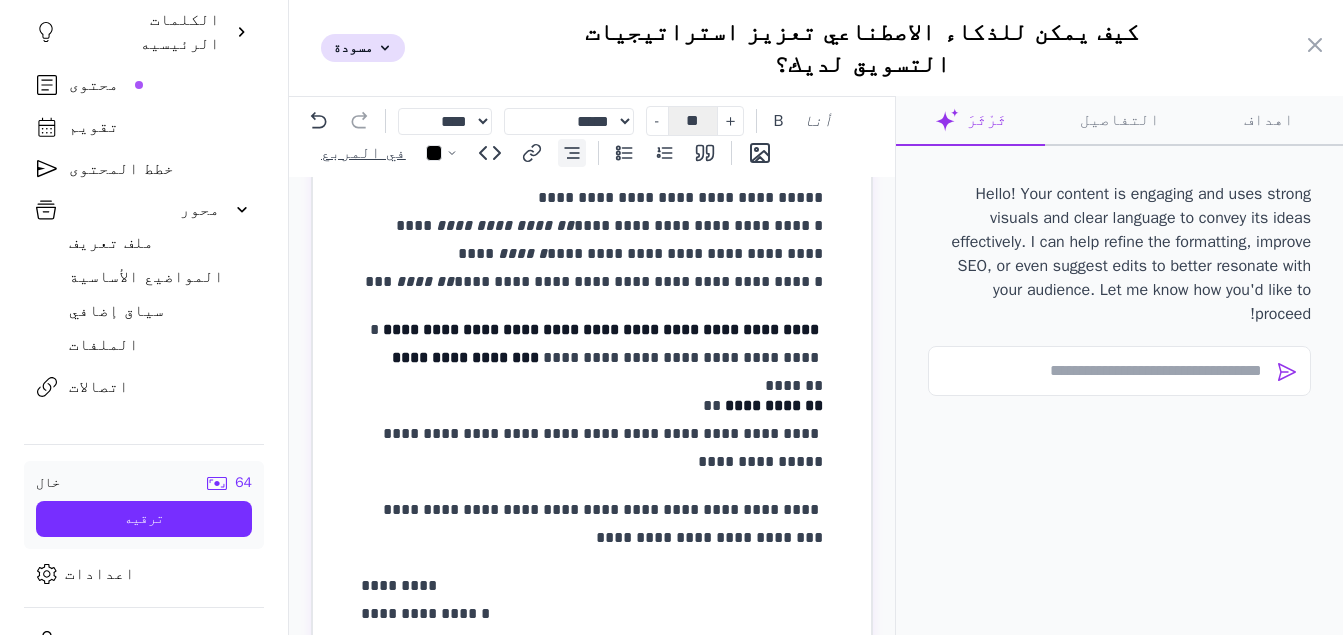 click 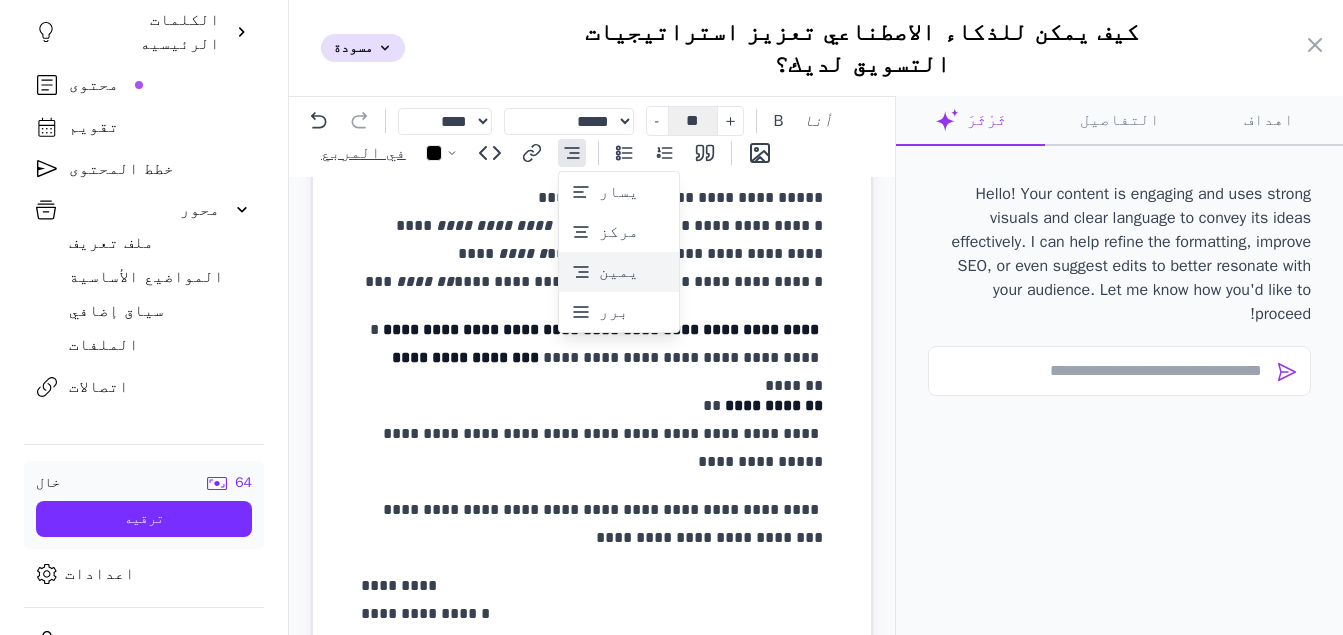 click on "يمين" at bounding box center [619, 272] 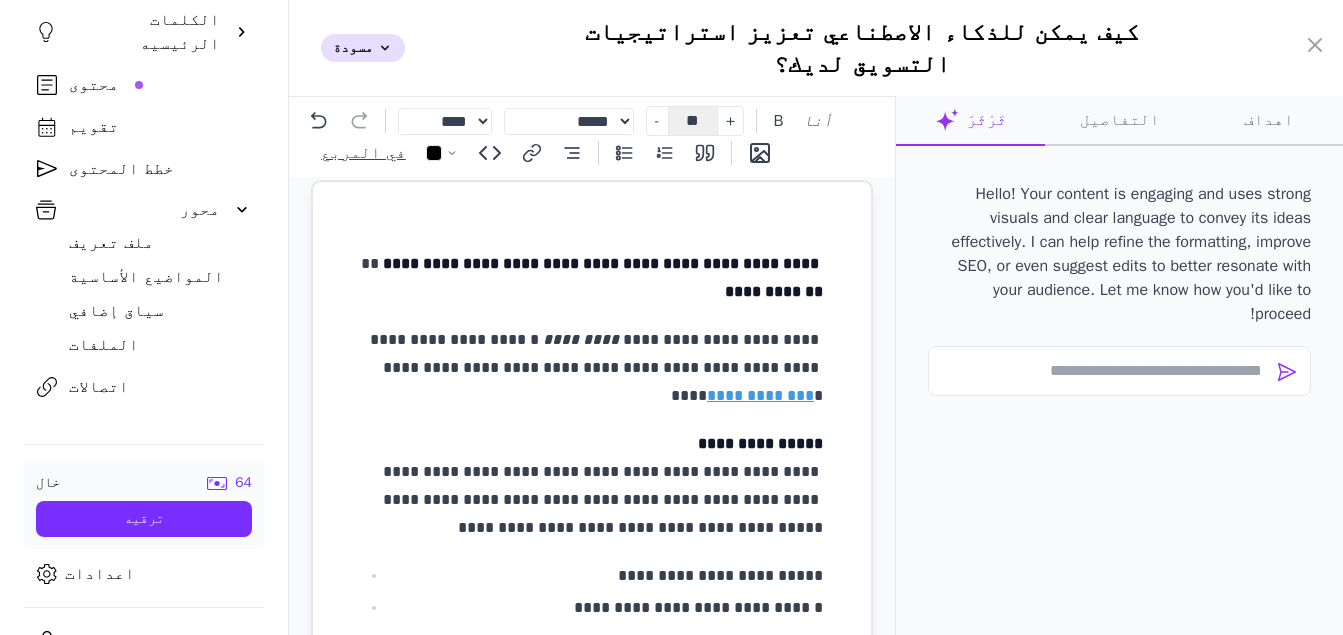 scroll, scrollTop: 0, scrollLeft: 0, axis: both 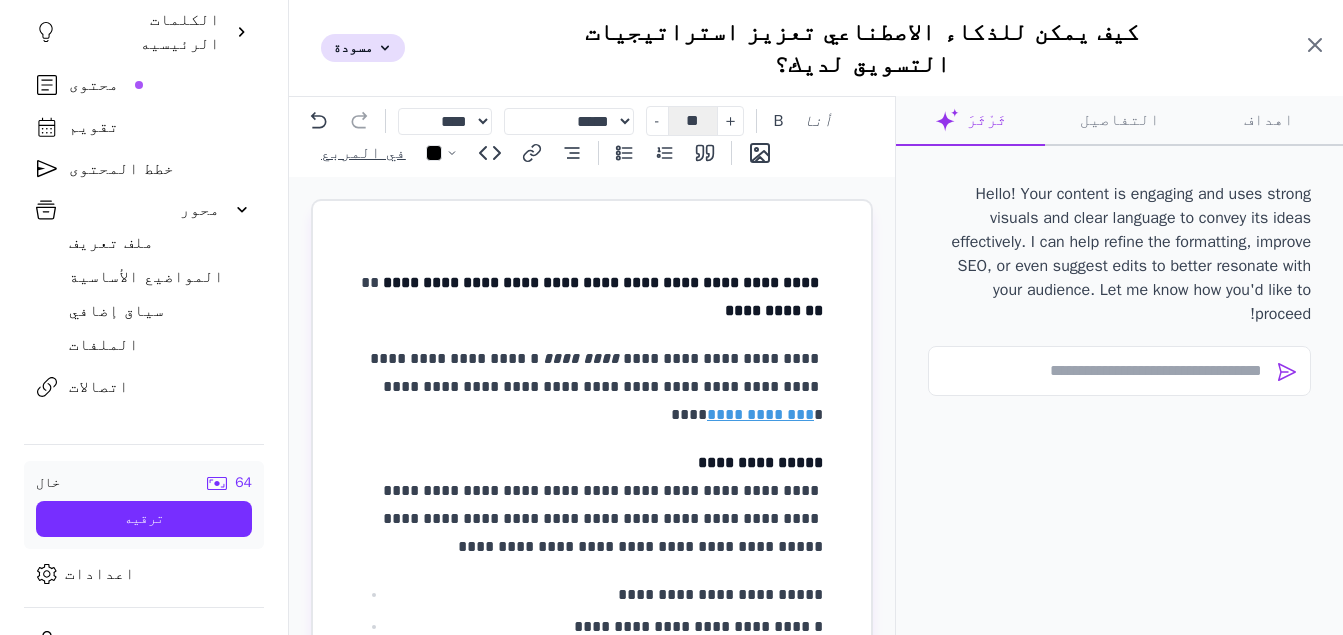 click 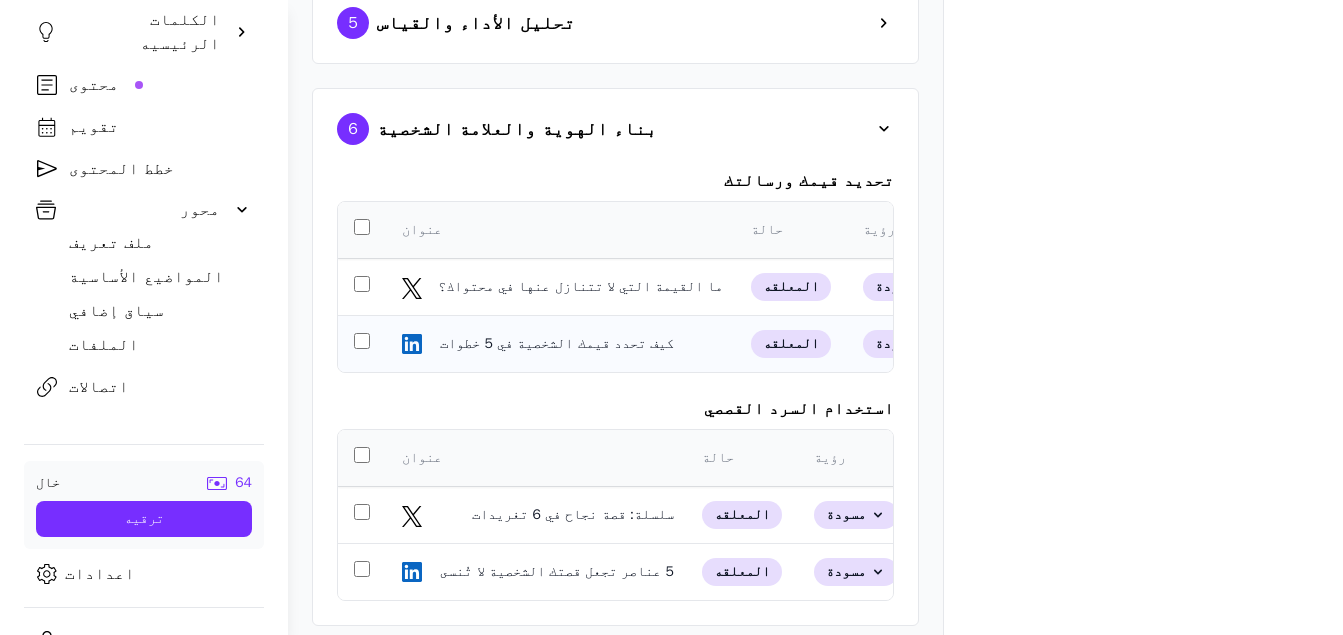 click at bounding box center [362, 344] 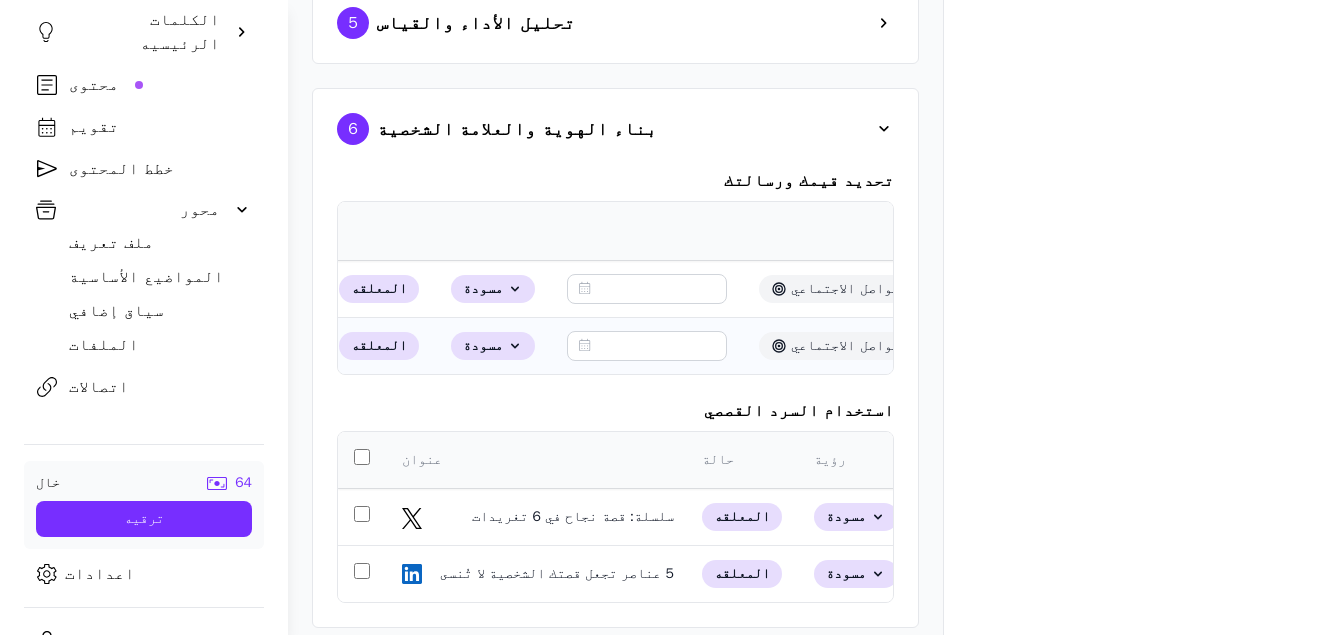 scroll, scrollTop: 0, scrollLeft: 397, axis: horizontal 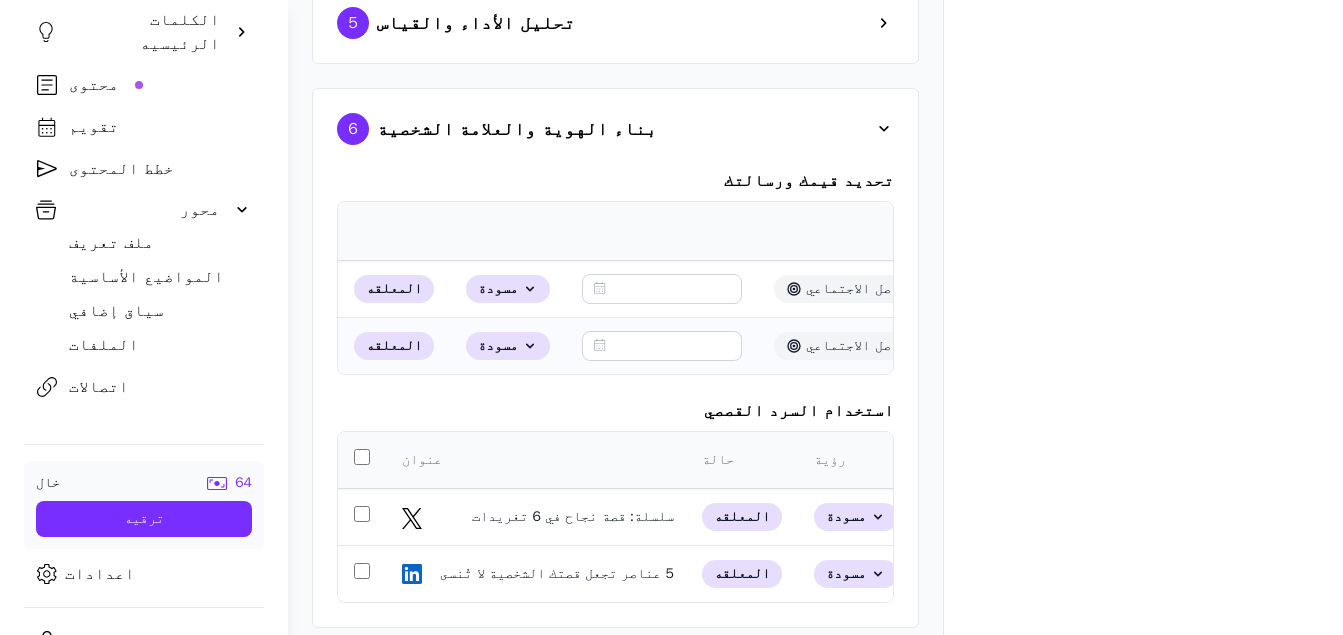 click at bounding box center [662, 346] 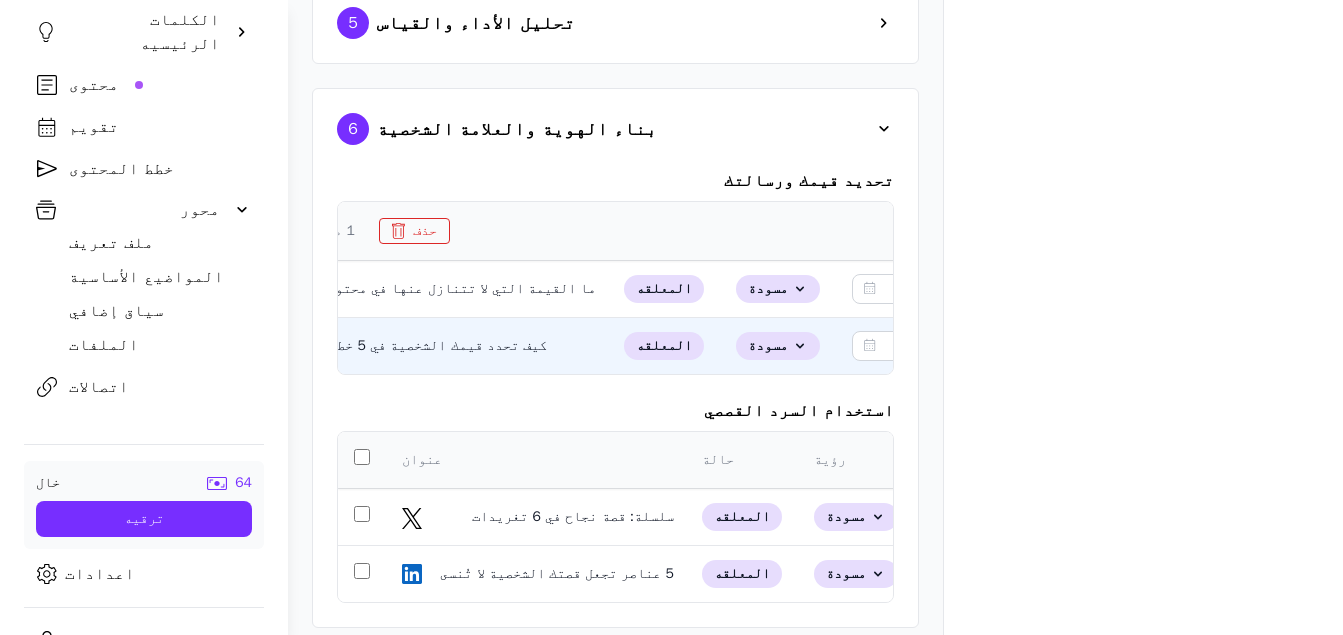 scroll, scrollTop: 0, scrollLeft: 0, axis: both 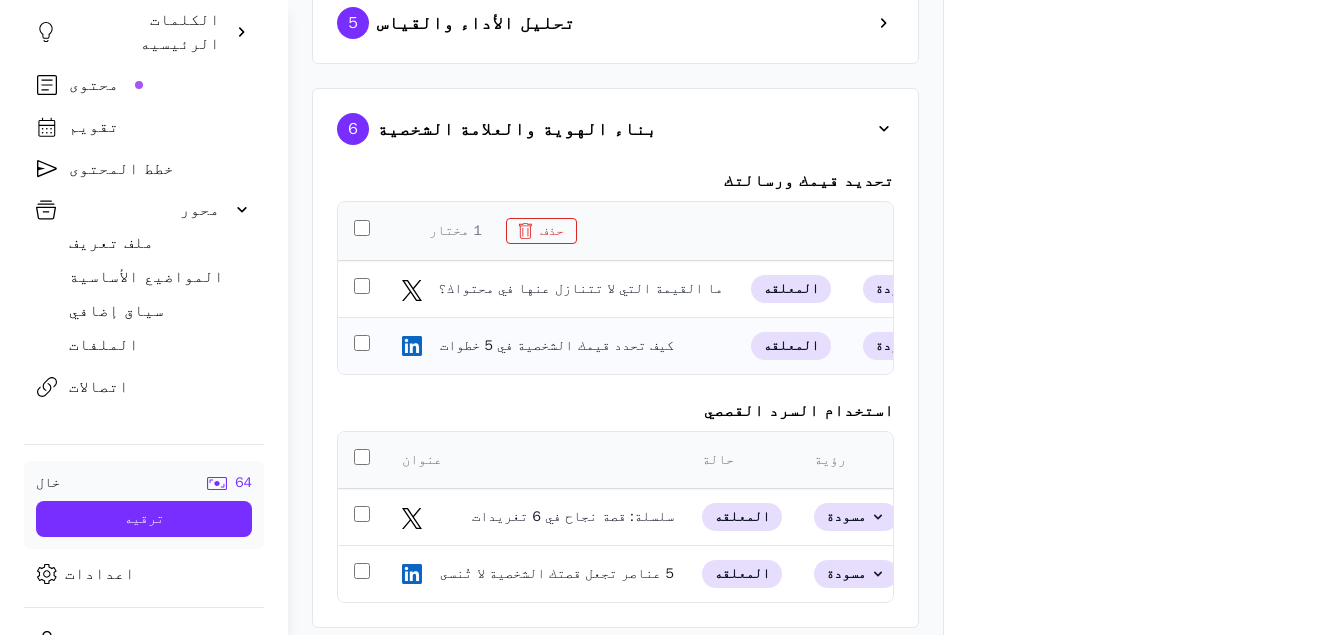 click at bounding box center [362, 346] 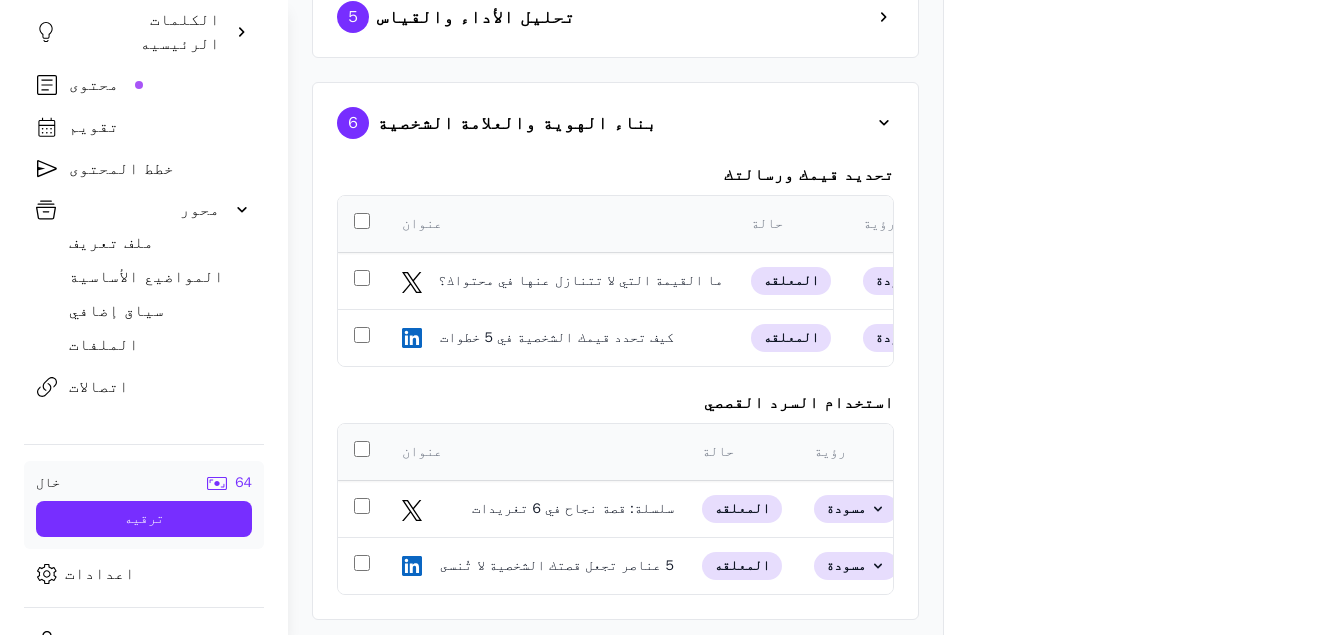 scroll, scrollTop: 1061, scrollLeft: 0, axis: vertical 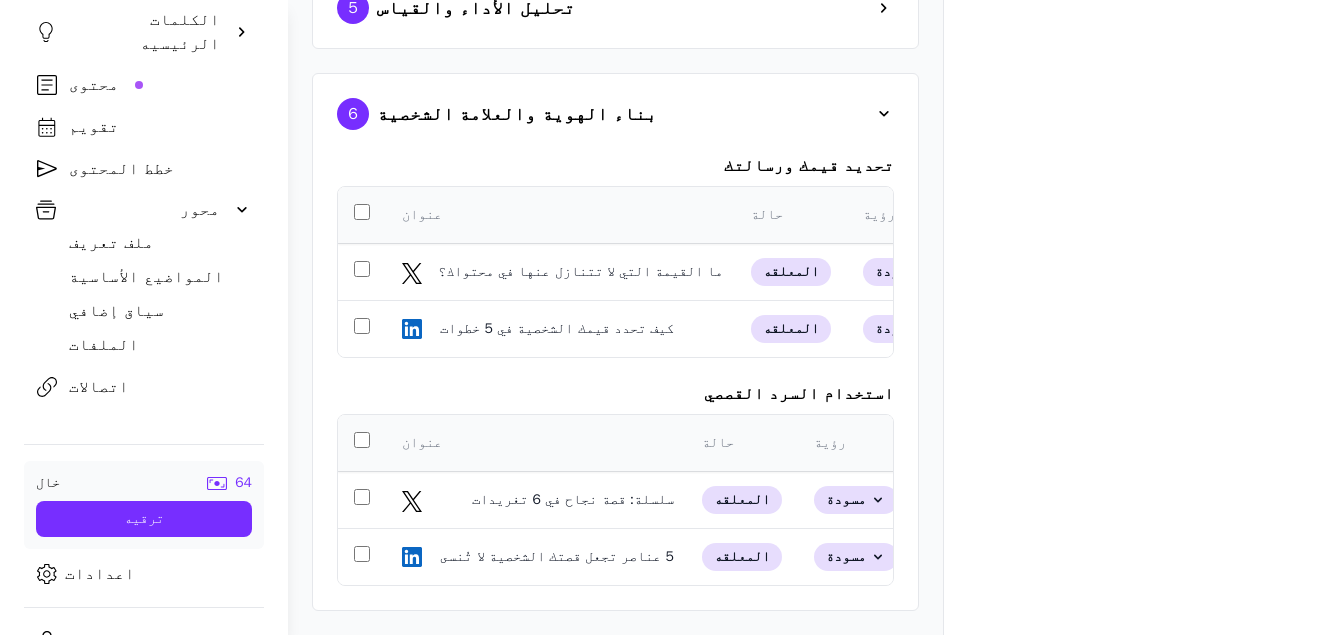 click on "6  بناء الهوية والعلامة الشخصية" at bounding box center (615, 114) 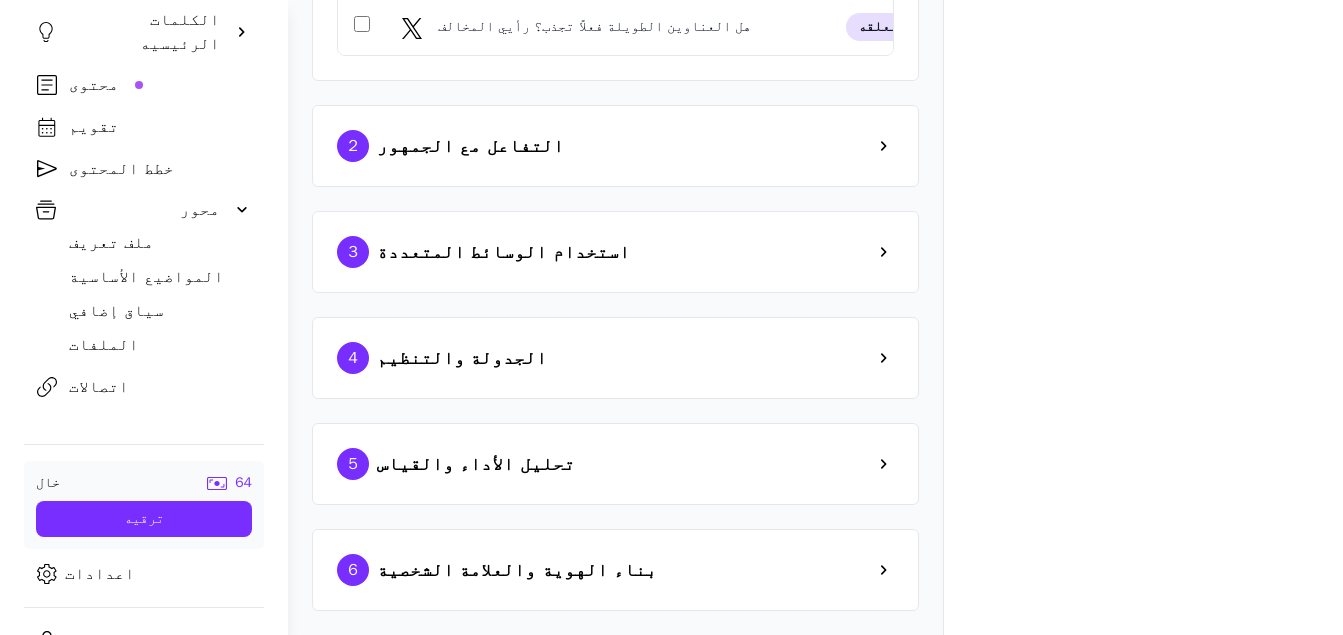 scroll, scrollTop: 575, scrollLeft: 0, axis: vertical 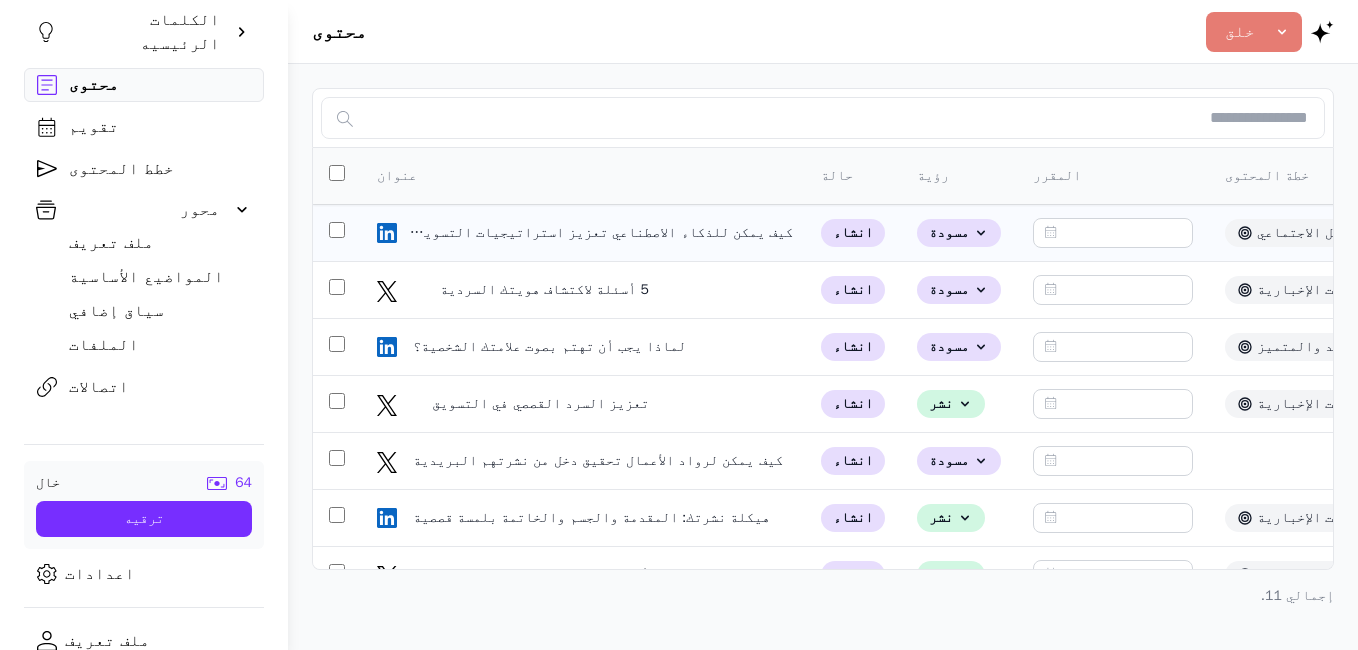 click on "كيف يمكن للذكاء الاصطناعي تعزيز استراتيجيات التسويق لديك؟" 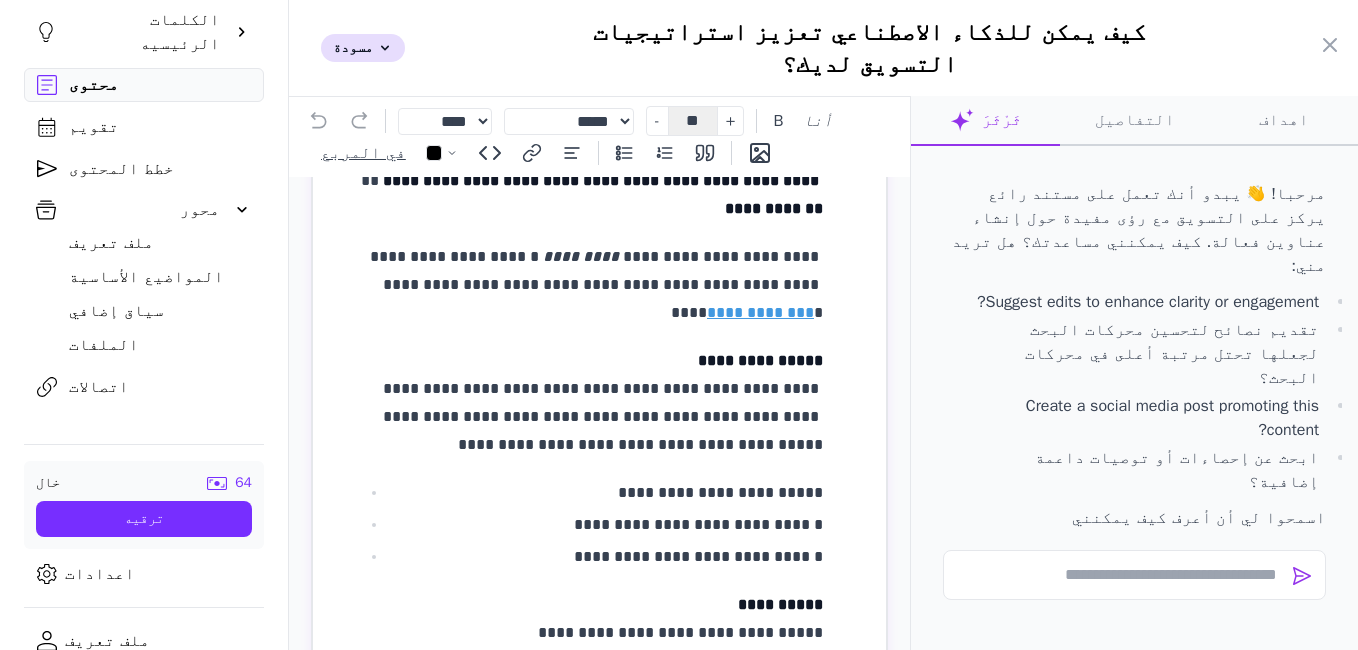 scroll, scrollTop: 105, scrollLeft: 0, axis: vertical 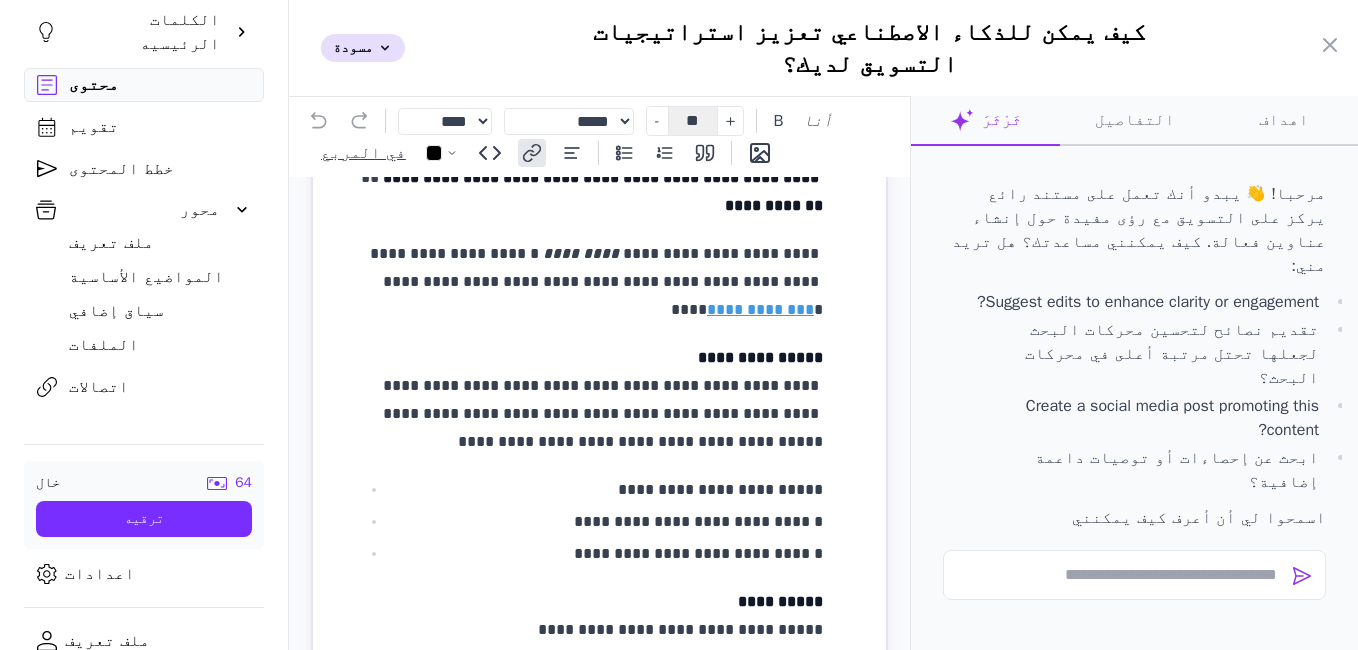 click on "**********" at bounding box center (760, 309) 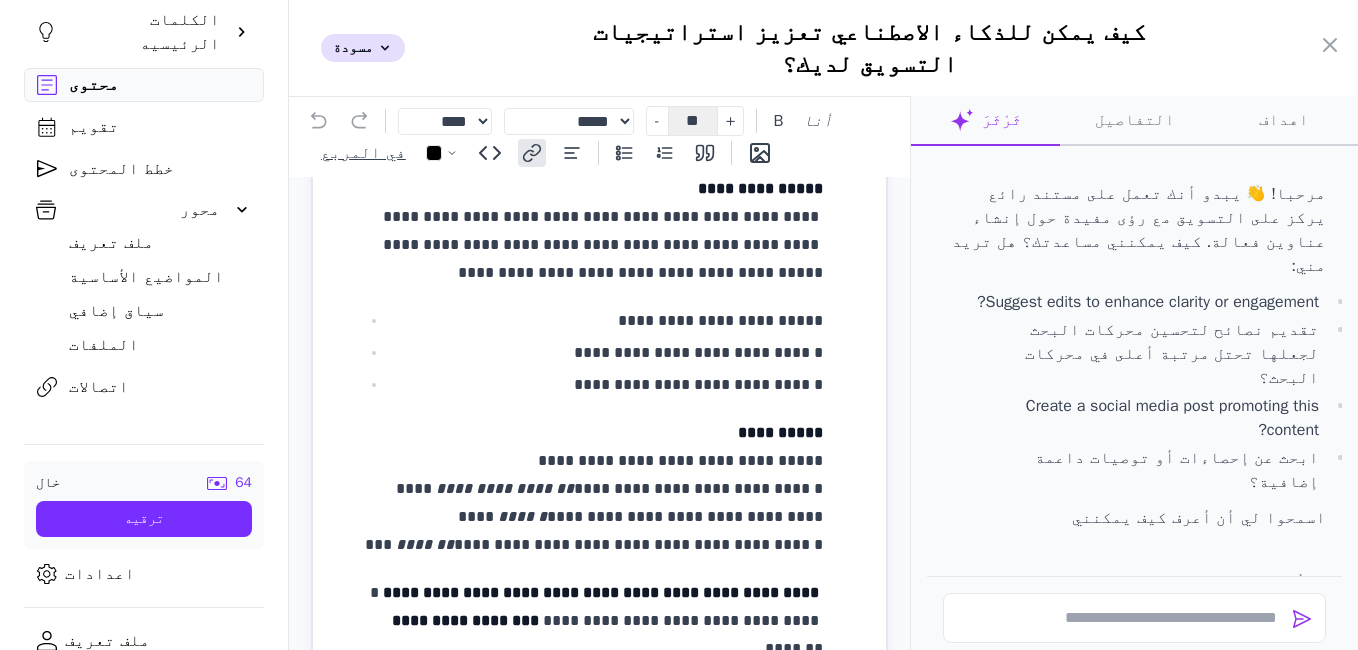 scroll, scrollTop: 0, scrollLeft: 0, axis: both 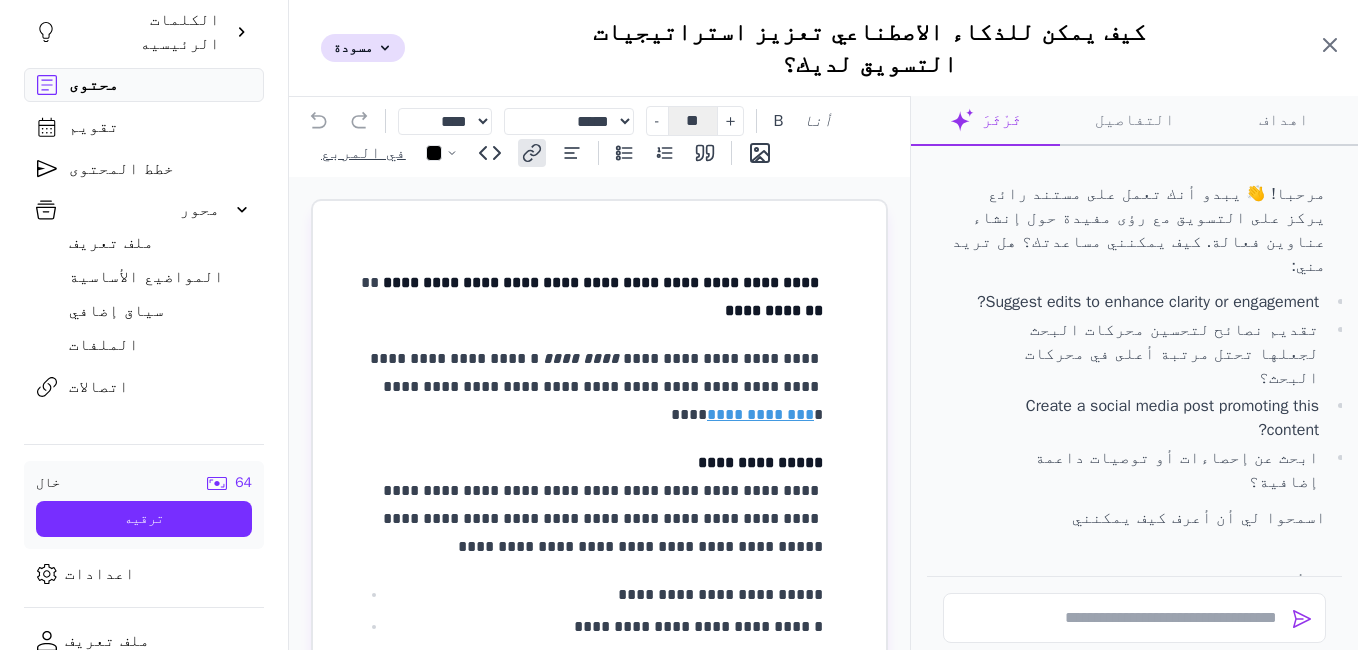 click 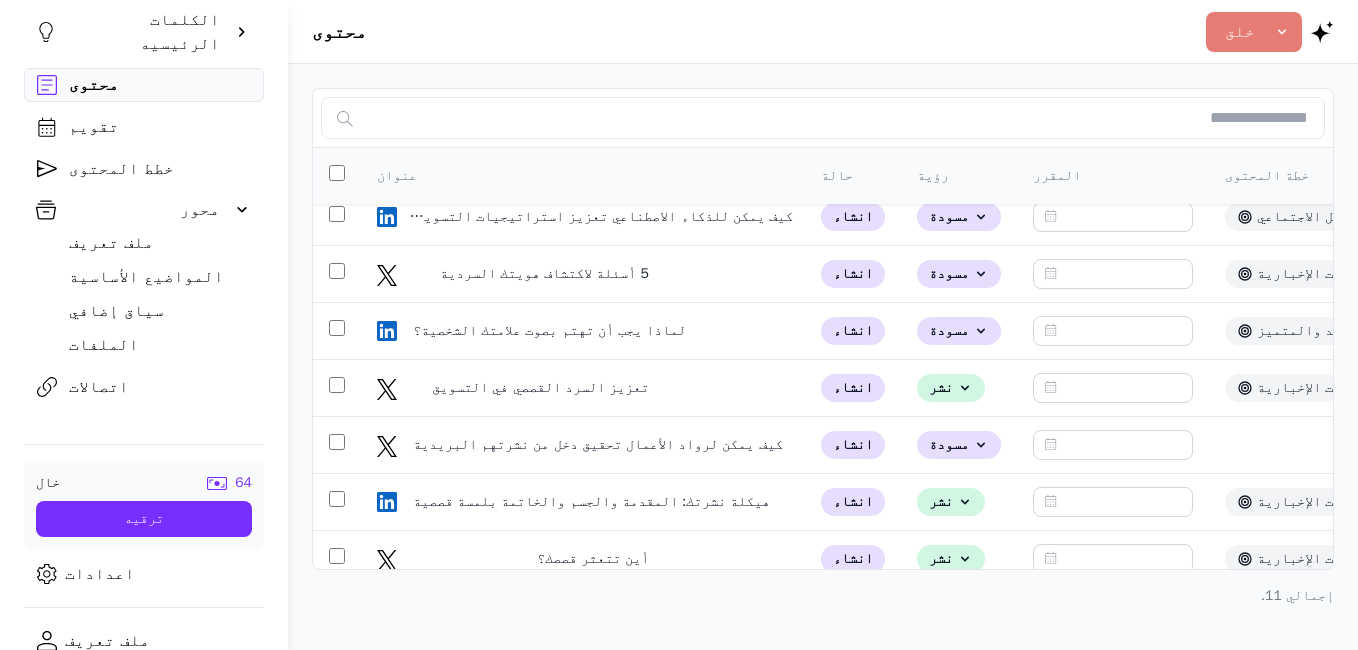 scroll, scrollTop: 0, scrollLeft: 0, axis: both 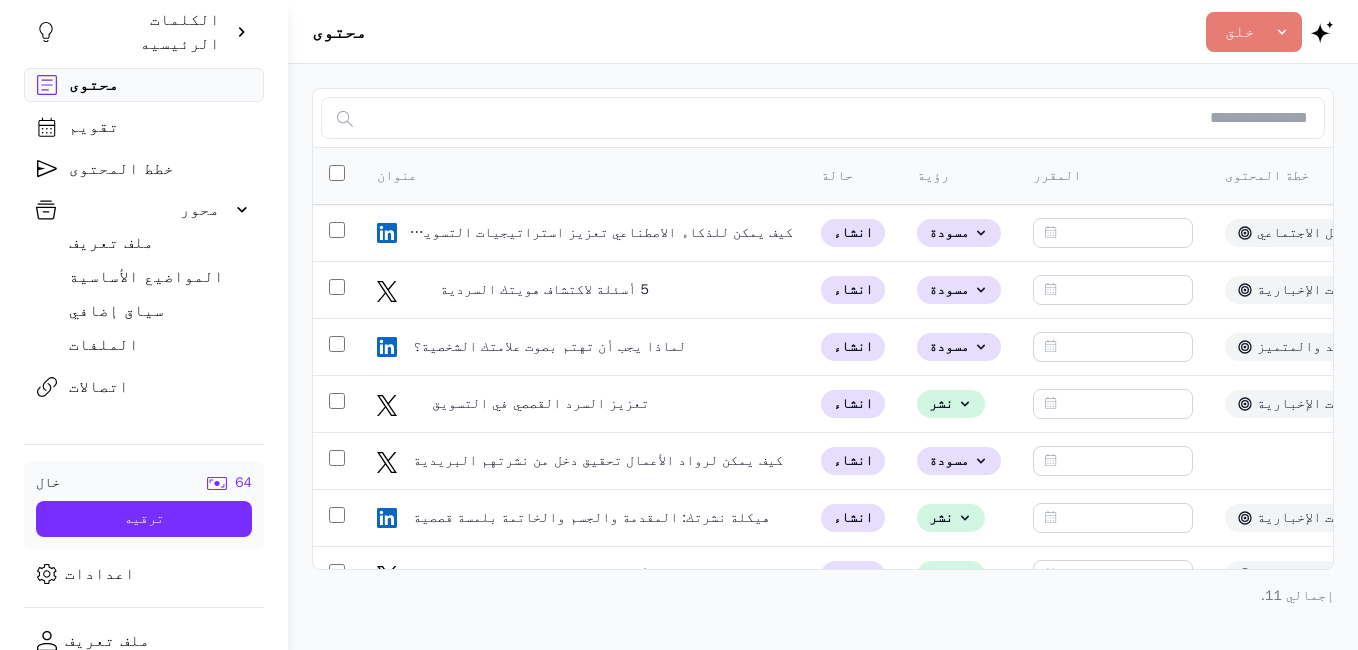 click on "خطط المحتوى" at bounding box center [121, 169] 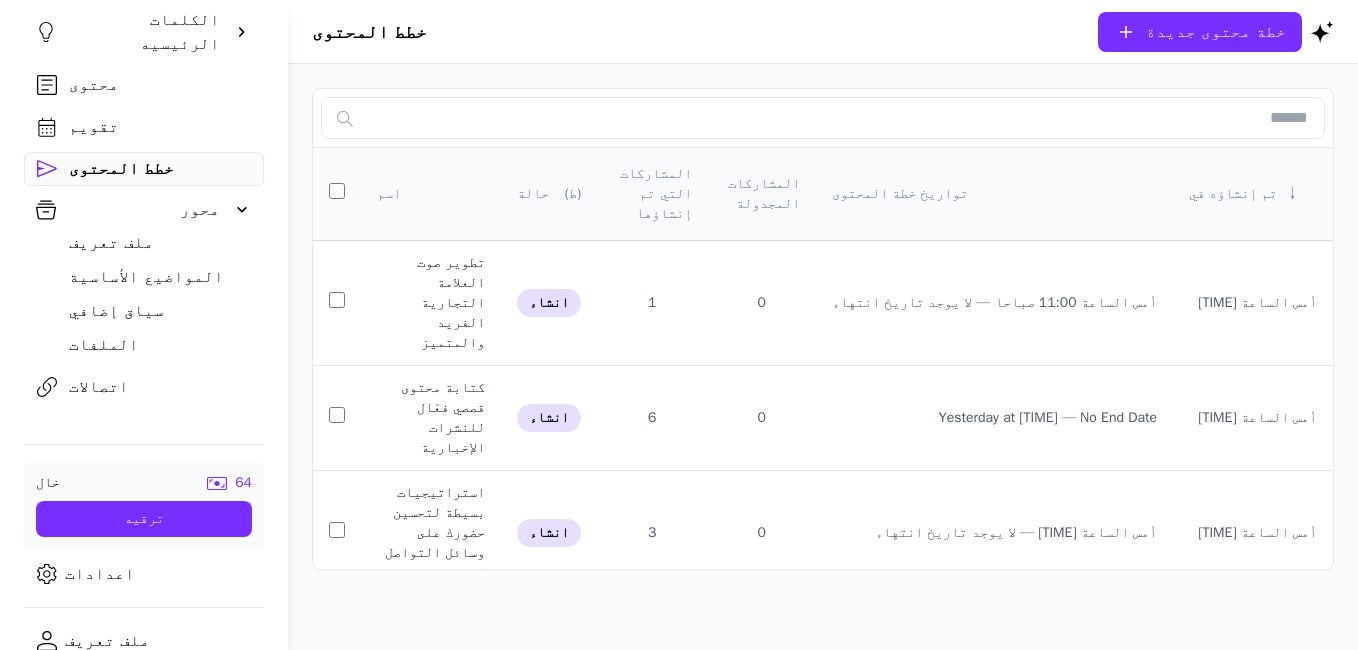click on "خطة محتوى جديدة" 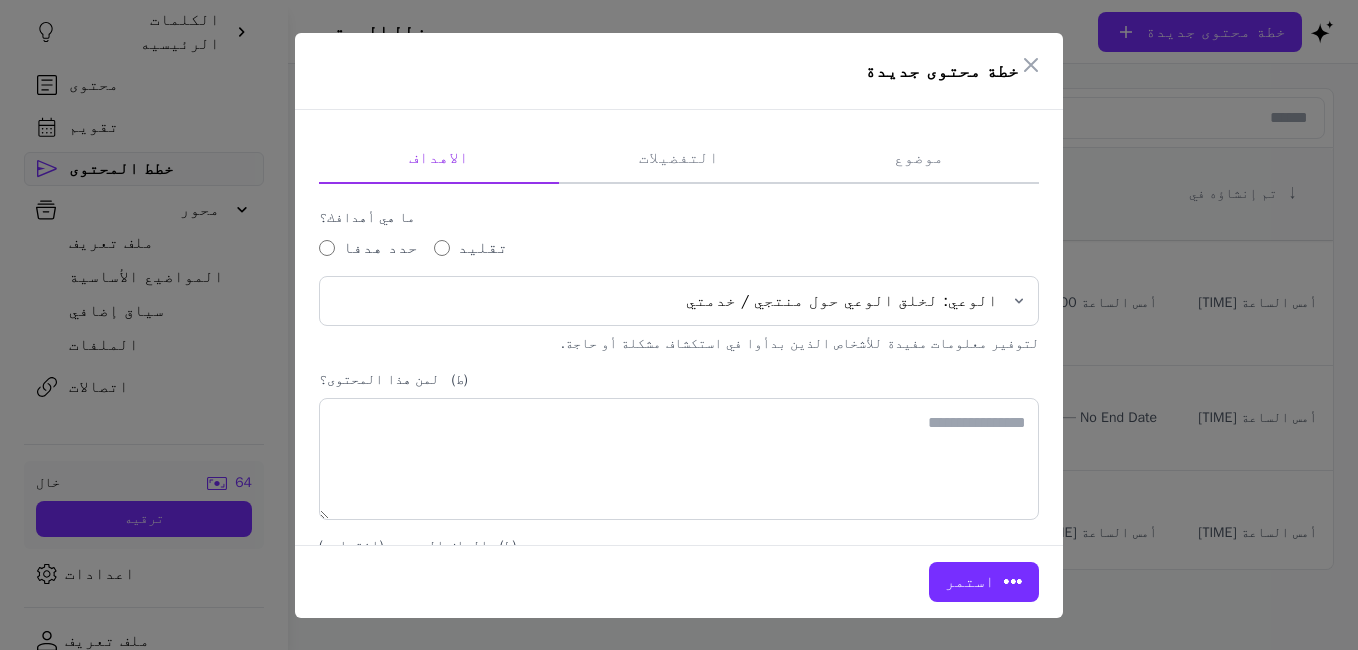 type on "**********" 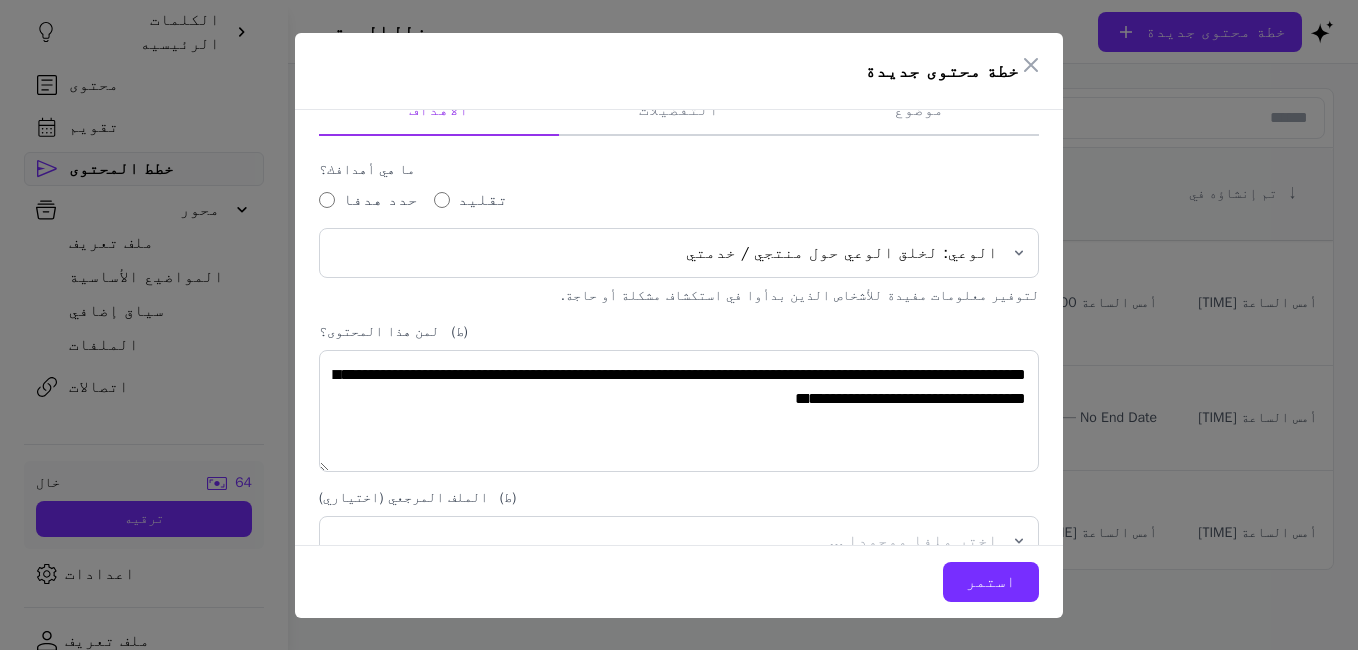 scroll, scrollTop: 49, scrollLeft: 0, axis: vertical 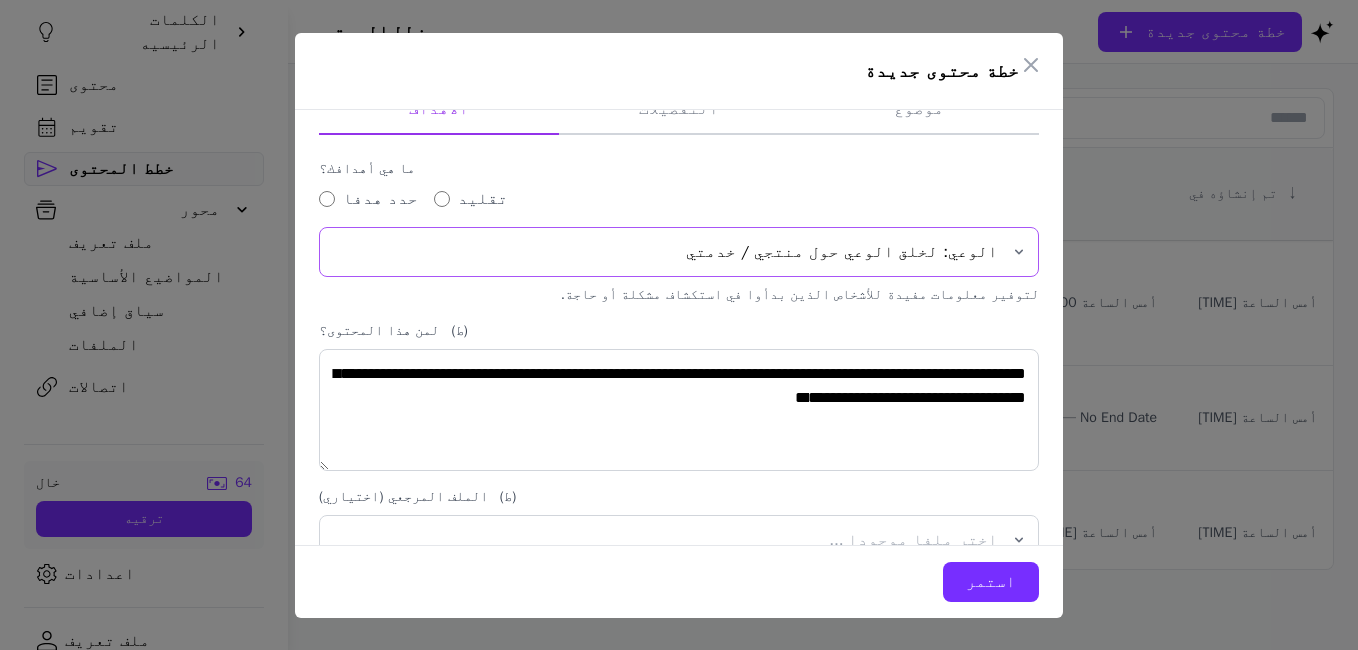click on "الوعي: لخلق الوعي حول منتجي / خدمتي" at bounding box center (665, 252) 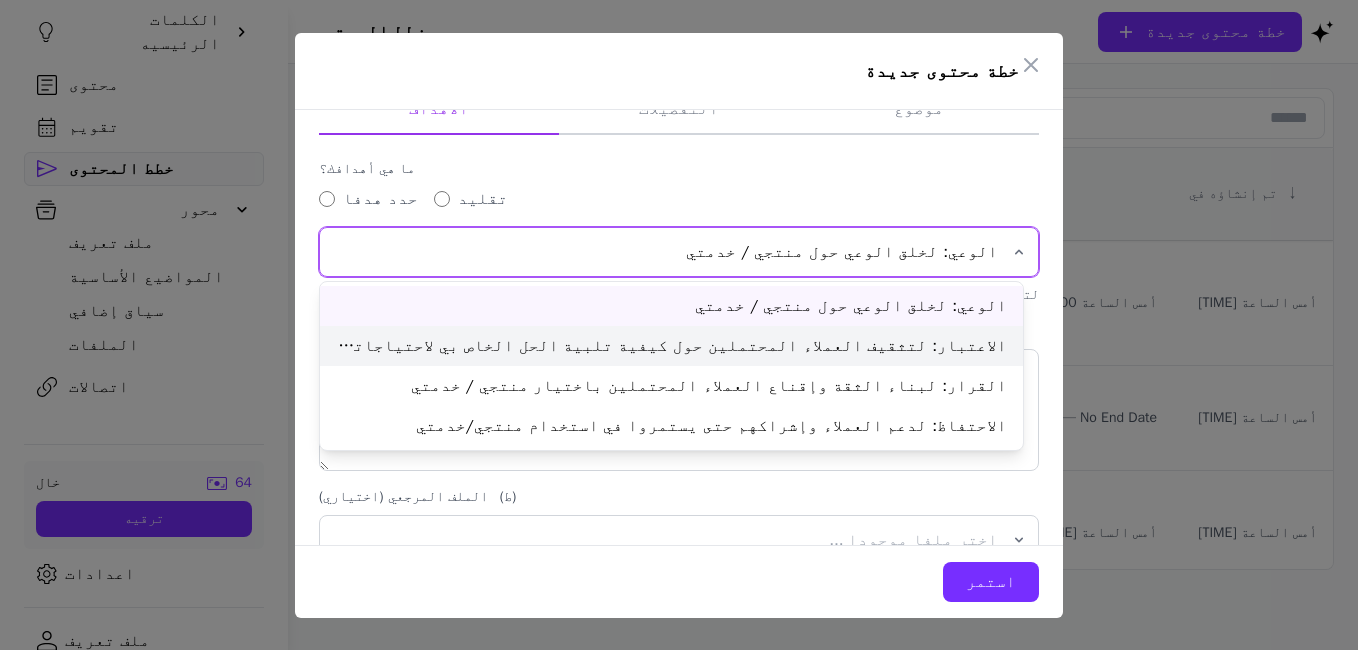 click on "الاعتبار: لتثقيف العملاء المحتملين حول كيفية تلبية الحل الخاص بي لاحتياجاتهم" at bounding box center [671, 346] 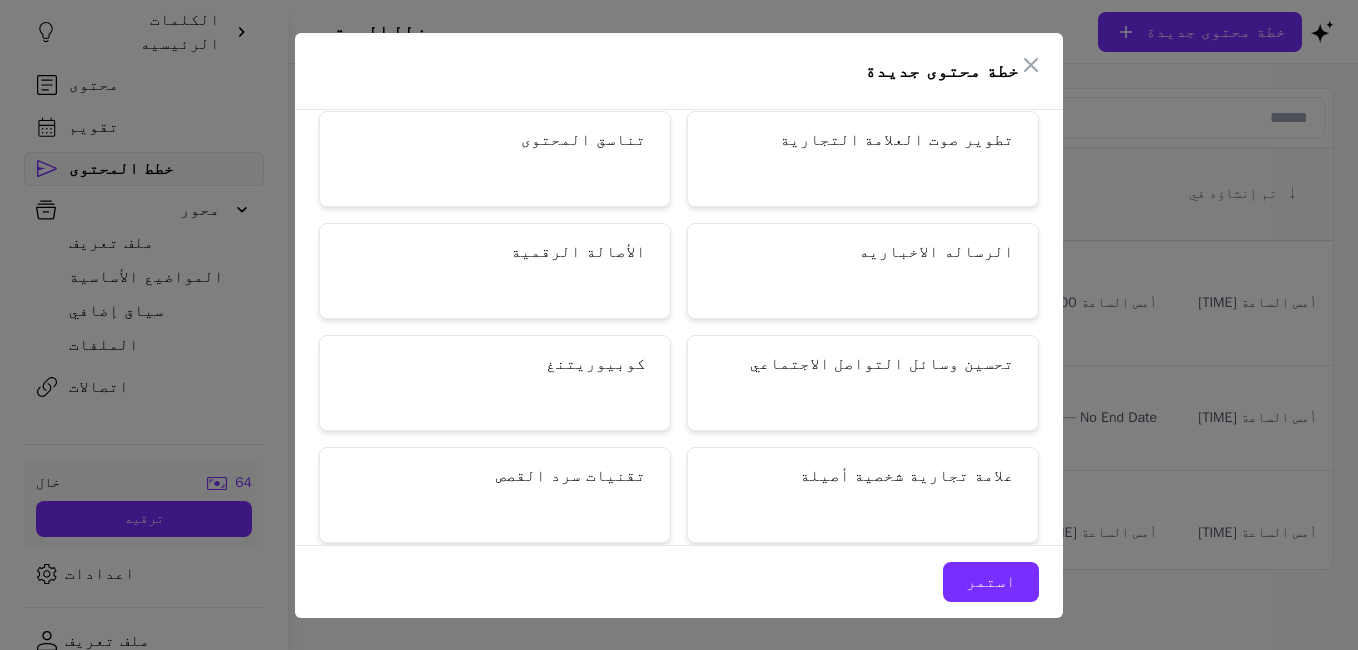 scroll, scrollTop: 653, scrollLeft: 0, axis: vertical 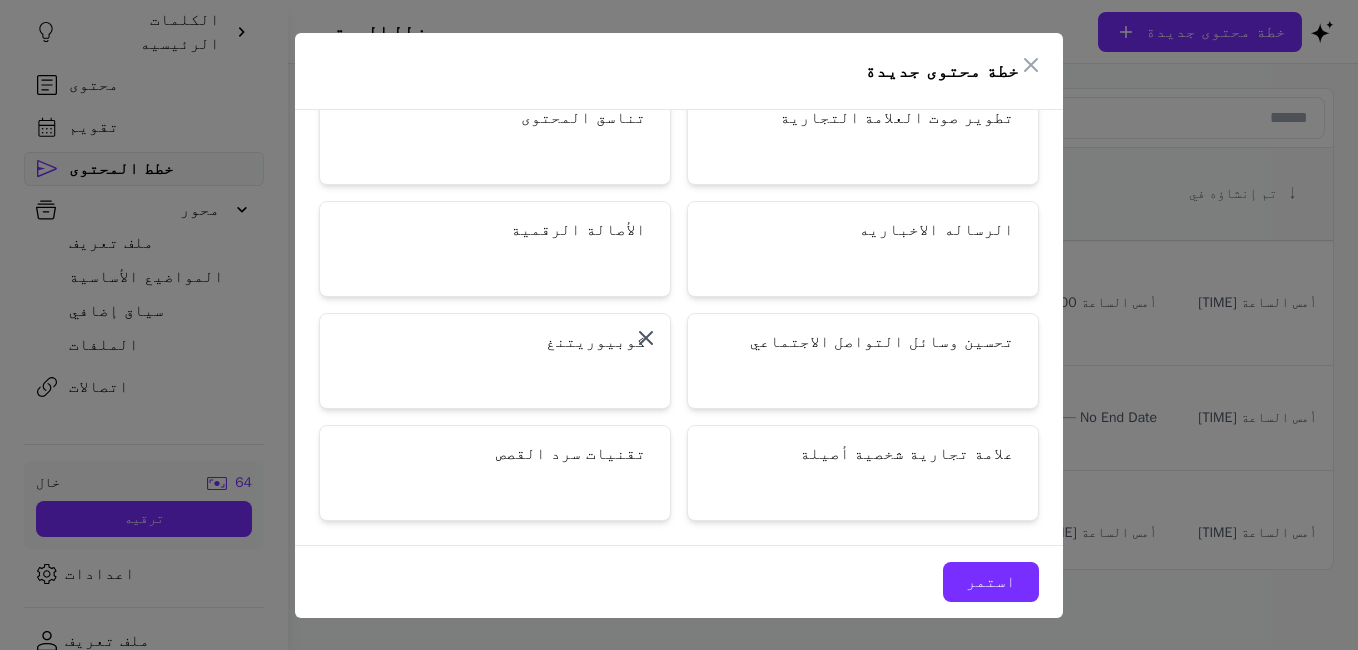 click at bounding box center (646, 338) 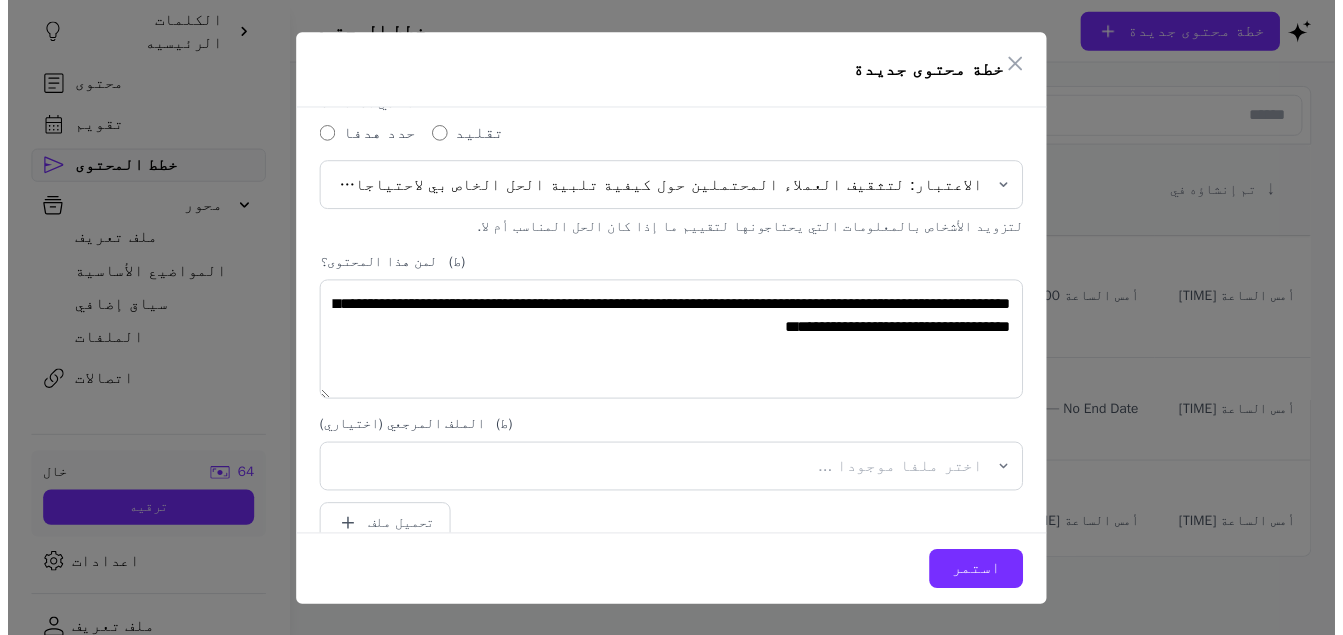 scroll, scrollTop: 118, scrollLeft: 0, axis: vertical 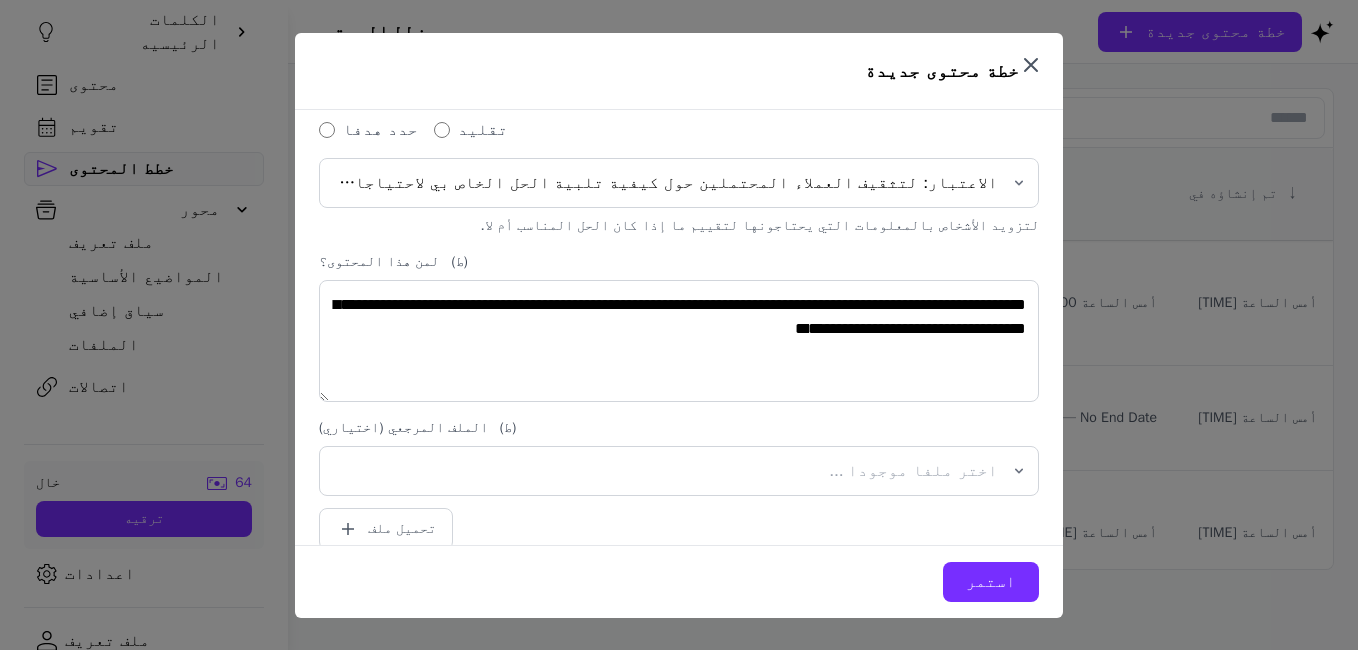 click 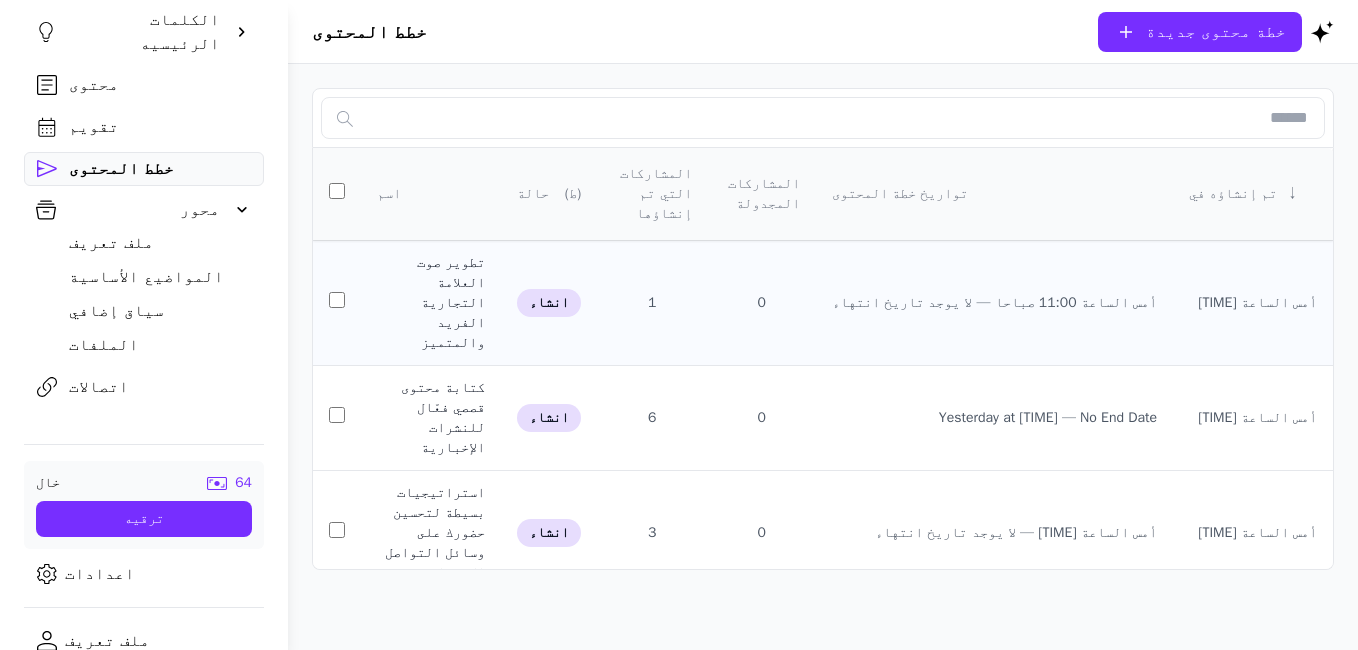 click on "أمس الساعة 11:00 صباحا — لا يوجد تاريخ انتهاء" 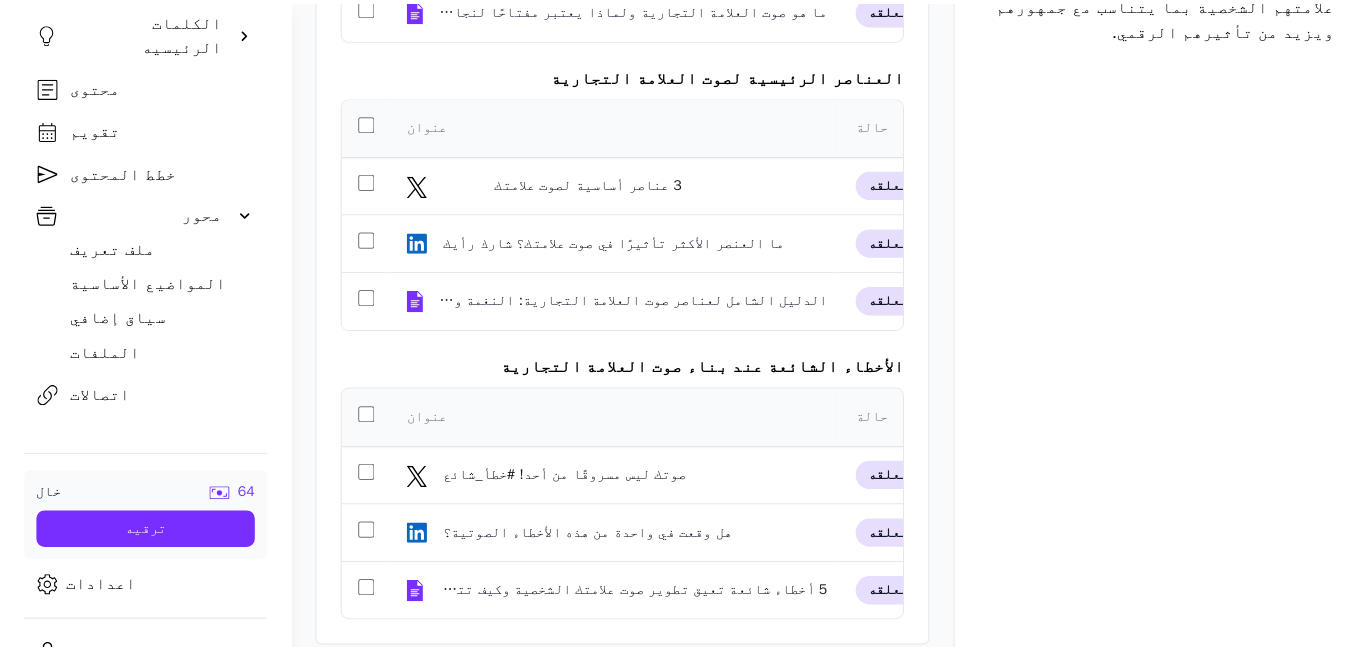 scroll, scrollTop: 0, scrollLeft: 0, axis: both 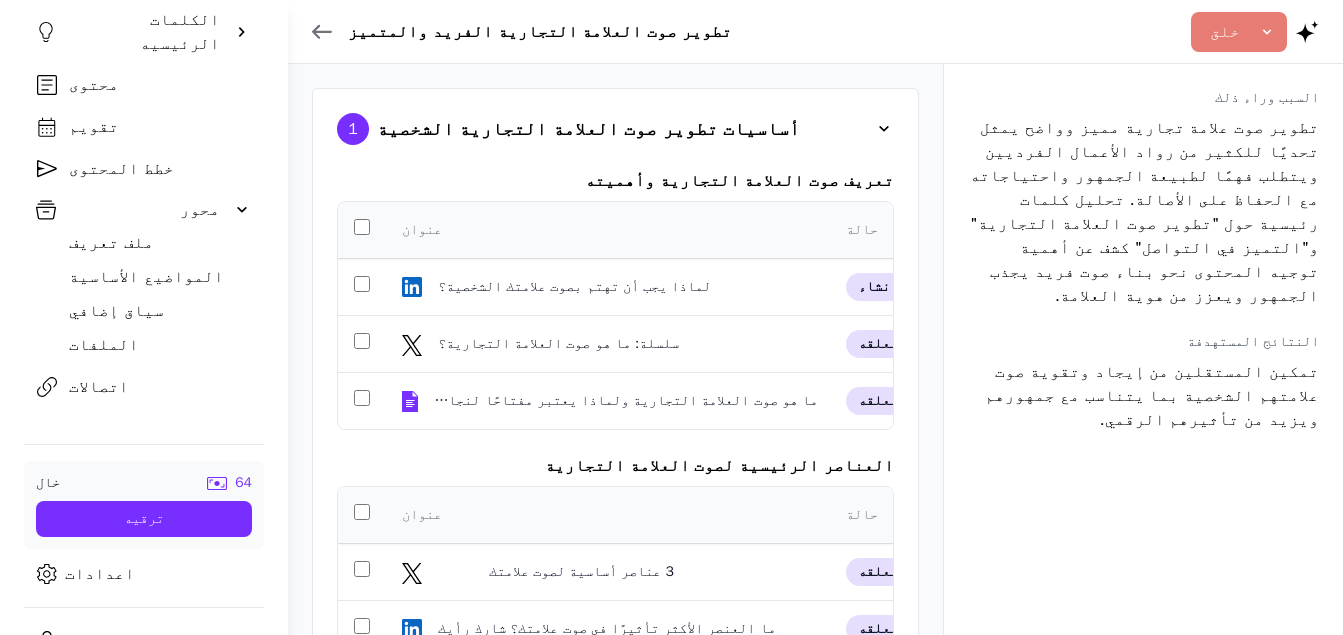 click at bounding box center (884, 129) 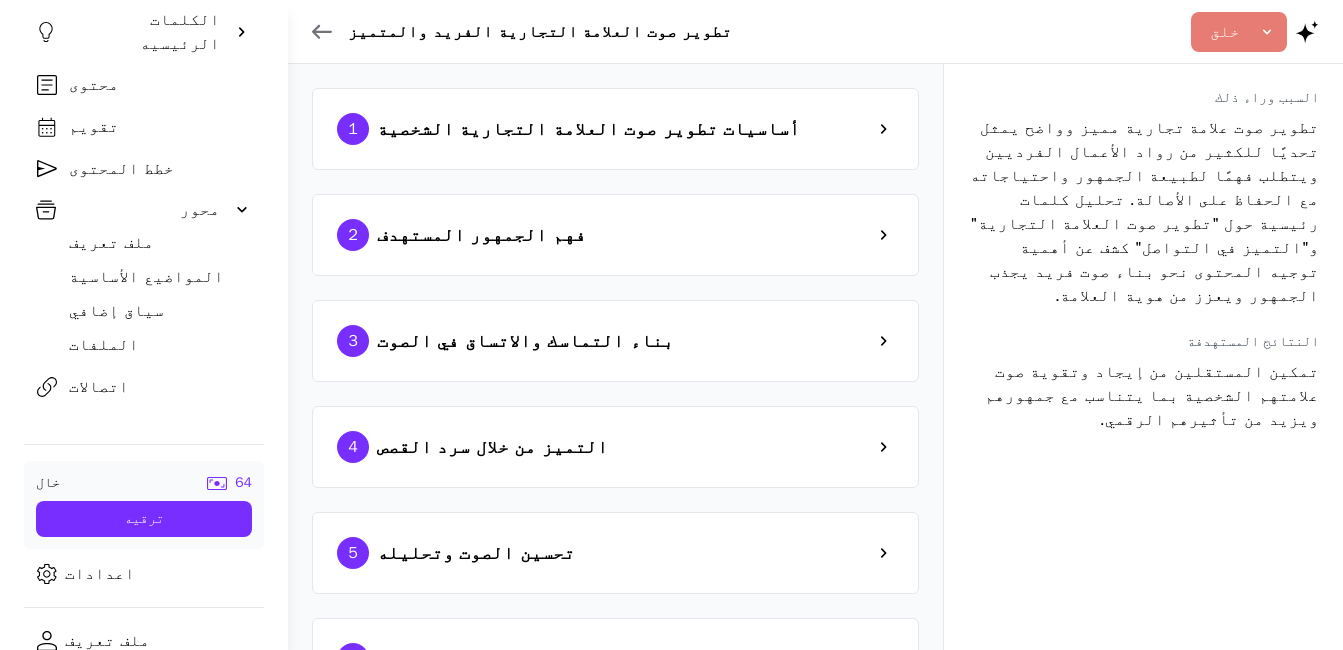 click 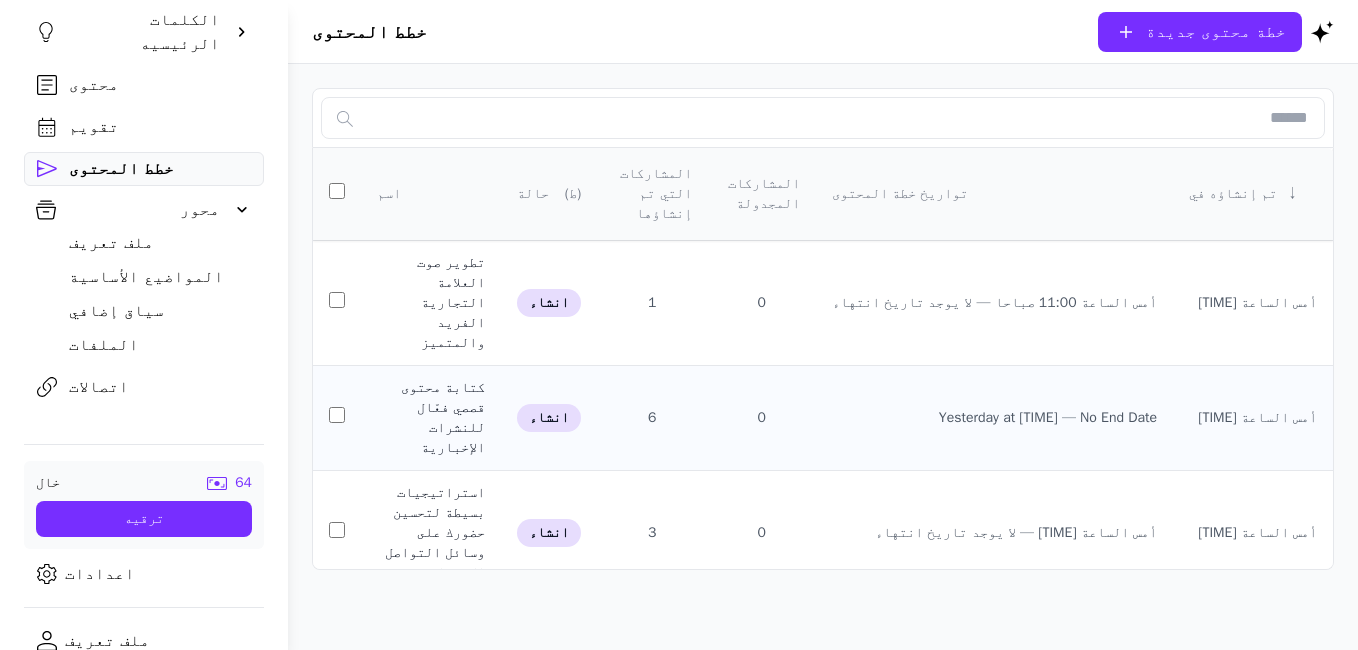 click on "0" 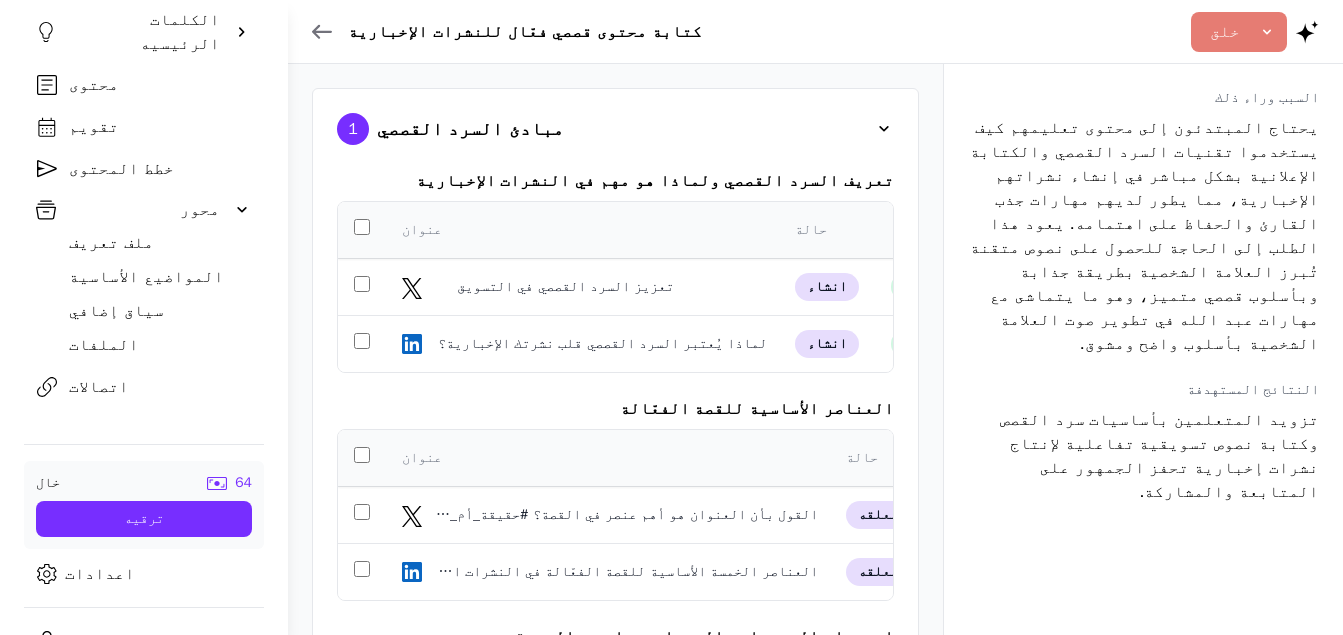 click on "خطط المحتوى" at bounding box center (121, 169) 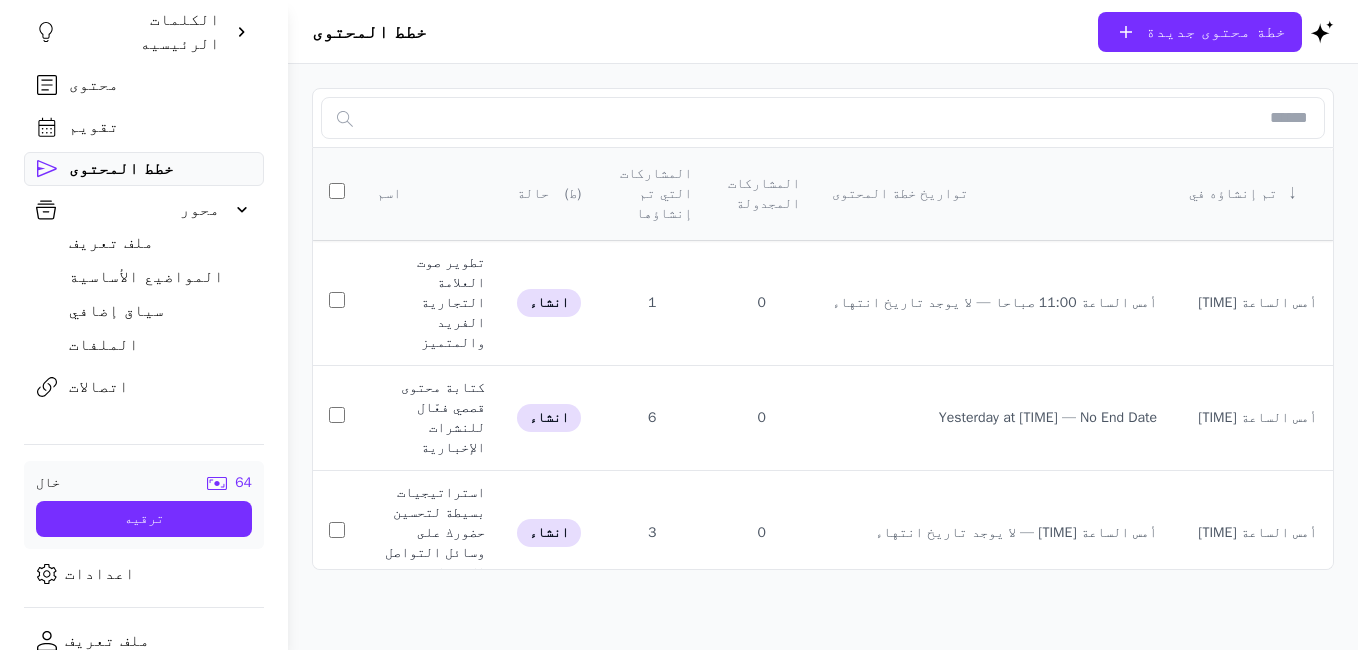 click on "خطة محتوى جديدة" 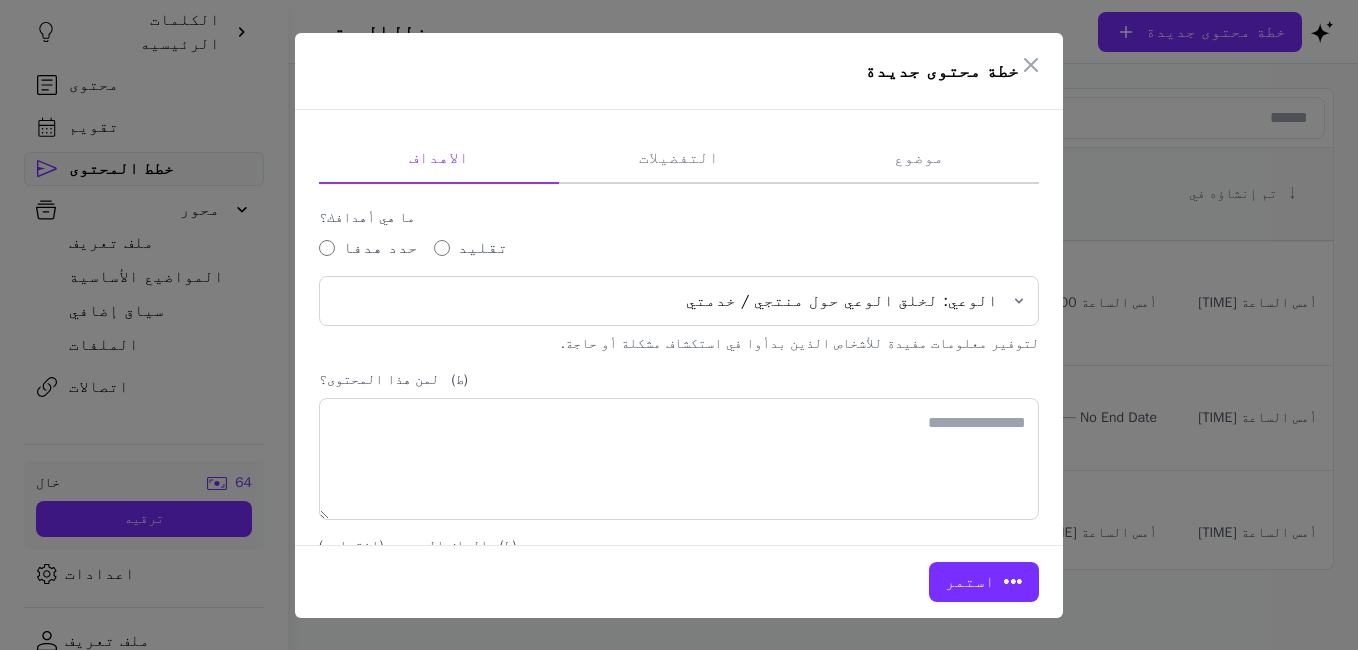 type on "**********" 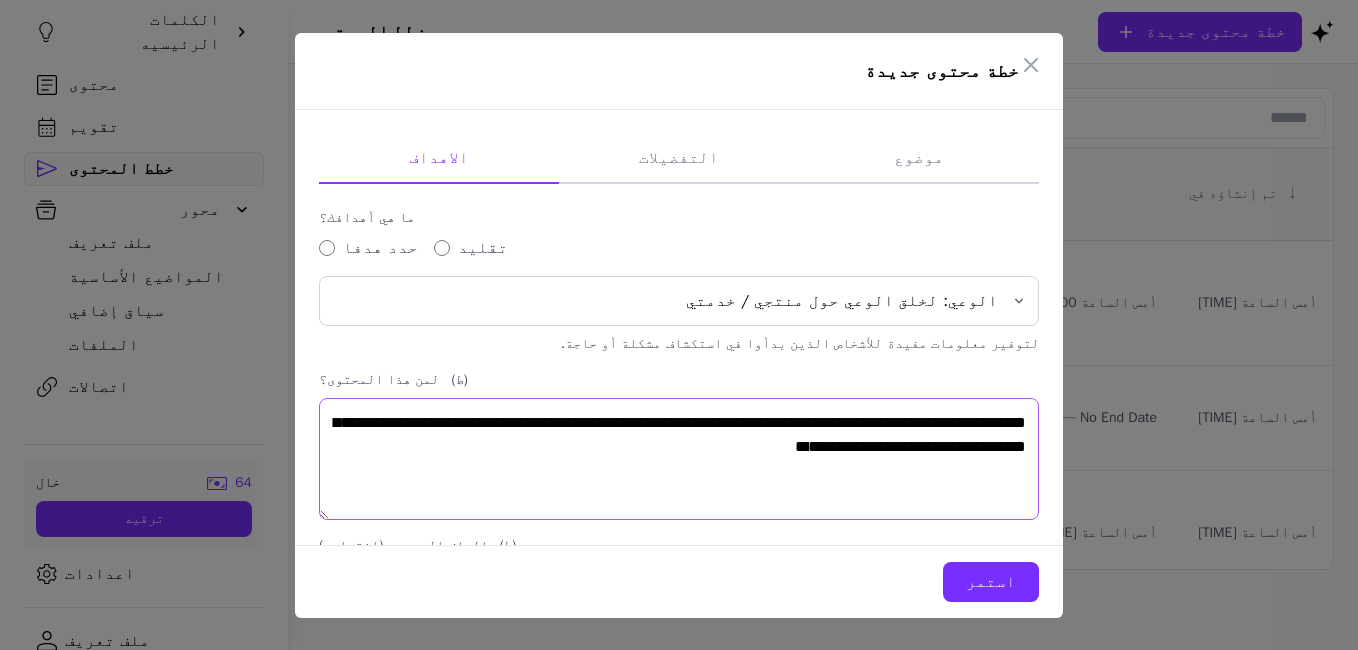 drag, startPoint x: 570, startPoint y: 451, endPoint x: 381, endPoint y: 422, distance: 191.21193 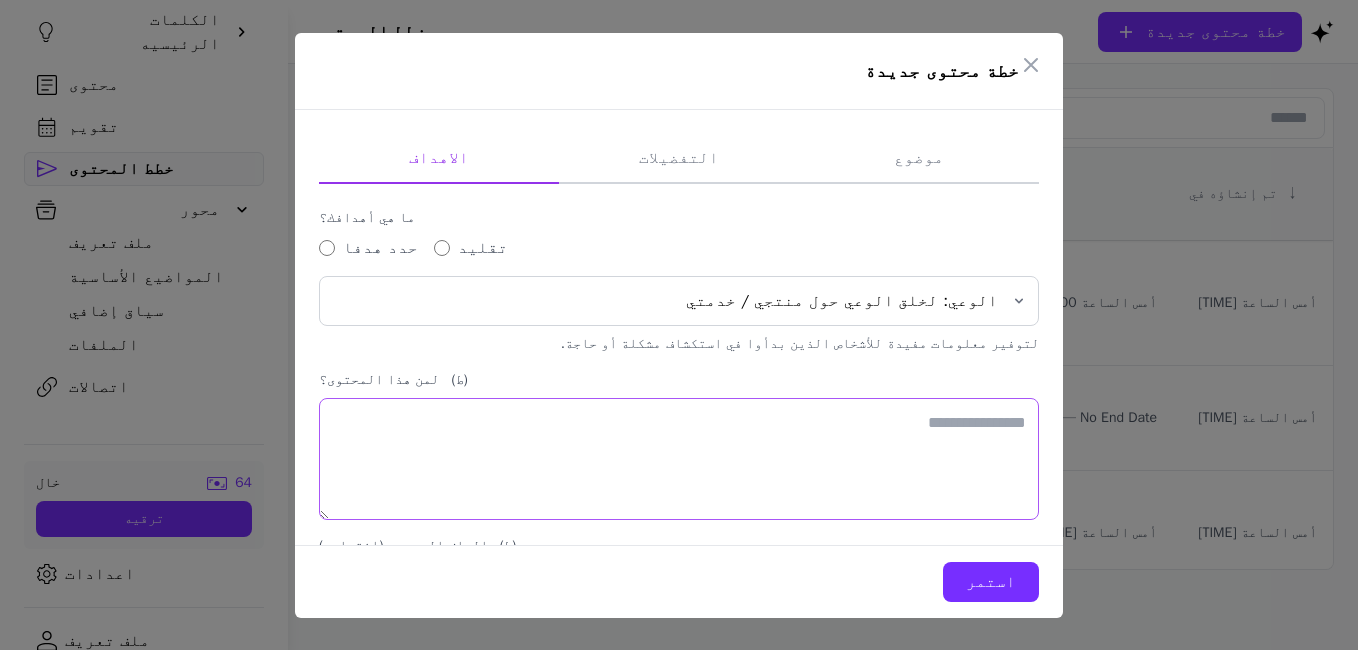 paste on "**********" 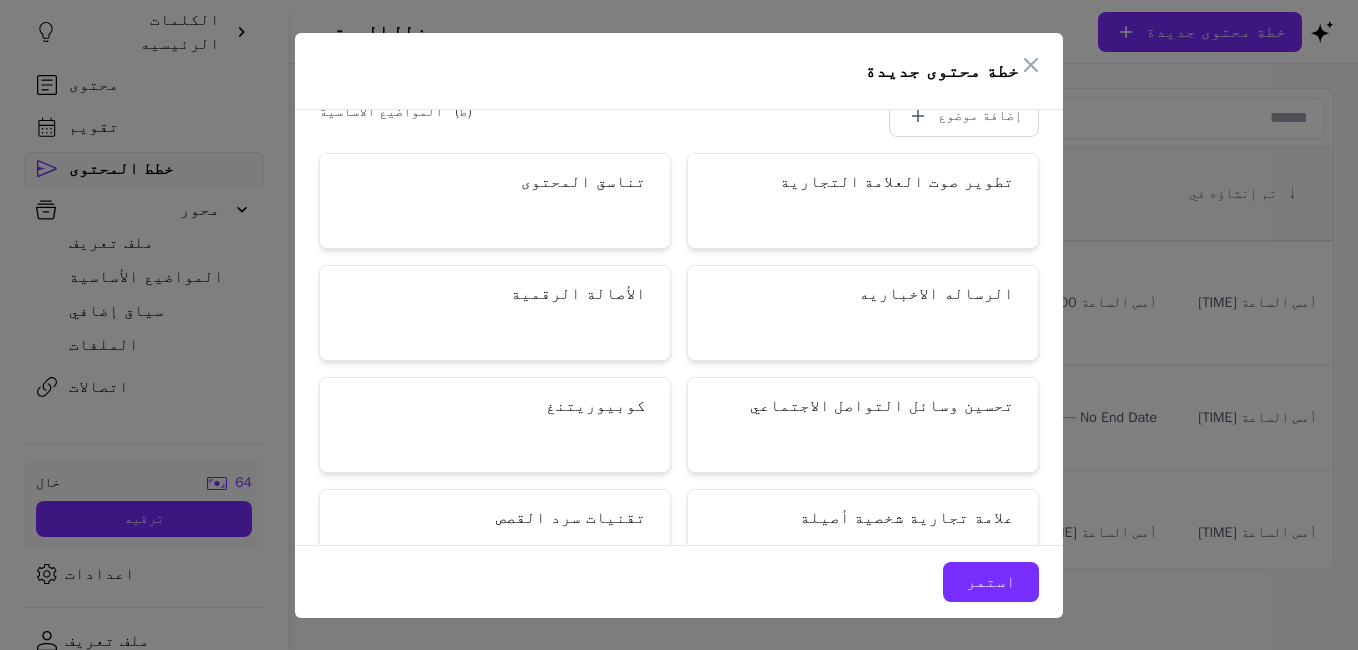 scroll, scrollTop: 591, scrollLeft: 0, axis: vertical 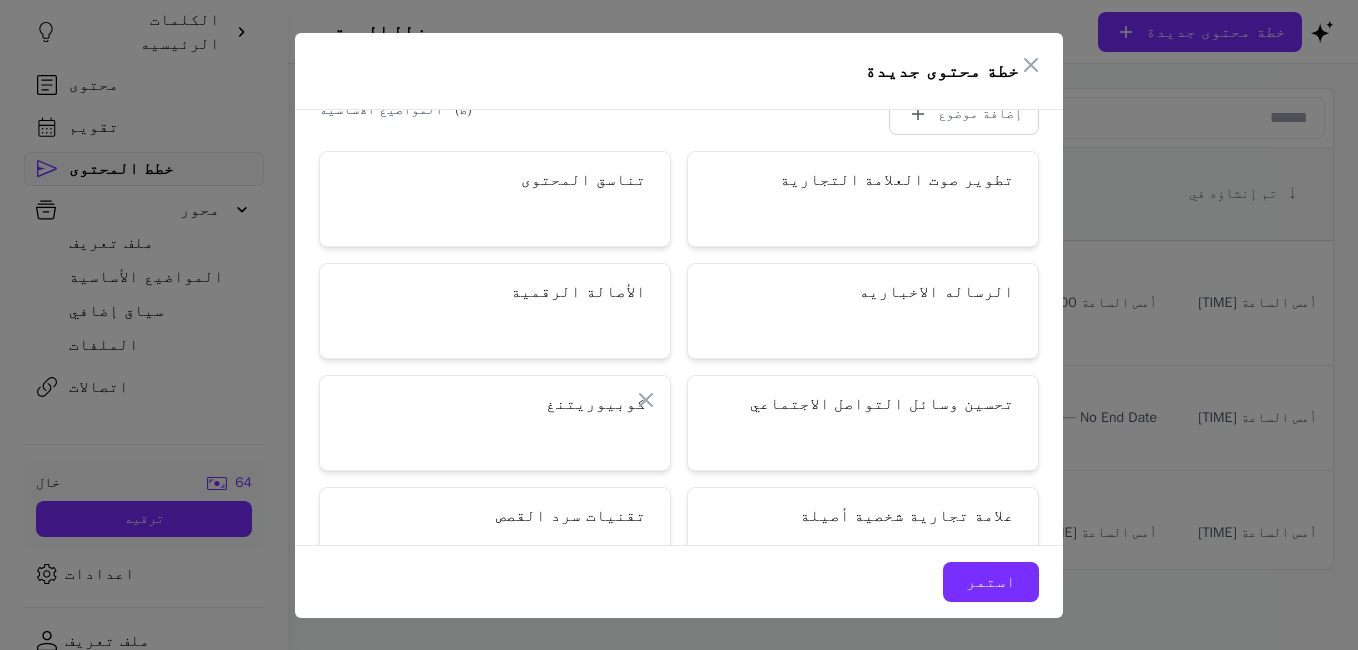 type on "**********" 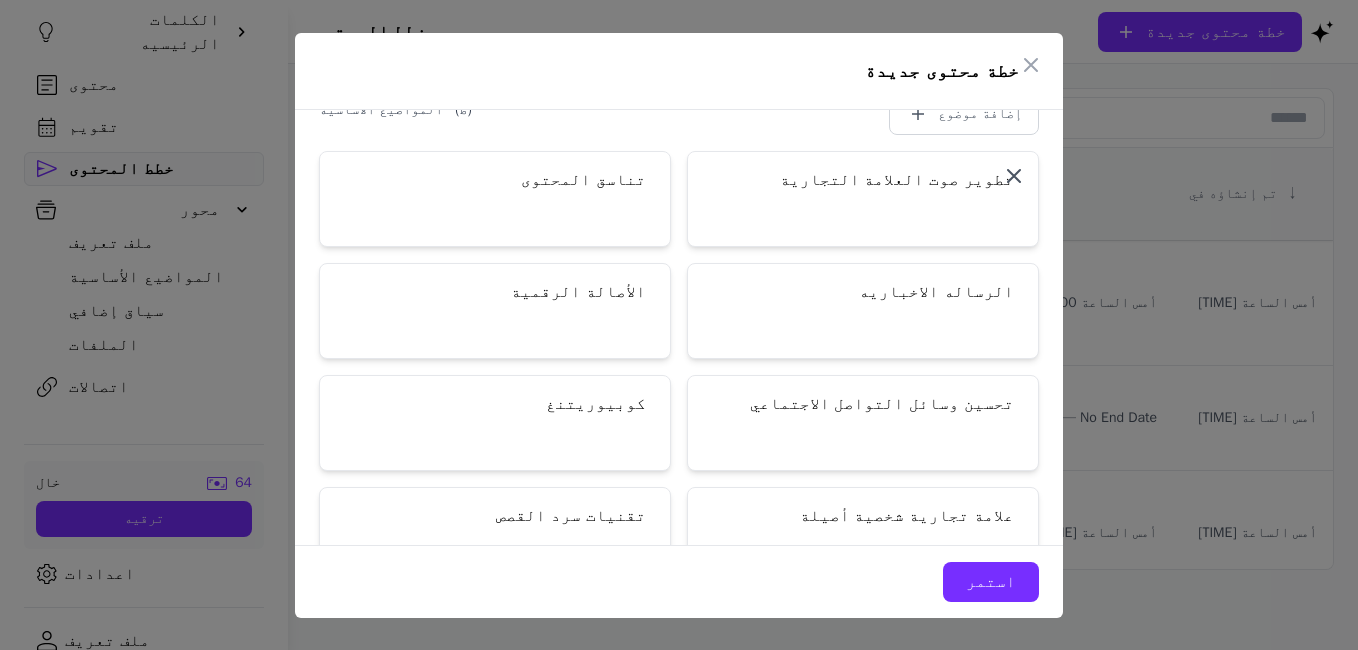 click 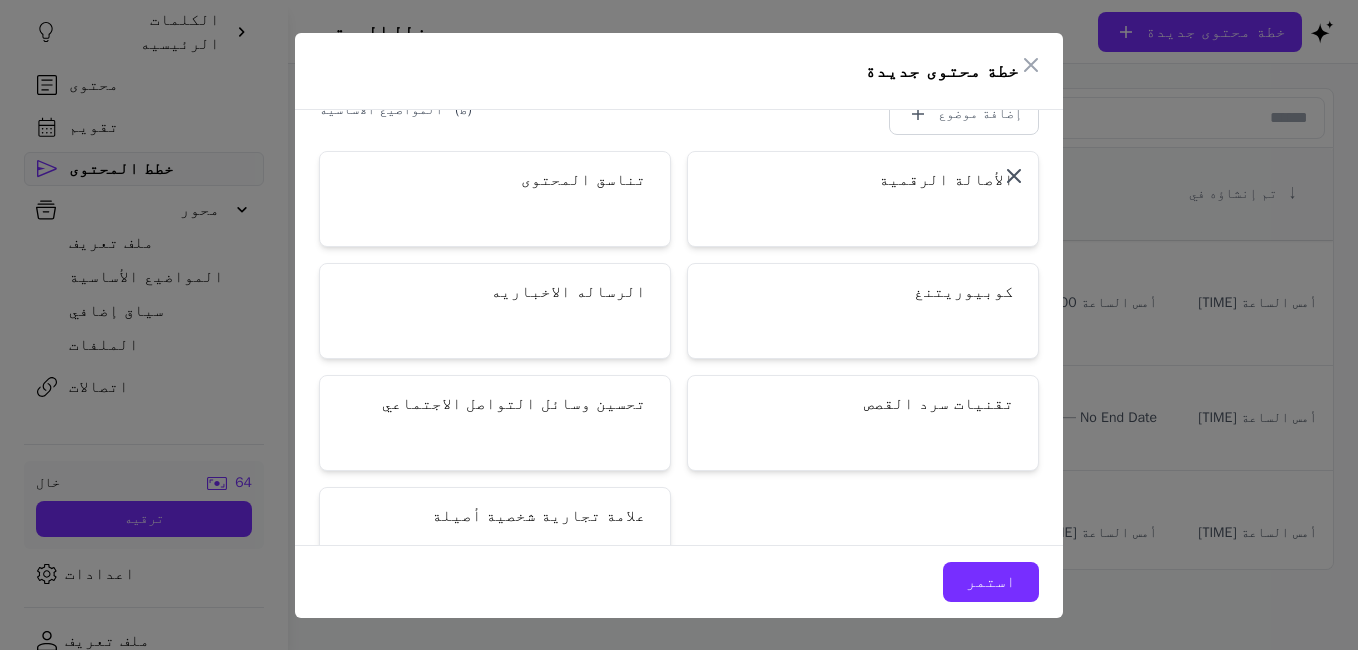click 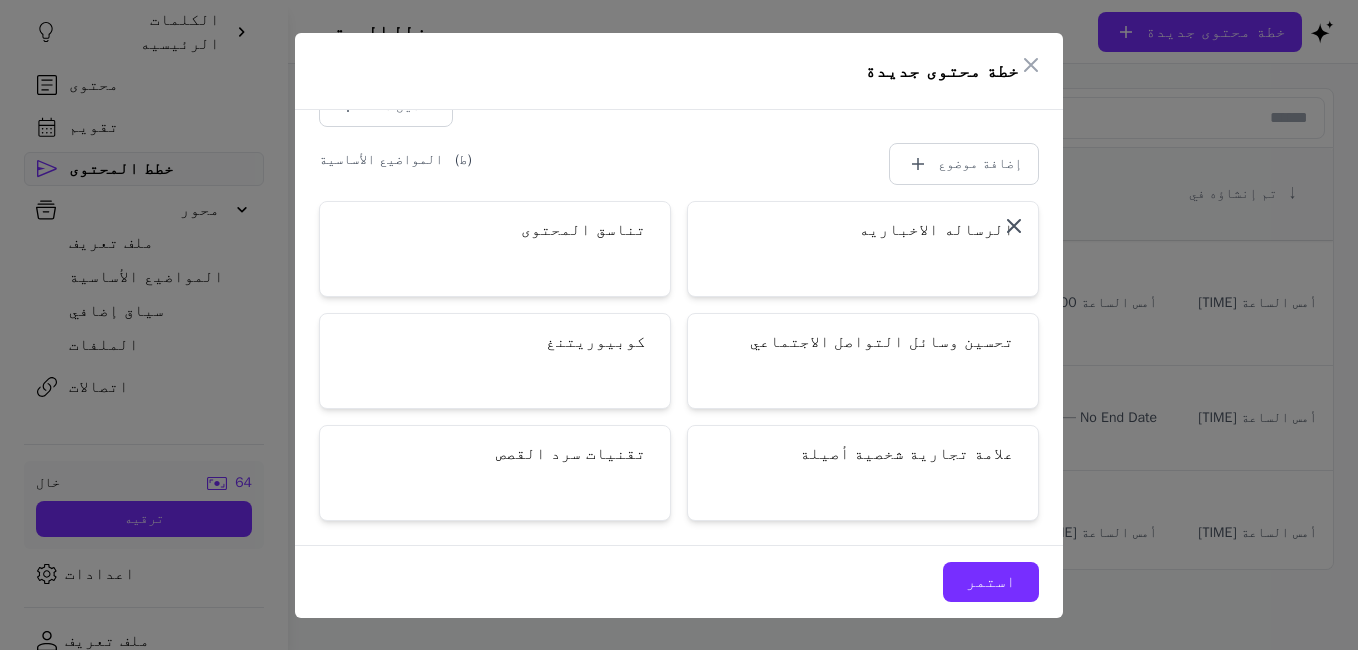 click 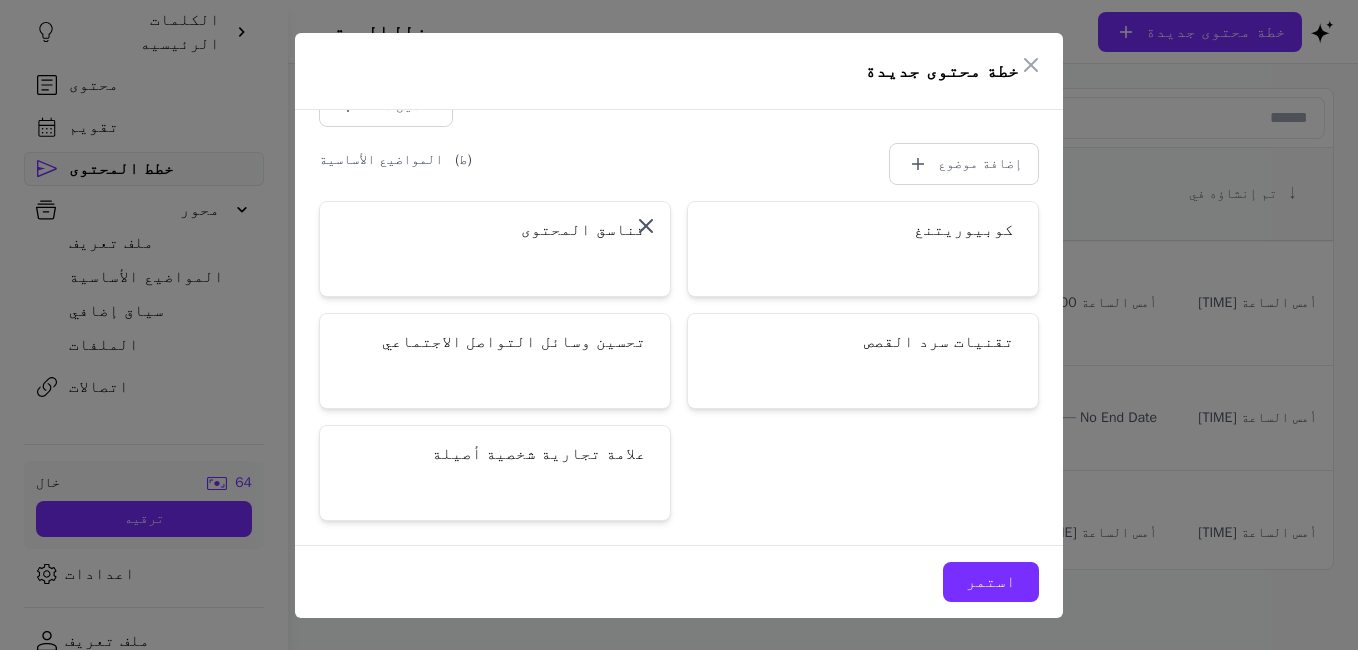 click 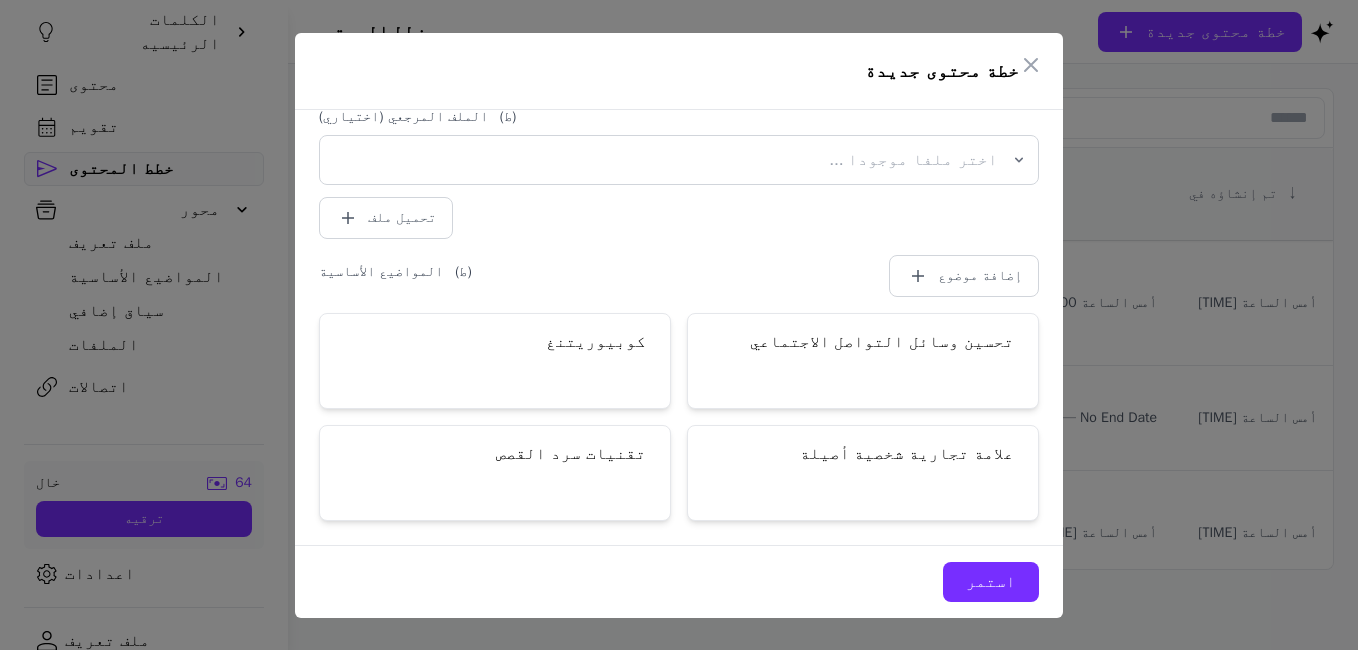 scroll, scrollTop: 429, scrollLeft: 0, axis: vertical 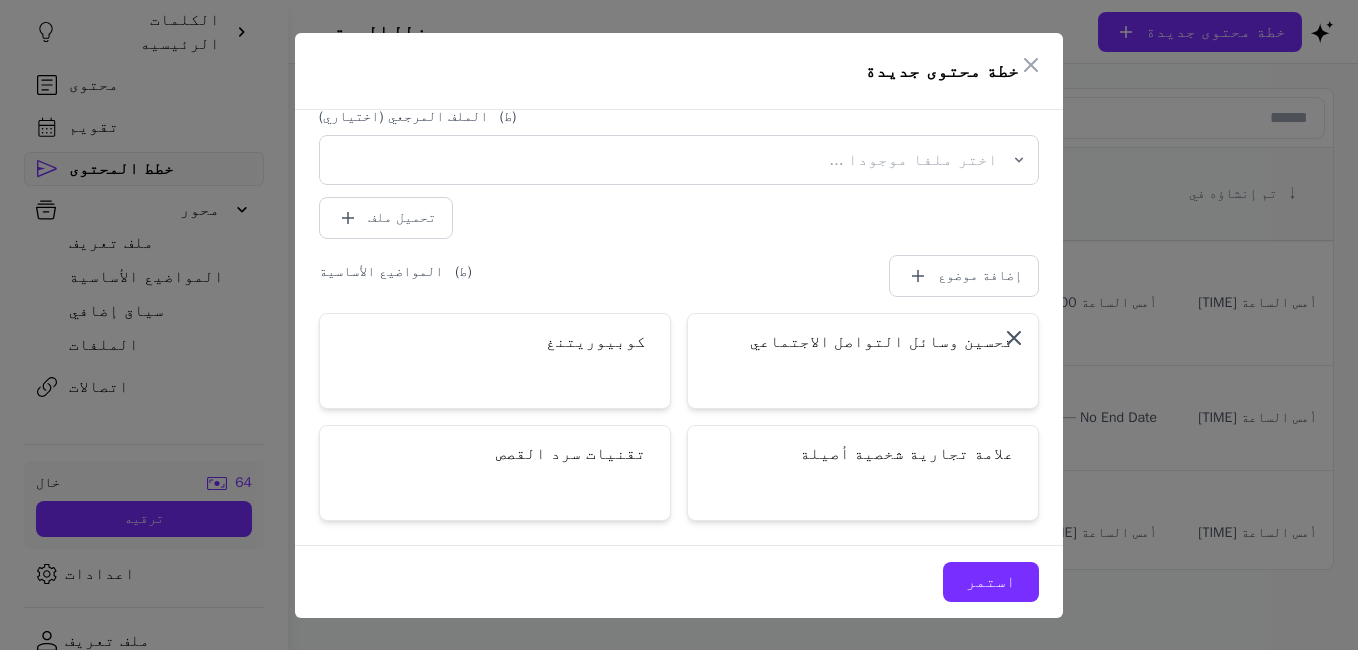 click 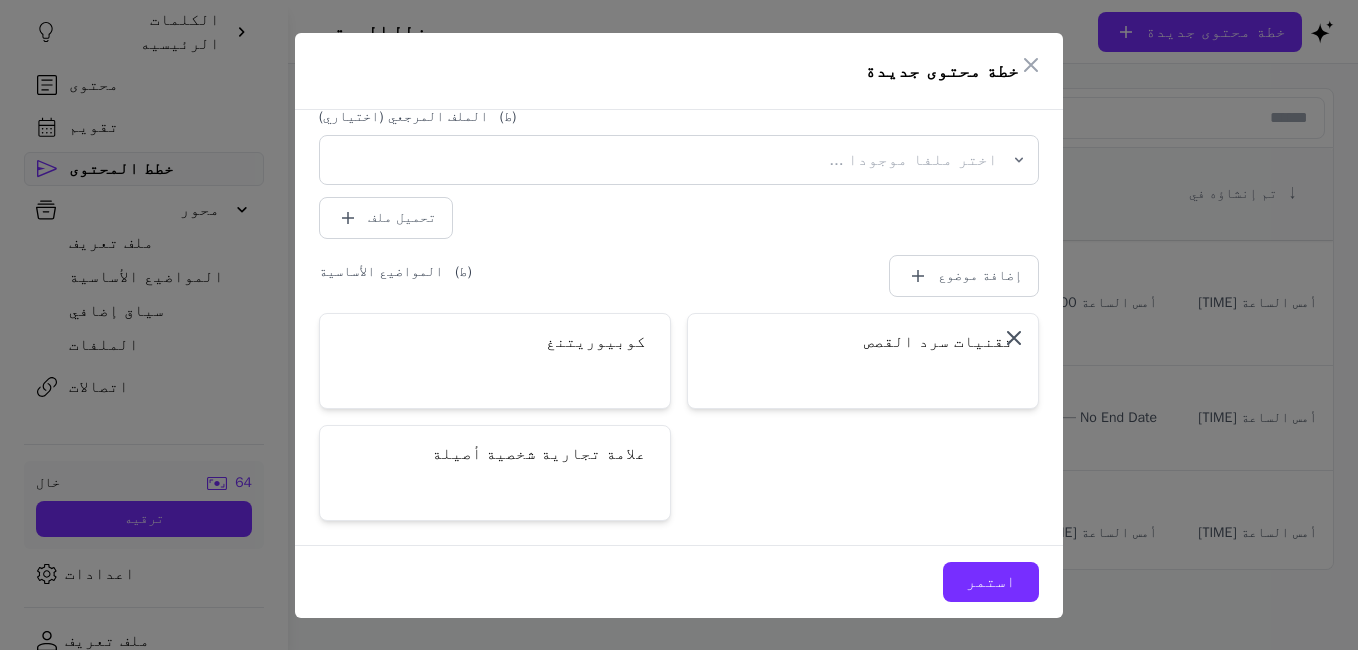 click 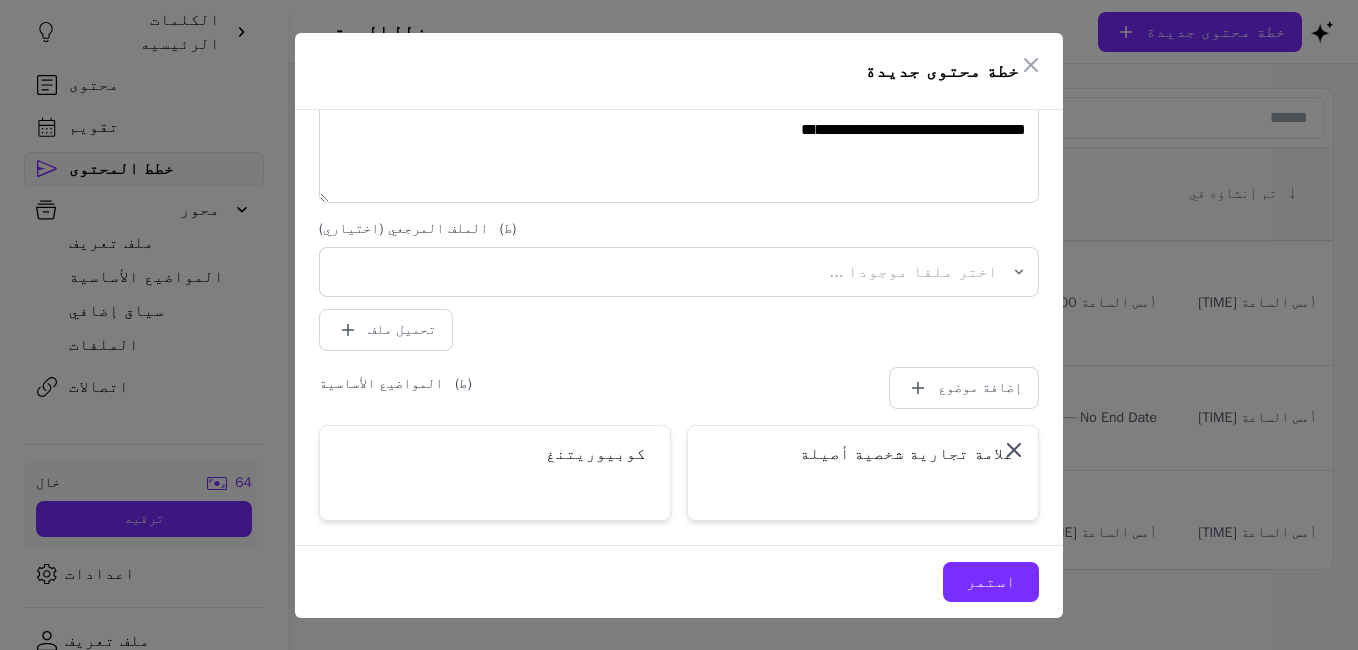 click 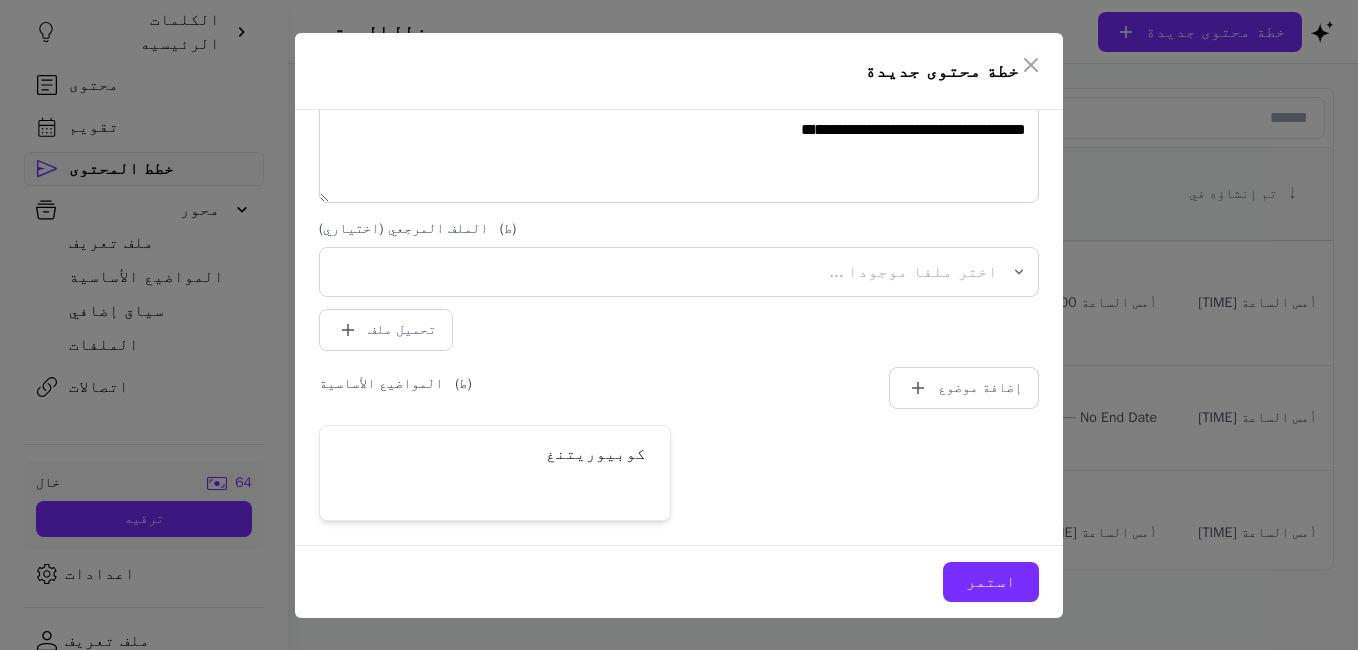 click on "استمر" 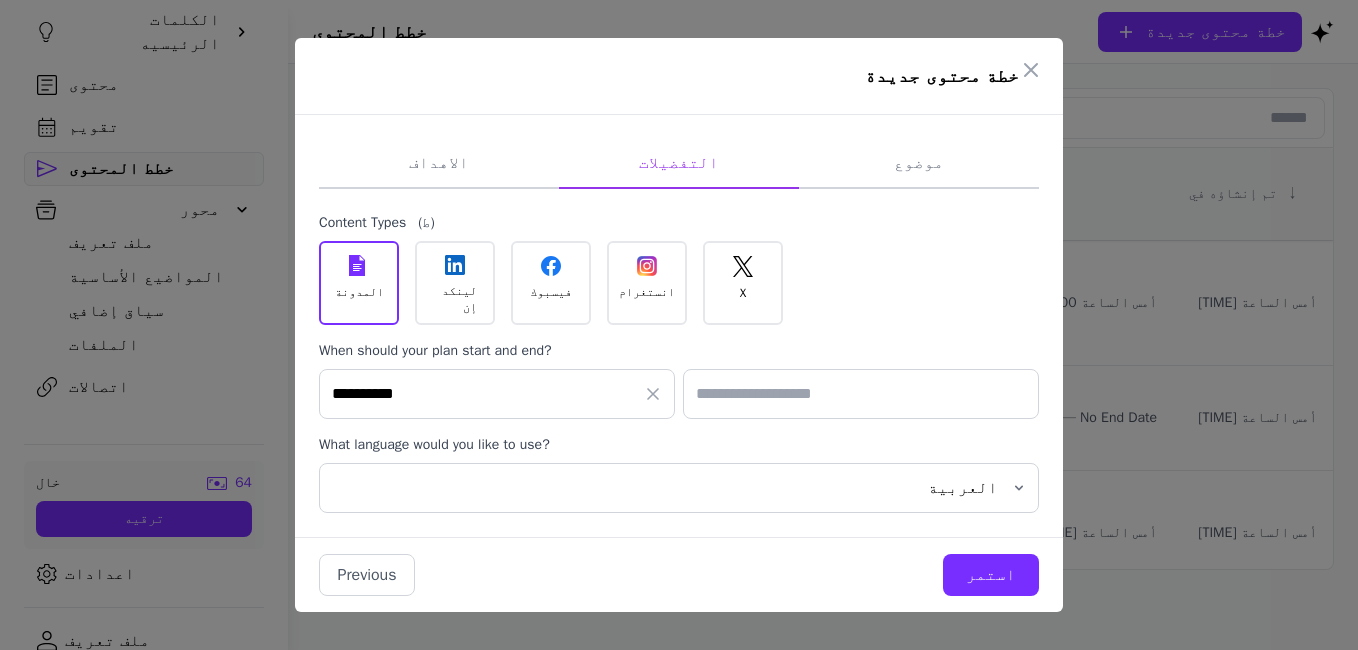 scroll, scrollTop: 0, scrollLeft: 0, axis: both 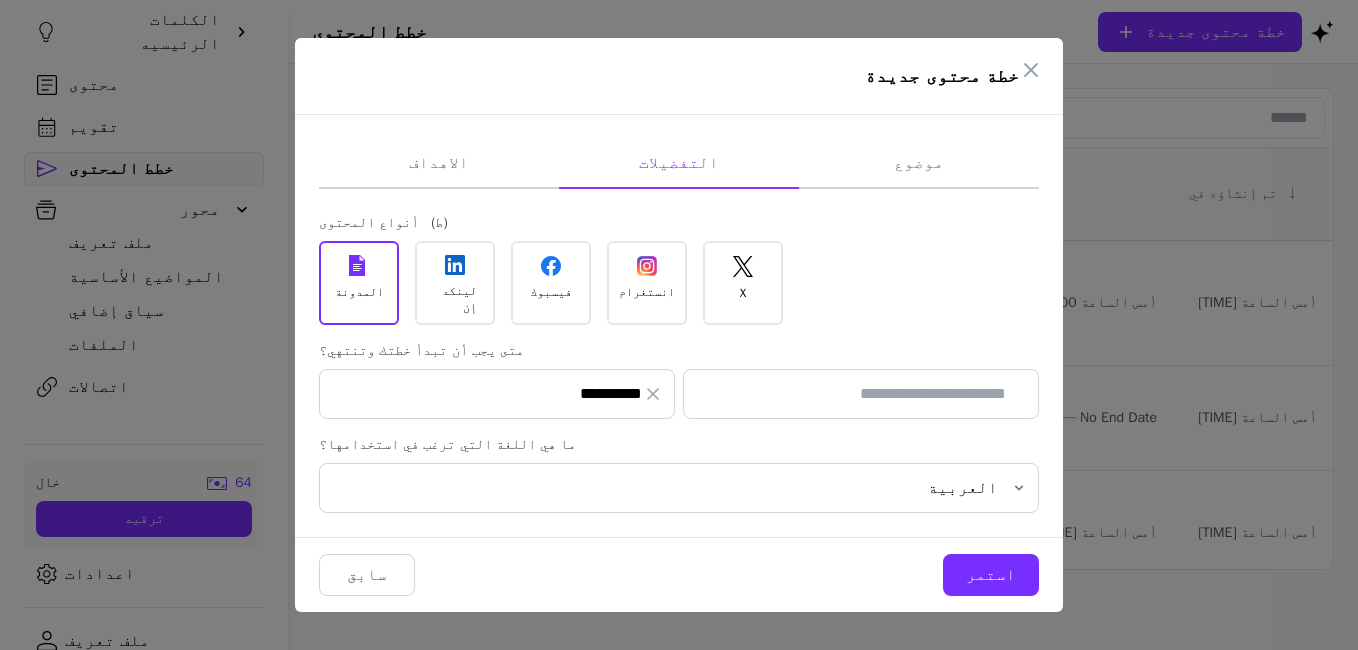 click on "لينكد إن" at bounding box center (455, 299) 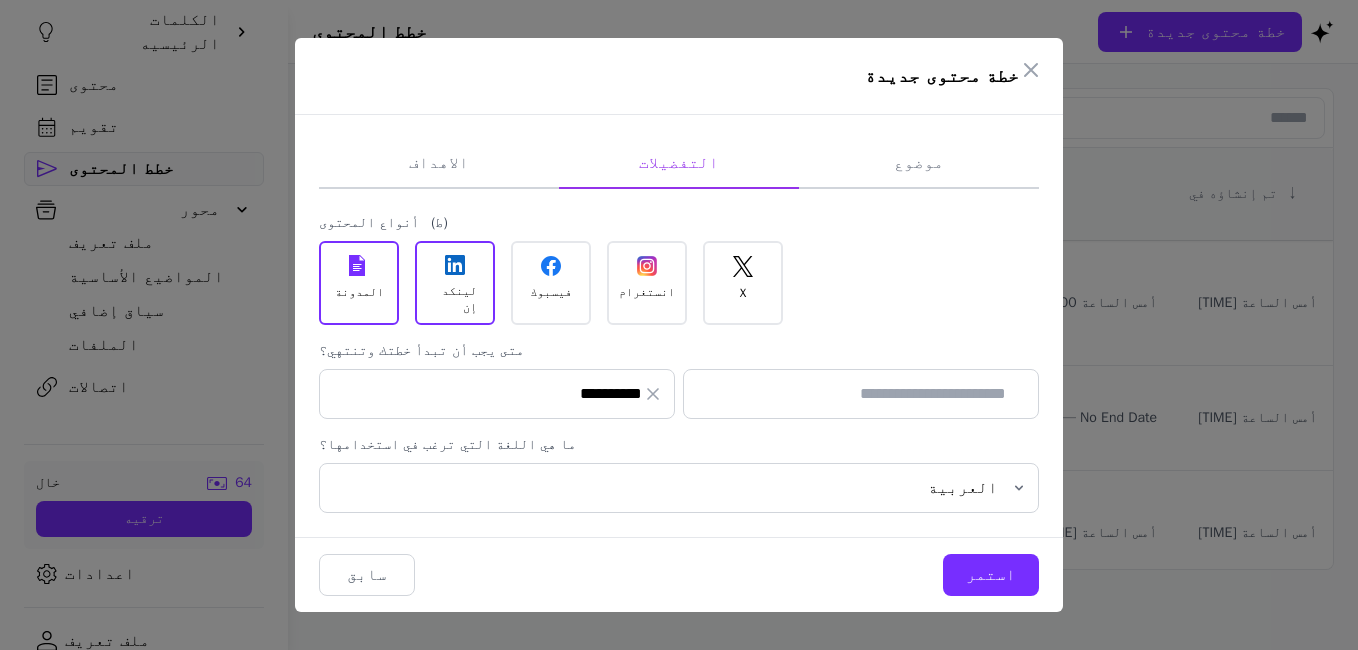 click 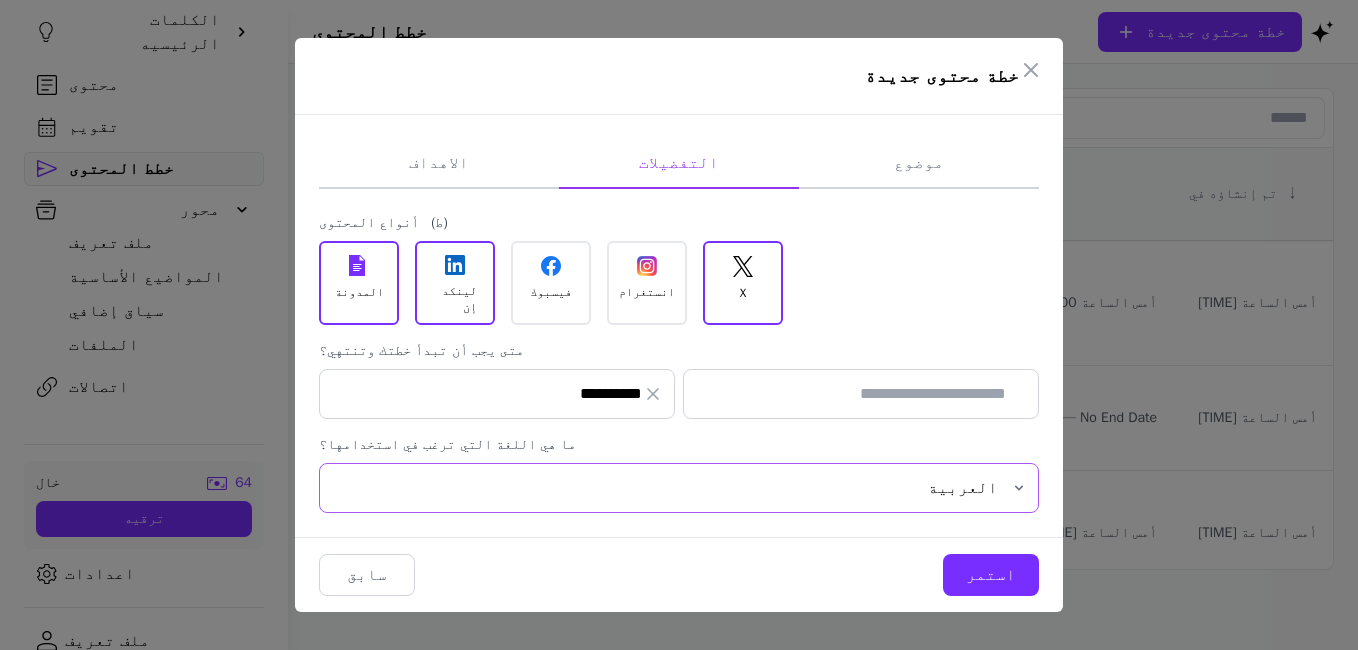 click on "العربية" at bounding box center (679, 488) 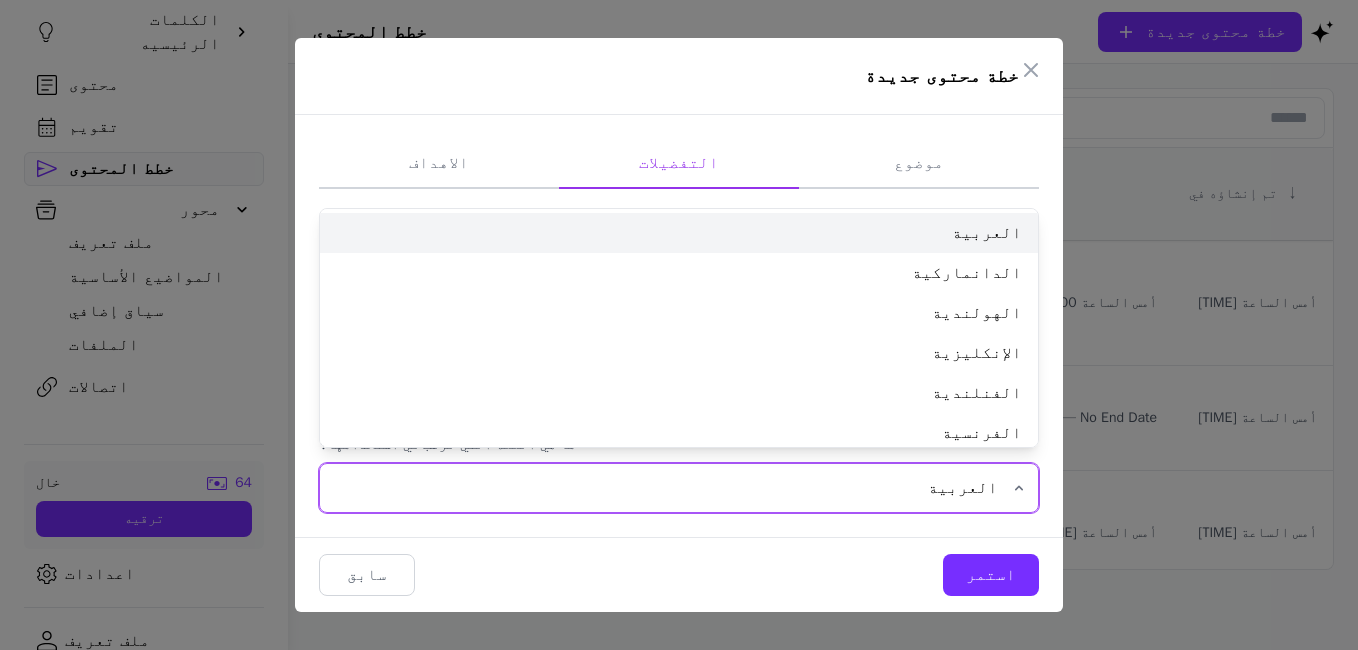 click on "العربية" at bounding box center [679, 233] 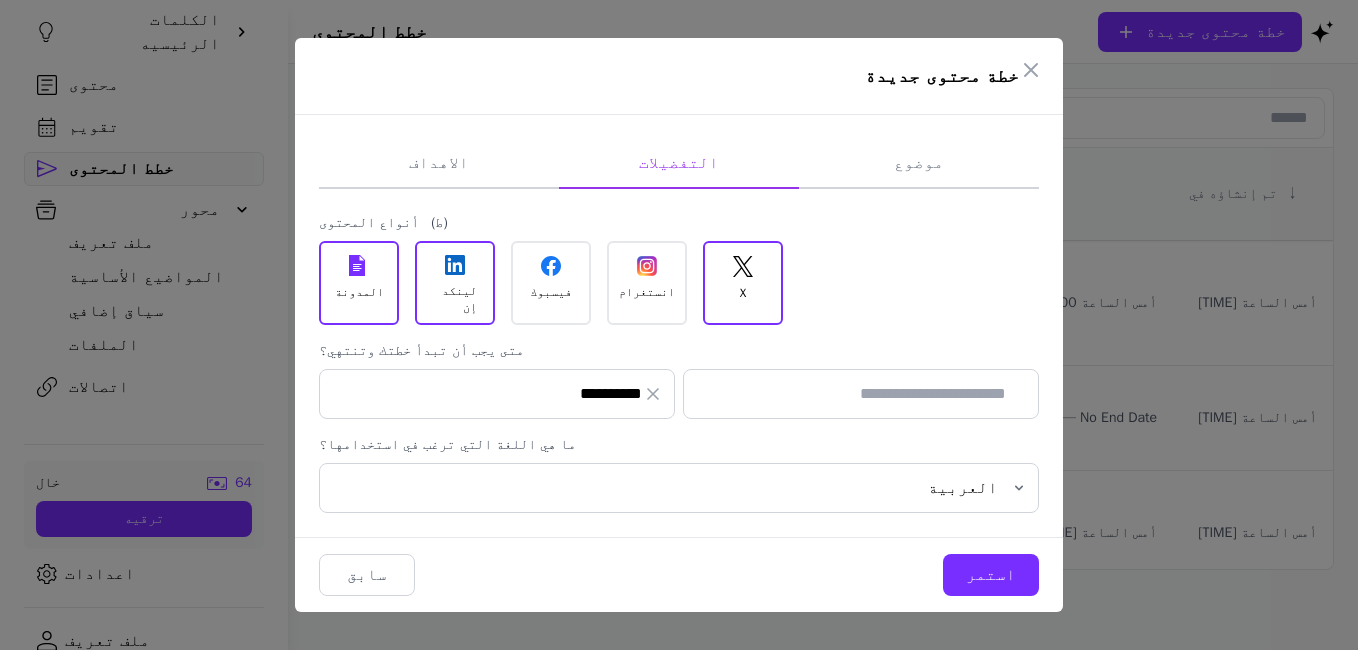 click on "استمر" 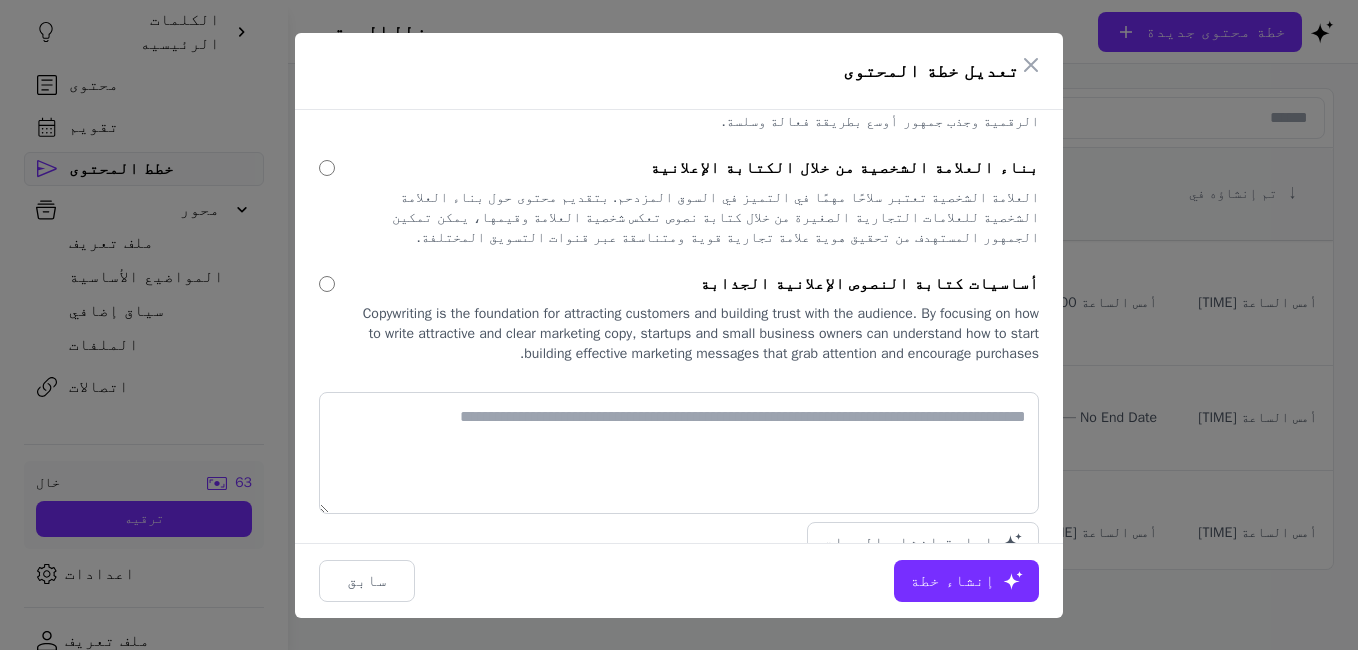 scroll, scrollTop: 245, scrollLeft: 0, axis: vertical 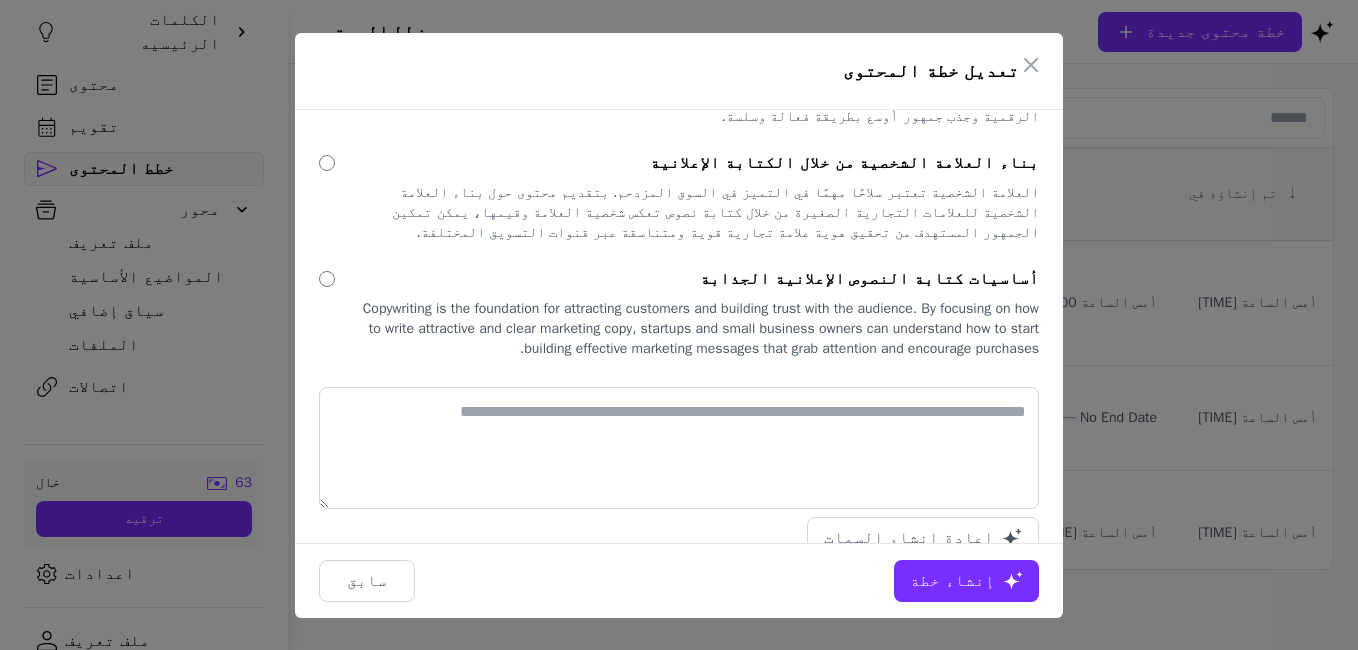 click on "إنشاء خطة" 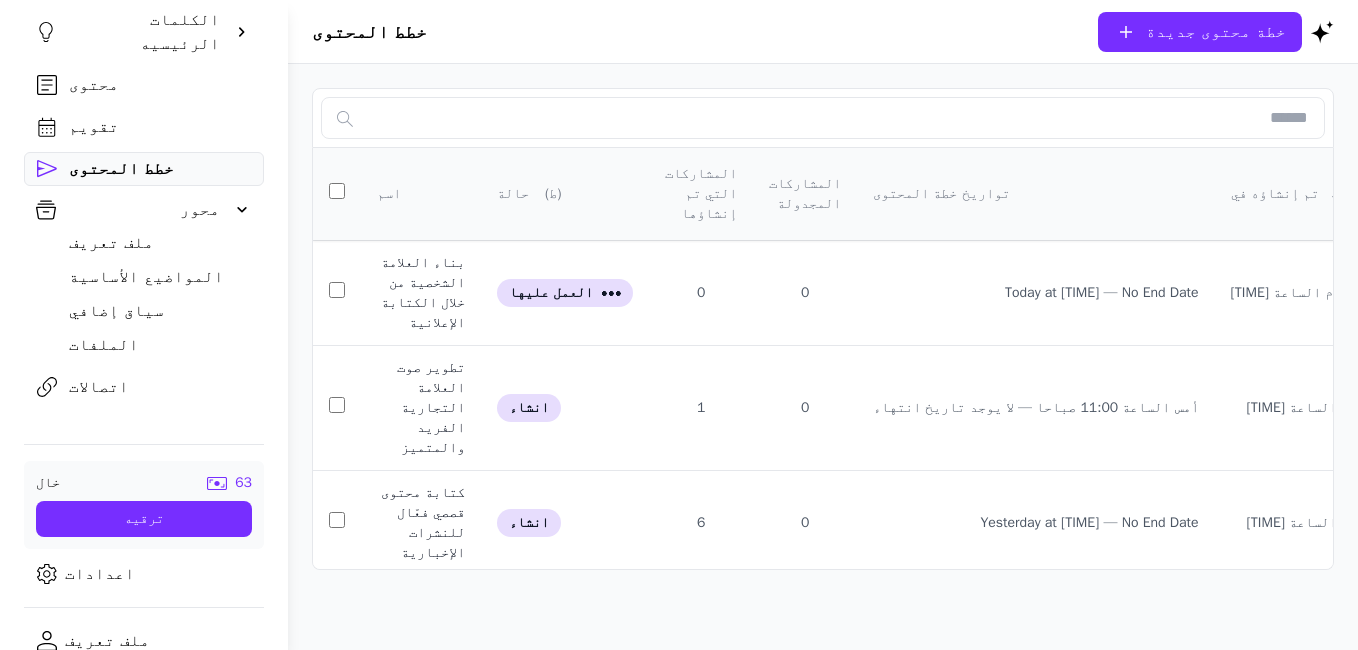 scroll, scrollTop: 51, scrollLeft: 0, axis: vertical 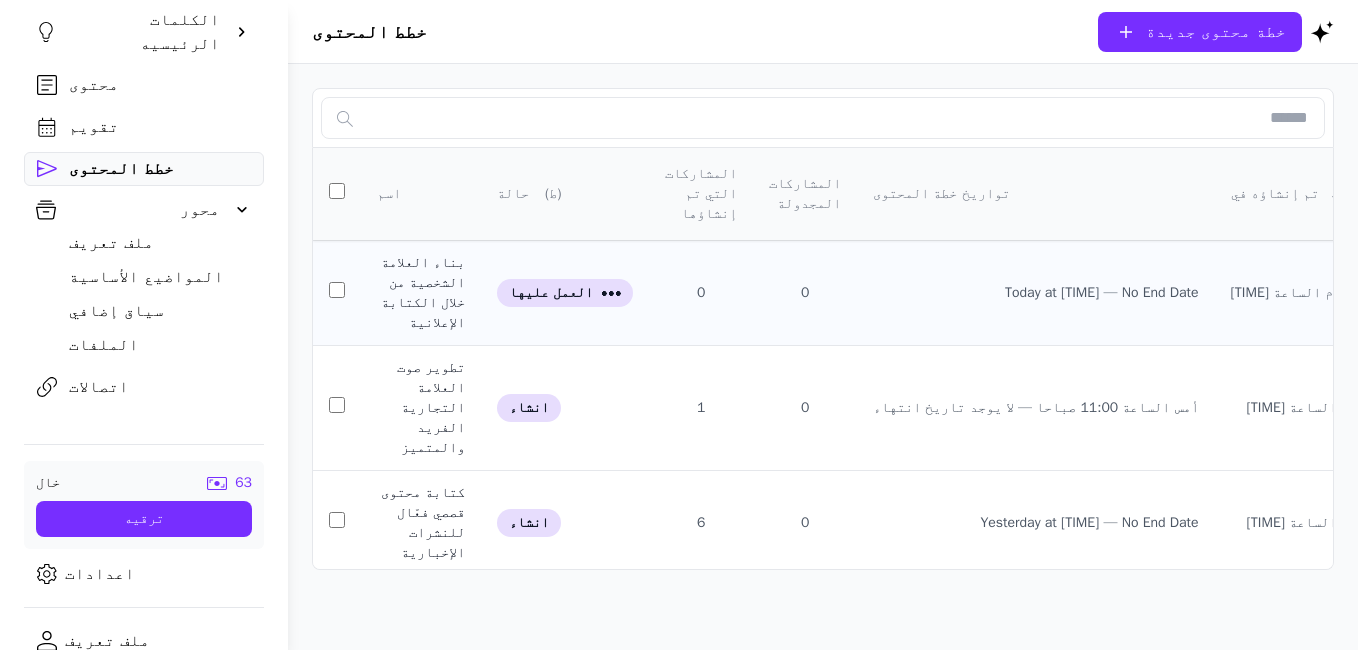 click on "Today at [TIME] — No End Date" 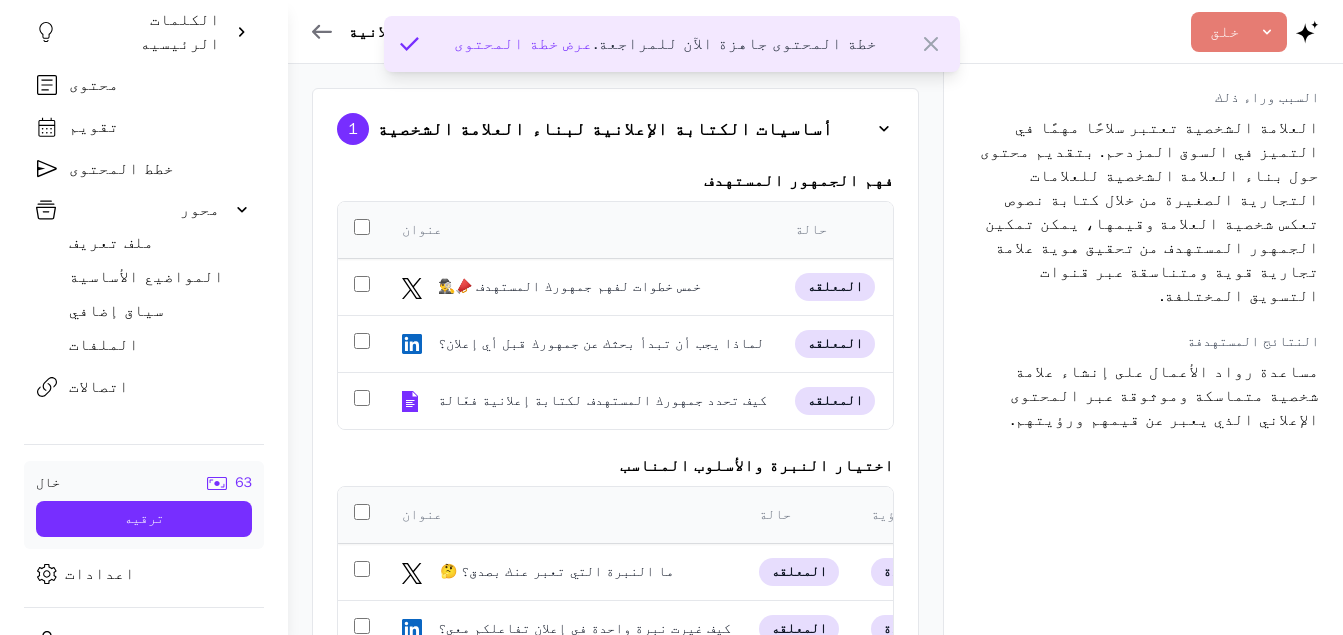 click on "عرض خطة المحتوى" at bounding box center [524, 44] 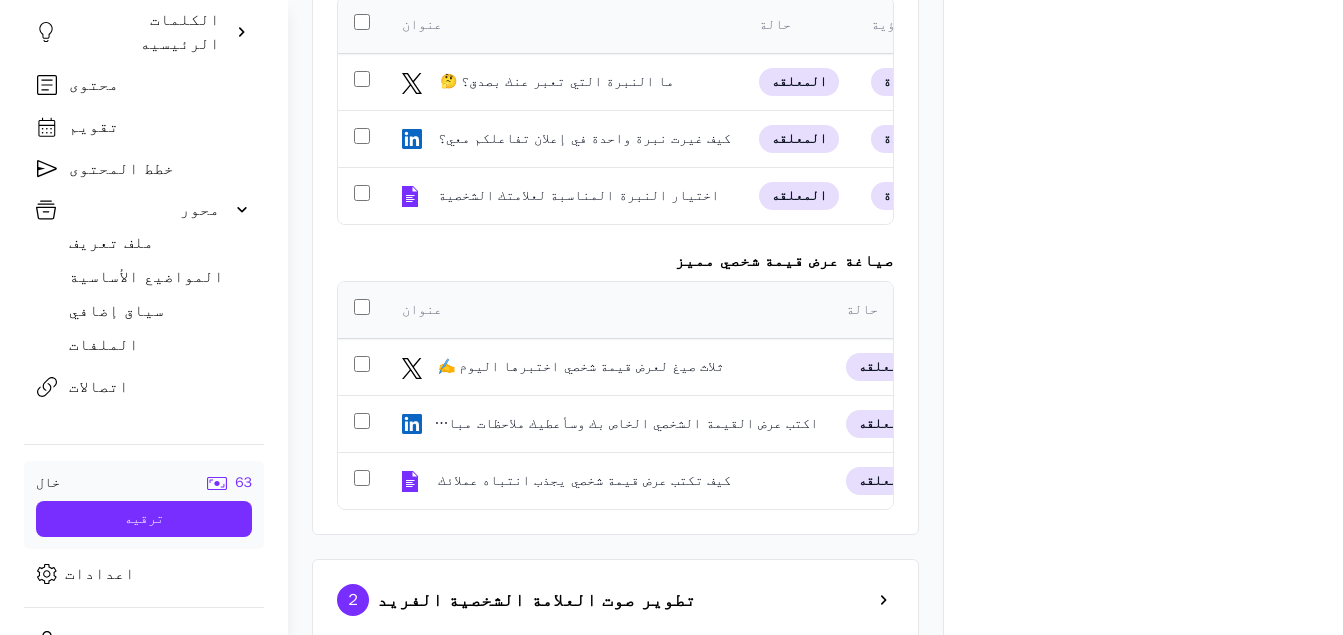 scroll, scrollTop: 499, scrollLeft: 0, axis: vertical 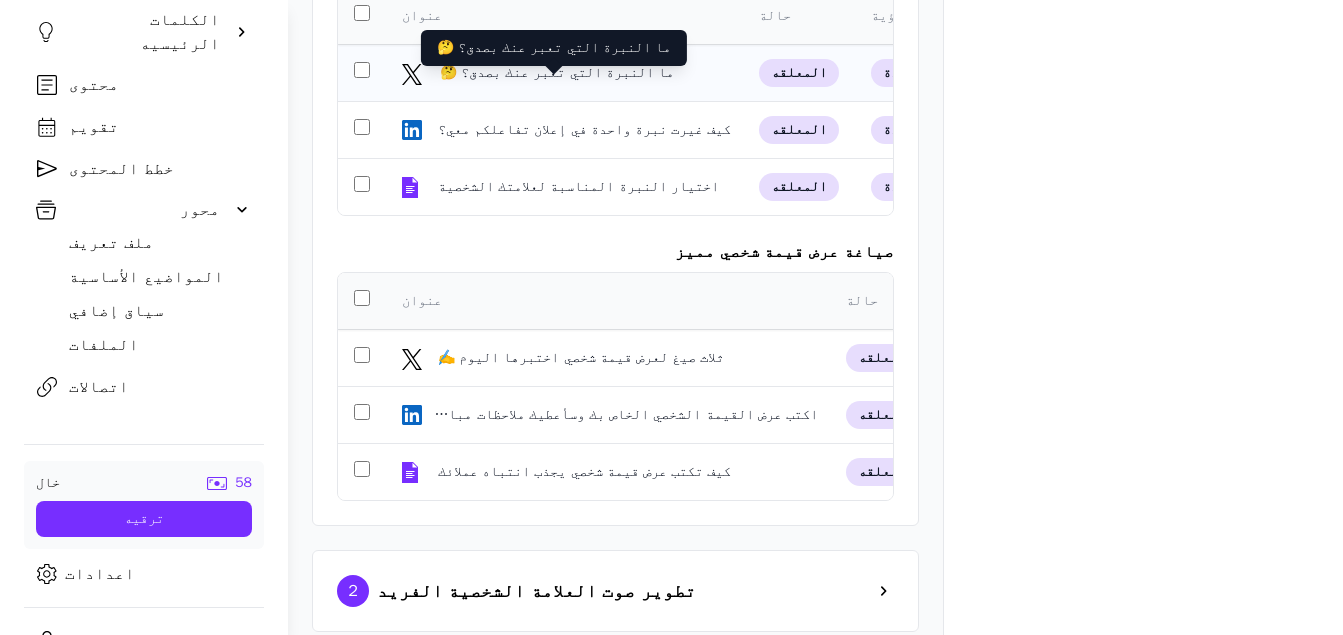 click on "ما النبرة التي تعبر عنك بصدق؟ 🤔" 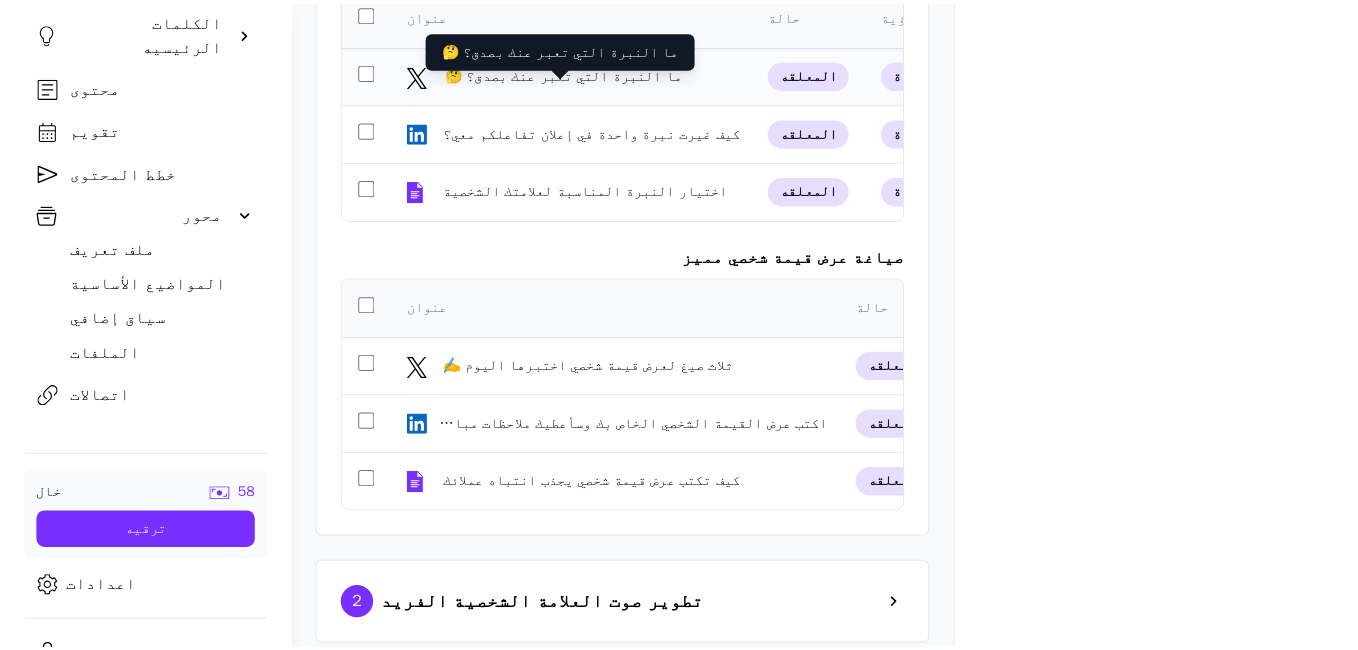 scroll, scrollTop: 0, scrollLeft: 0, axis: both 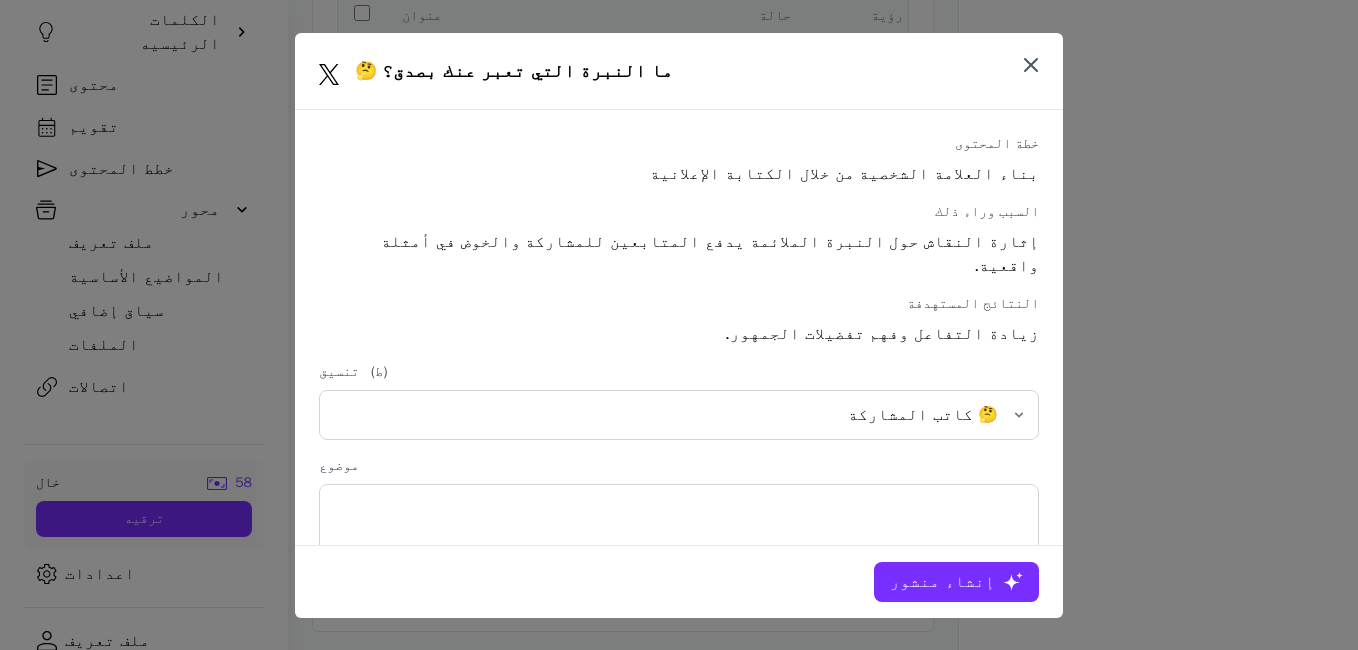 click 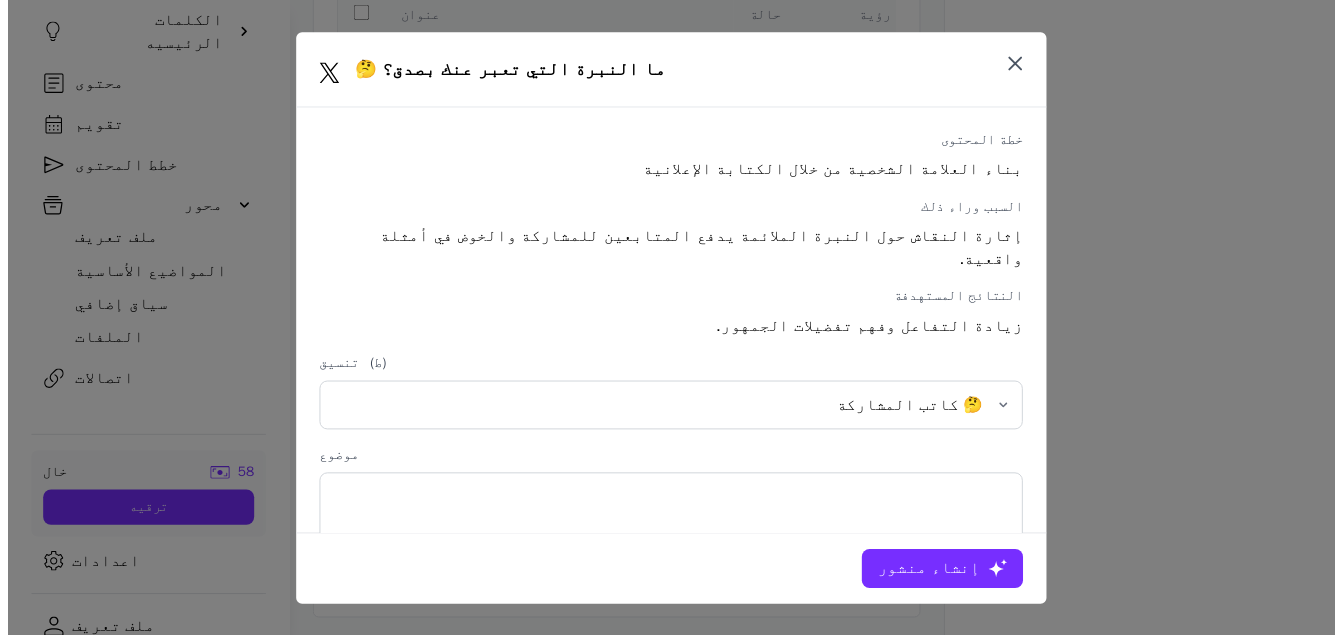 scroll, scrollTop: 499, scrollLeft: 0, axis: vertical 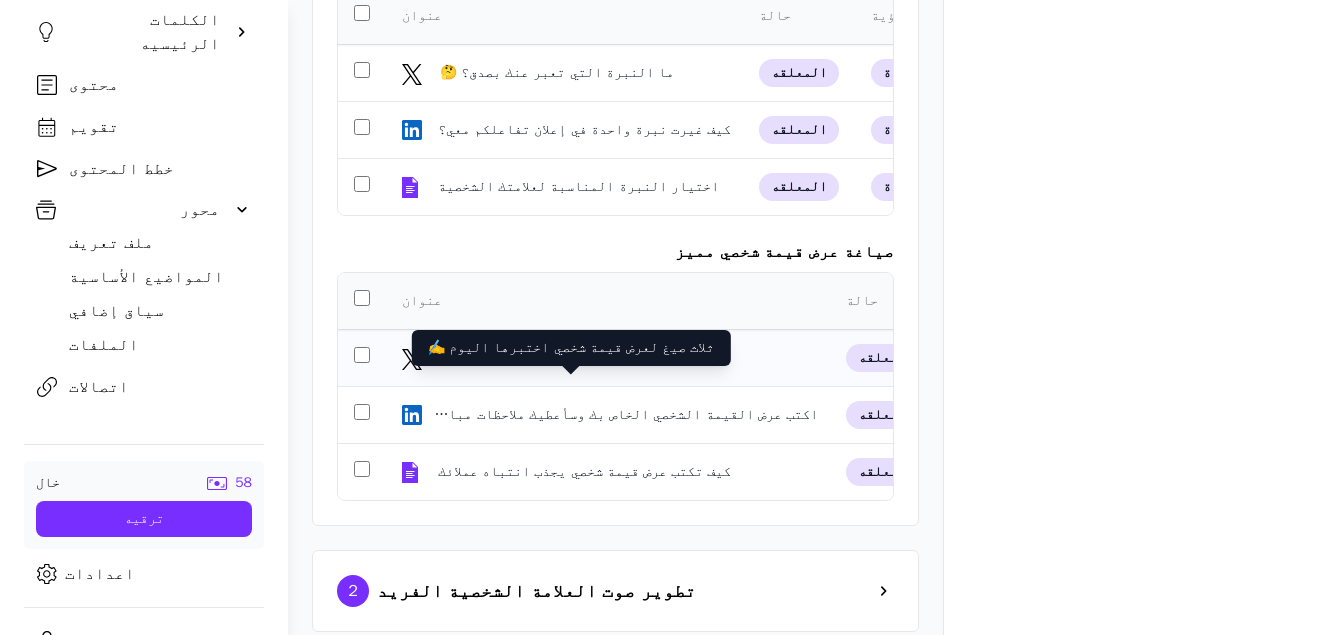 click on "ثلاث صيغ لعرض قيمة شخصي اختبرها اليوم ✍️" 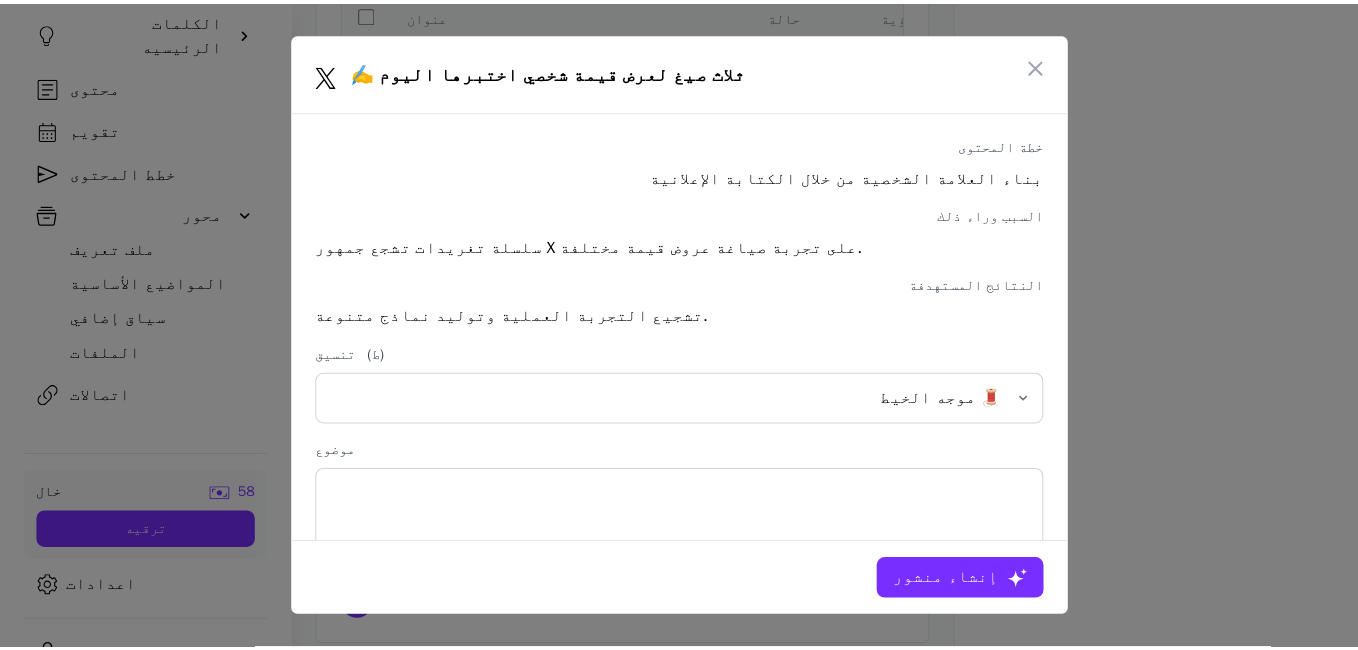 scroll, scrollTop: 0, scrollLeft: 0, axis: both 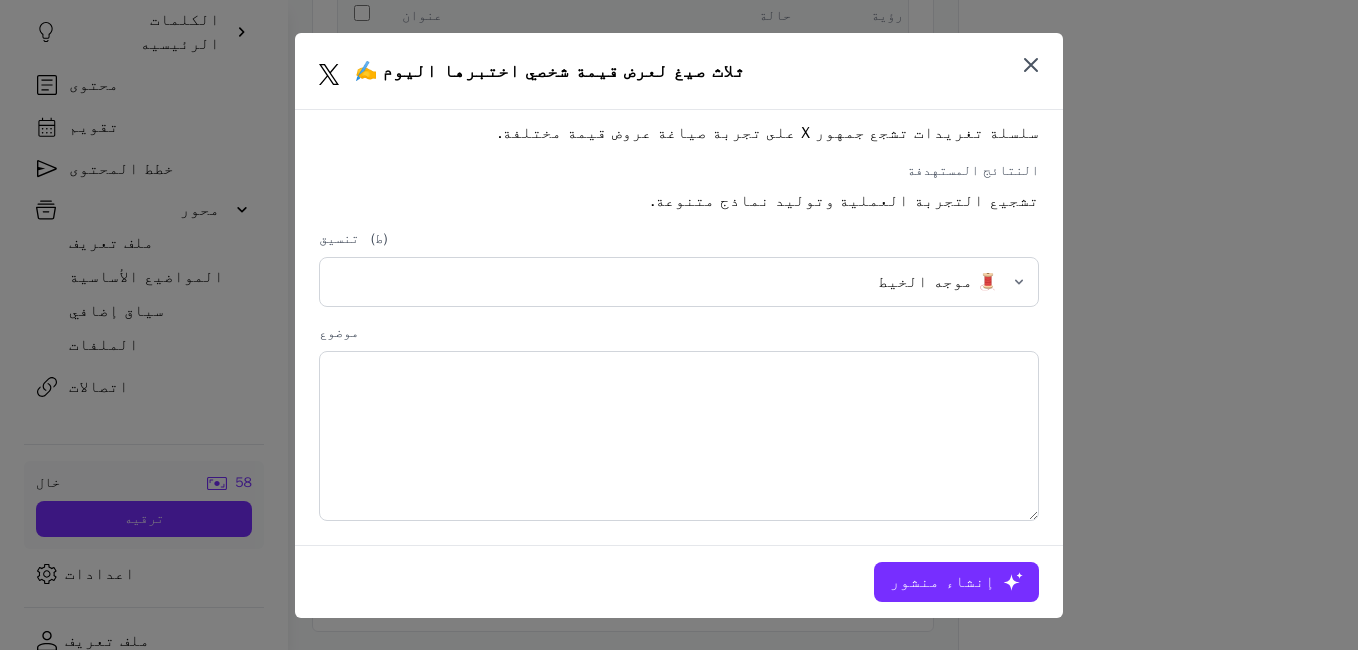 click 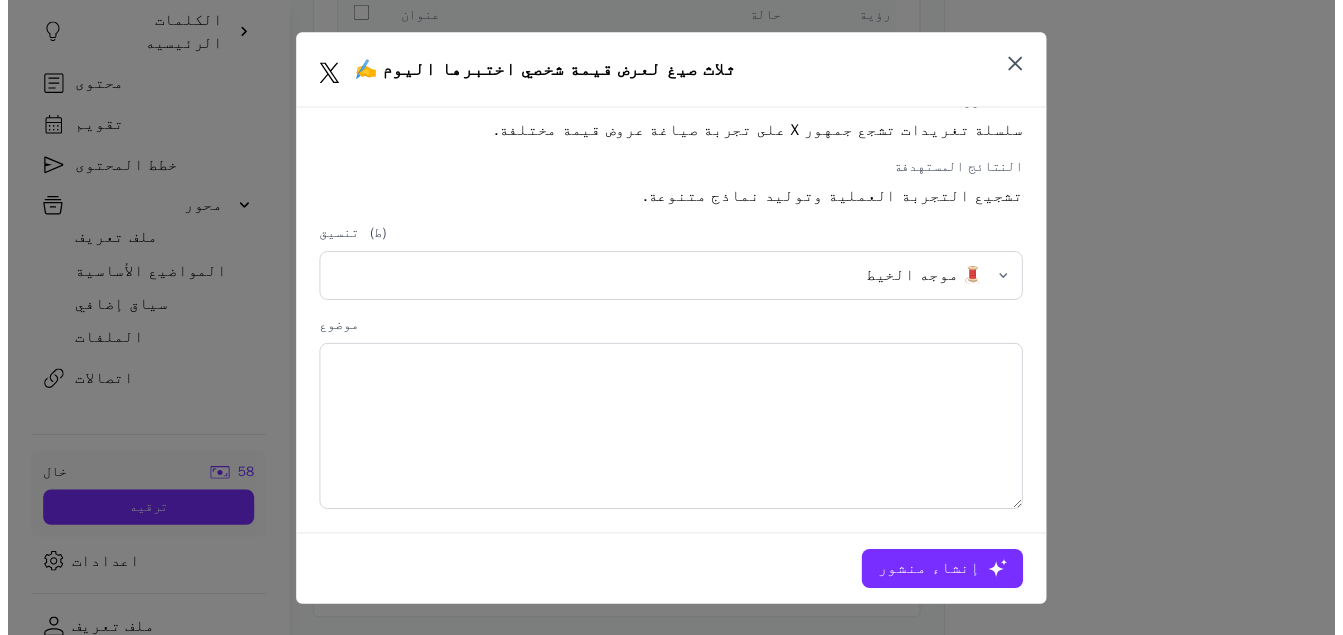 scroll, scrollTop: 499, scrollLeft: 0, axis: vertical 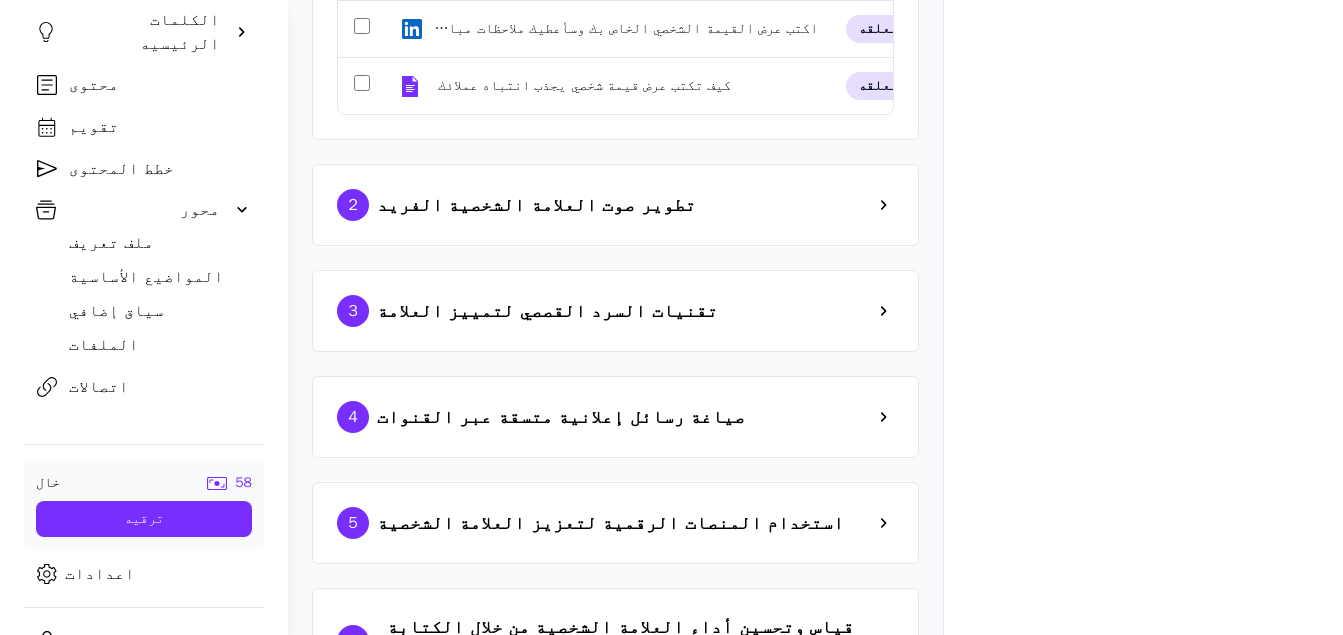 click on "3  تقنيات السرد القصصي لتمييز العلامة" at bounding box center (615, 311) 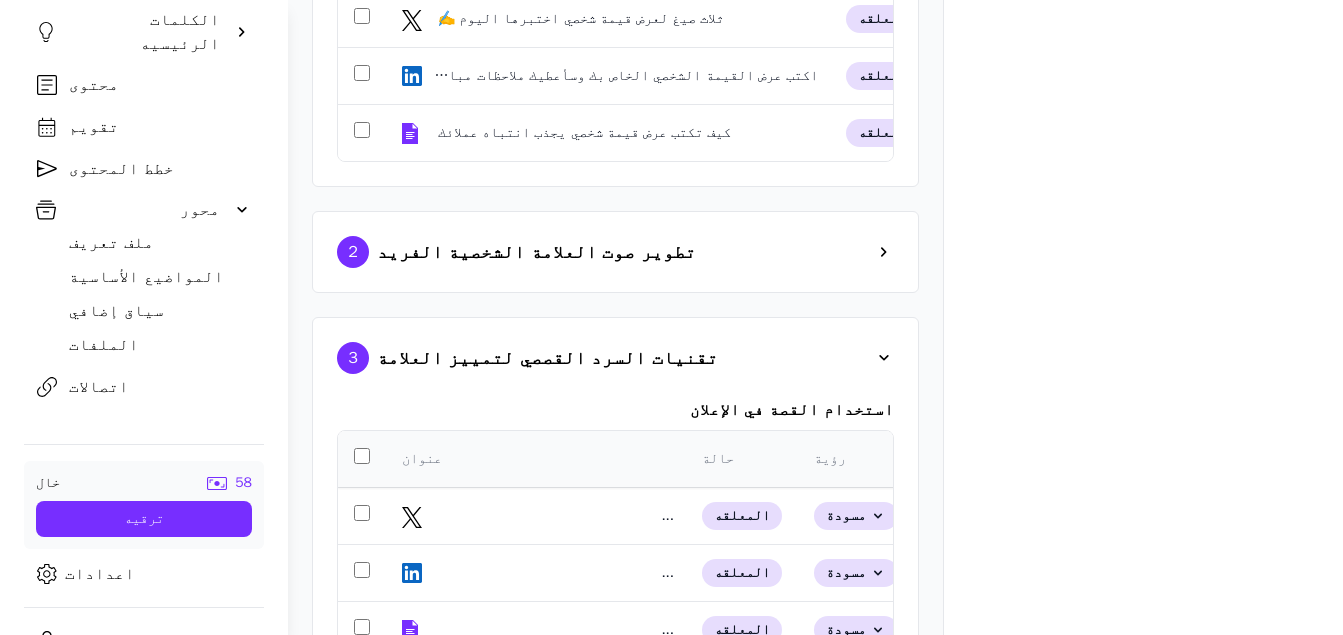 scroll, scrollTop: 825, scrollLeft: 0, axis: vertical 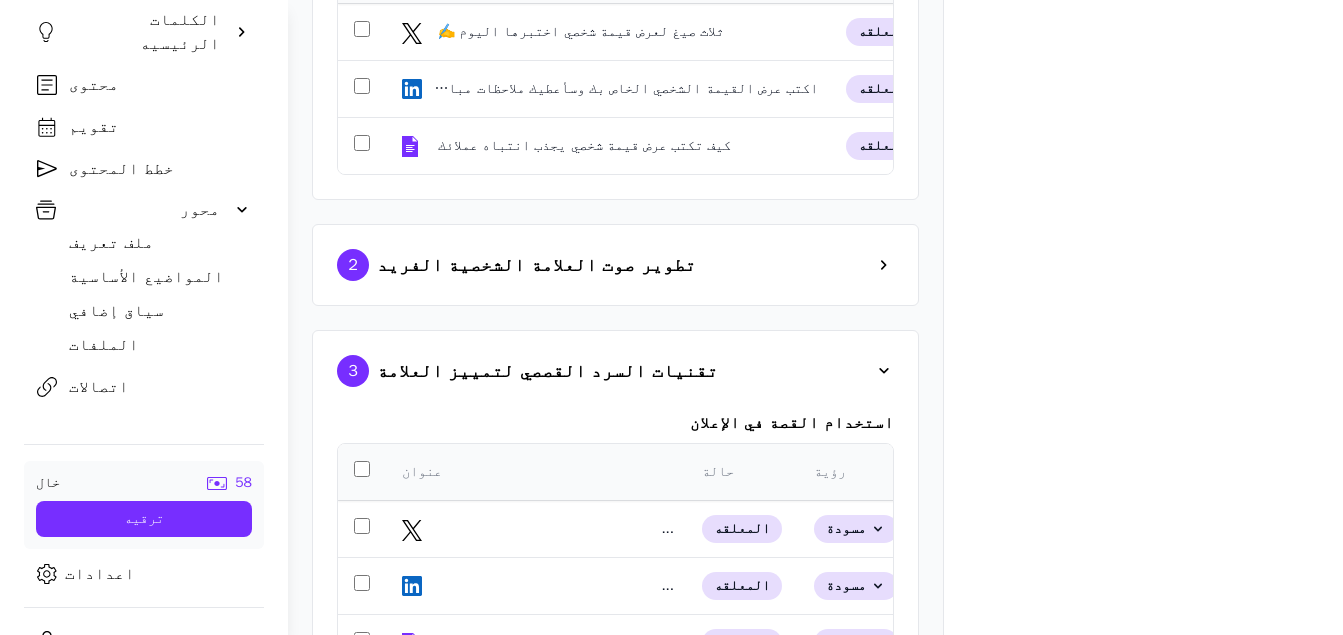 click at bounding box center [884, 371] 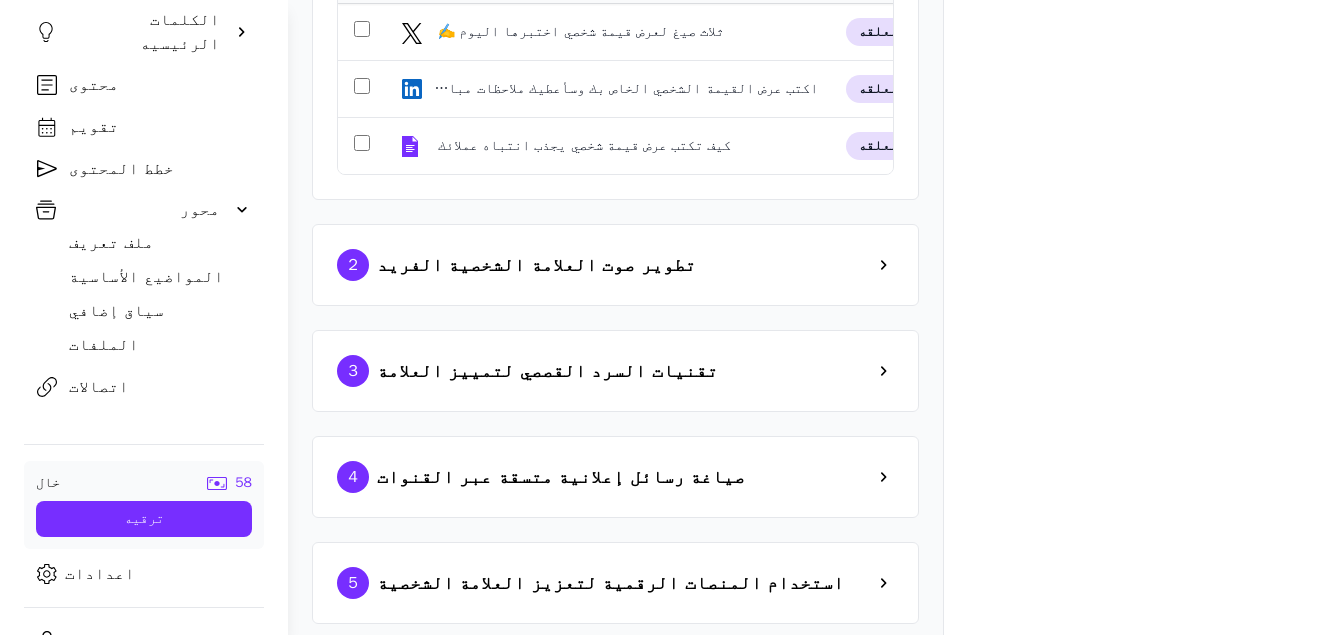 click on "2  تطوير صوت العلامة الشخصية الفريد" at bounding box center [615, 265] 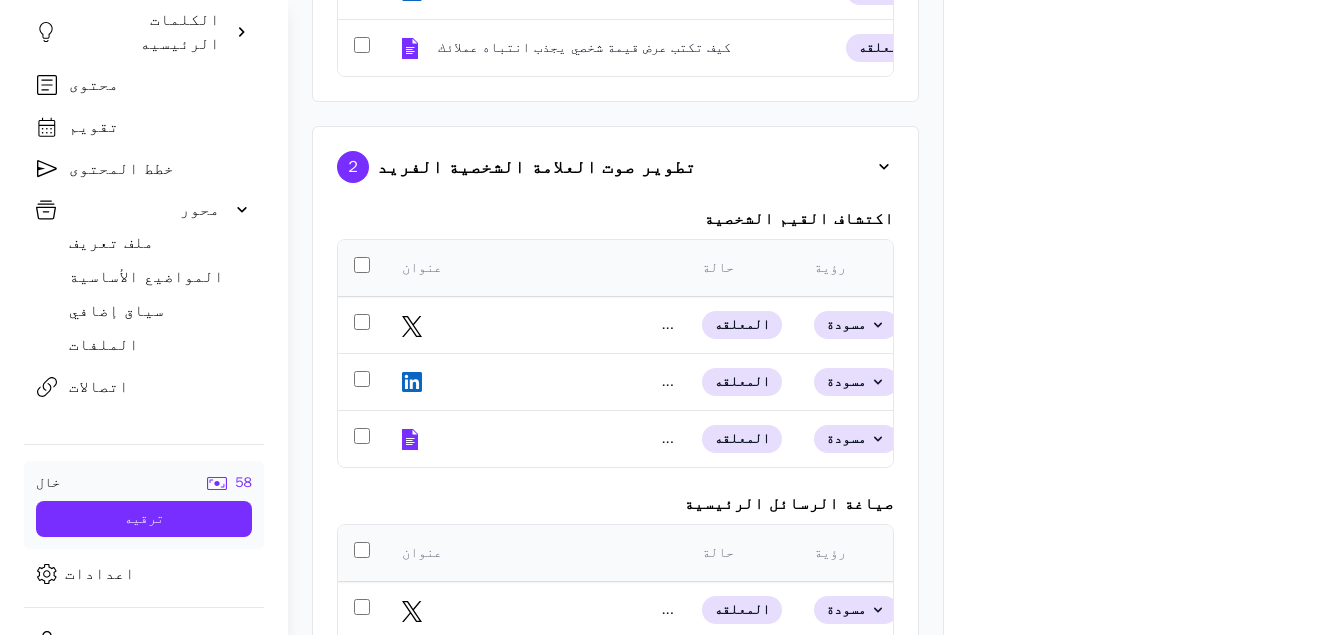 scroll, scrollTop: 925, scrollLeft: 0, axis: vertical 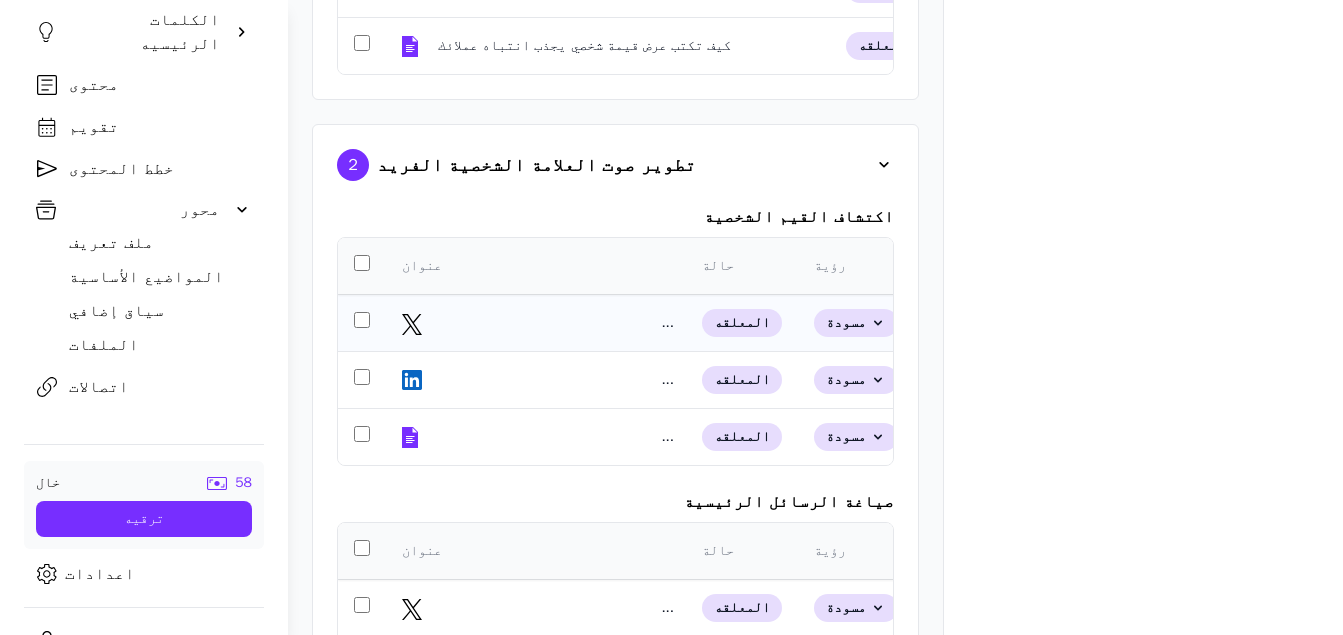click on "..." at bounding box center [554, 323] 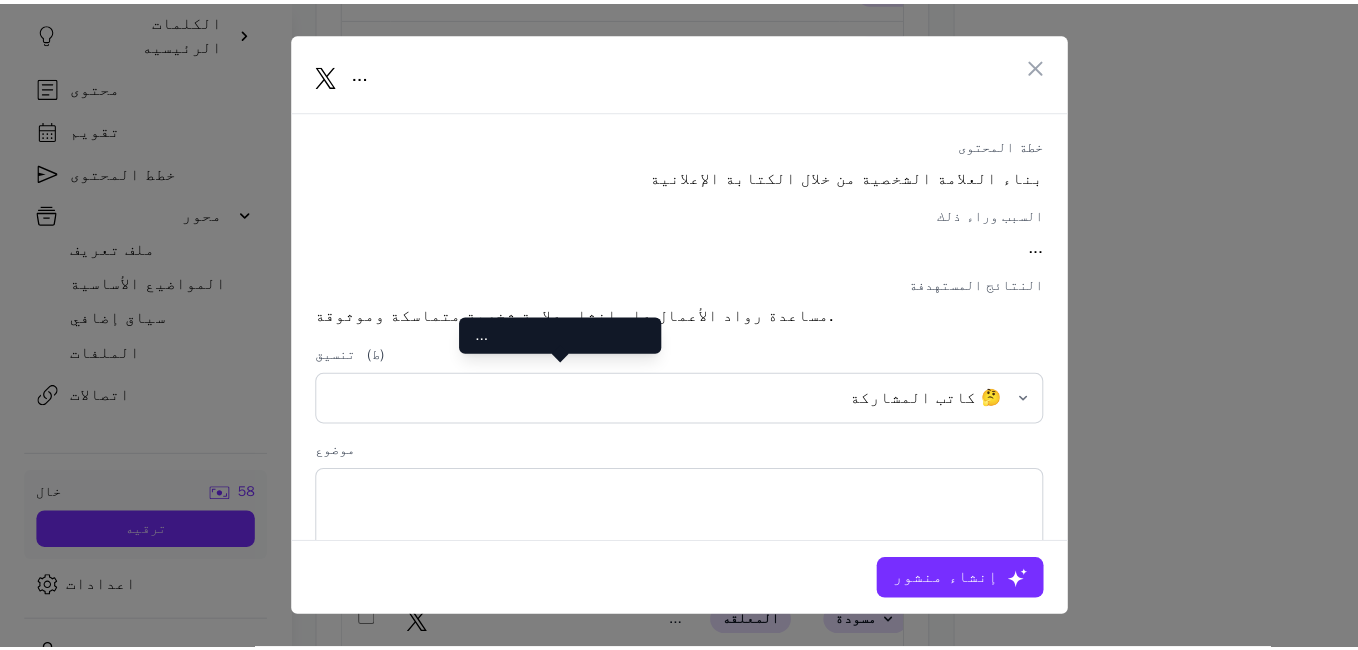 scroll, scrollTop: 0, scrollLeft: 0, axis: both 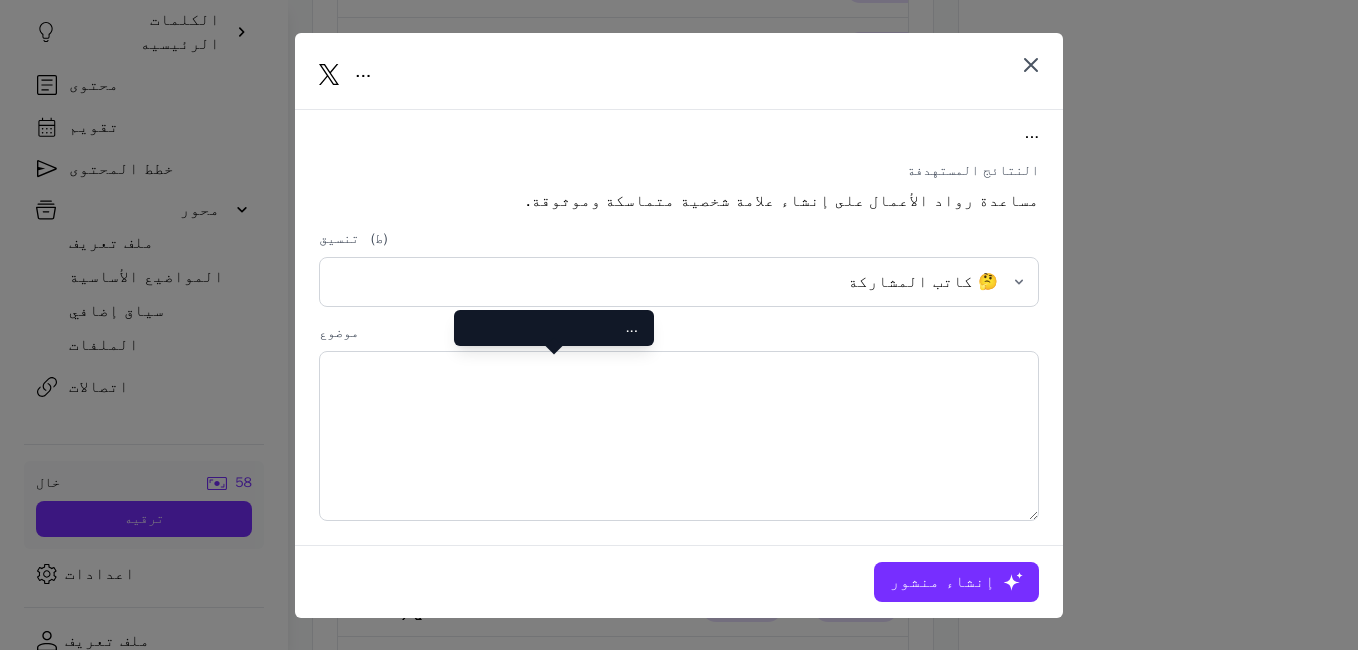 click 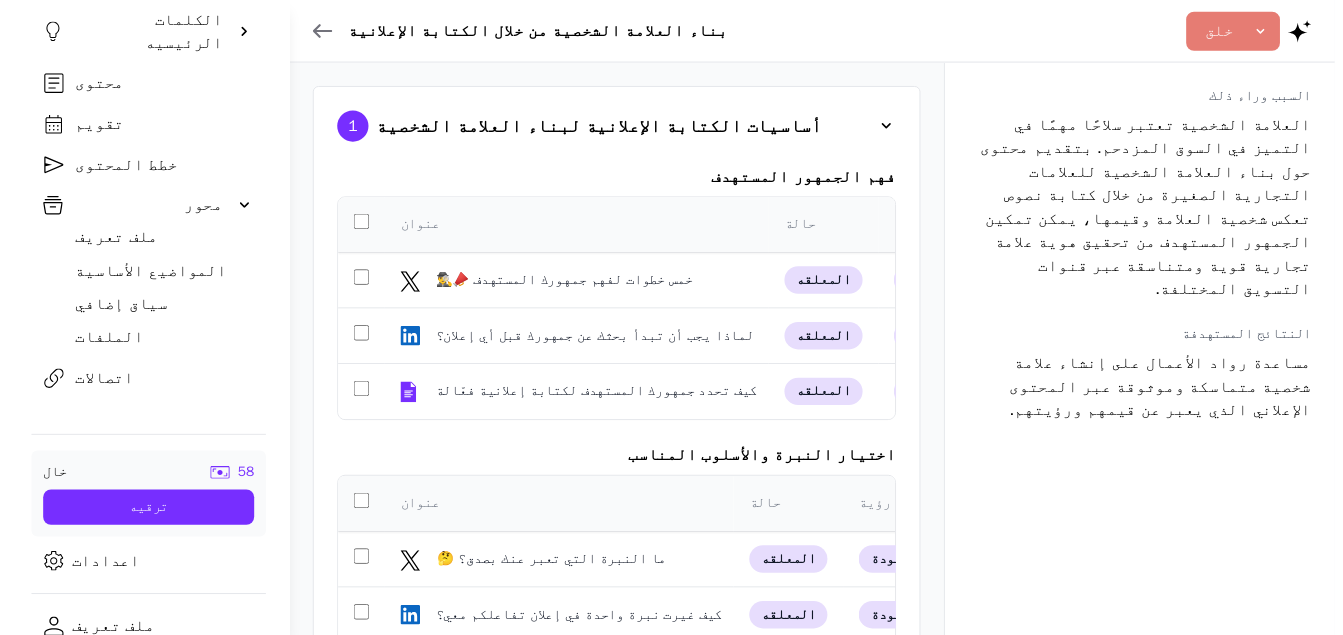 scroll, scrollTop: 925, scrollLeft: 0, axis: vertical 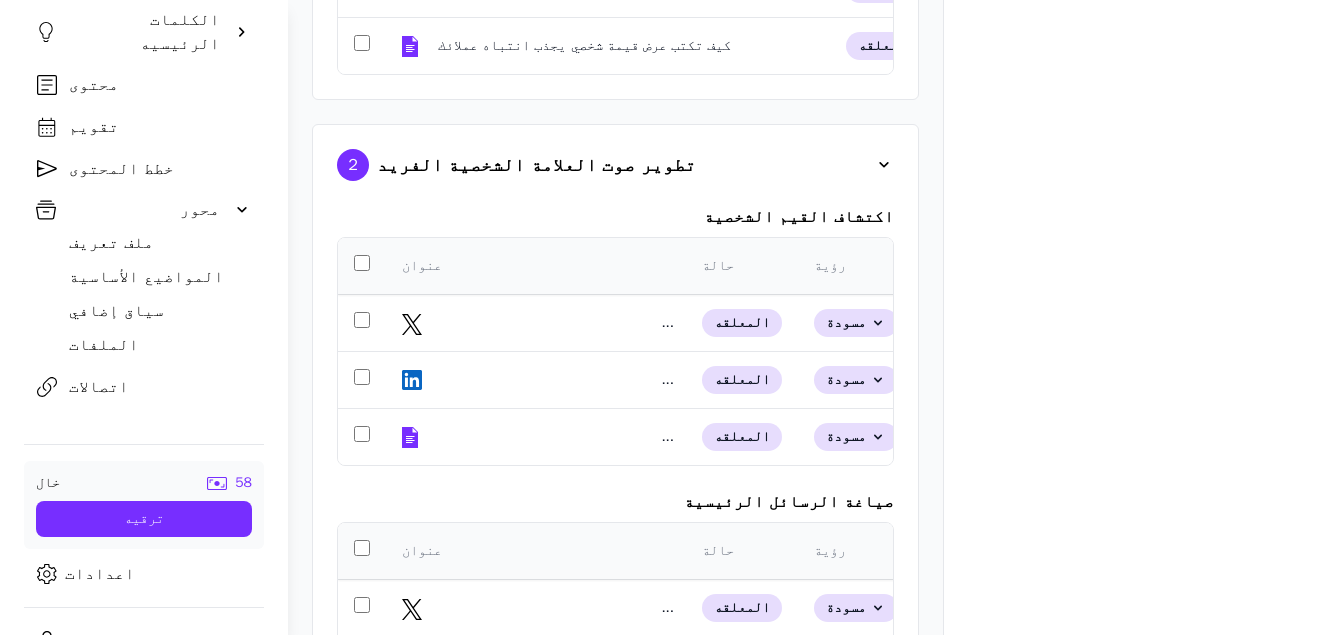 click at bounding box center (884, 165) 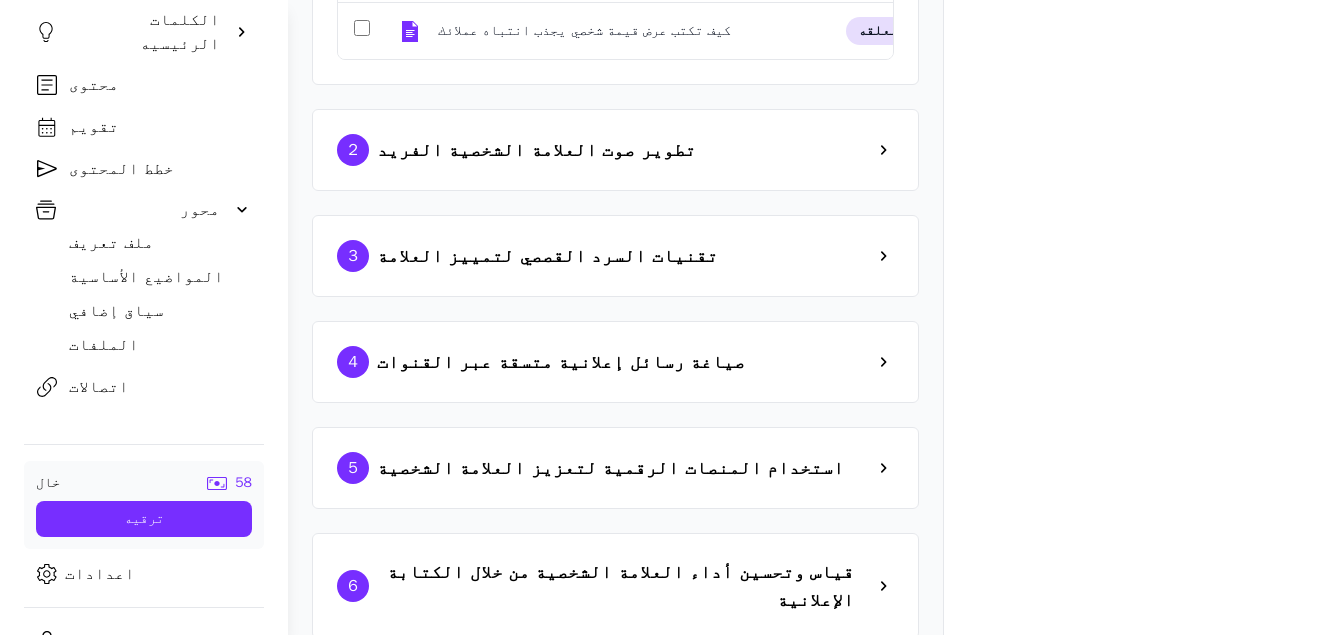 scroll, scrollTop: 989, scrollLeft: 0, axis: vertical 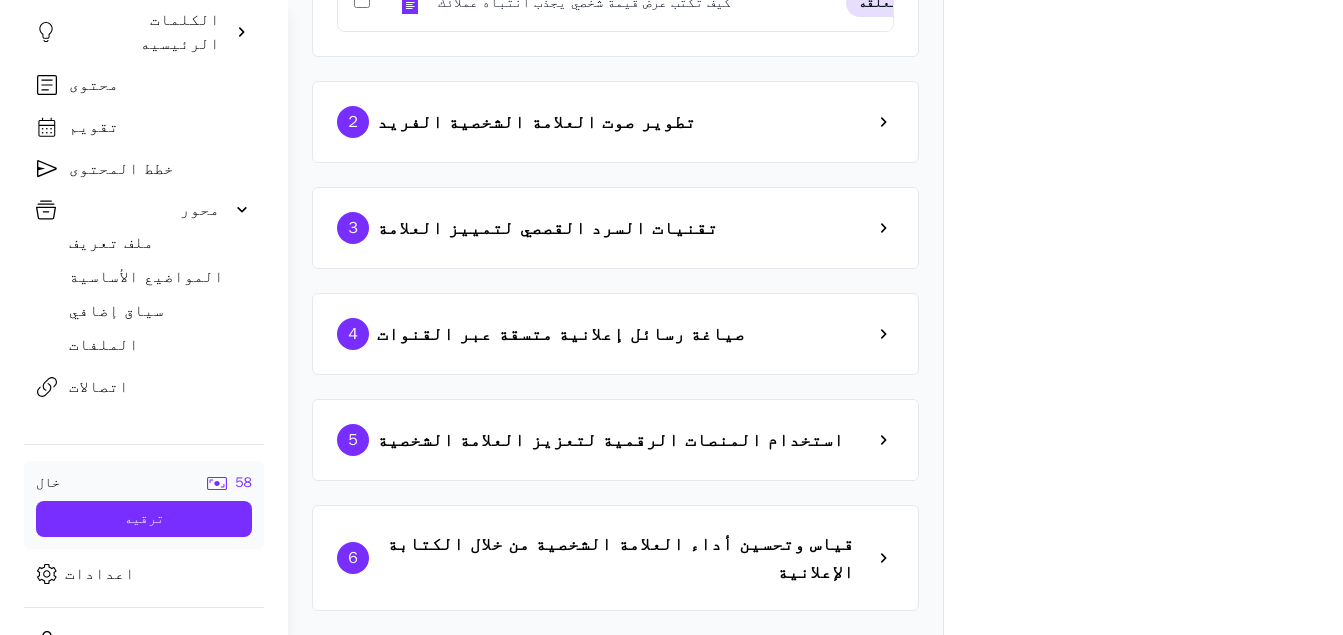 click on "4  صياغة رسائل إعلانية متسقة عبر القنوات" at bounding box center [615, 334] 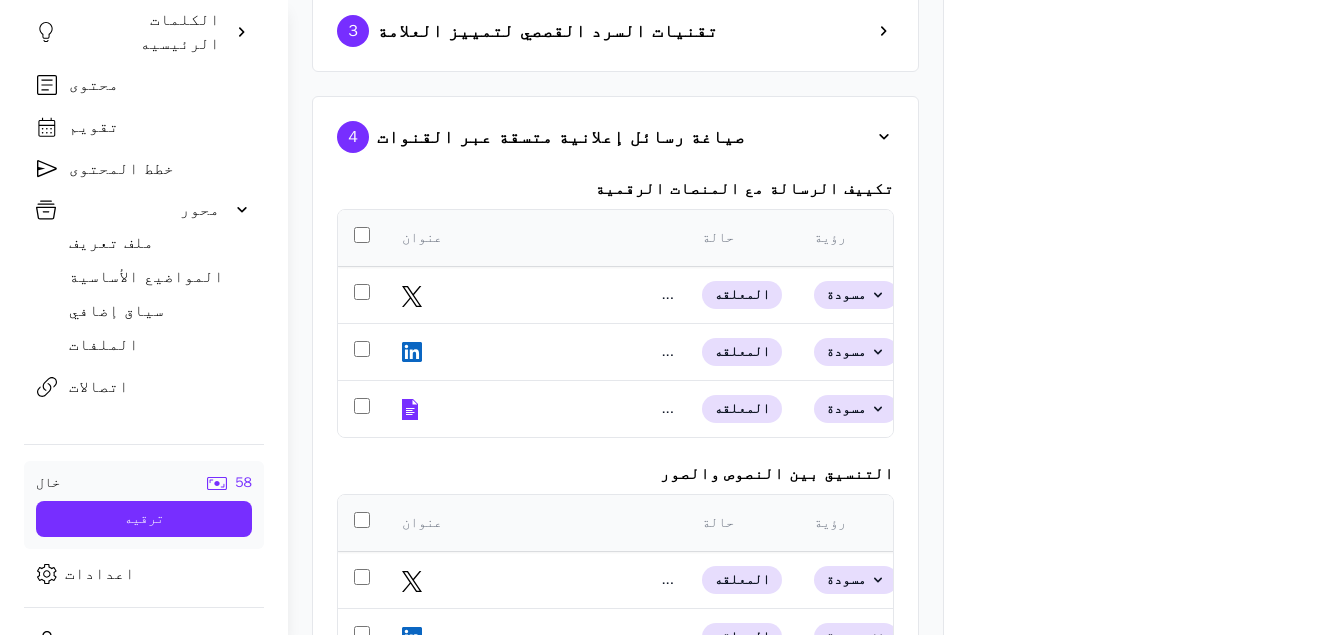 scroll, scrollTop: 1166, scrollLeft: 0, axis: vertical 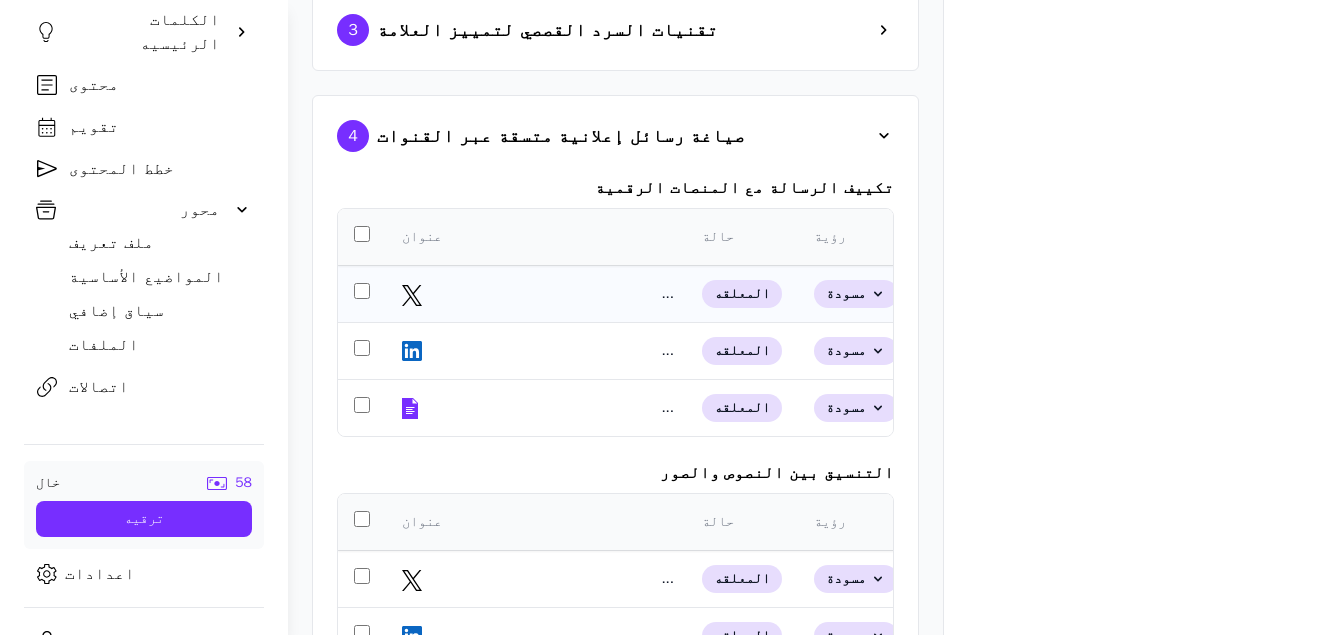 click on "..." at bounding box center (554, 294) 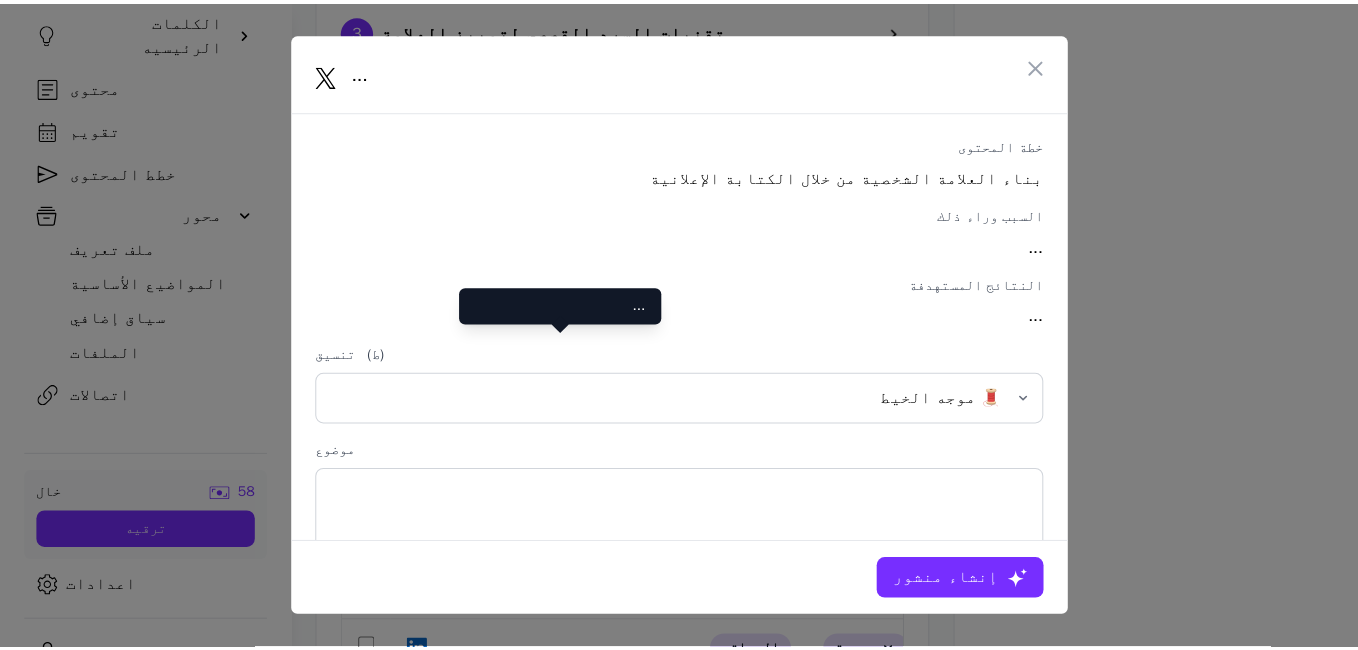 scroll, scrollTop: 0, scrollLeft: 0, axis: both 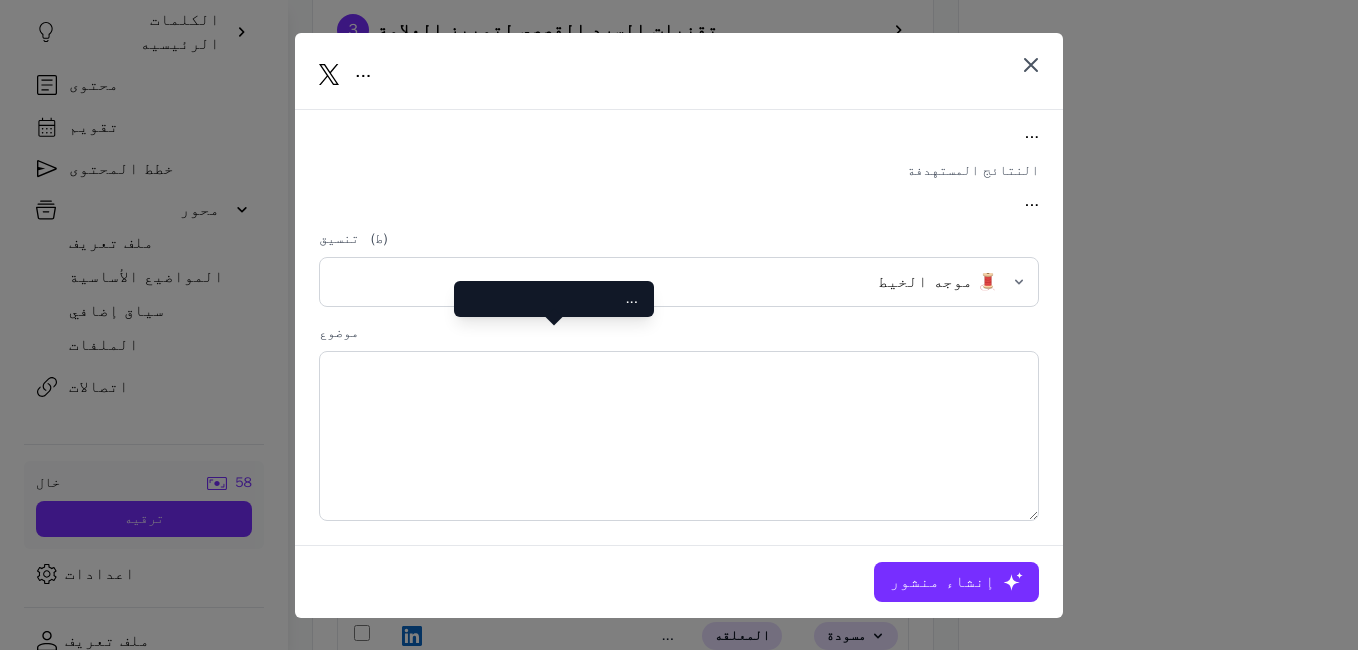 click 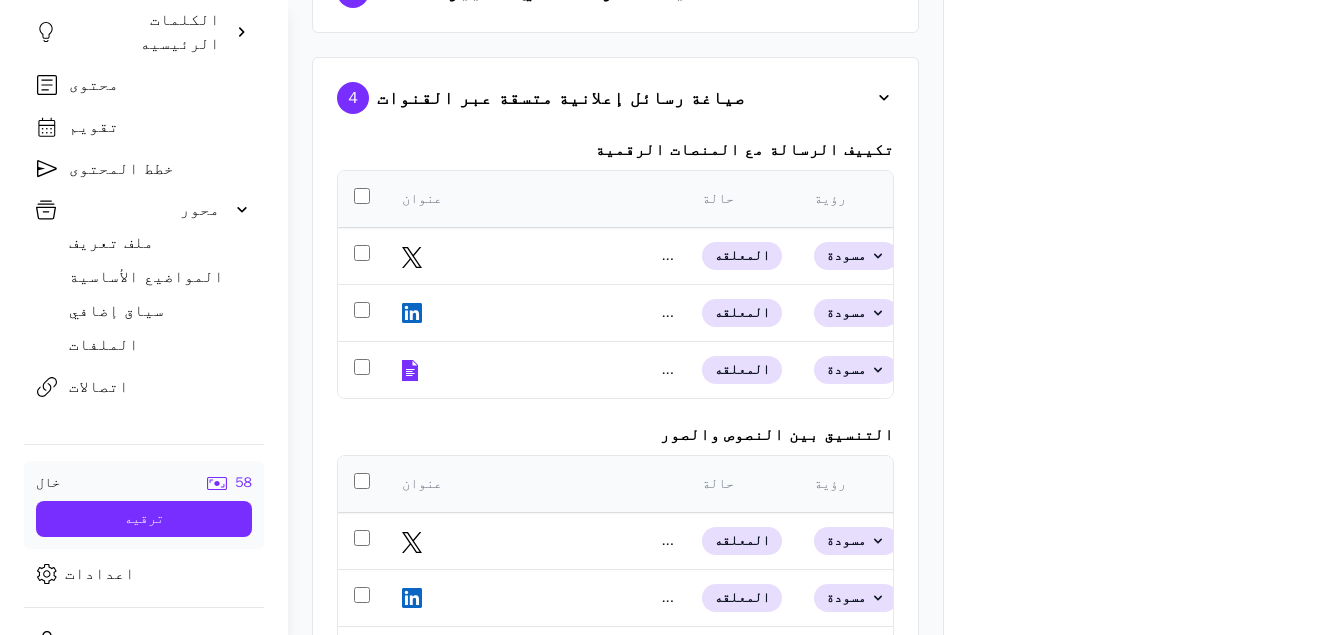 scroll, scrollTop: 1199, scrollLeft: 0, axis: vertical 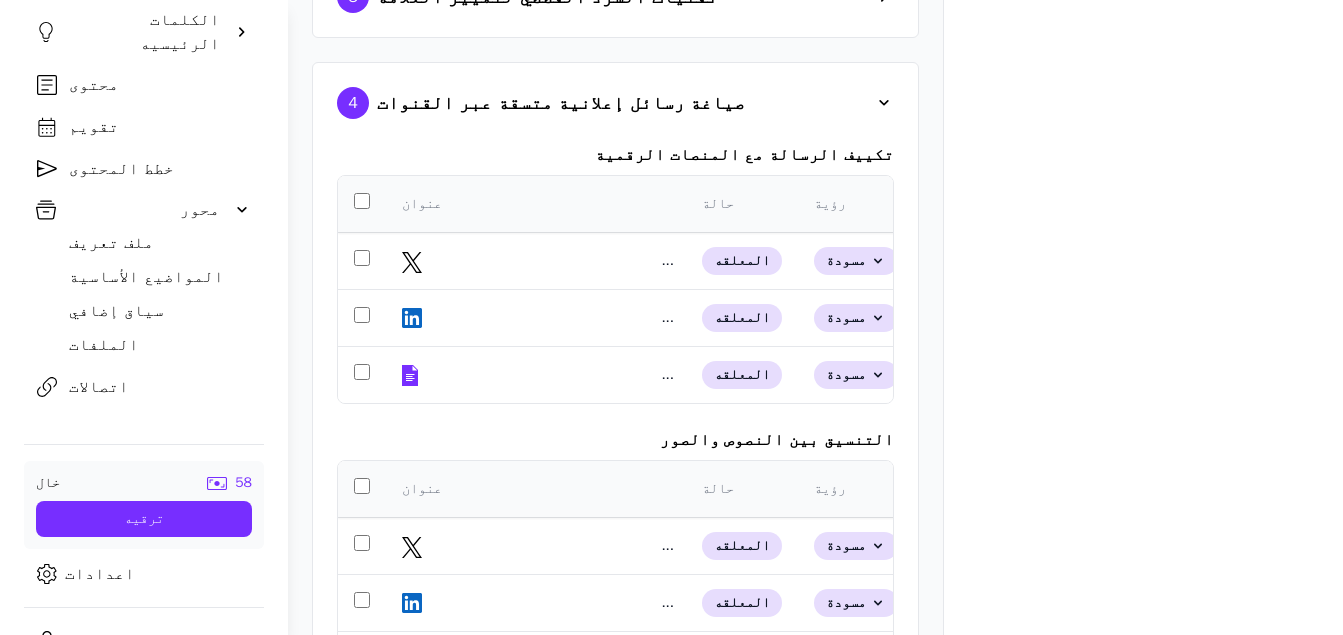 click on "1 أساسيات الكتابة الإعلانية لبناء العلامة الشخصية فهم الجمهور المستهدف عنوان حالة رؤية المقرر خطة المحتوى تنسيق انشاء ↓ خمس خطوات لفهم جمهورك المستهدف 📣🕵️‍♂️ المعلقه مسودة بناء العلامة الشخصية من خلال الكتابة الإعلانية 🧵 موجه الخيط اليوم الساعة [TIME] لماذا يجب أن تبدأ بحثك عن جمهورك قبل أي إعلان؟ المعلقه مسودة بناء العلامة الشخصية من خلال الكتابة الإعلانية 📝 الوظيفة العامة اليوم الساعة [TIME] كيف تحدد جمهورك المستهدف لكتابة إعلانية فعّالة المعلقه مسودة بناء العلامة الشخصية من خلال الكتابة الإعلانية 🔍 دليل إرشادي / خطوة بخطوة اليوم الساعة [TIME]" at bounding box center (615, 62) 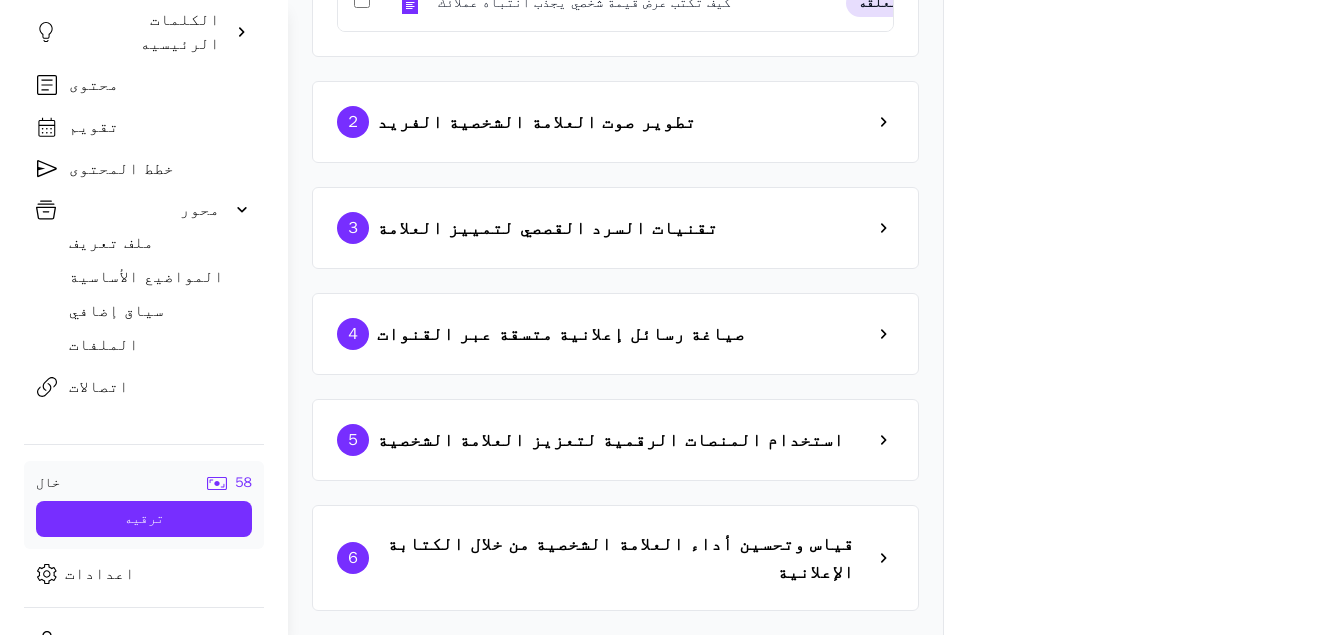 scroll, scrollTop: 989, scrollLeft: 0, axis: vertical 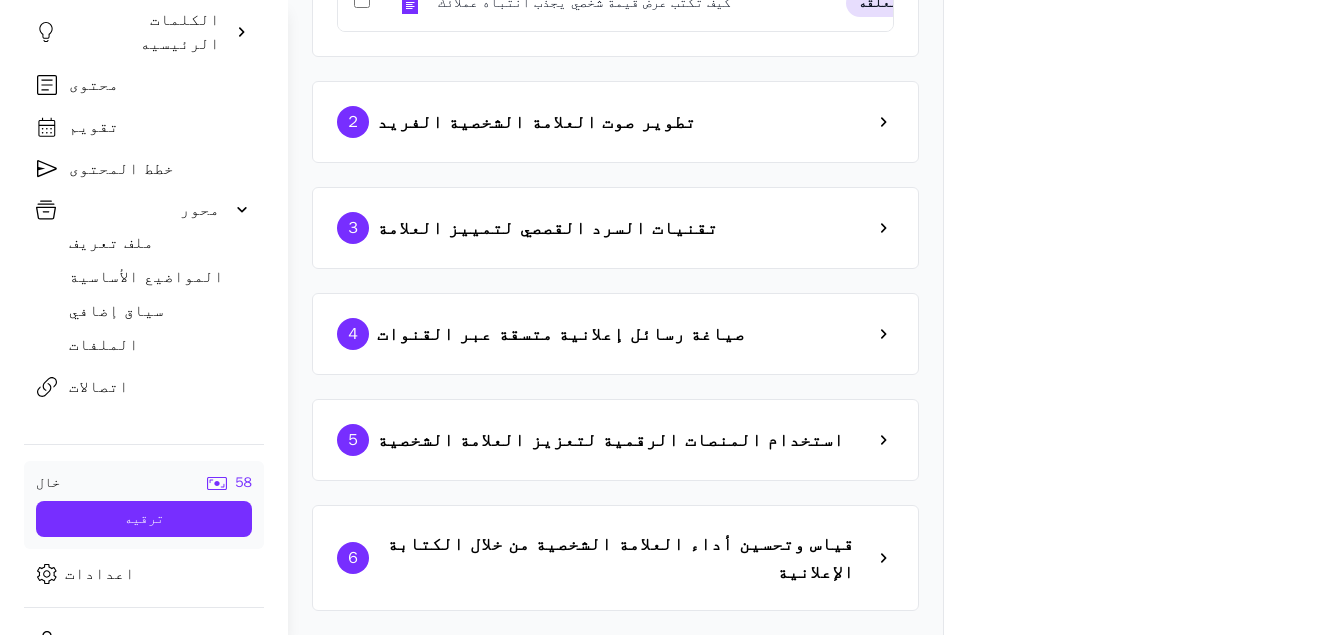 click at bounding box center (884, 558) 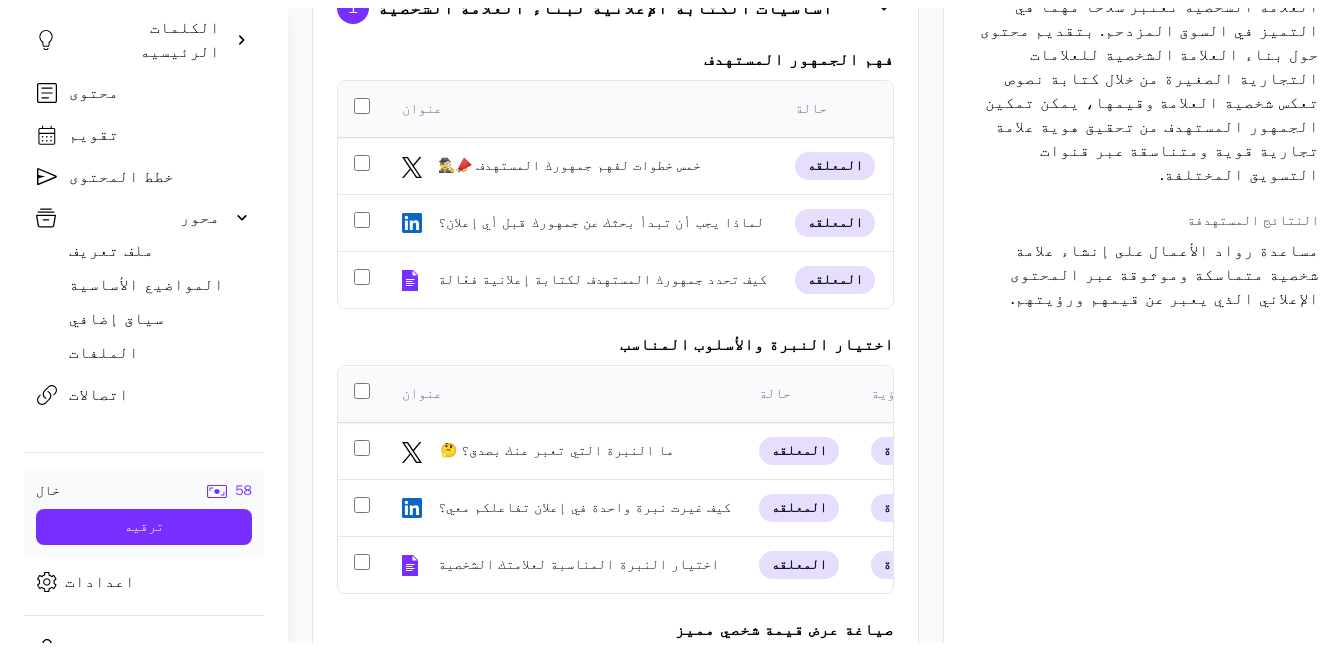 scroll, scrollTop: 0, scrollLeft: 0, axis: both 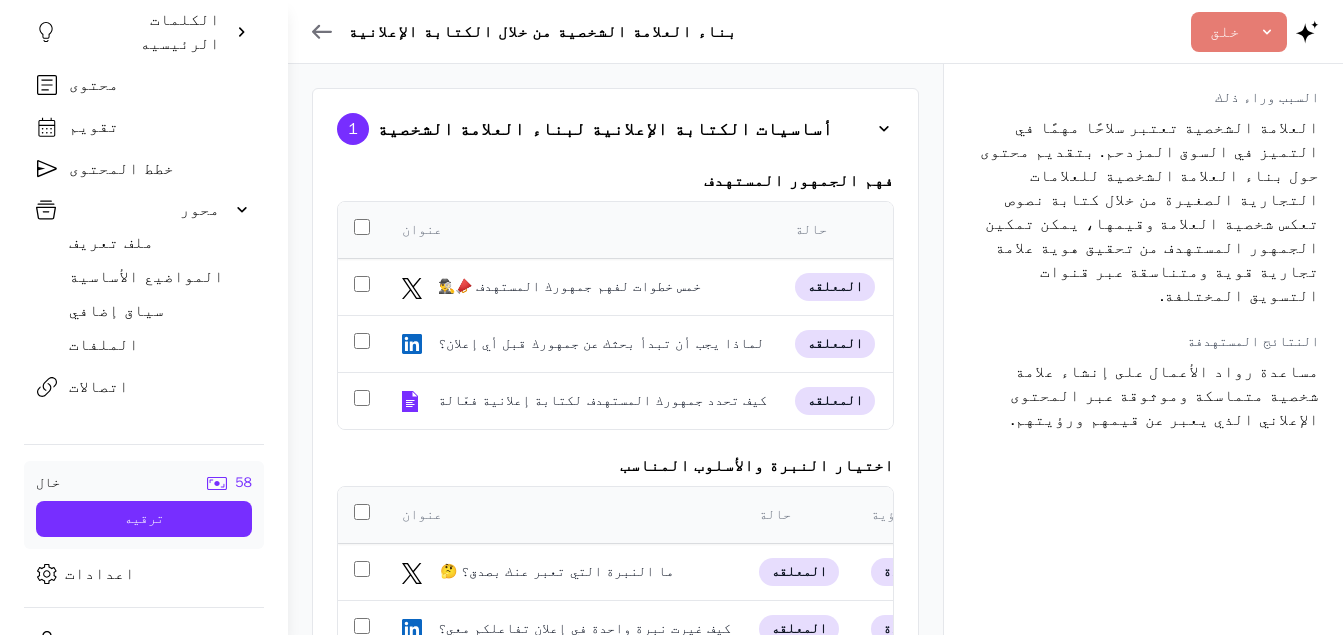click at bounding box center (884, 129) 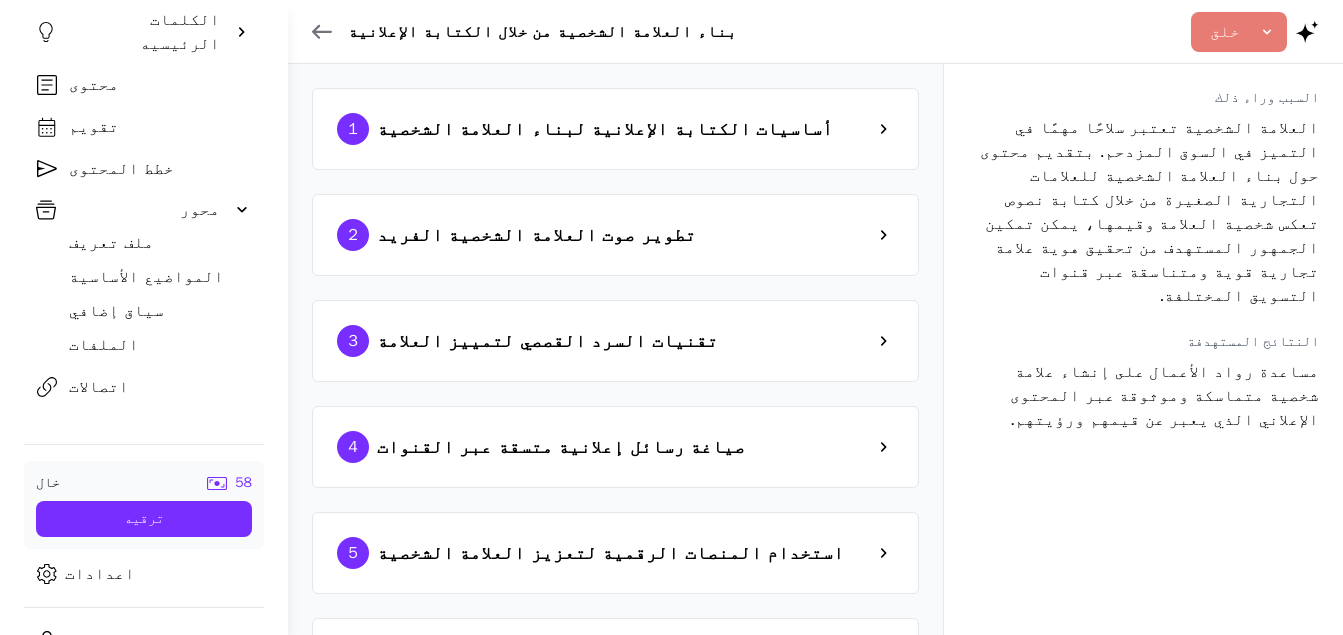 click on "خطط المحتوى" at bounding box center (121, 169) 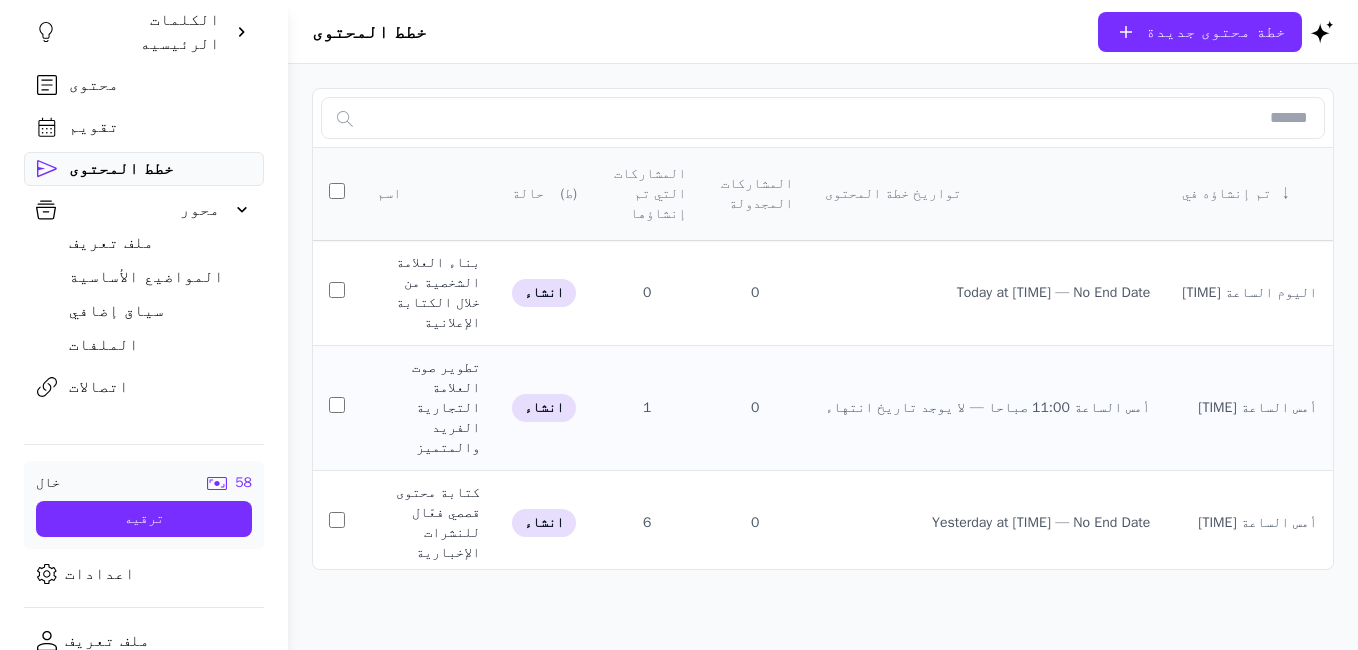 click on "أمس الساعة 11:00 صباحا — لا يوجد تاريخ انتهاء" 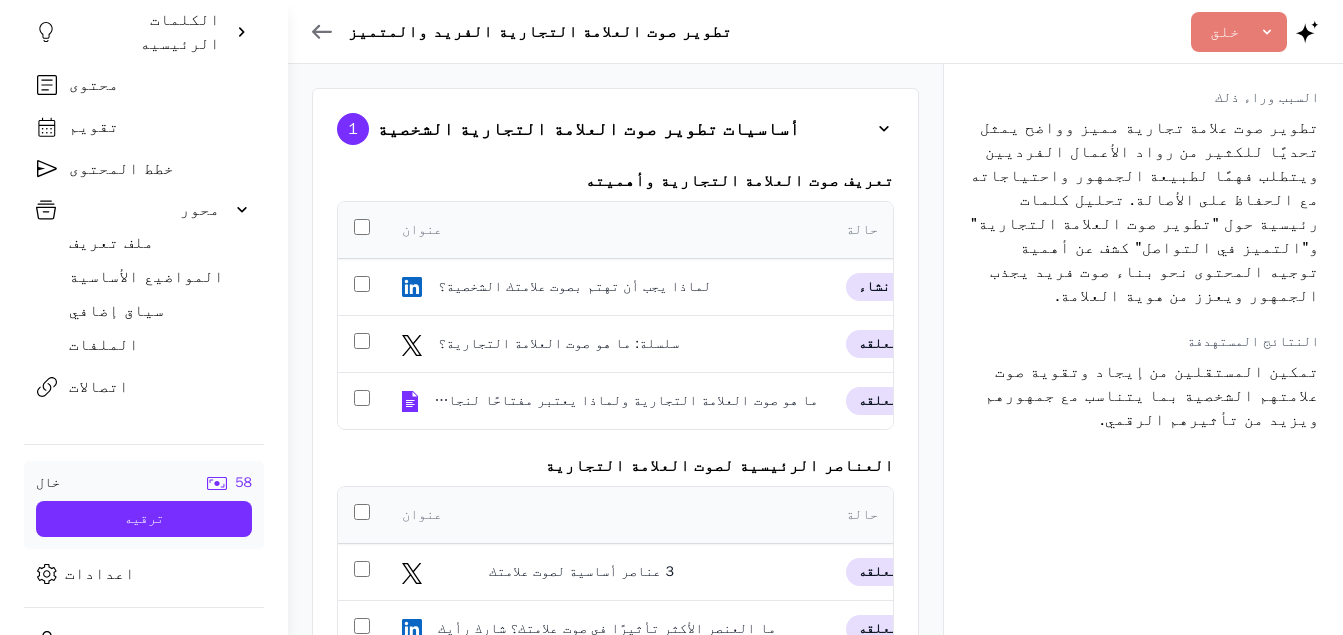 click at bounding box center [884, 129] 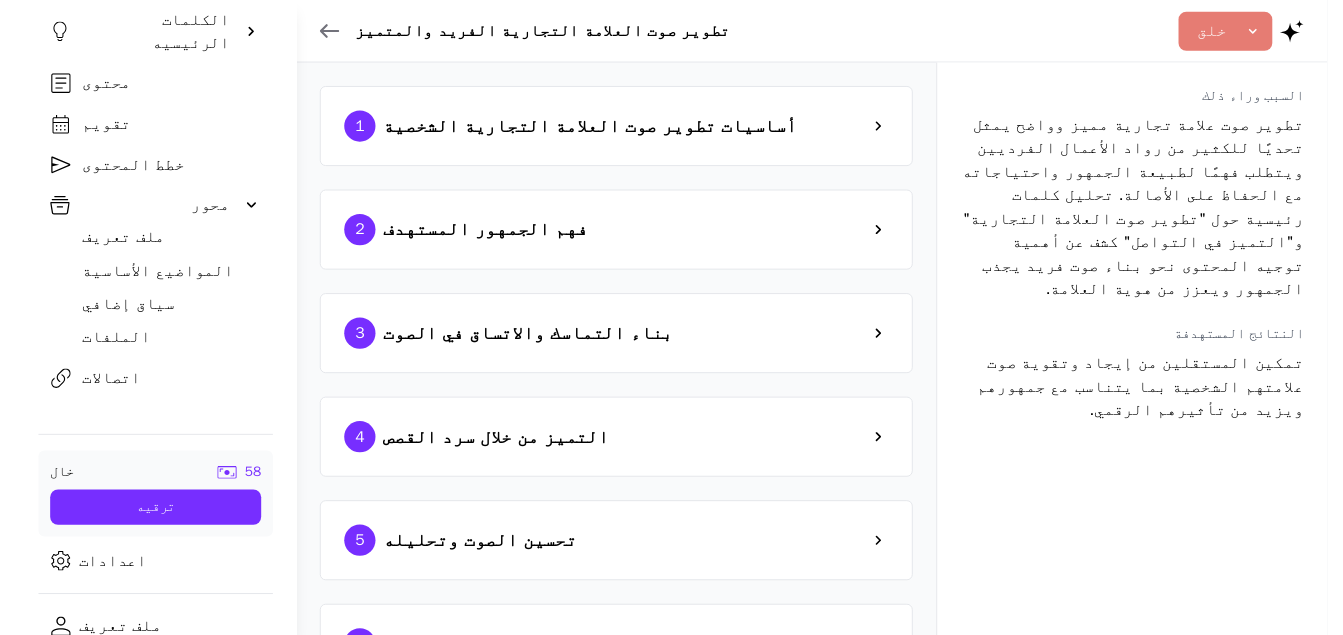 scroll, scrollTop: 74, scrollLeft: 0, axis: vertical 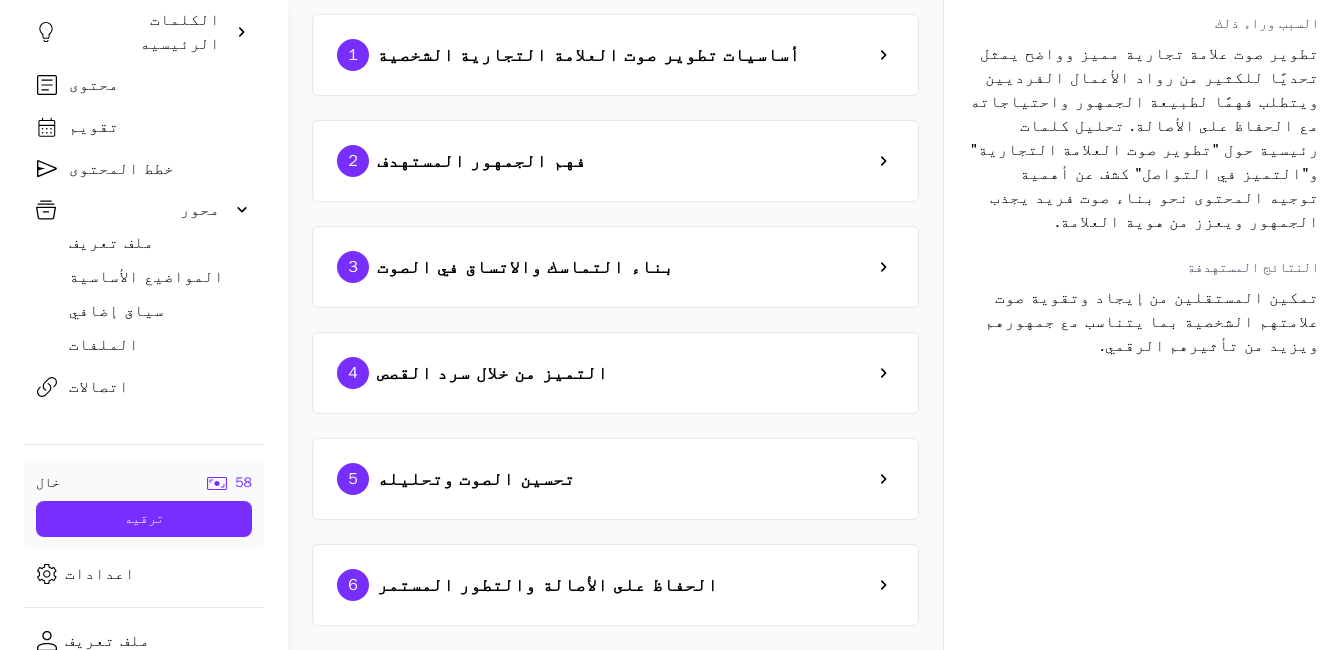 click on "6  الحفاظ على الأصالة والتطور المستمر" at bounding box center (615, 585) 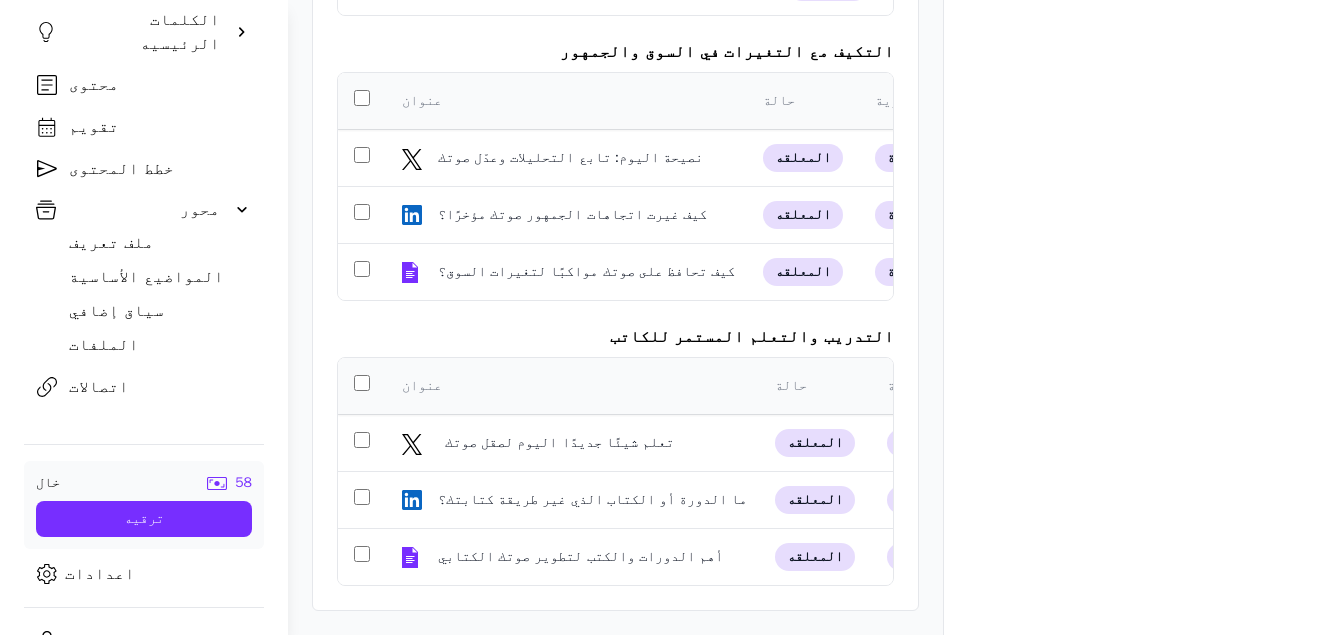 scroll, scrollTop: 989, scrollLeft: 0, axis: vertical 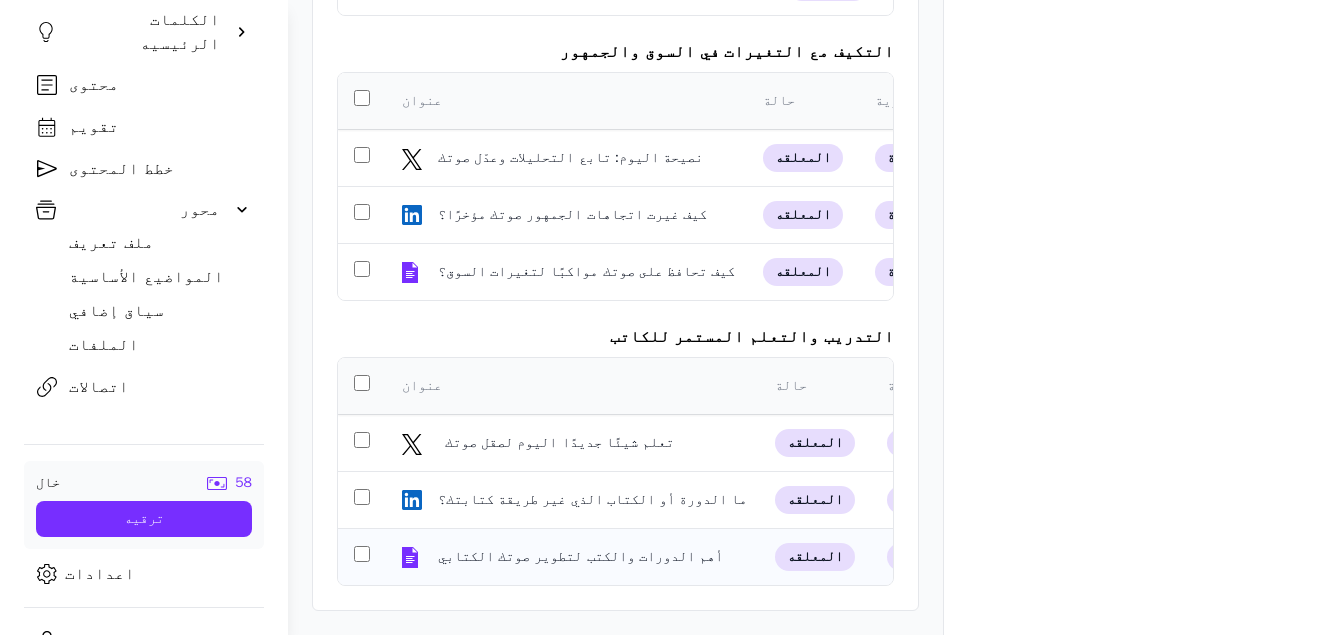 click on "أهم الدورات والكتب لتطوير صوتك الكتابي" 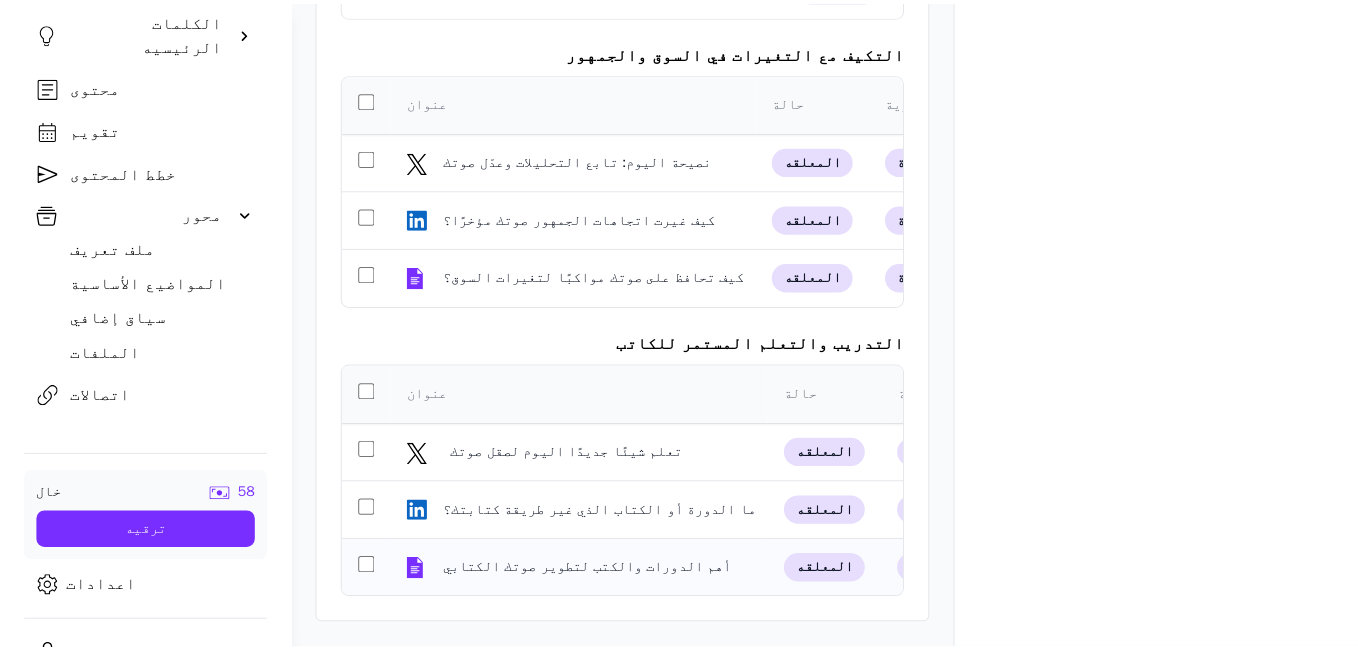 scroll, scrollTop: 0, scrollLeft: 0, axis: both 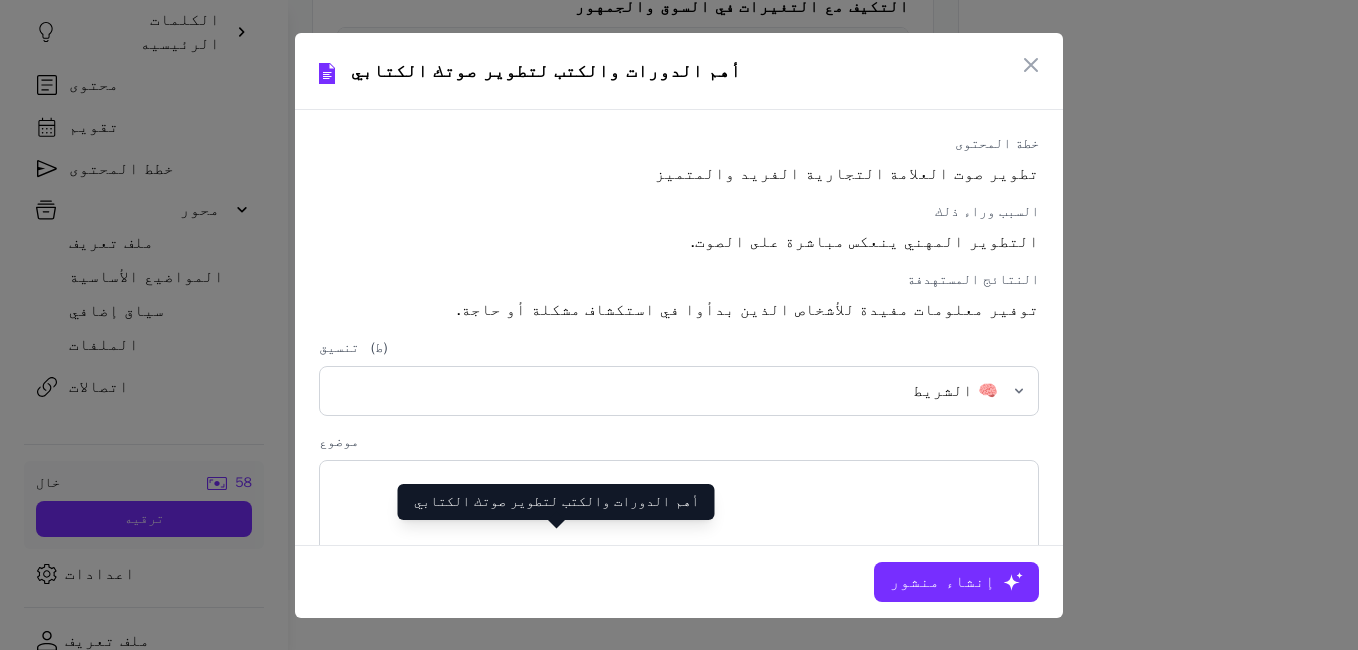 click on "إنشاء منشور" 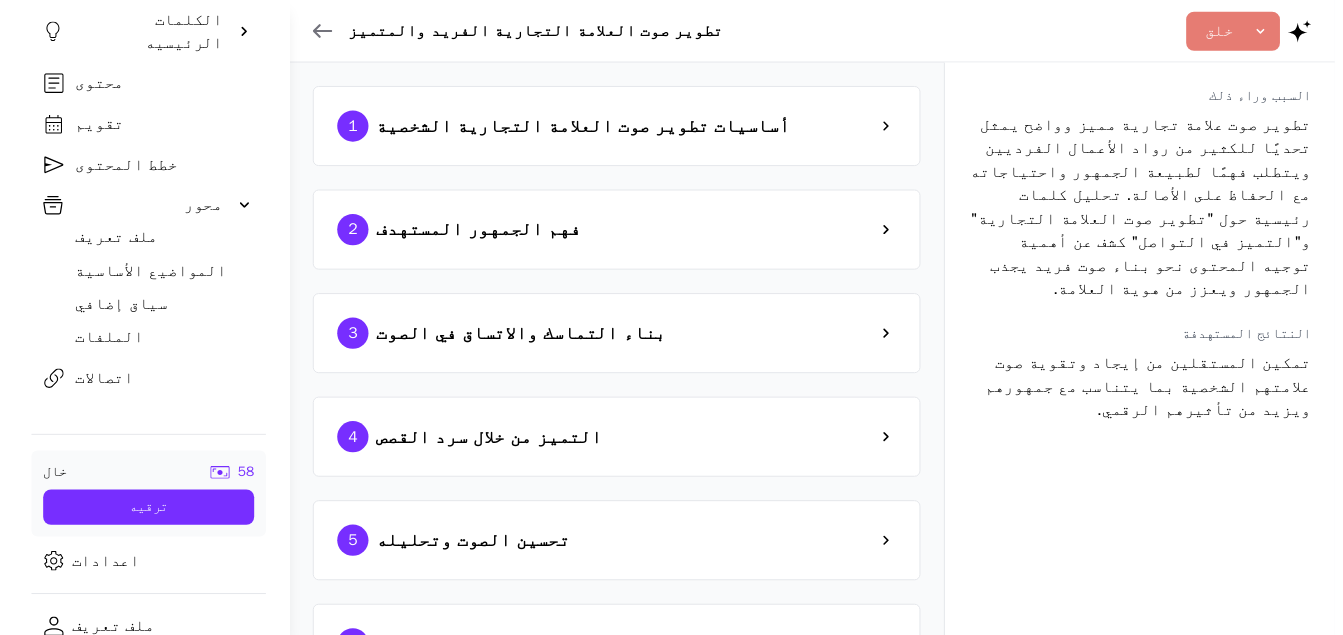 scroll, scrollTop: 989, scrollLeft: 0, axis: vertical 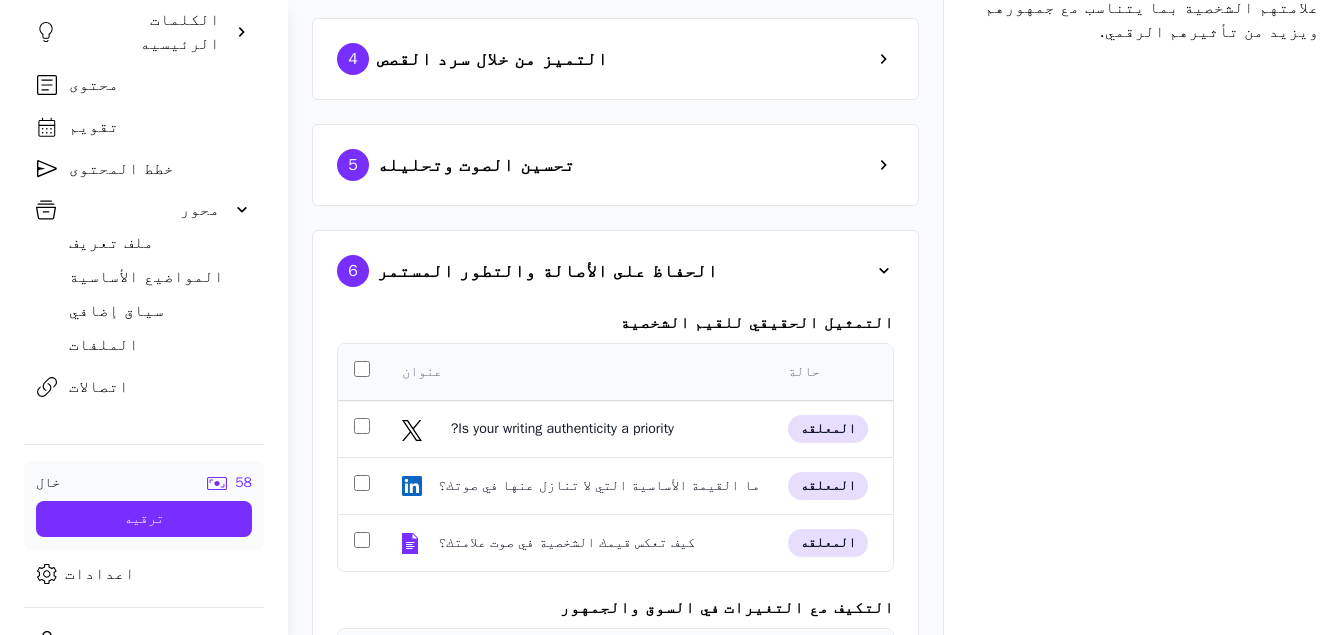 click at bounding box center [884, 271] 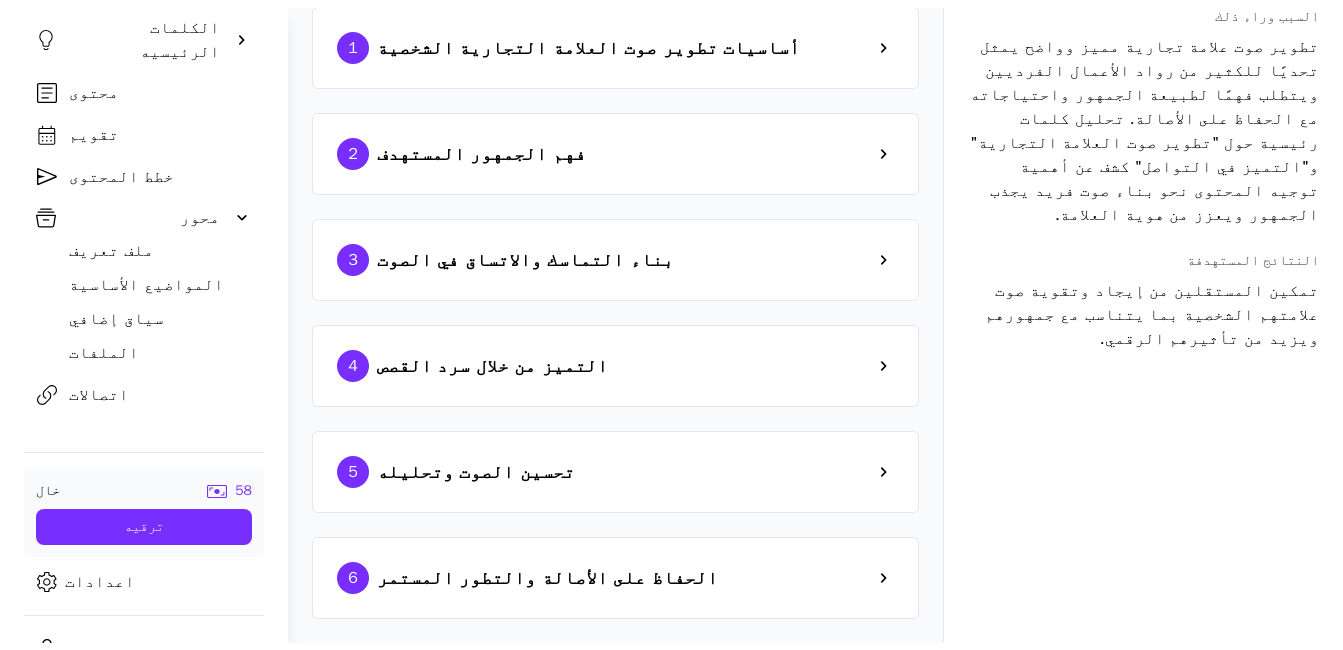 scroll, scrollTop: 74, scrollLeft: 0, axis: vertical 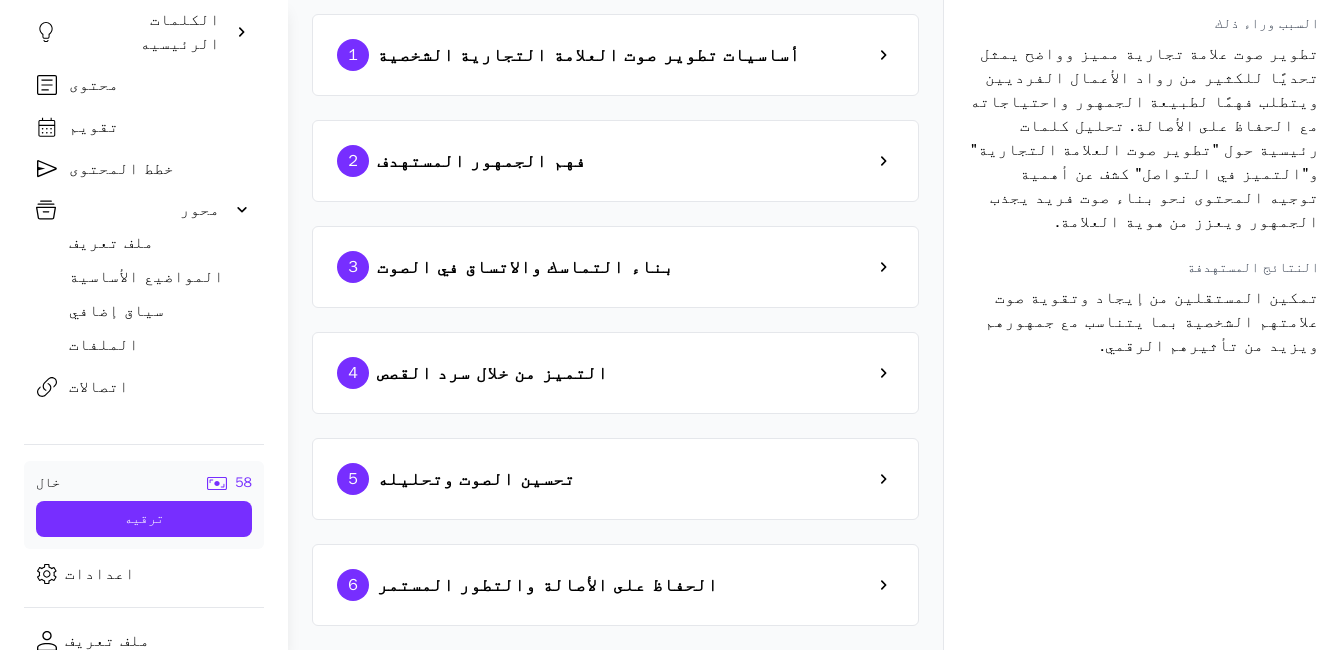 click on "خطط المحتوى" at bounding box center [121, 169] 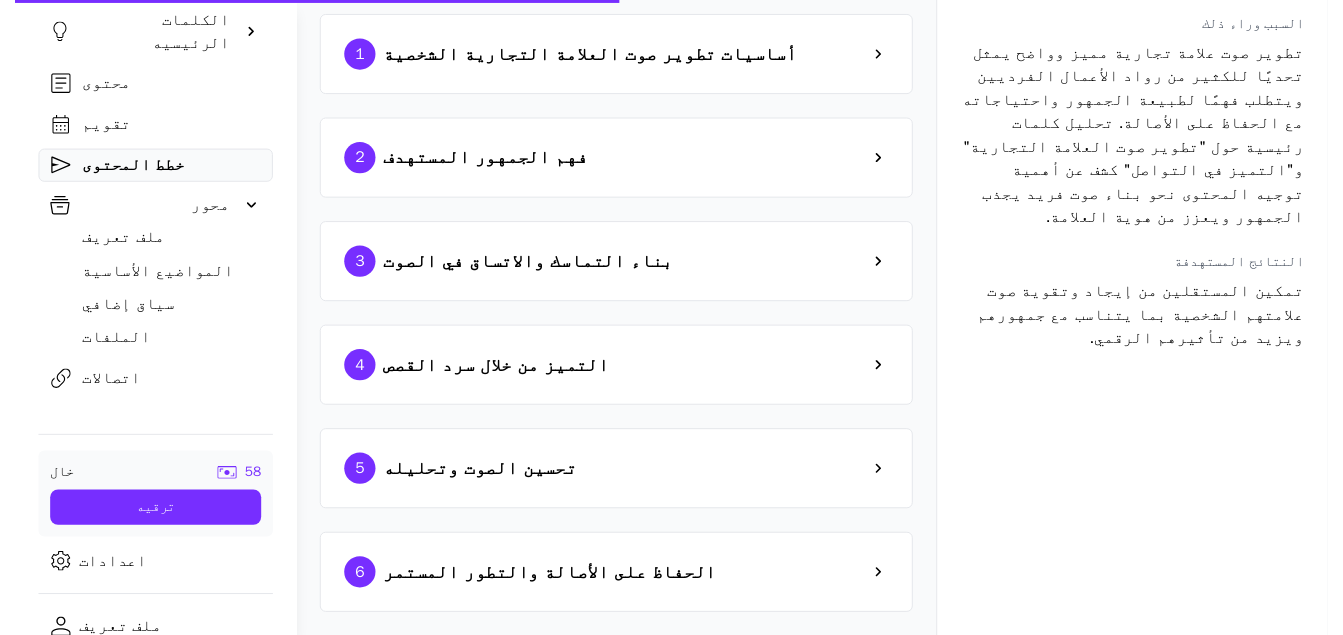 scroll, scrollTop: 0, scrollLeft: 0, axis: both 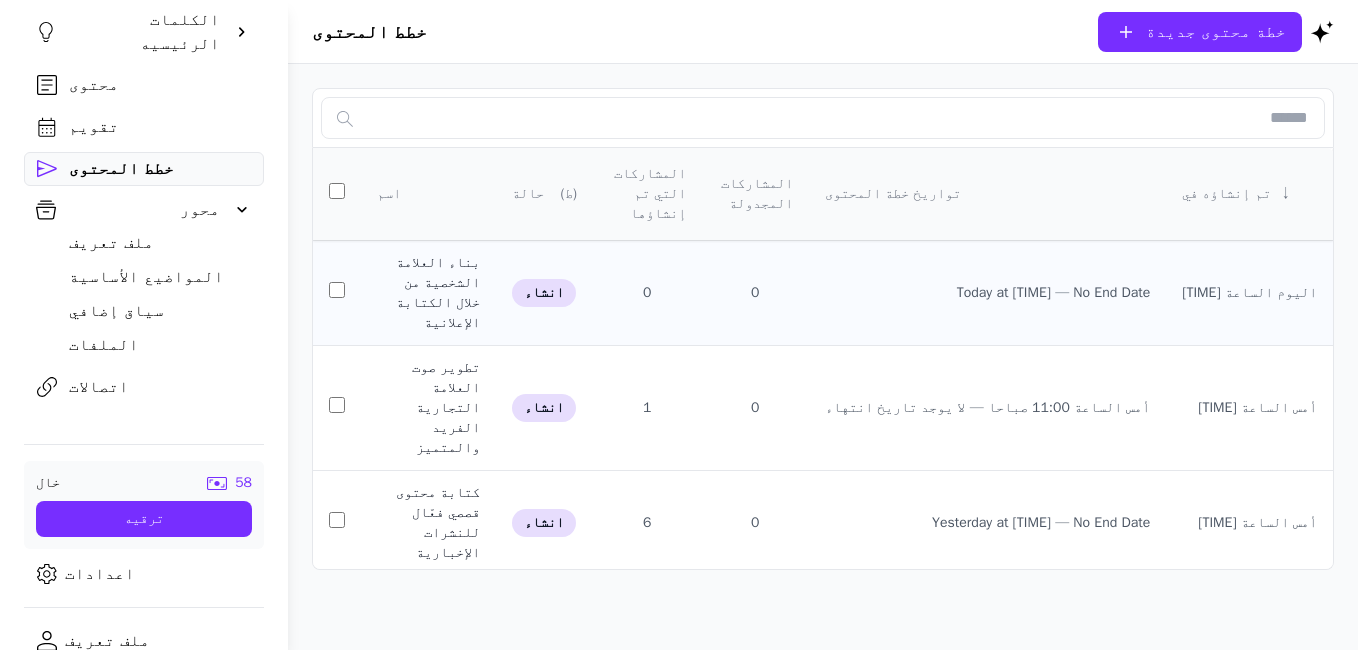 click on "بناء العلامة الشخصية من خلال الكتابة الإعلانية" 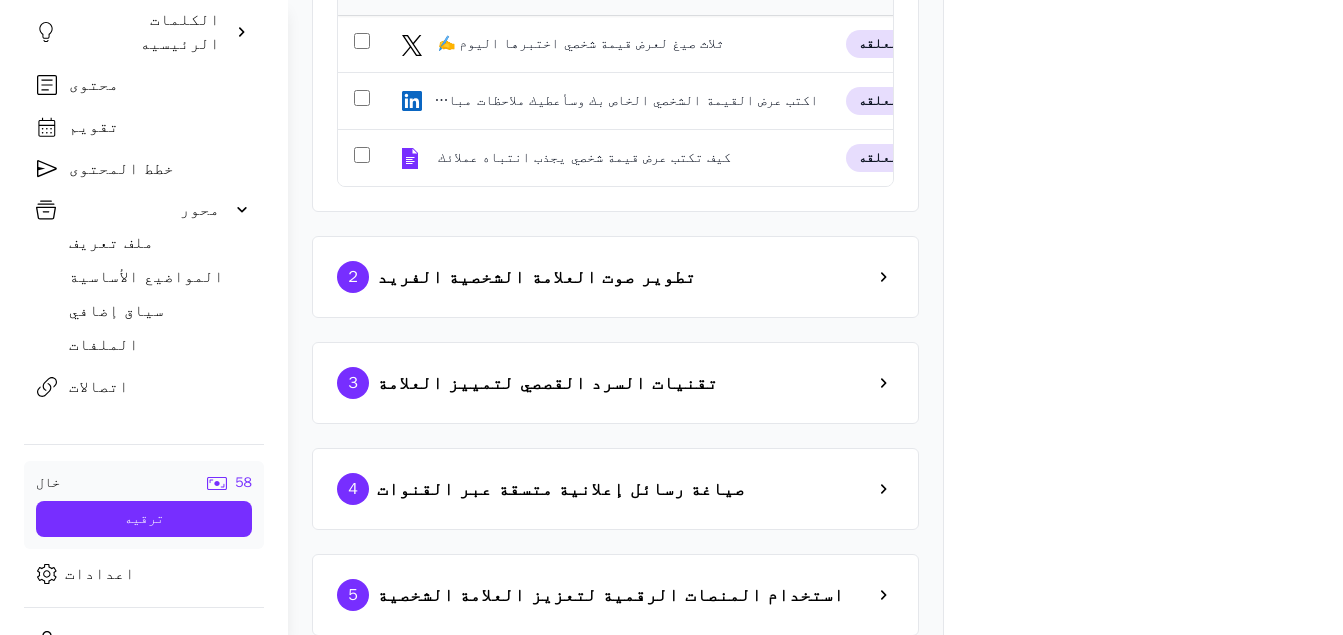 scroll, scrollTop: 818, scrollLeft: 0, axis: vertical 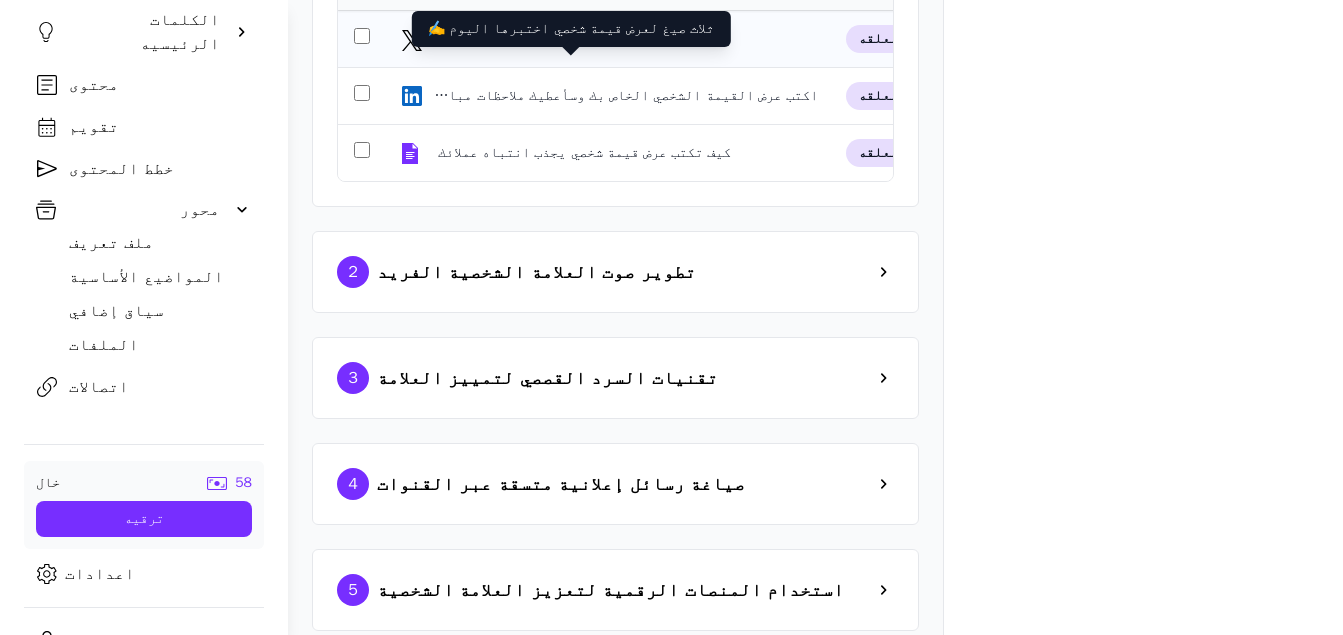 click on "ثلاث صيغ لعرض قيمة شخصي اختبرها اليوم ✍️" 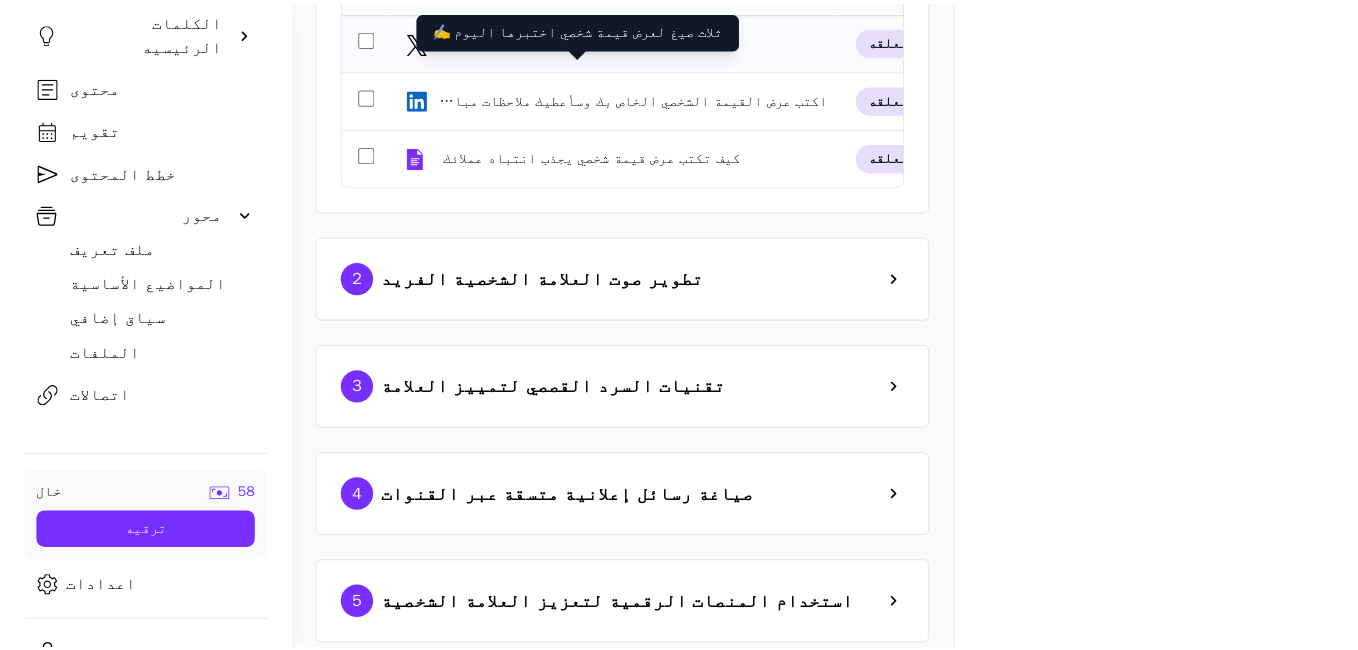 scroll, scrollTop: 0, scrollLeft: 0, axis: both 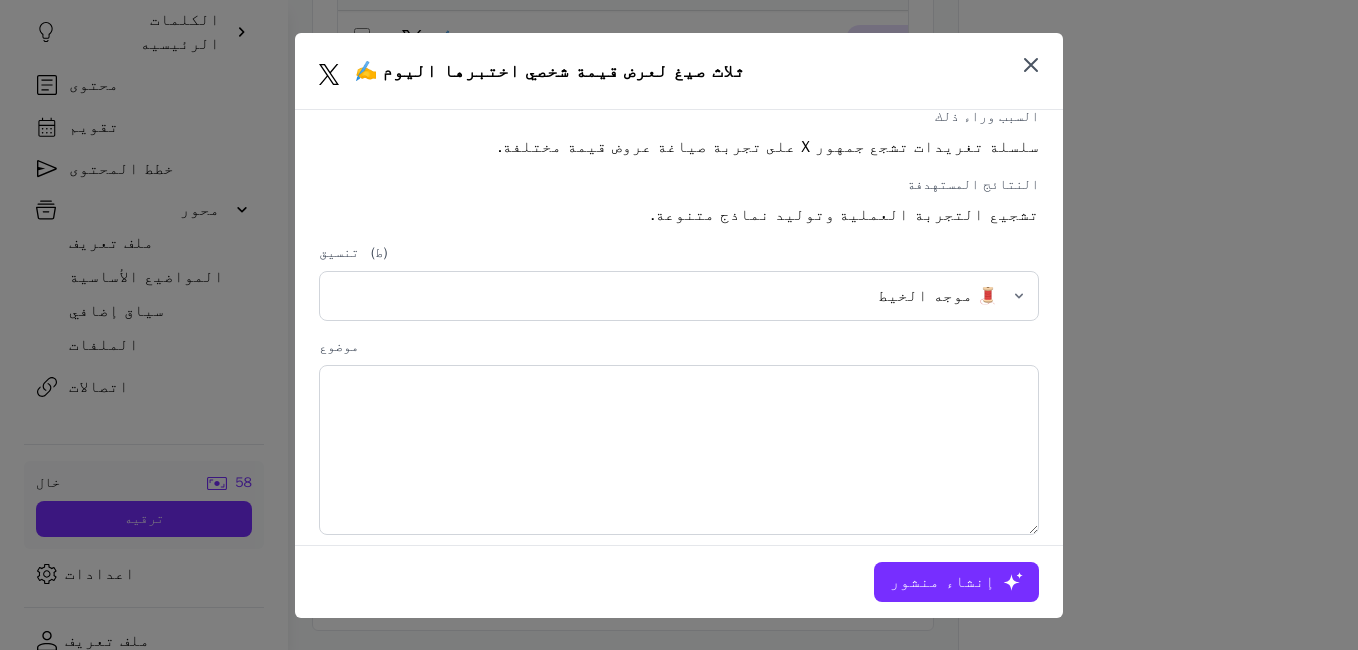click 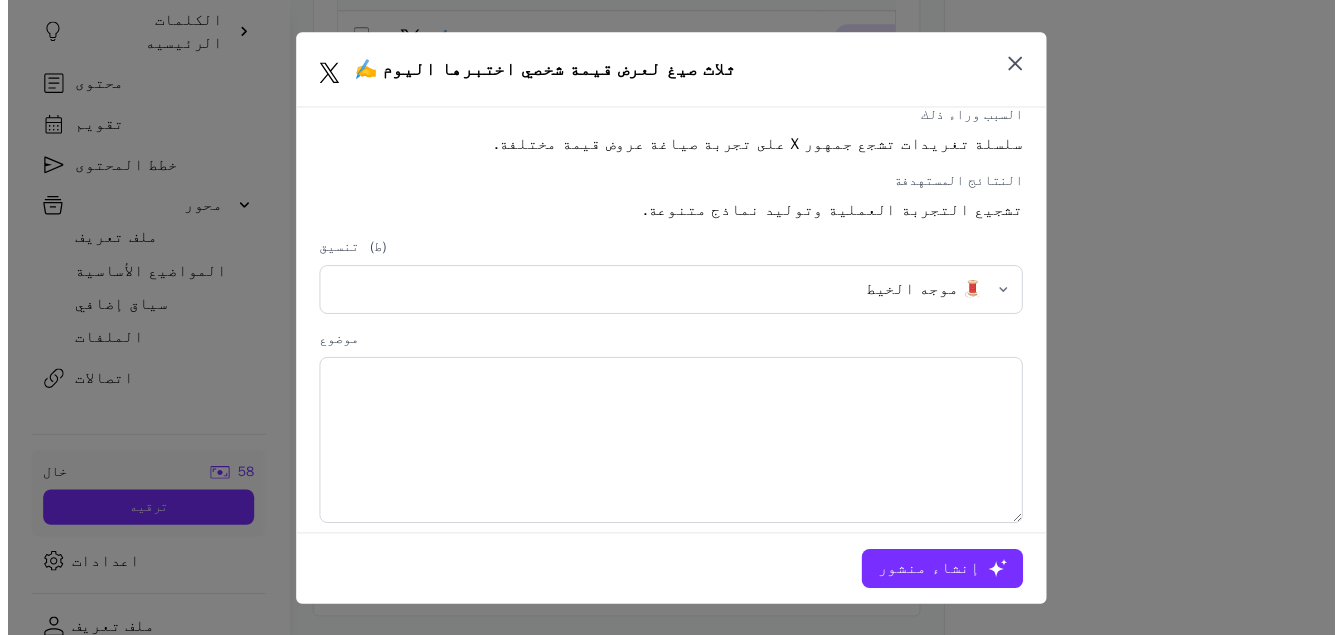scroll, scrollTop: 818, scrollLeft: 0, axis: vertical 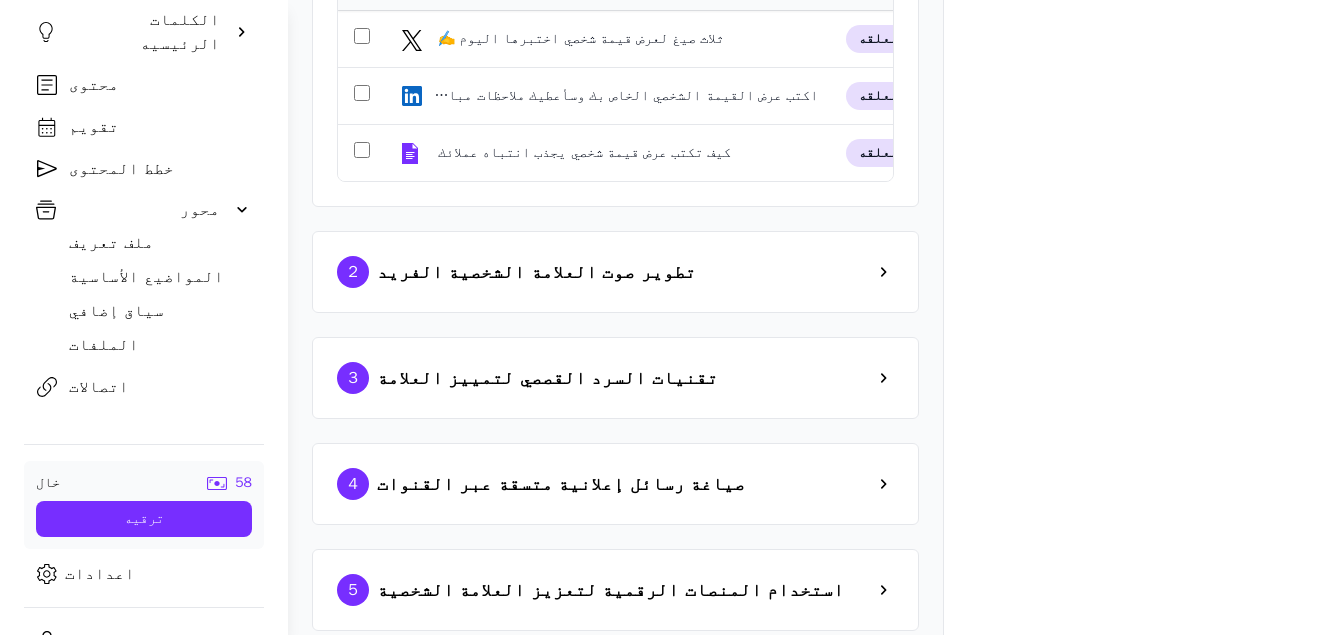 drag, startPoint x: 828, startPoint y: 313, endPoint x: 845, endPoint y: 318, distance: 17.720045 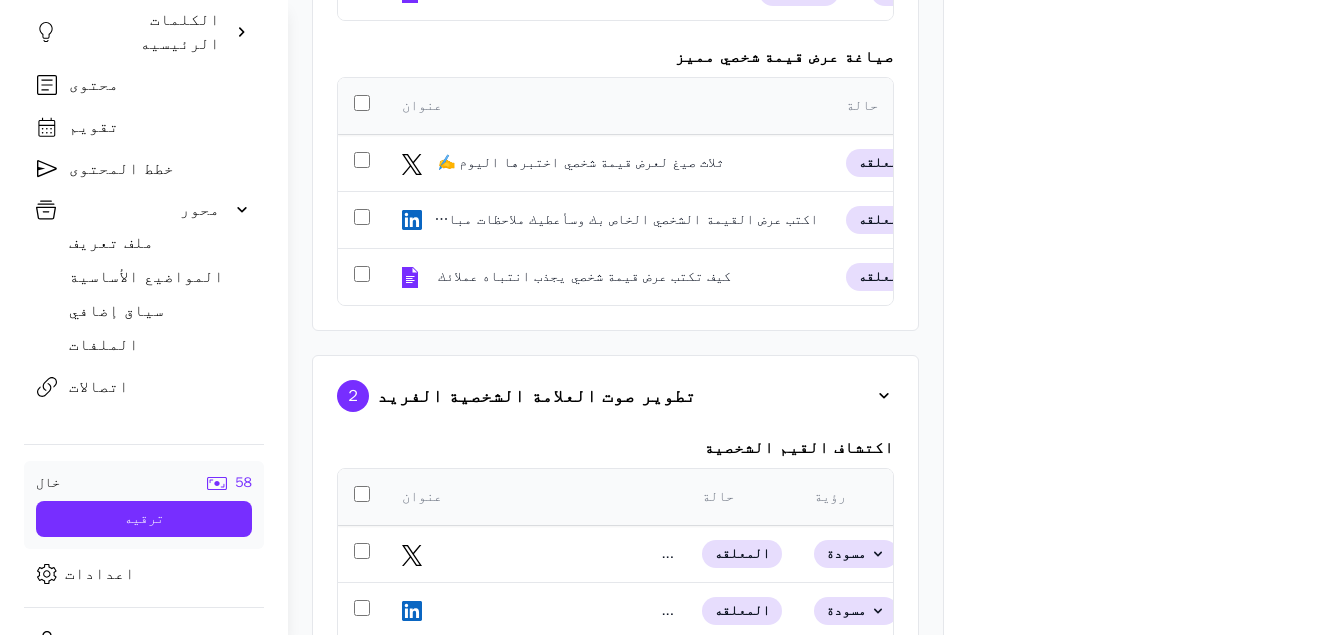 scroll, scrollTop: 570, scrollLeft: 0, axis: vertical 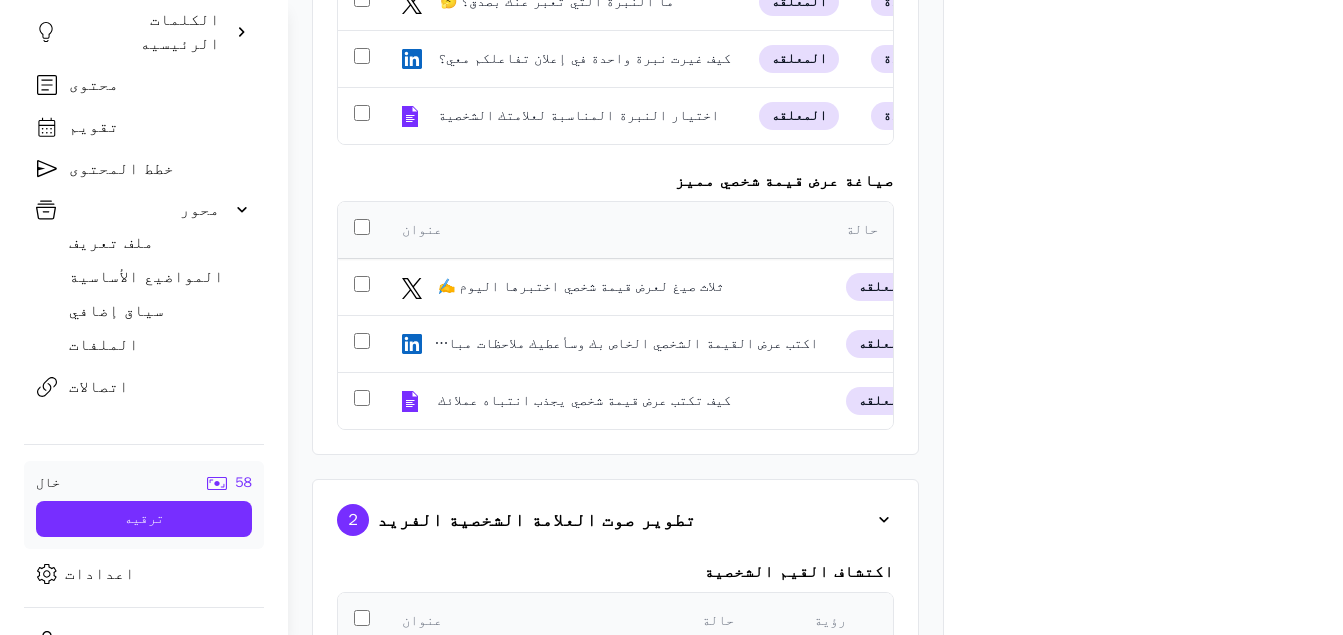 click on "2  تطوير صوت العلامة الشخصية الفريد" at bounding box center [615, 520] 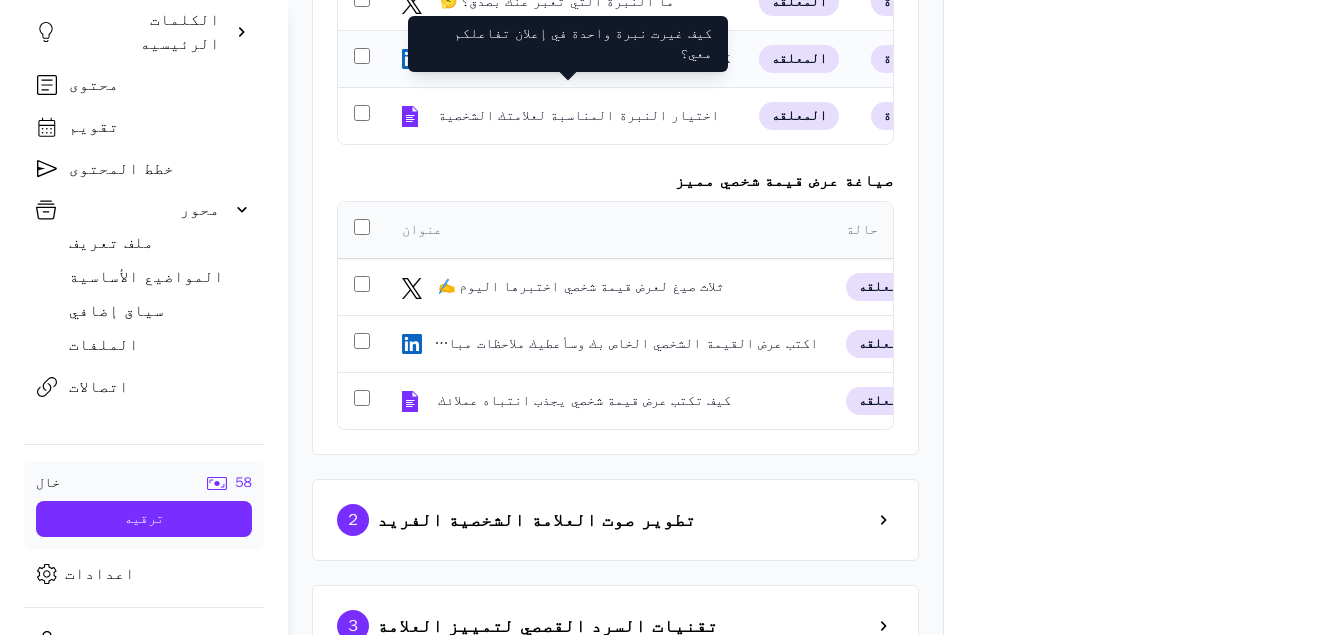 click on "كيف غيرت نبرة واحدة في إعلان تفاعلكم معي؟" 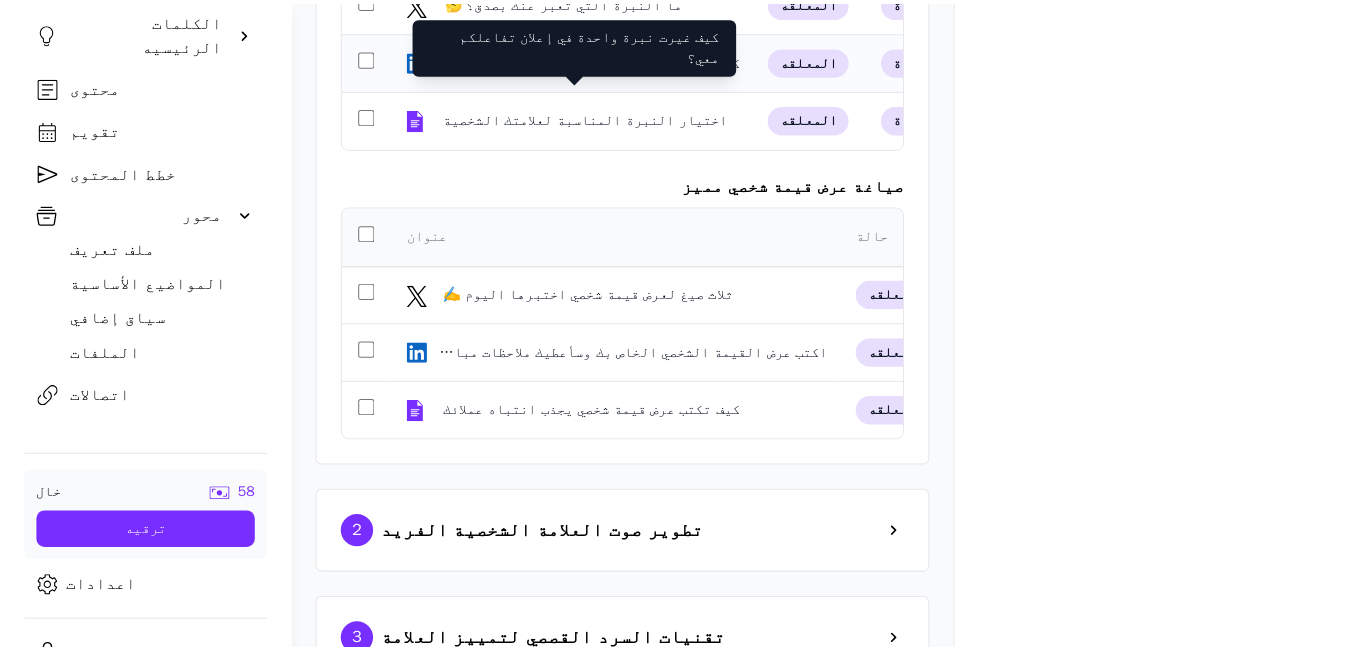 scroll, scrollTop: 0, scrollLeft: 0, axis: both 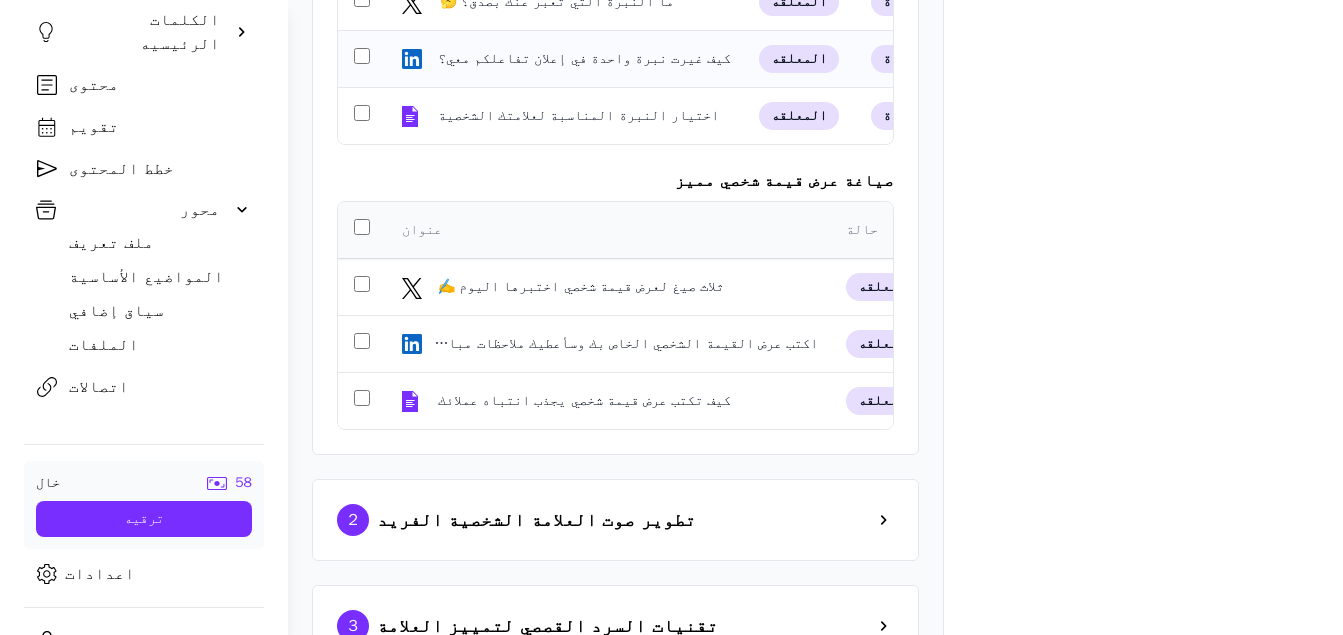 click on "كيف غيرت نبرة واحدة في إعلان تفاعلكم معي؟" 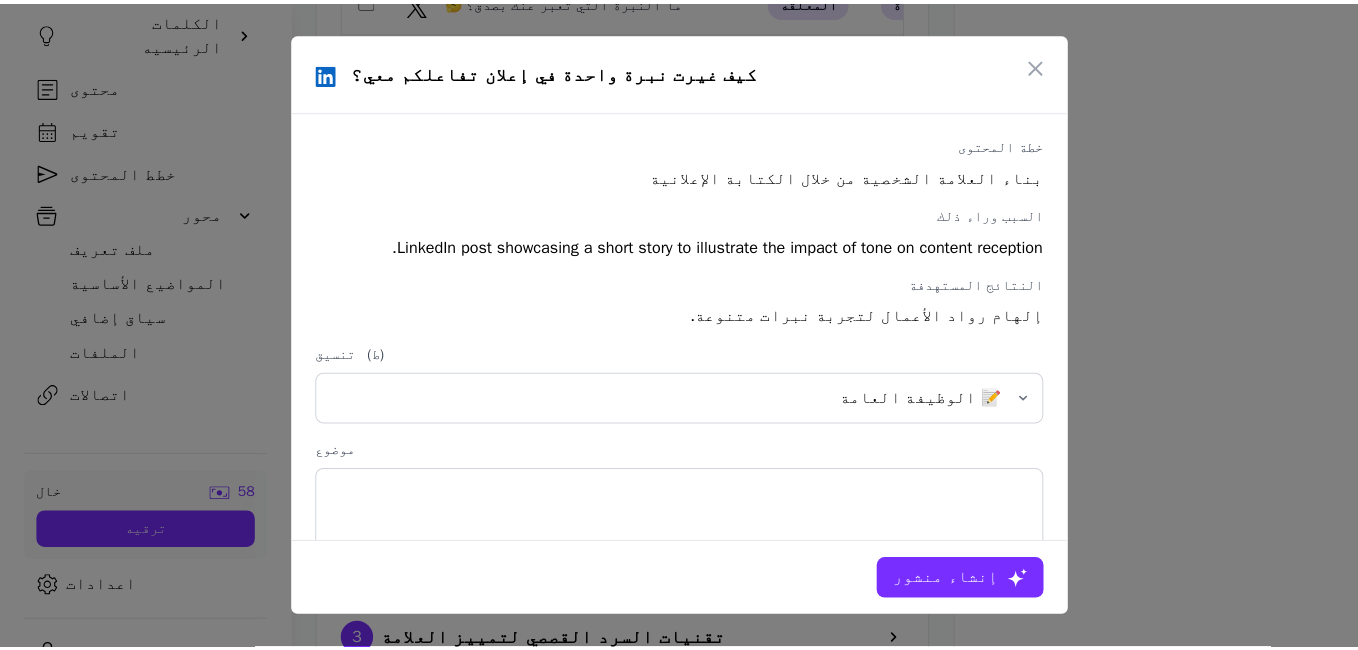 scroll, scrollTop: 0, scrollLeft: 0, axis: both 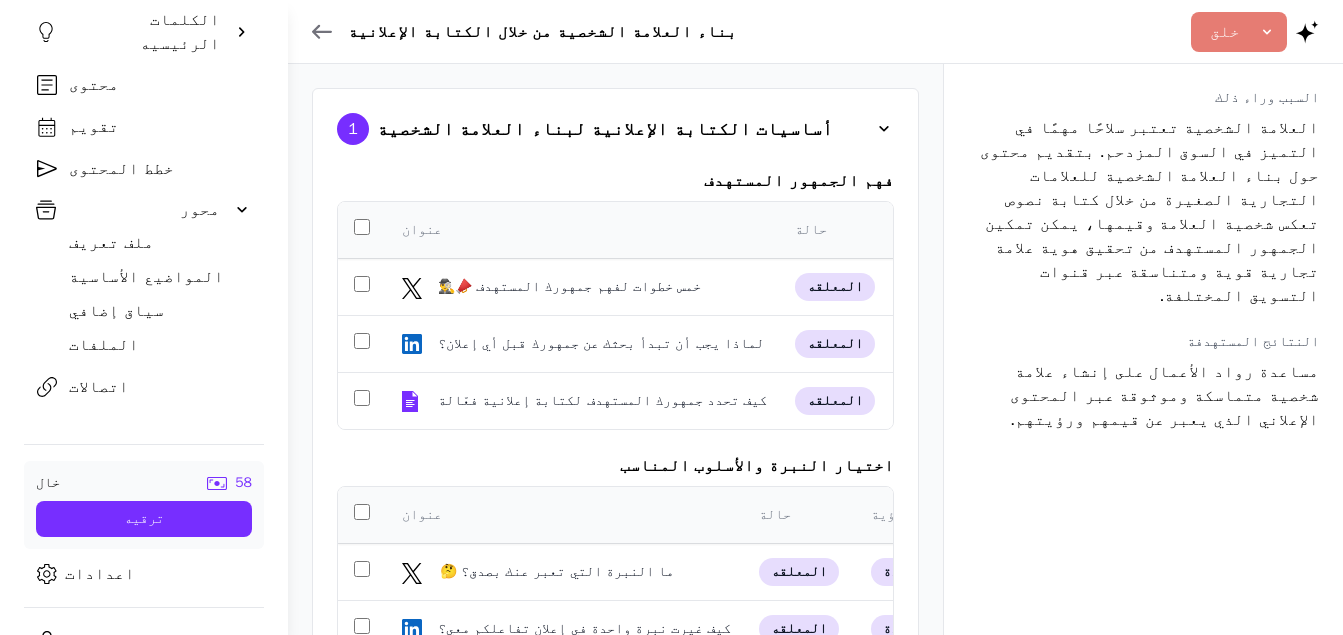 click at bounding box center [884, 129] 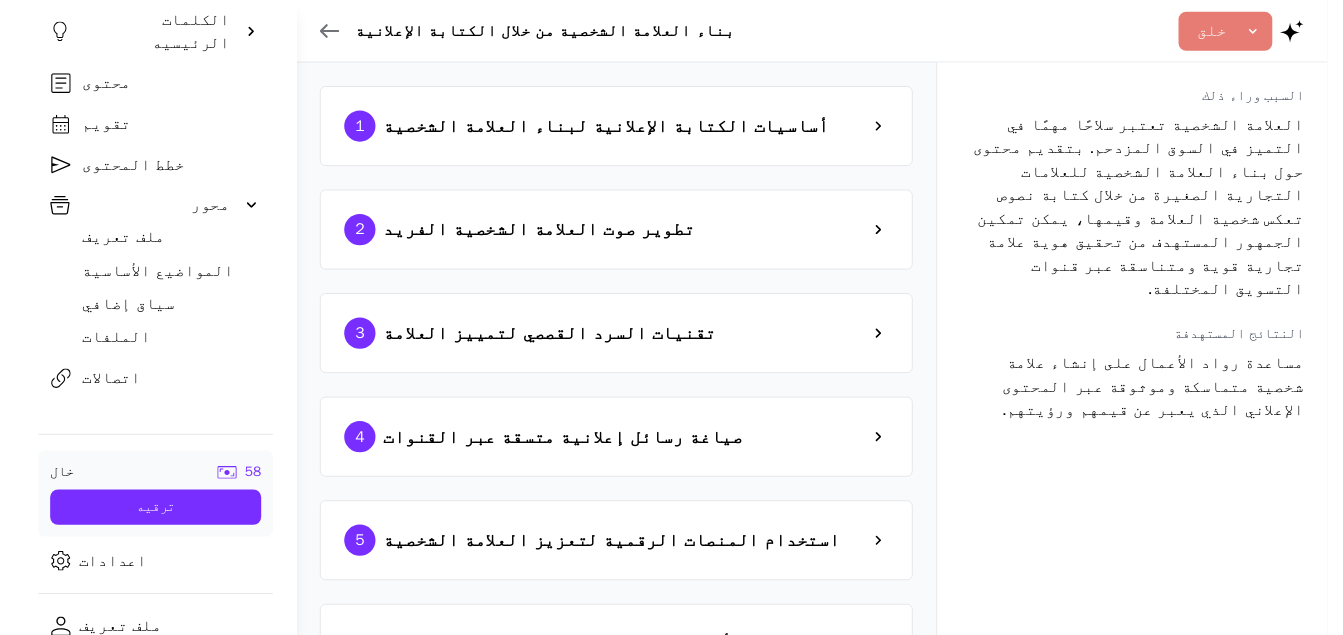 scroll, scrollTop: 74, scrollLeft: 0, axis: vertical 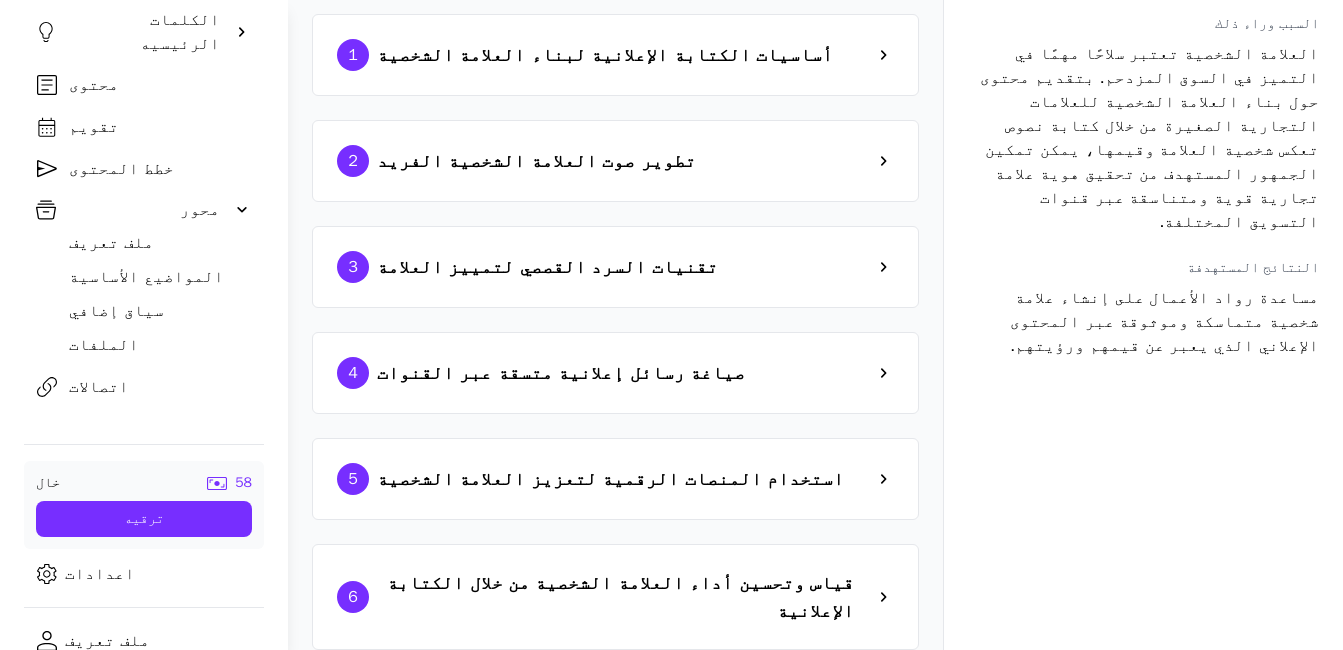click on "6  قياس وتحسين أداء العلامة الشخصية من خلال الكتابة الإعلانية" at bounding box center [615, 597] 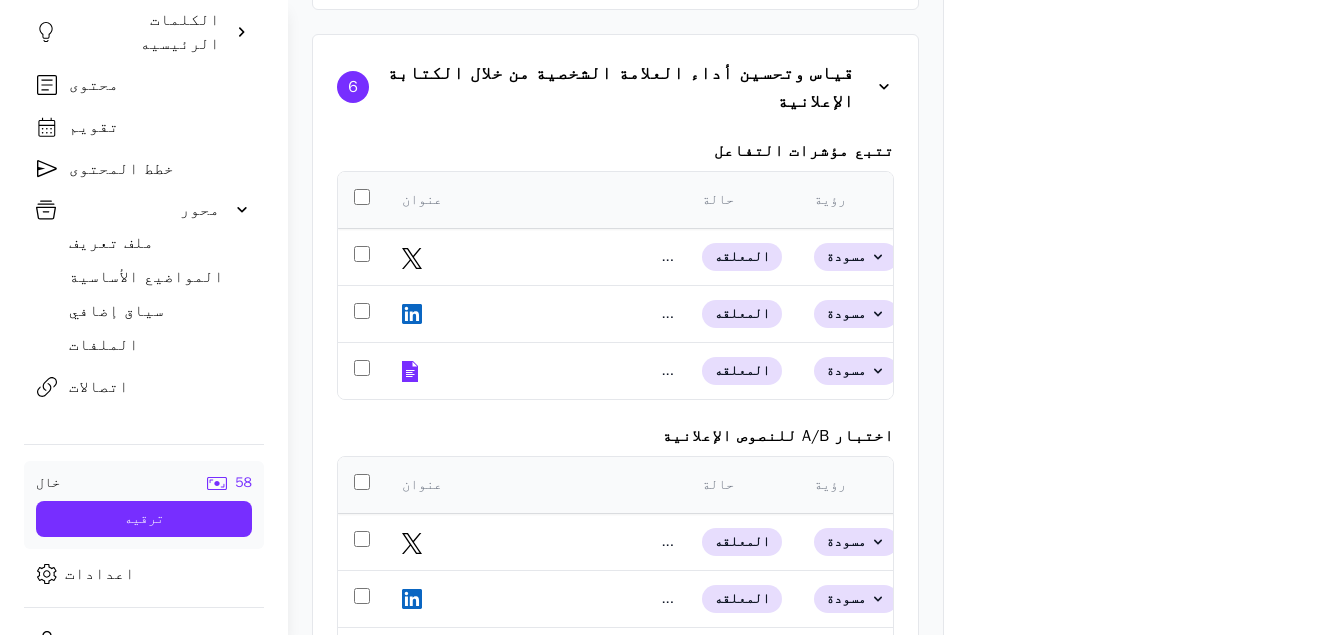 scroll, scrollTop: 608, scrollLeft: 0, axis: vertical 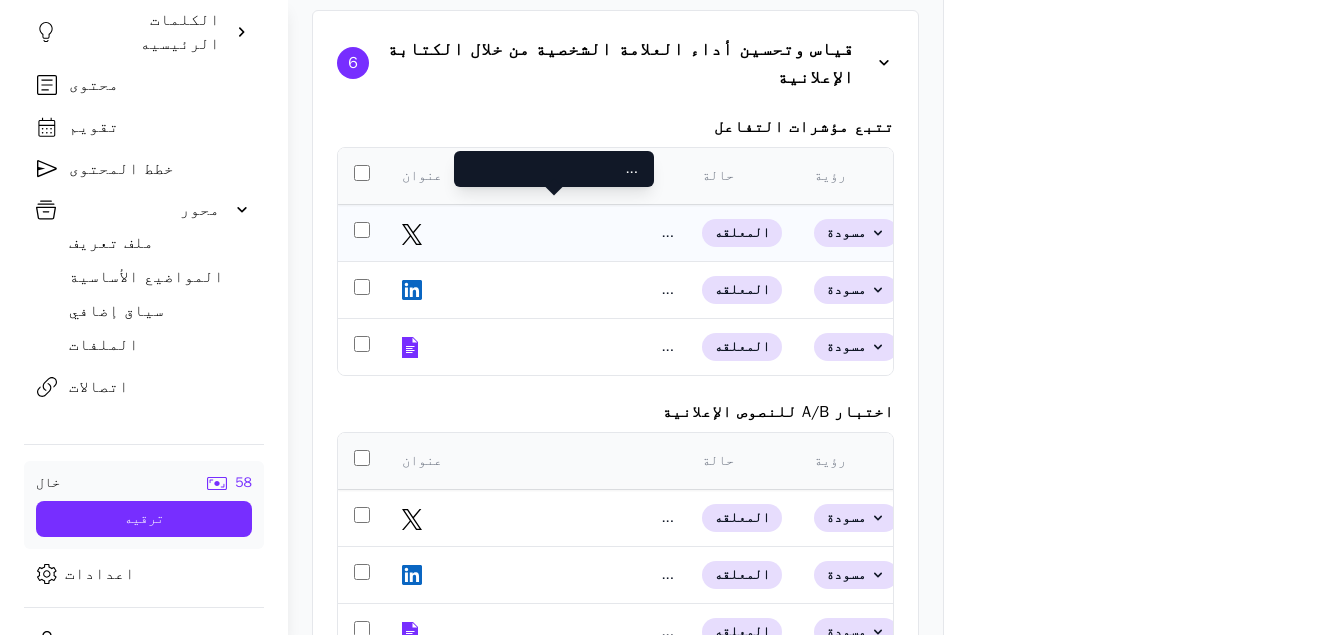 click on "..." at bounding box center (554, 233) 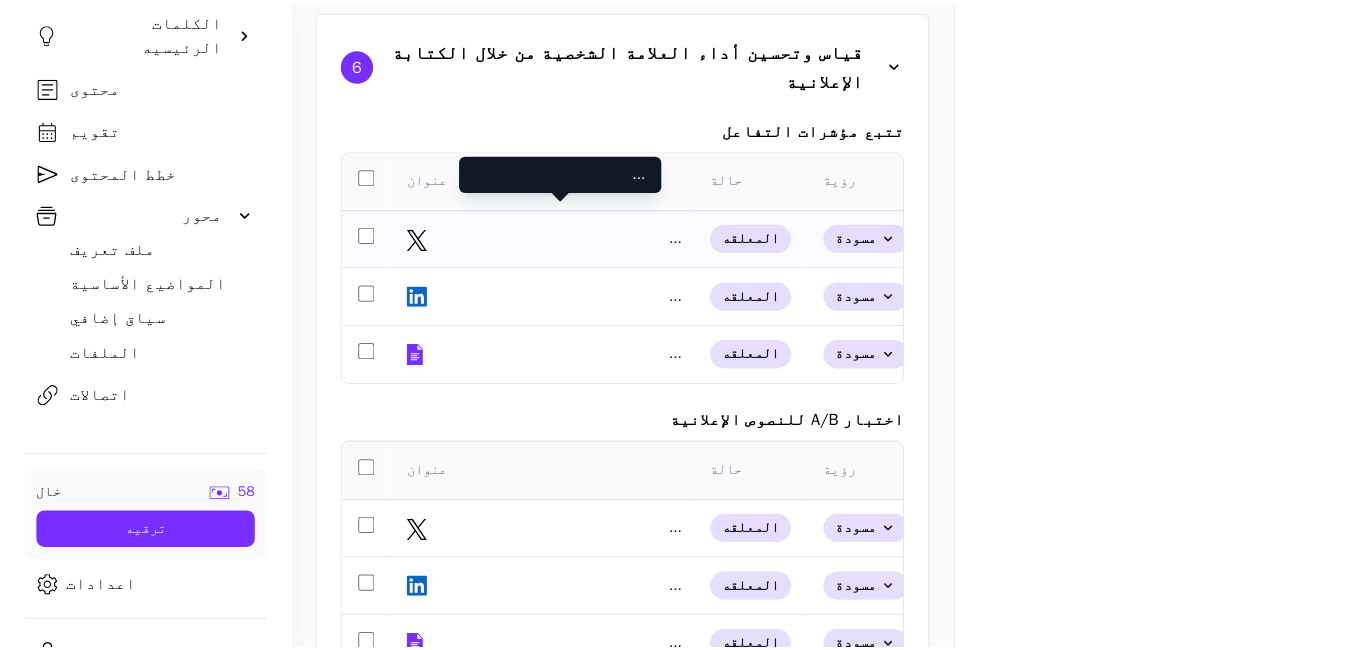 scroll, scrollTop: 0, scrollLeft: 0, axis: both 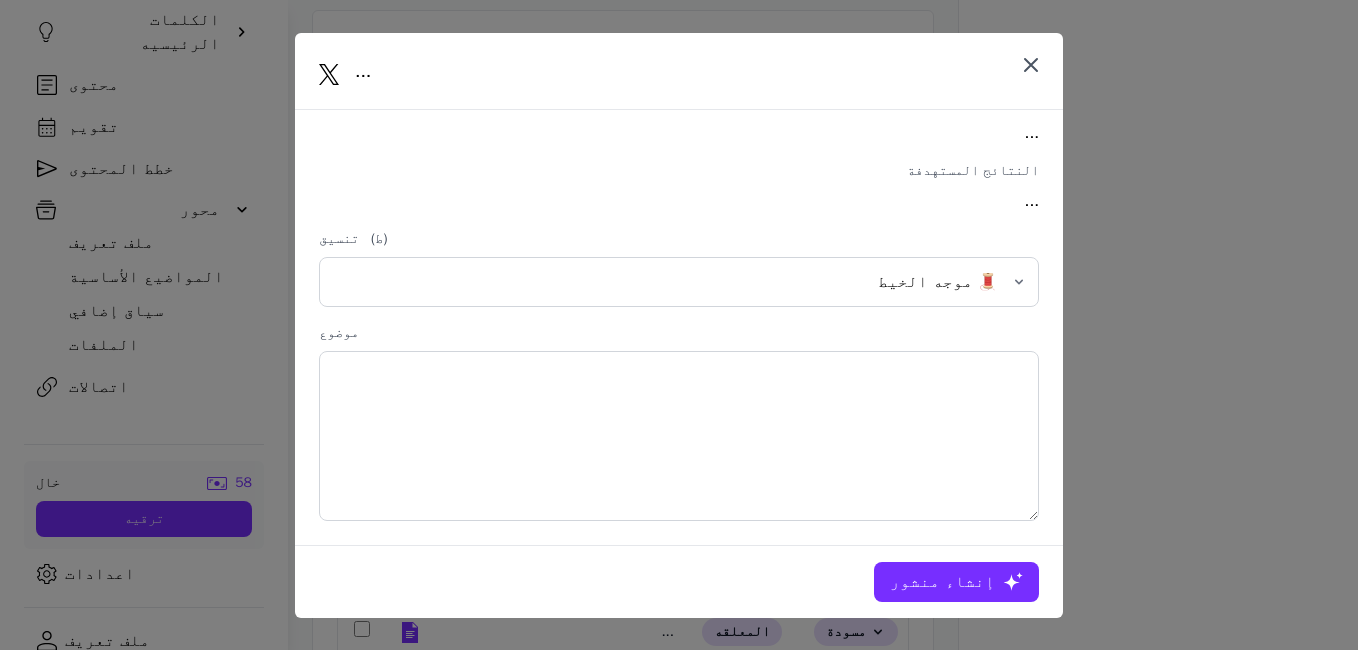 click 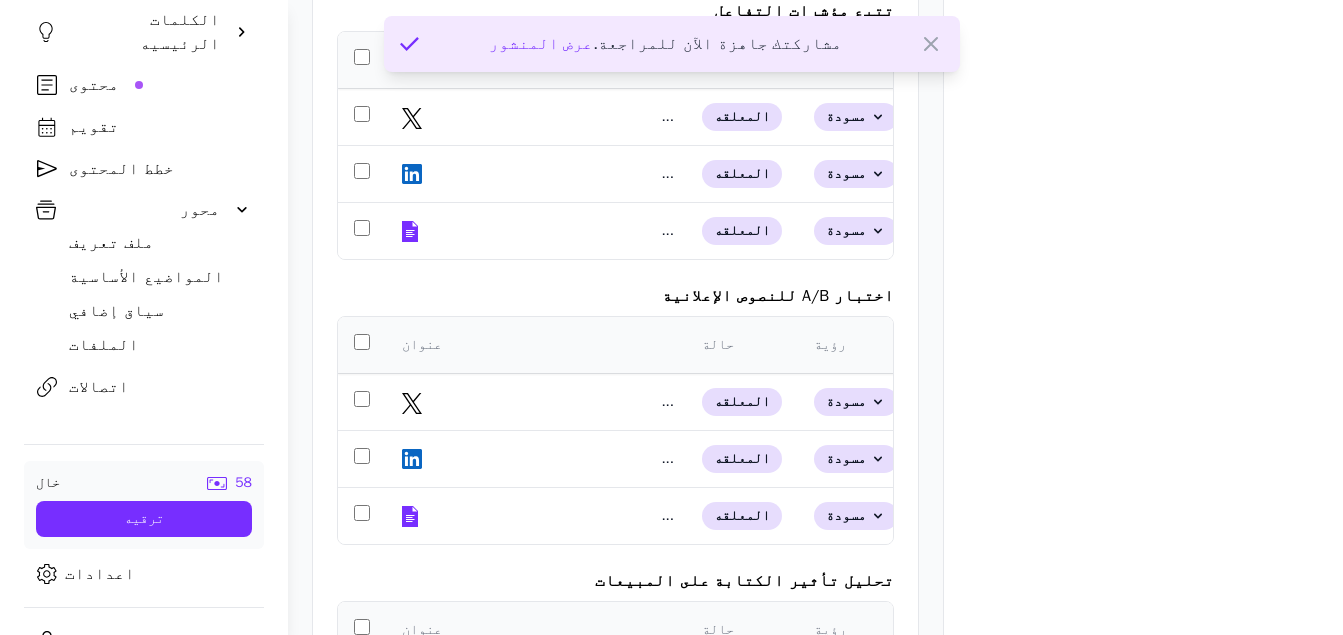 scroll, scrollTop: 454, scrollLeft: 0, axis: vertical 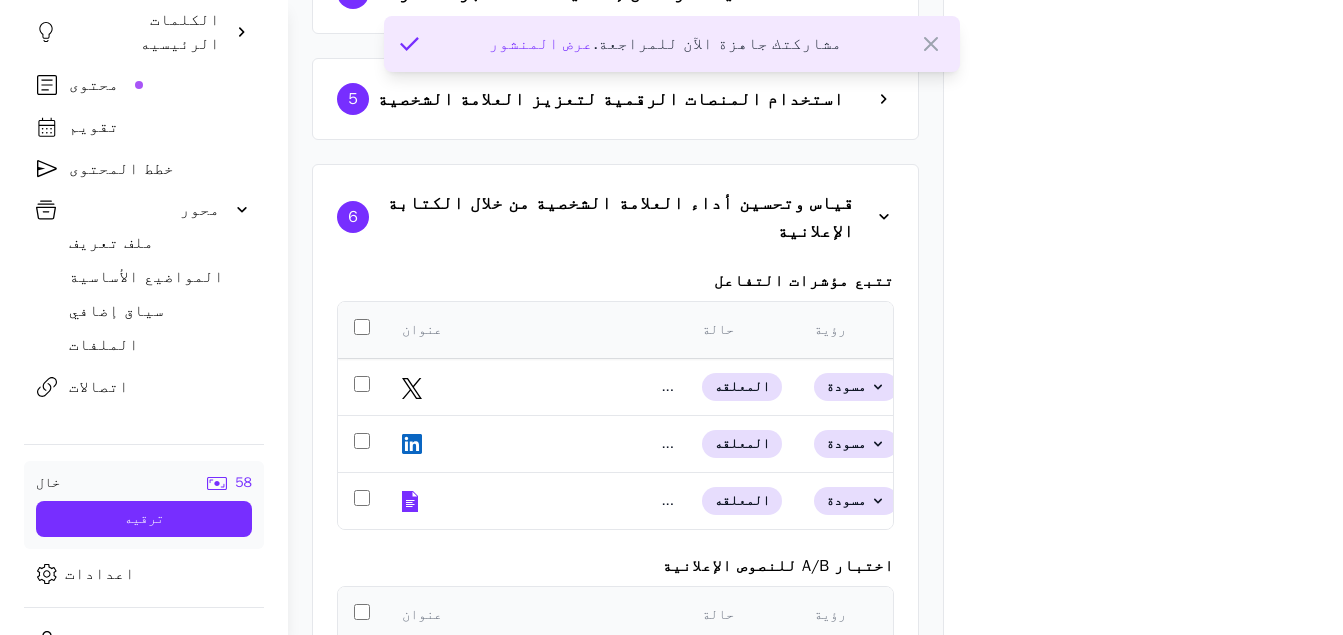 click on "عرض المنشور" at bounding box center (541, 44) 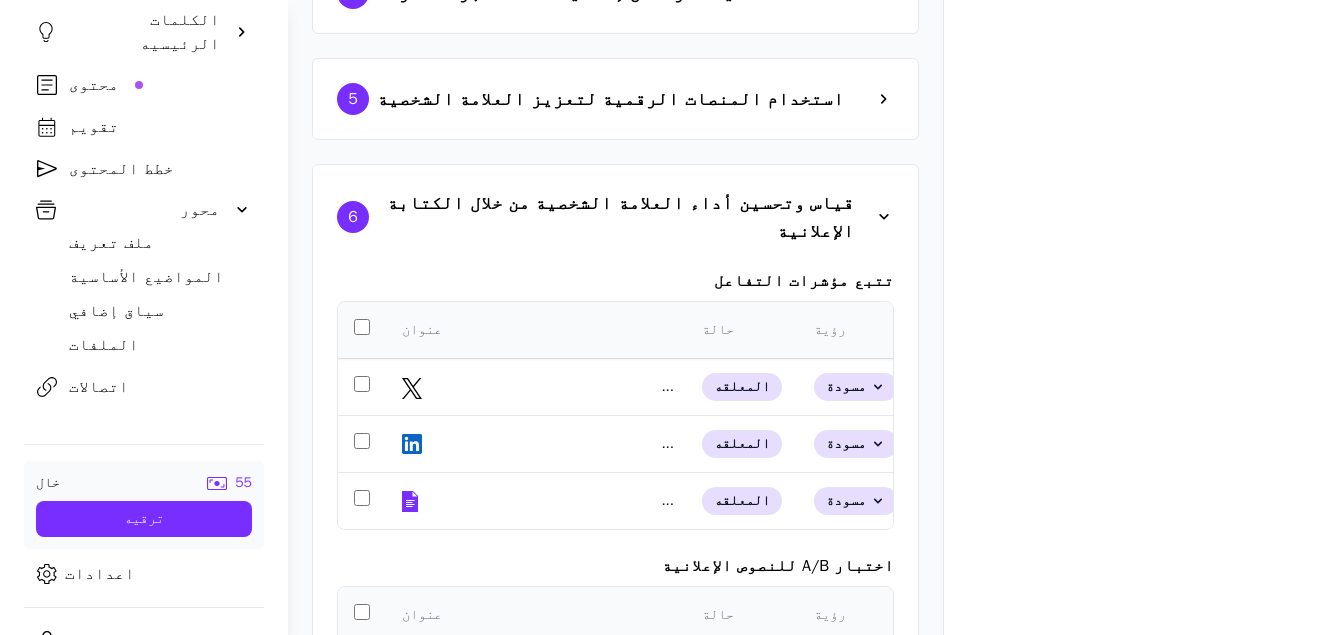 select on "**" 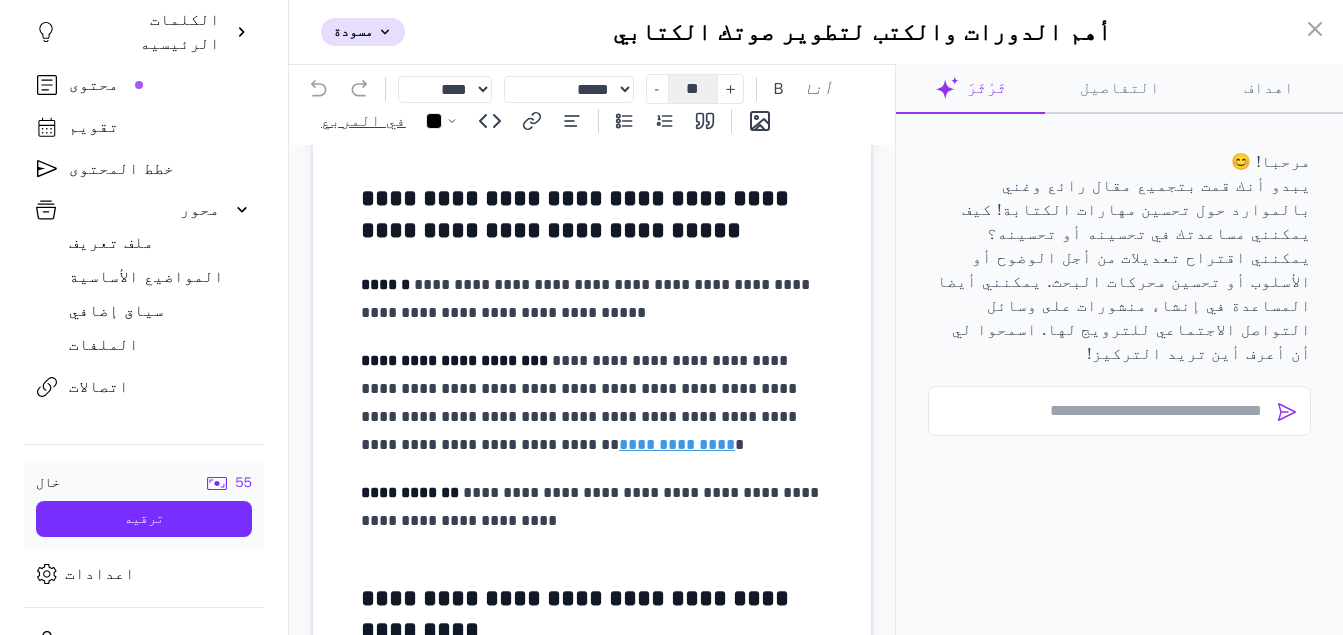 scroll, scrollTop: 0, scrollLeft: 0, axis: both 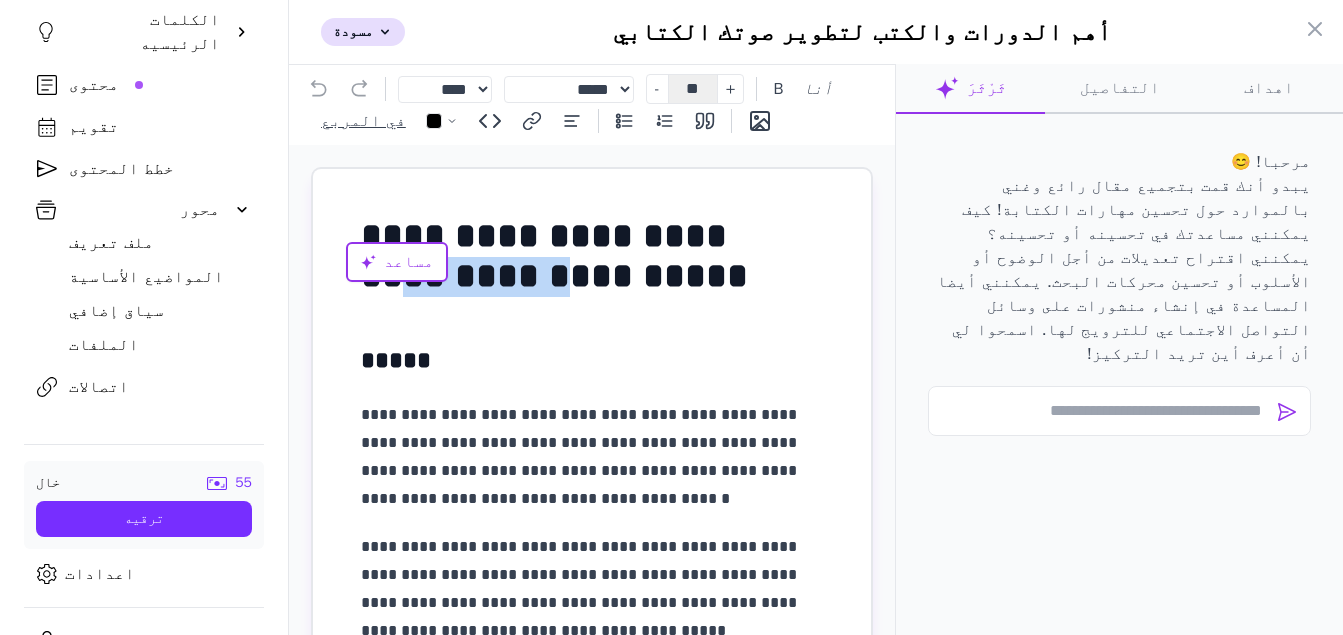 drag, startPoint x: 374, startPoint y: 235, endPoint x: 491, endPoint y: 244, distance: 117.34564 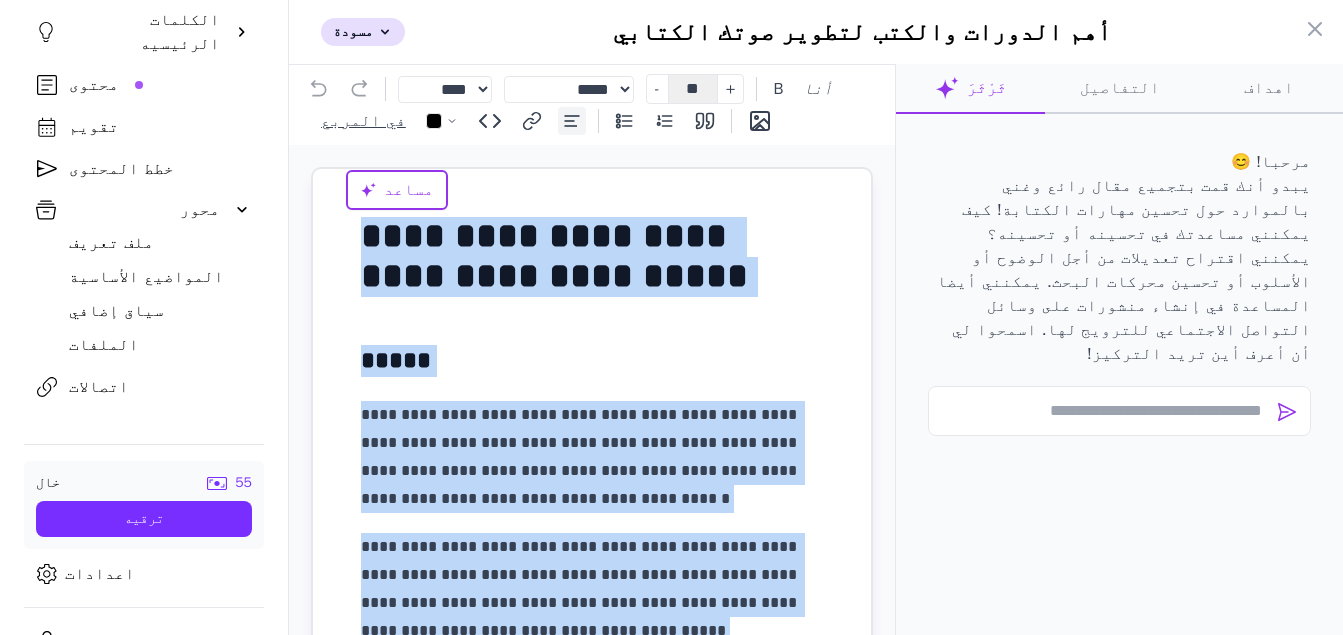 click 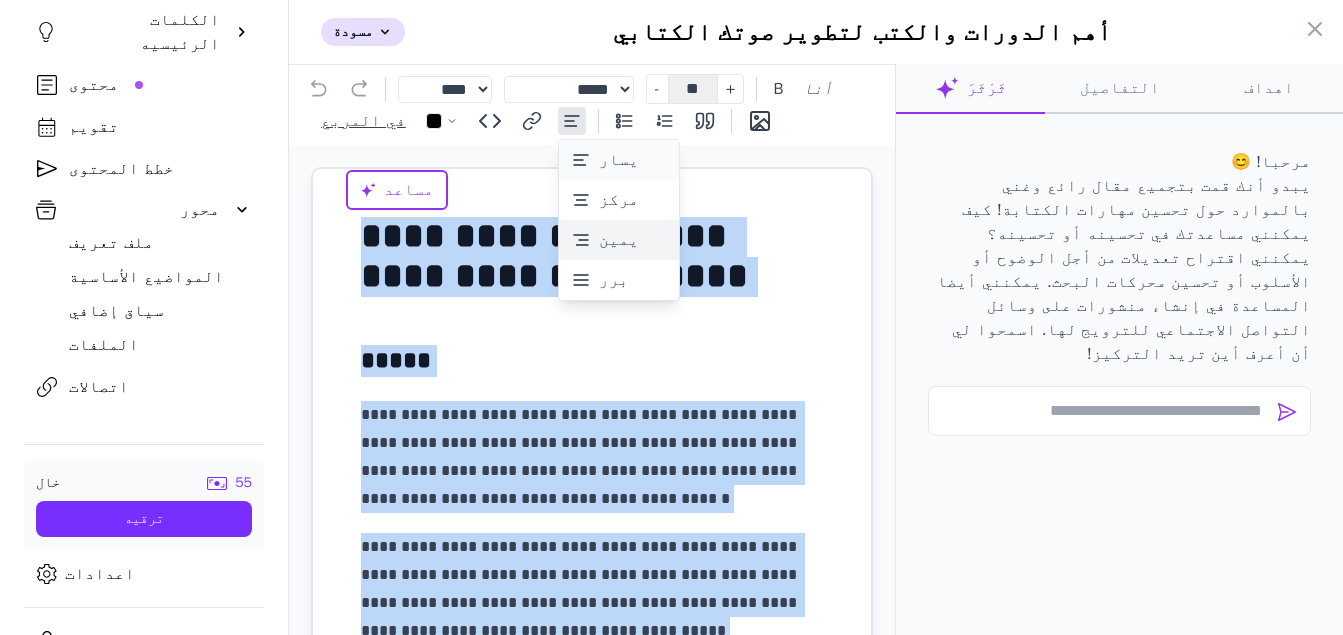 click on "يمين" at bounding box center (619, 240) 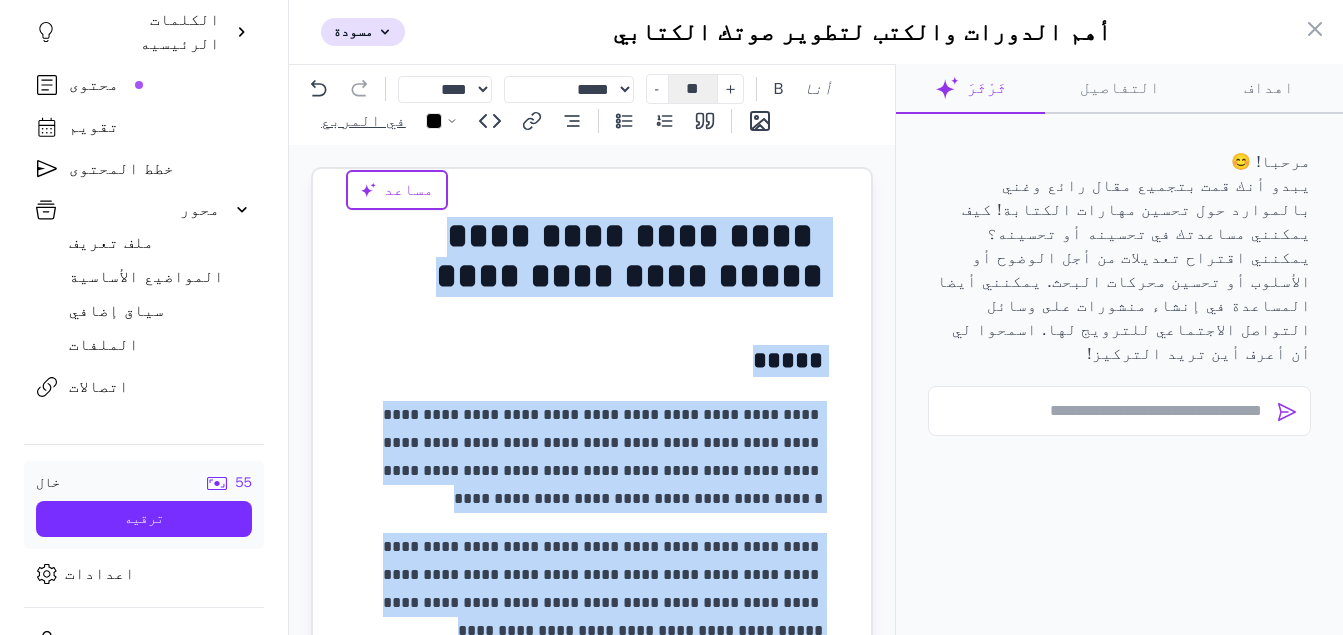 scroll, scrollTop: 3717, scrollLeft: 0, axis: vertical 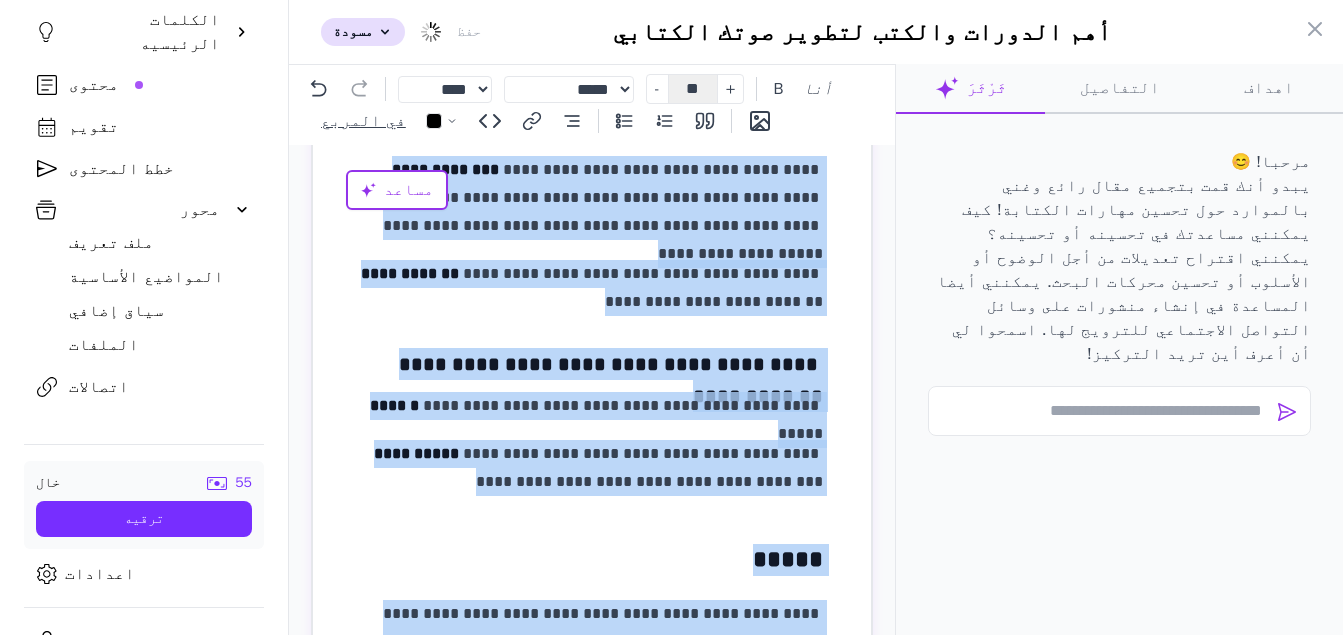 click on "**********" at bounding box center [592, 288] 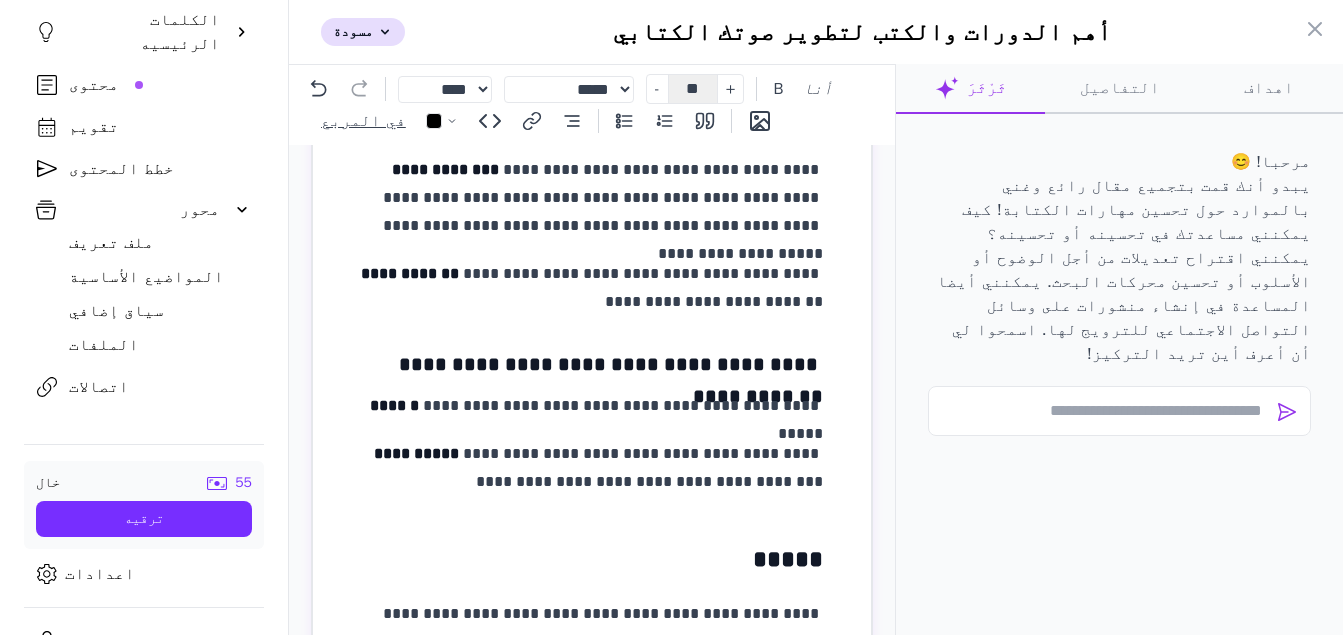 scroll, scrollTop: 0, scrollLeft: 0, axis: both 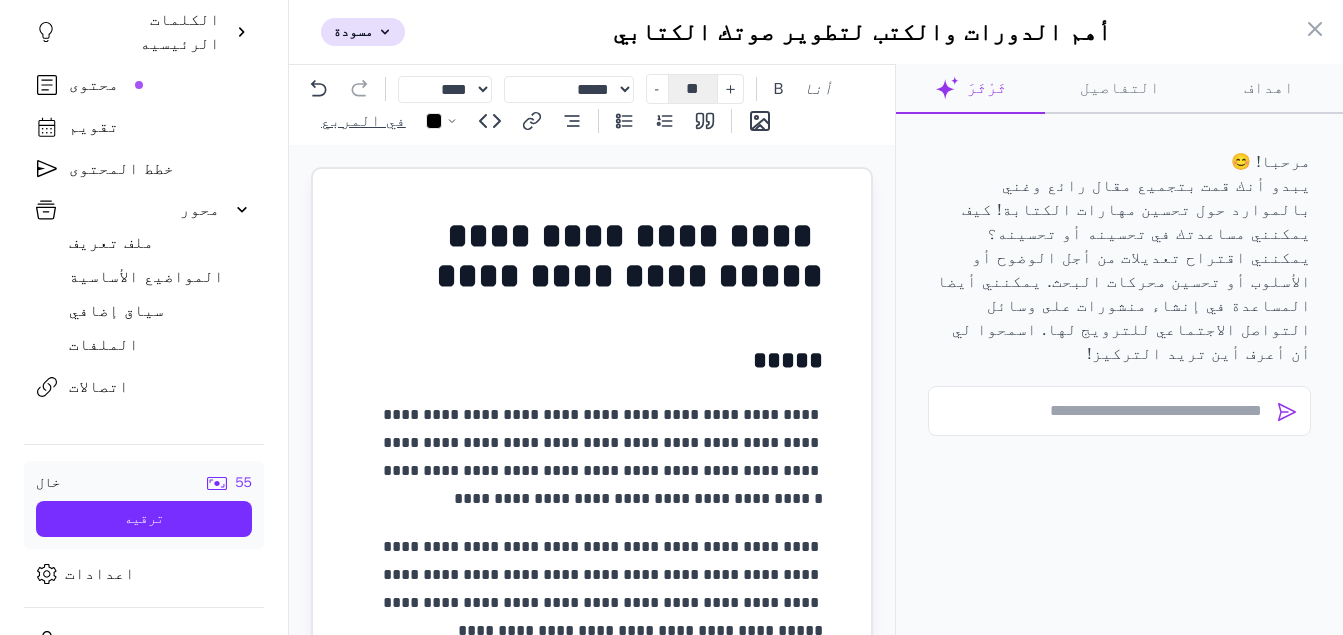 click at bounding box center (671, 317) 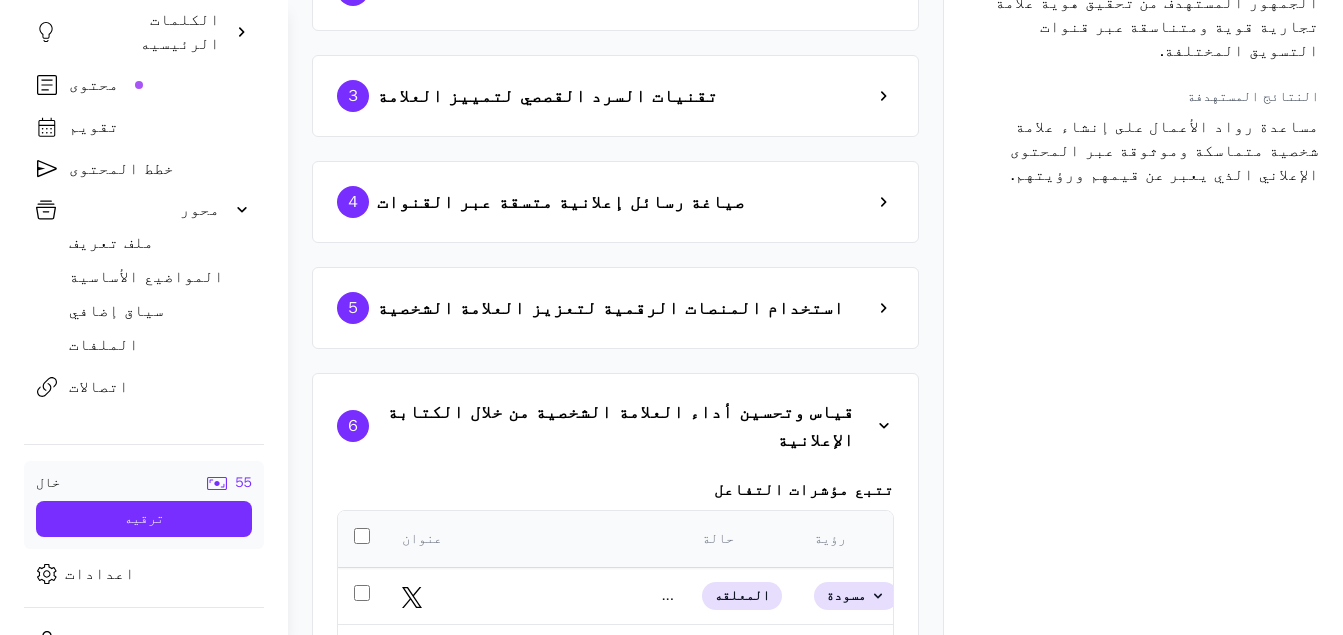 scroll, scrollTop: 237, scrollLeft: 0, axis: vertical 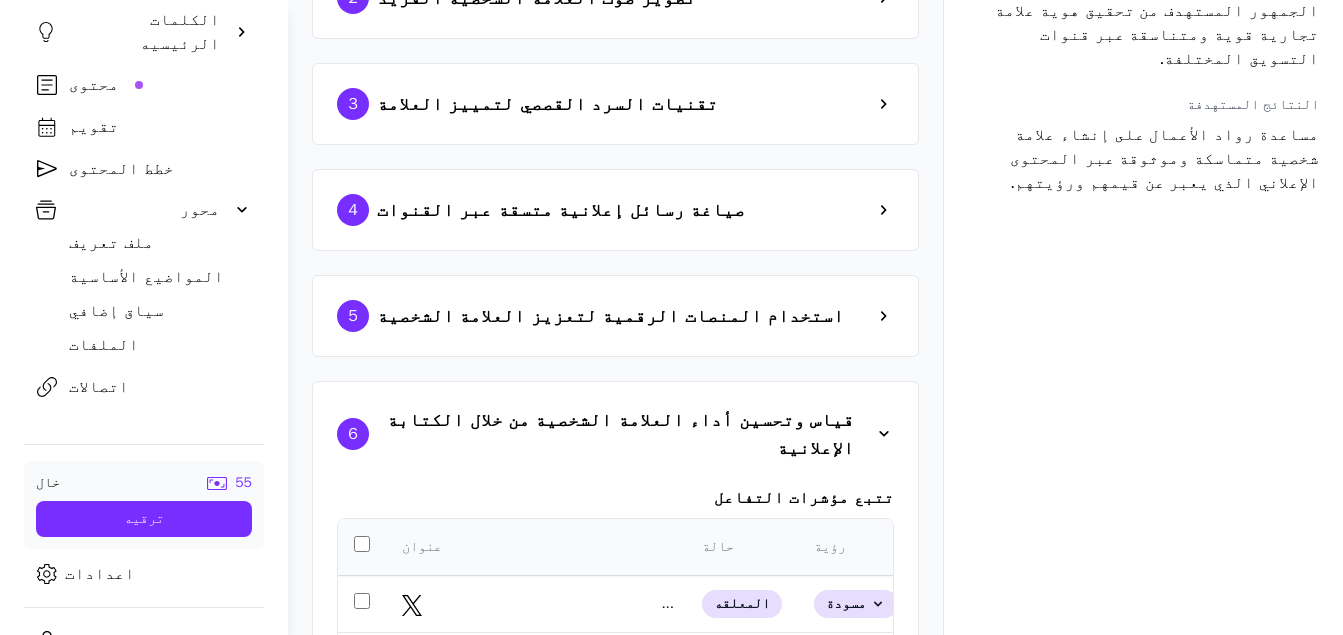 click on "محتوى" at bounding box center [94, 85] 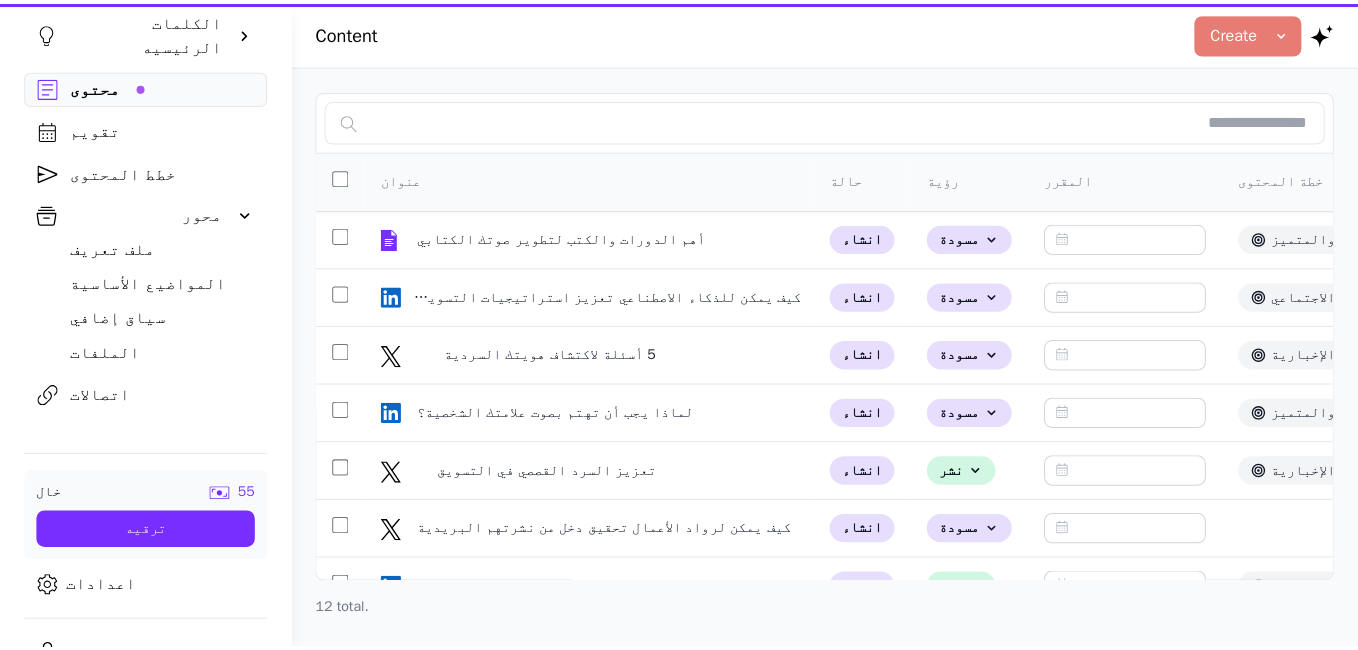 scroll, scrollTop: 0, scrollLeft: 0, axis: both 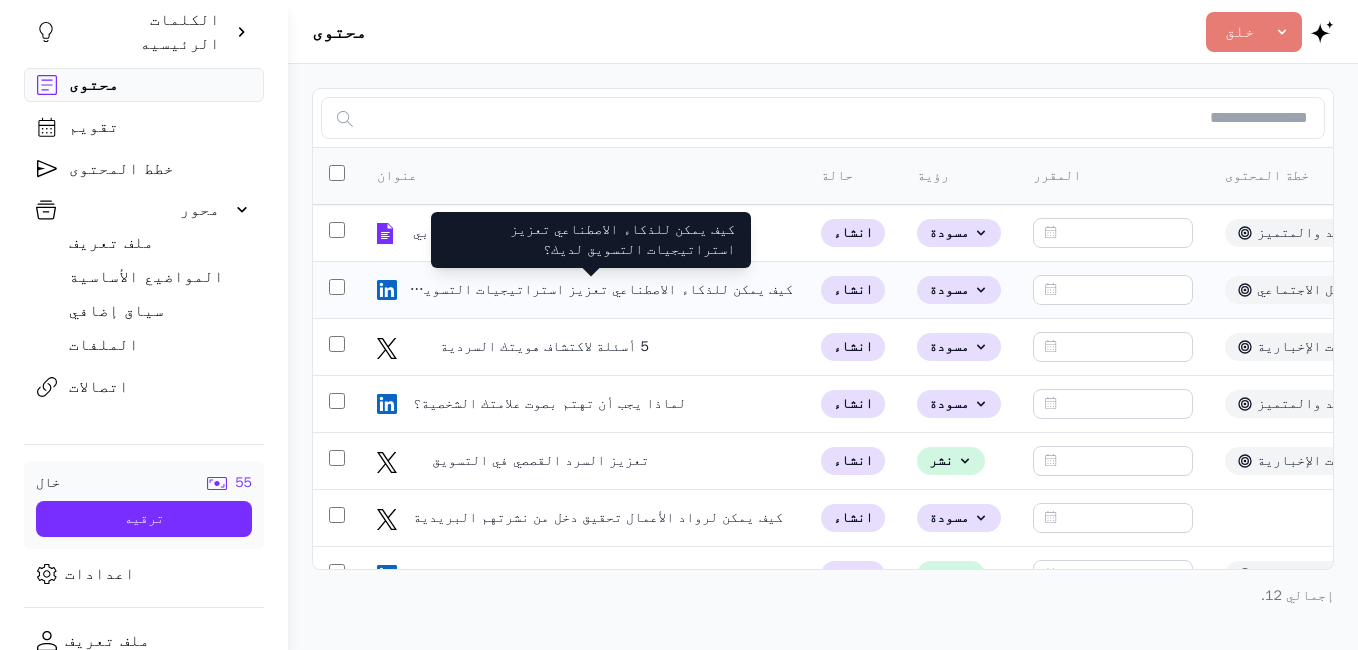 click on "كيف يمكن للذكاء الاصطناعي تعزيز استراتيجيات التسويق لديك؟" 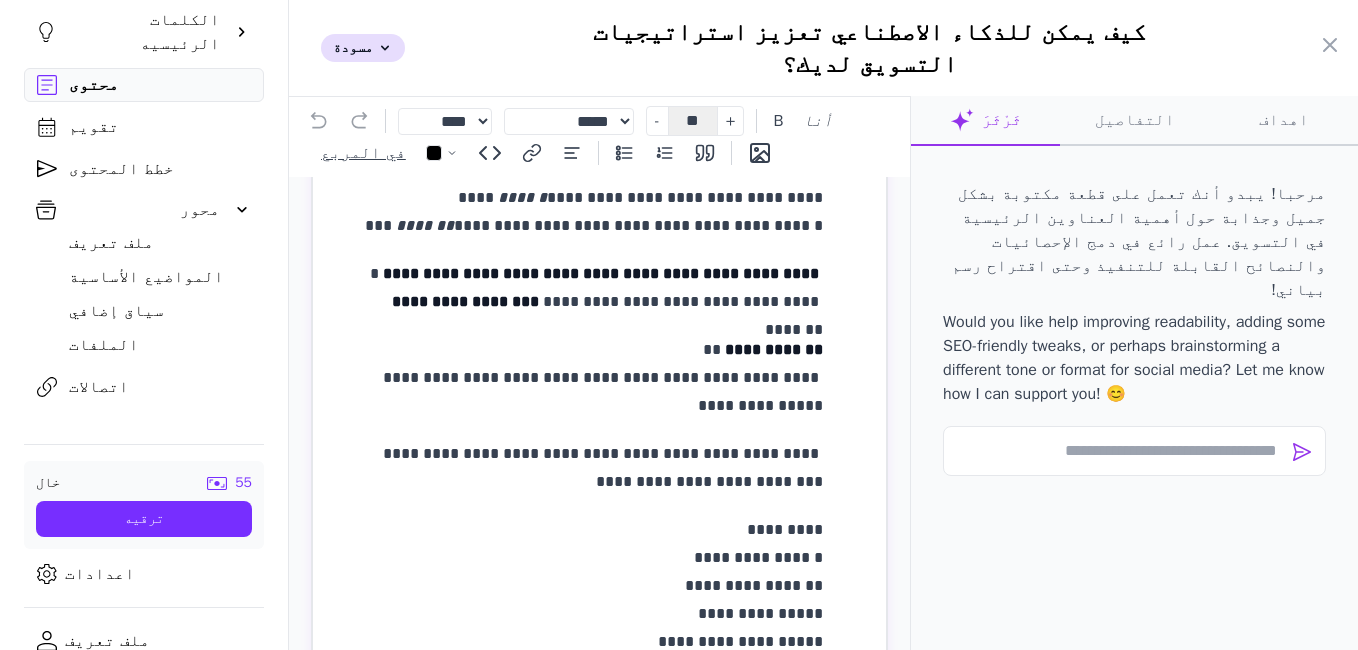 scroll, scrollTop: 700, scrollLeft: 0, axis: vertical 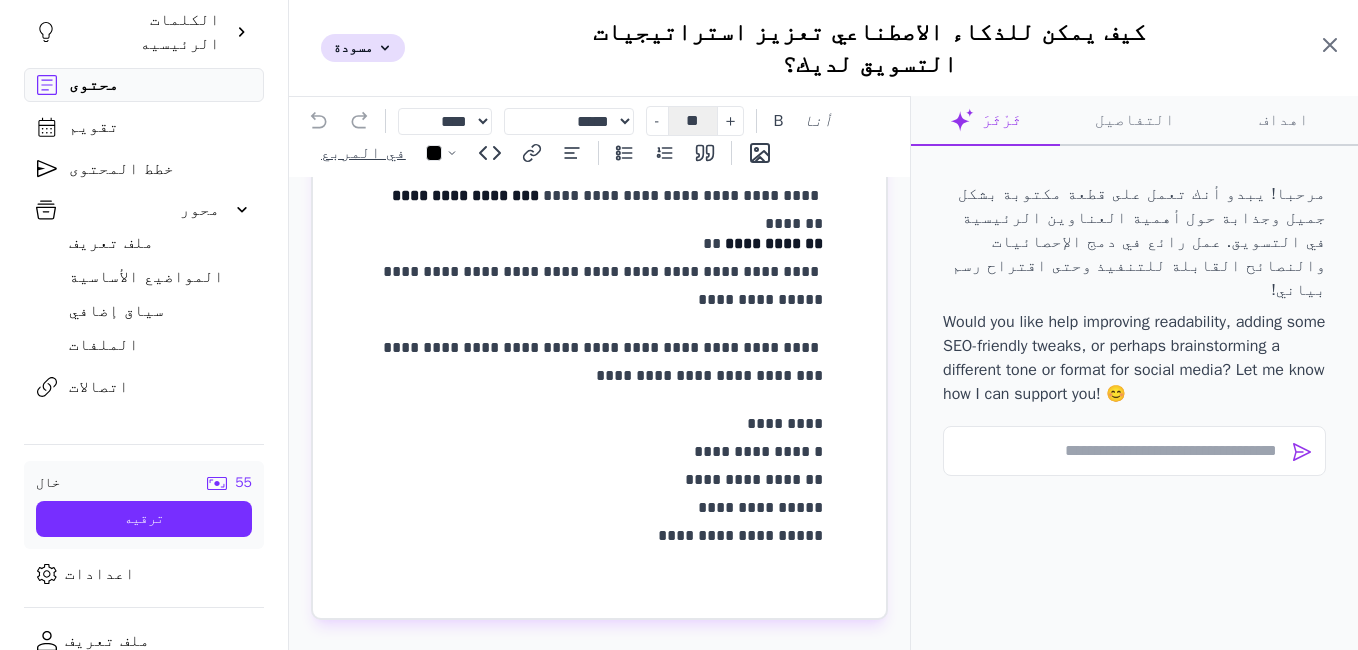 click 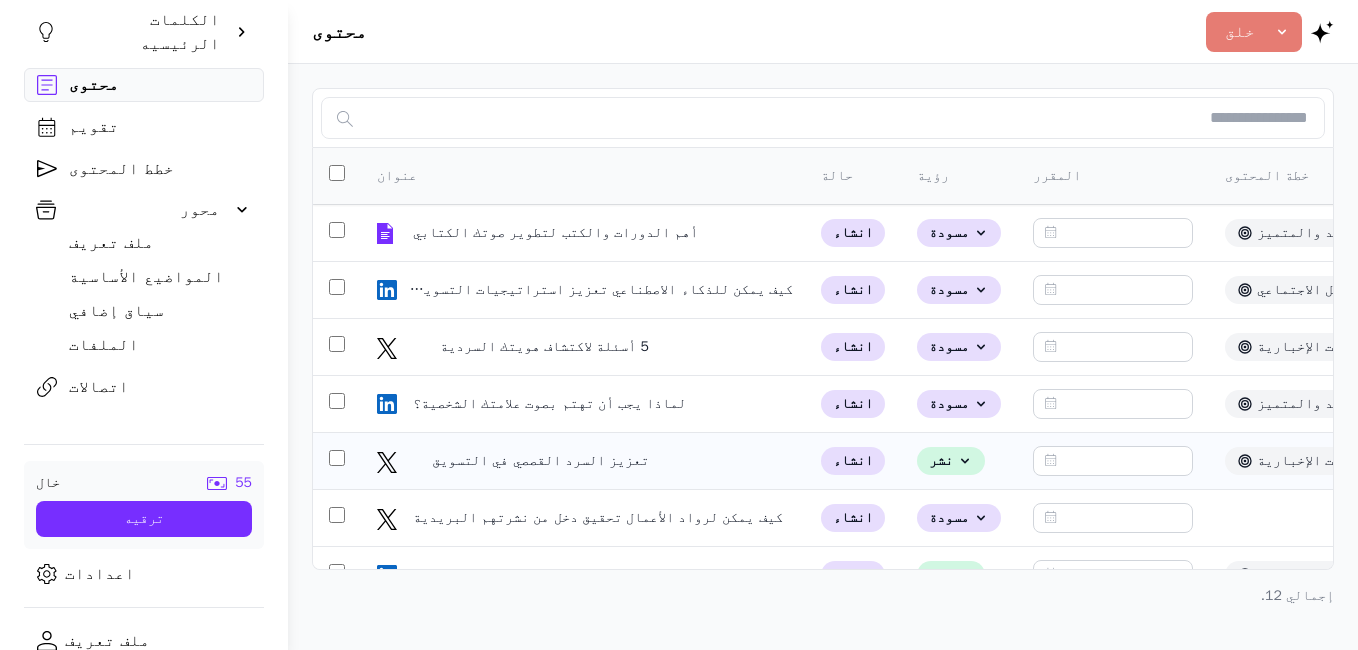 click on "تعزيز السرد القصصي في التسويق" 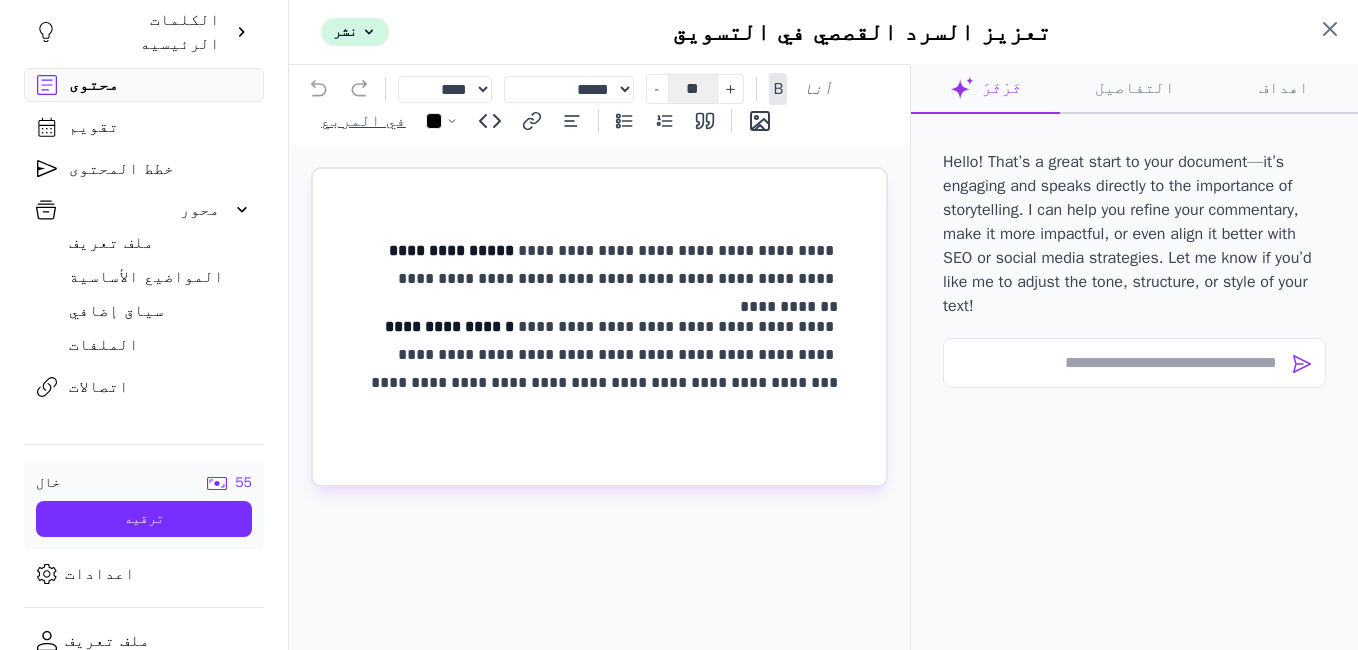 click 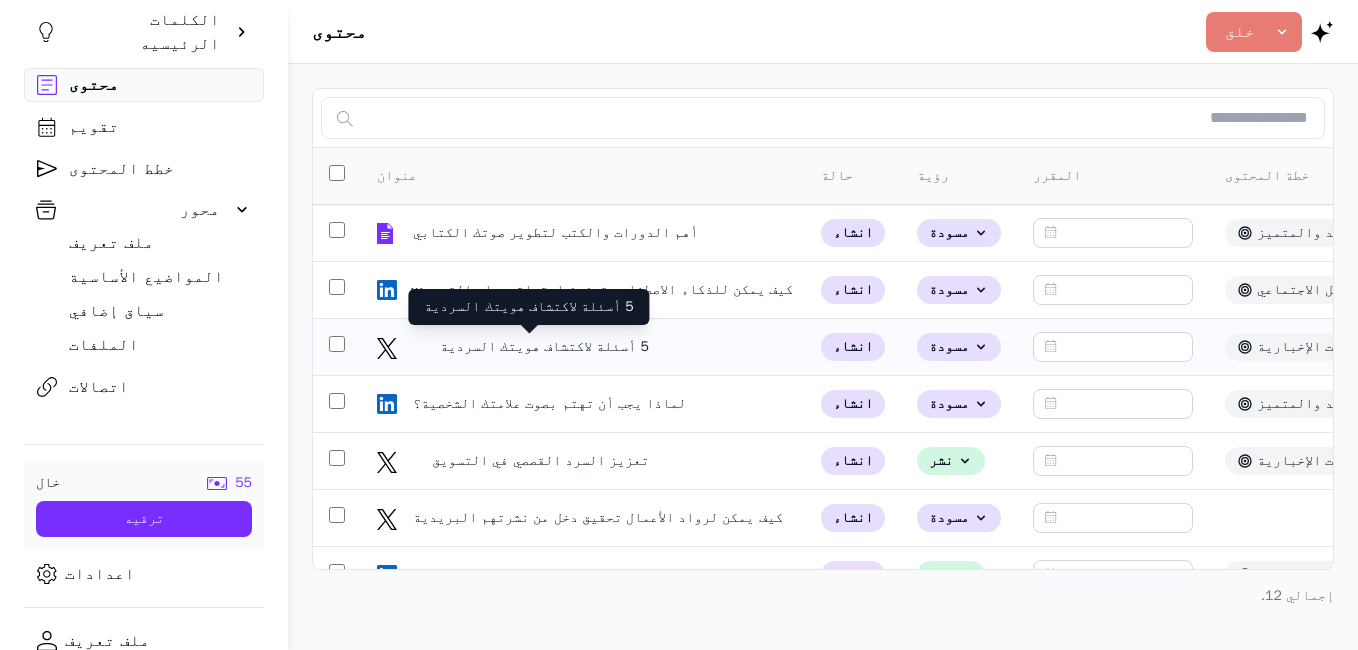 click on "5 أسئلة لاكتشاف هويتك السردية" 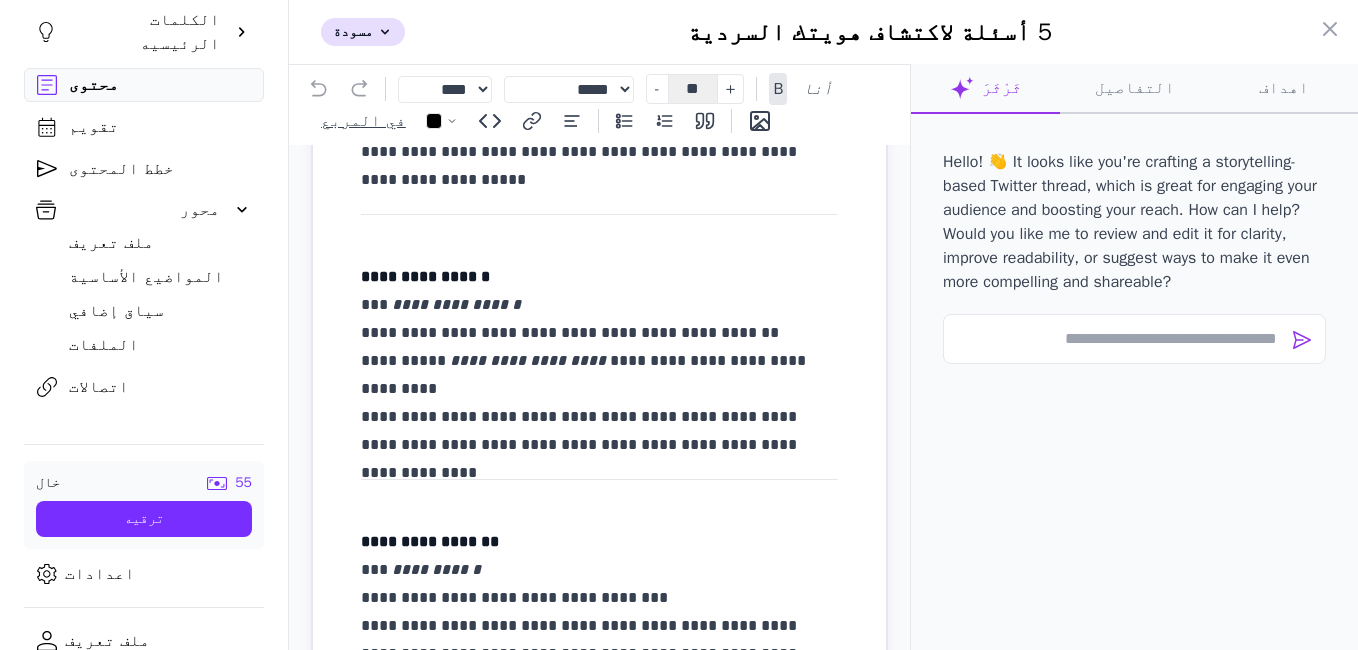 scroll, scrollTop: 0, scrollLeft: 0, axis: both 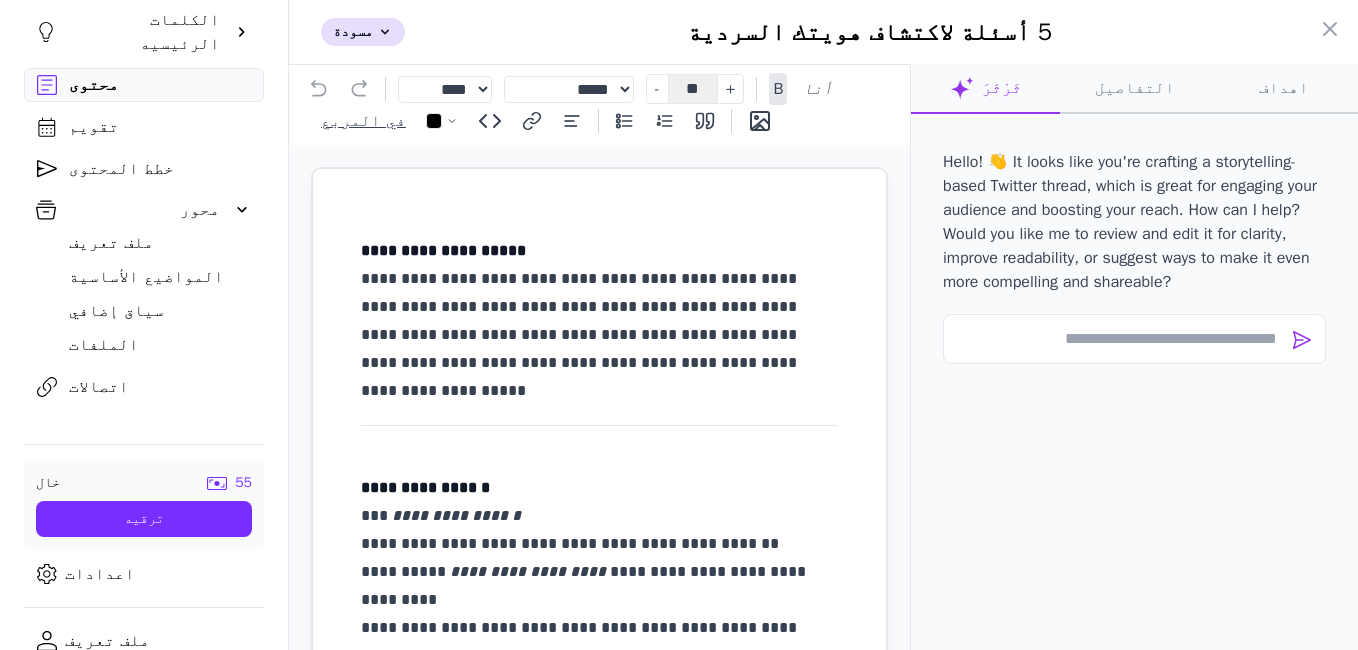drag, startPoint x: 338, startPoint y: 256, endPoint x: 428, endPoint y: 252, distance: 90.088844 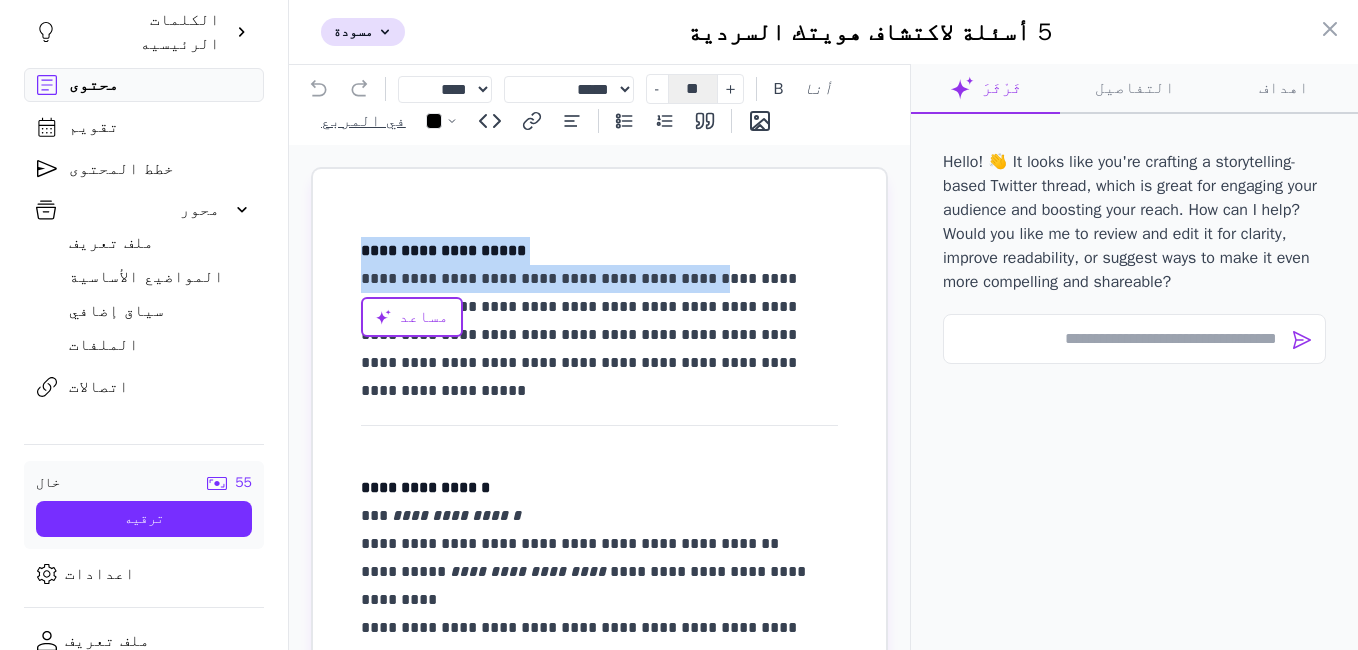 drag, startPoint x: 480, startPoint y: 249, endPoint x: 412, endPoint y: 274, distance: 72.44998 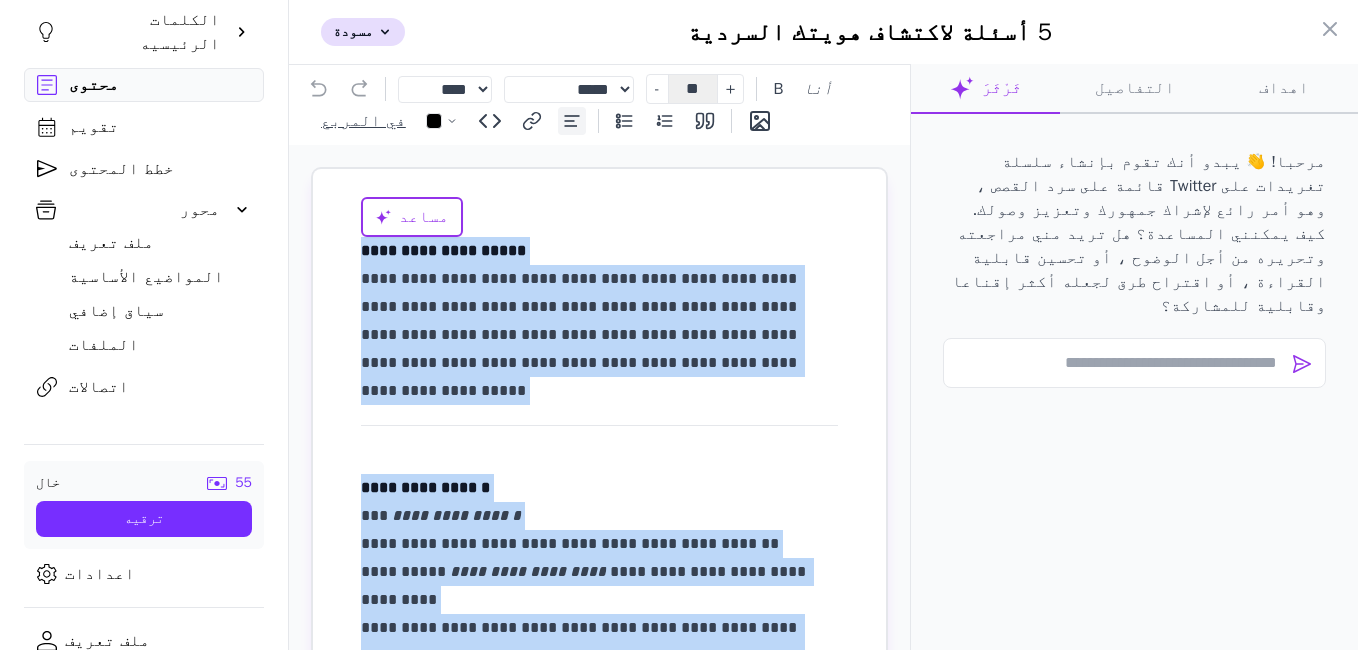 click at bounding box center (572, 121) 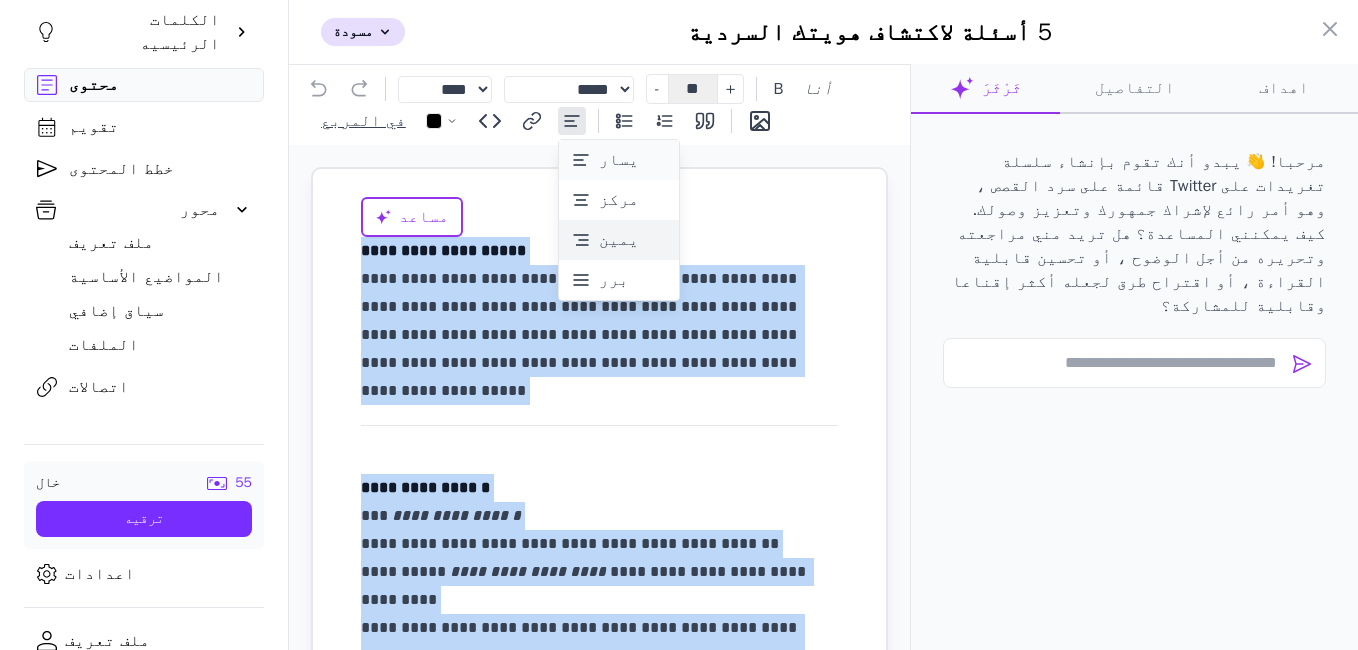 click on "يمين" at bounding box center (619, 240) 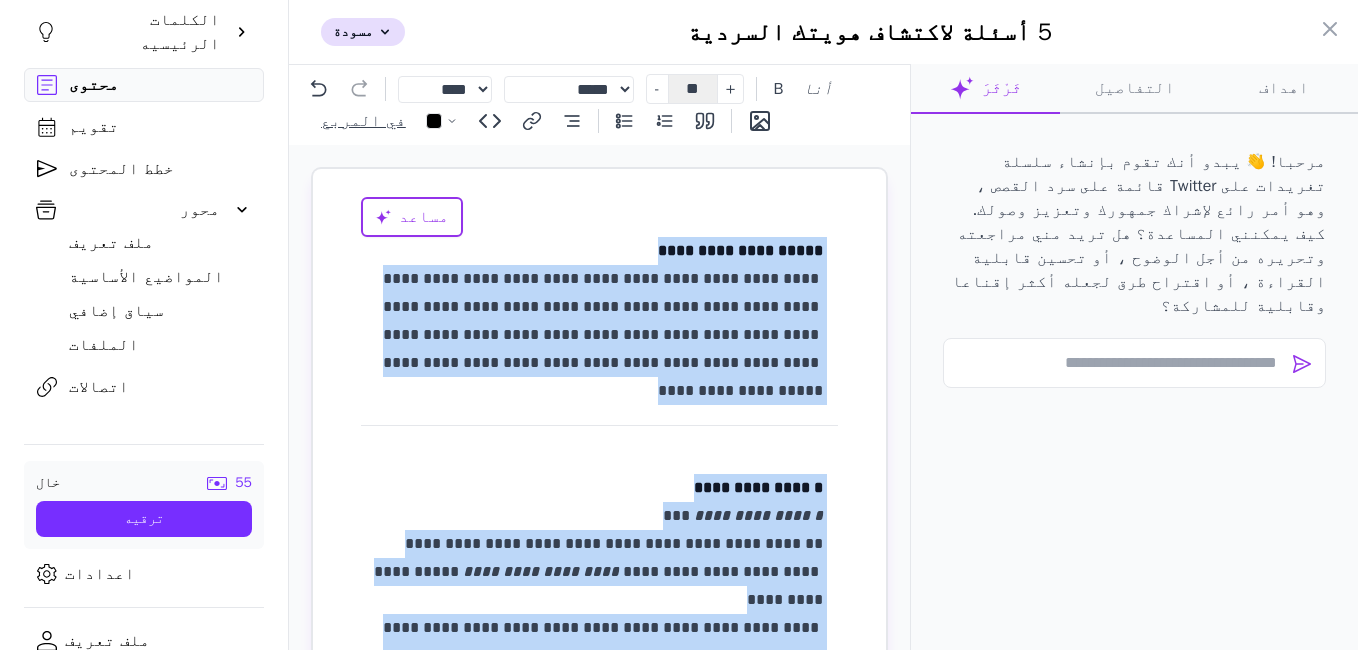 scroll, scrollTop: 1311, scrollLeft: 0, axis: vertical 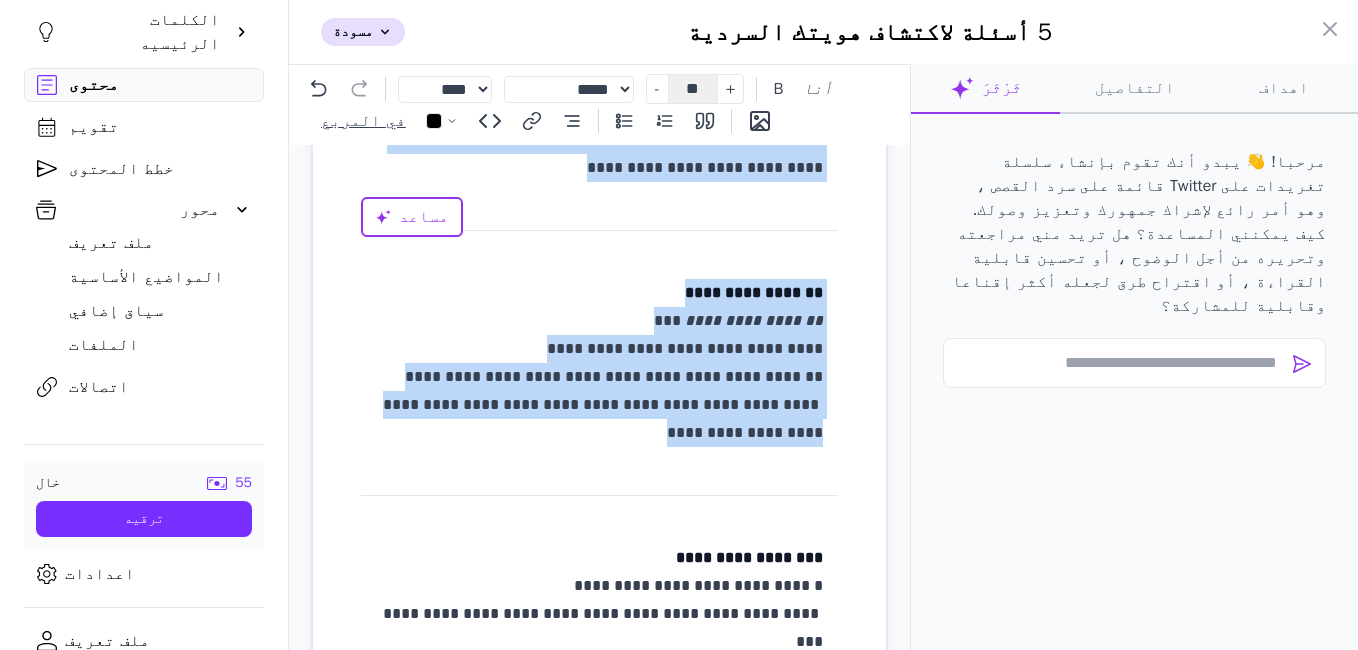 click on "**********" at bounding box center [599, -181] 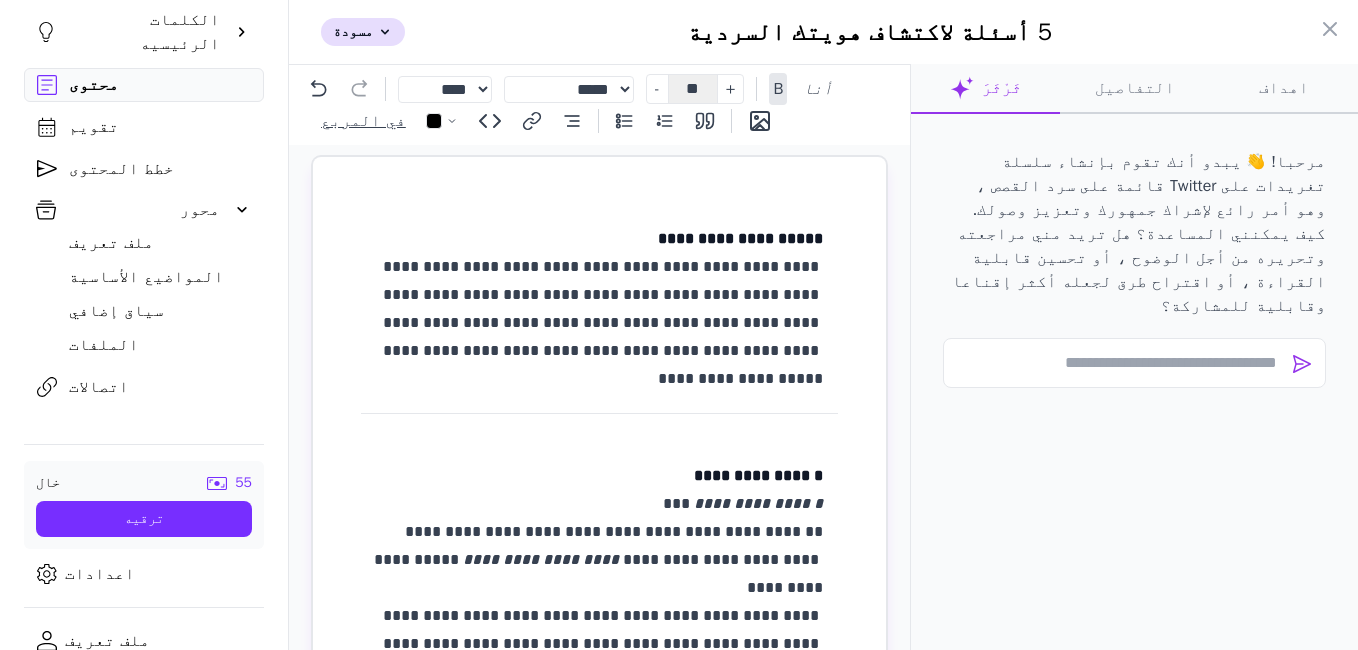 scroll, scrollTop: 0, scrollLeft: 0, axis: both 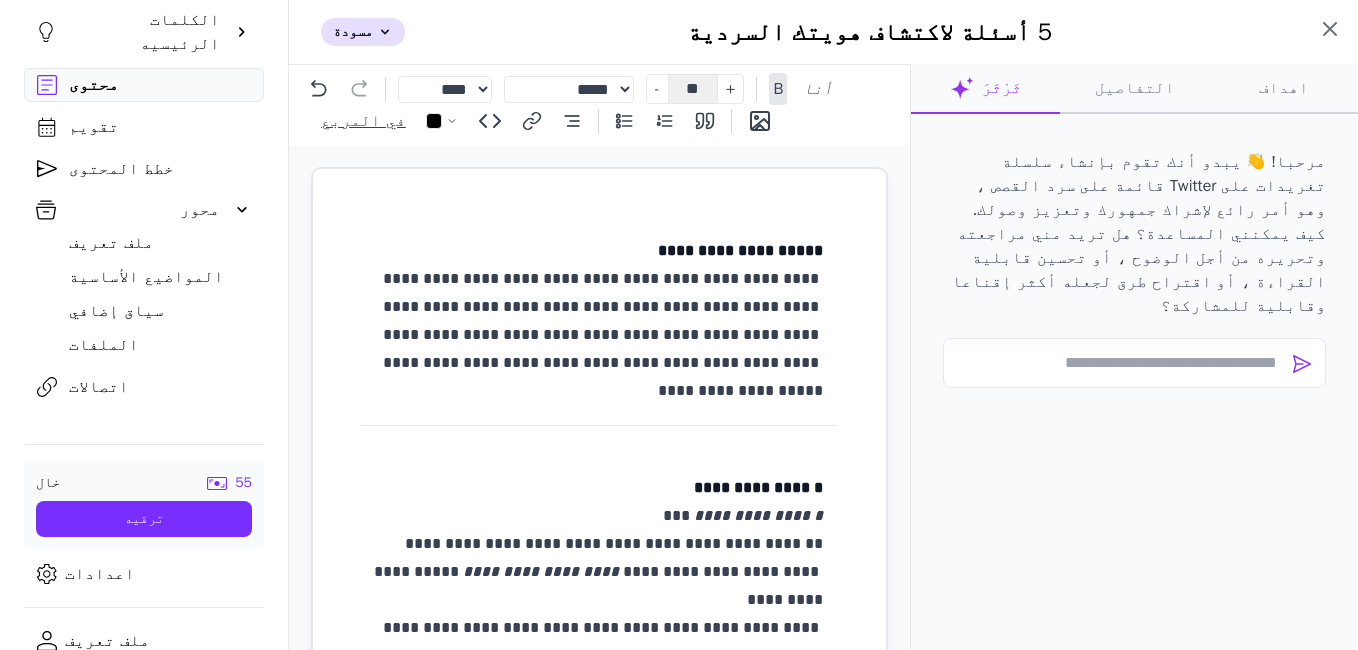 click 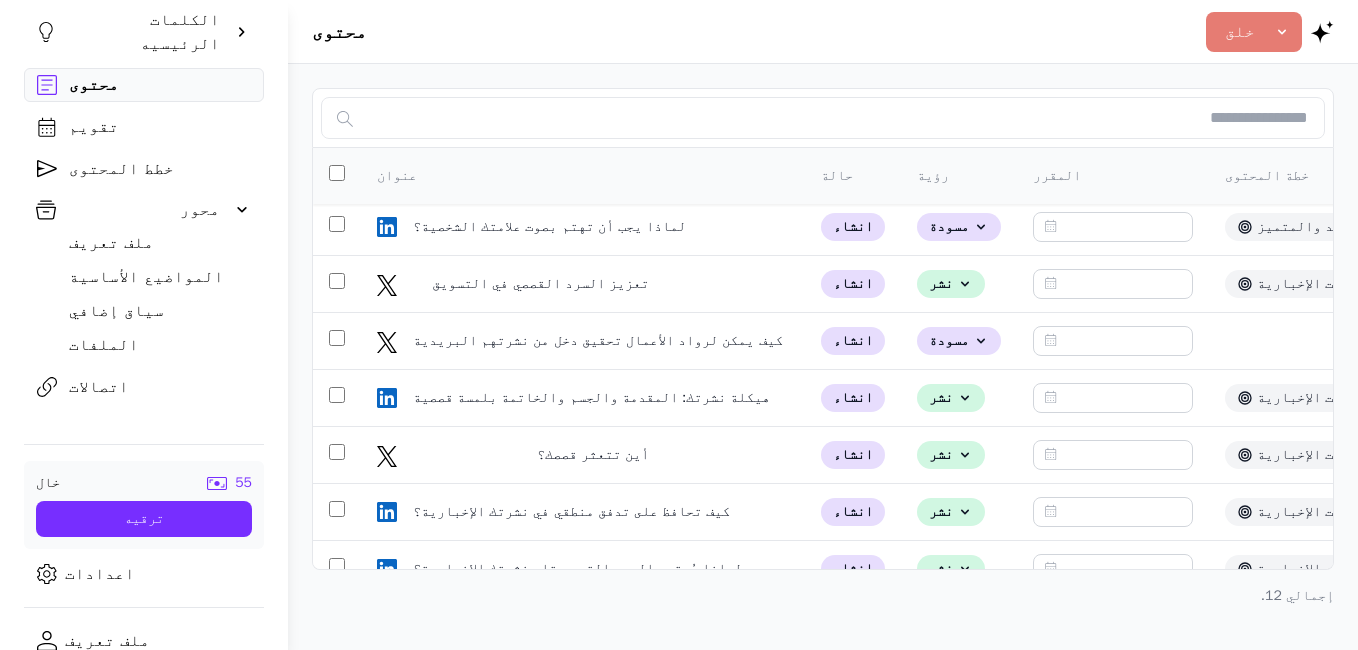 scroll, scrollTop: 194, scrollLeft: 0, axis: vertical 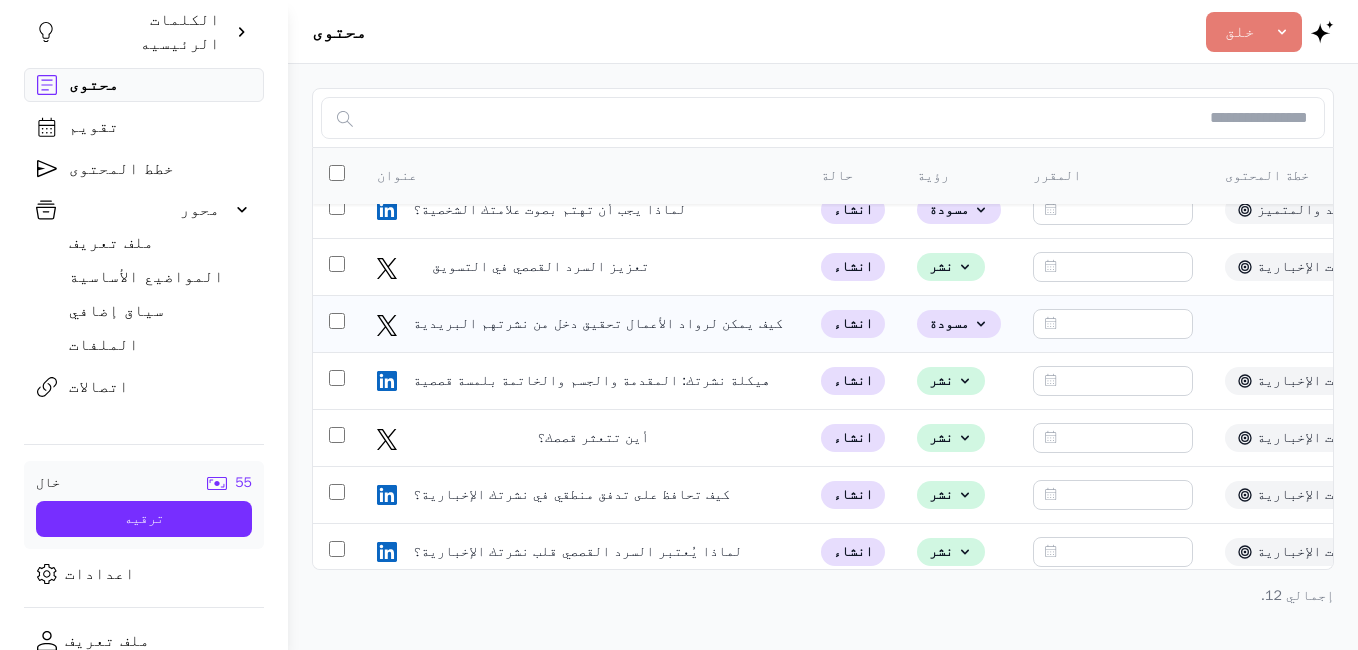 click on "كيف يمكن لرواد الأعمال تحقيق دخل من نشرتهم البريدية" 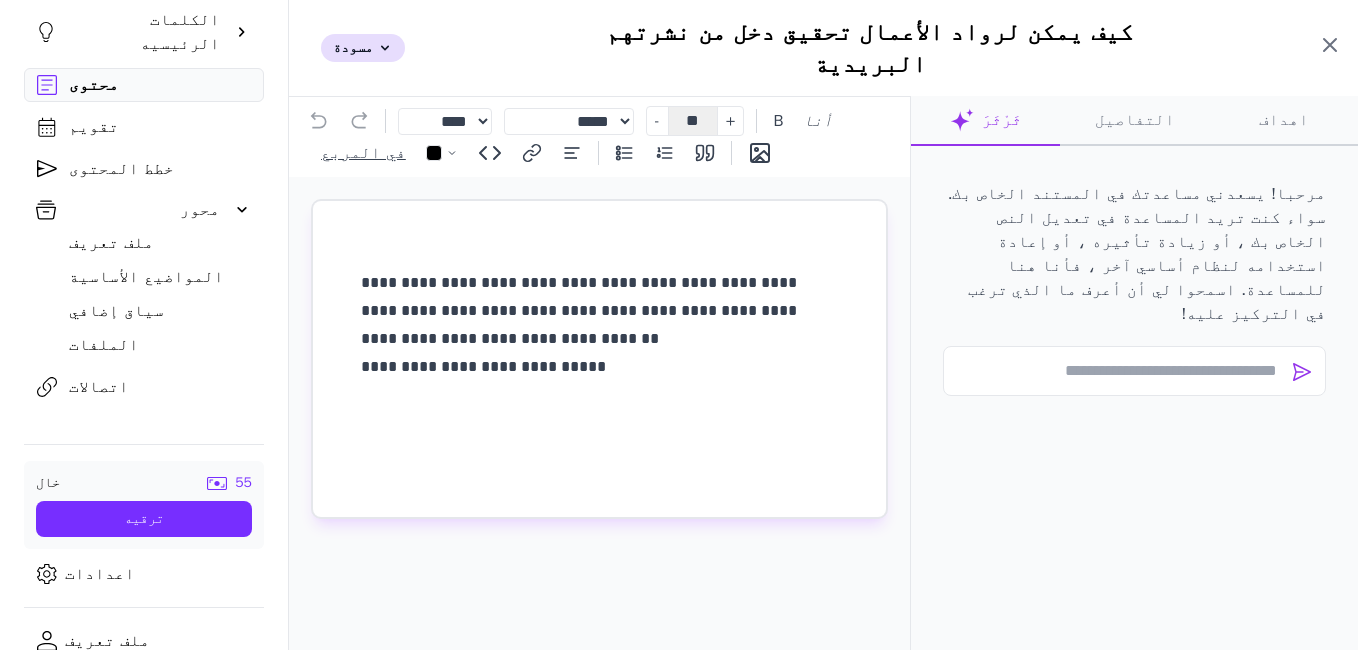 click 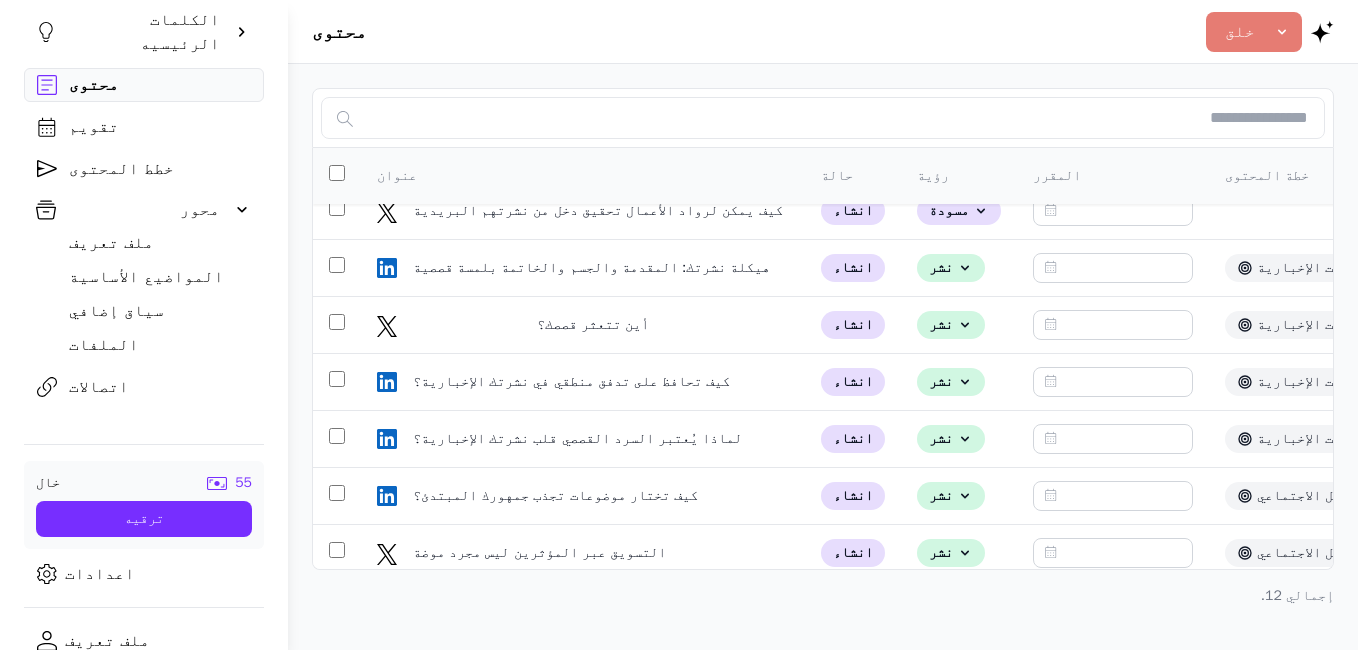 scroll, scrollTop: 334, scrollLeft: 0, axis: vertical 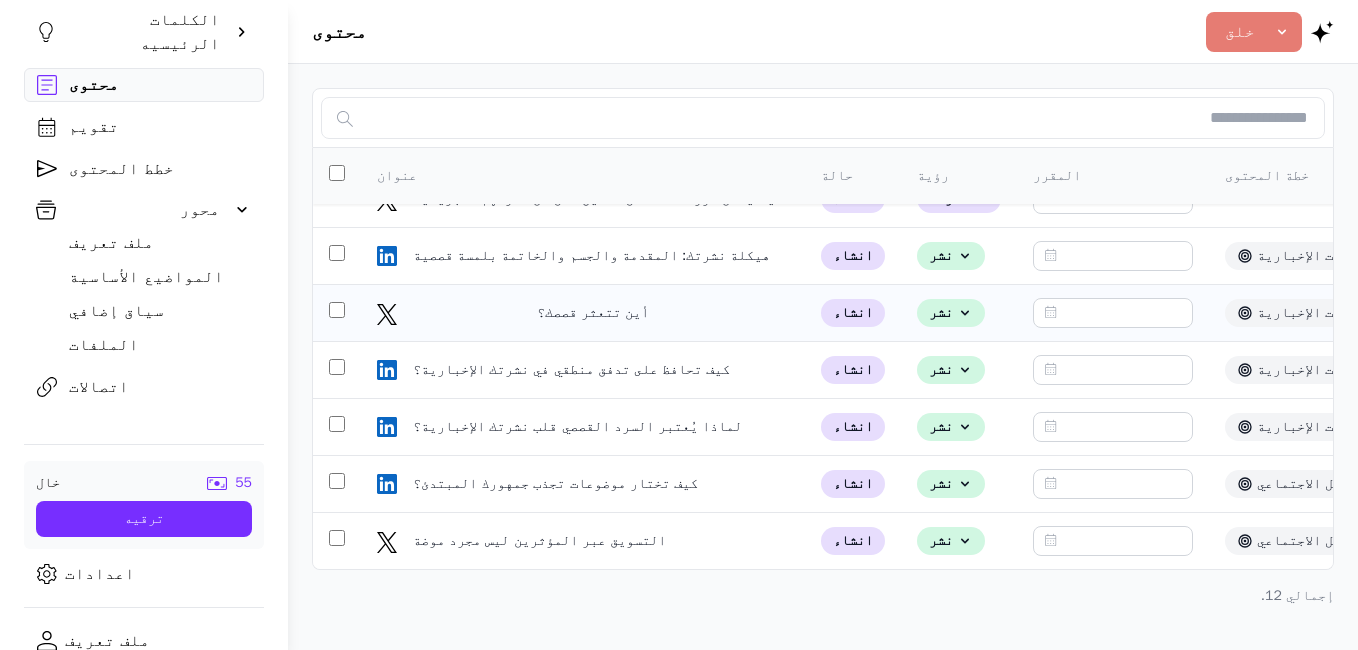 click on "أين تتعثر قصصك؟" 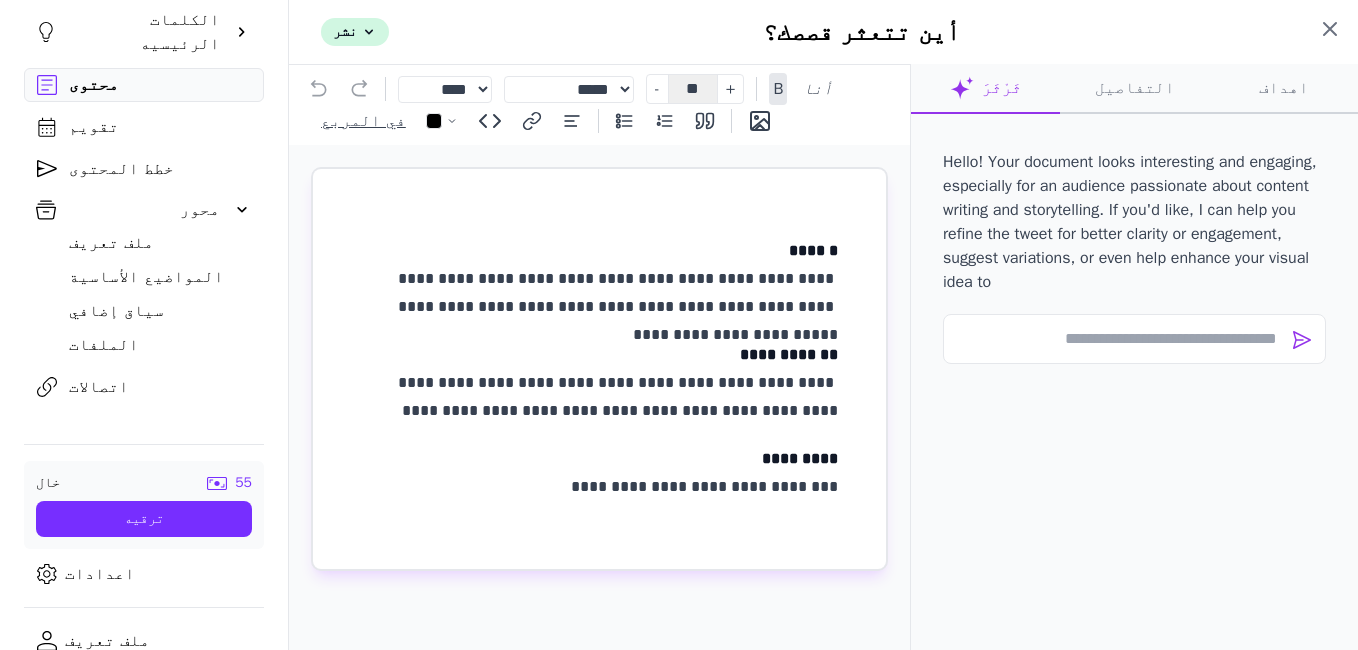 click 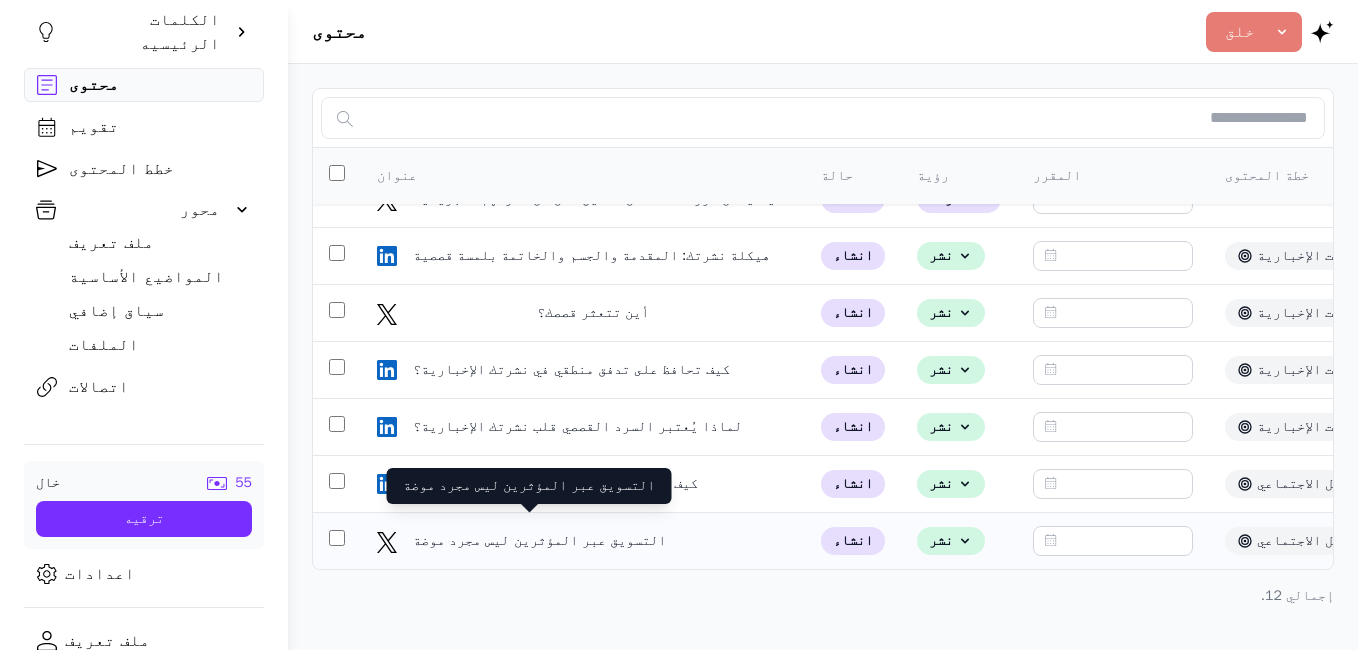 click on "التسويق عبر المؤثرين ليس مجرد موضة" at bounding box center (537, 541) 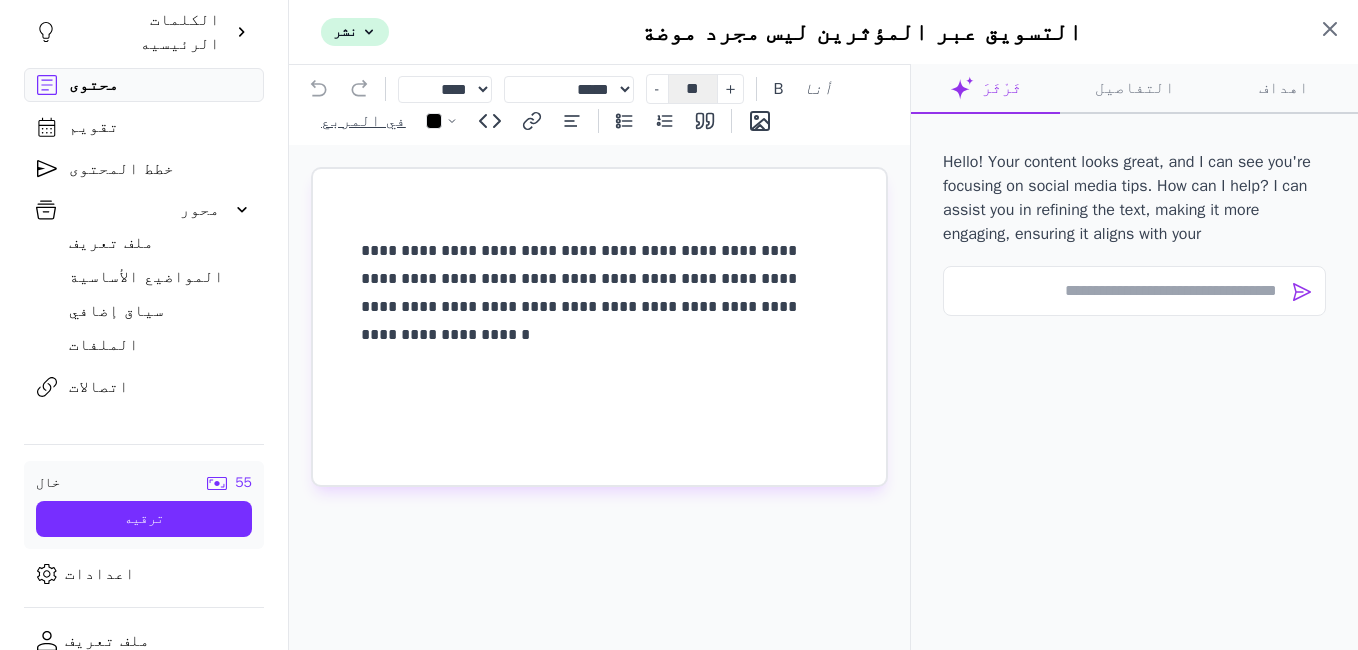 click 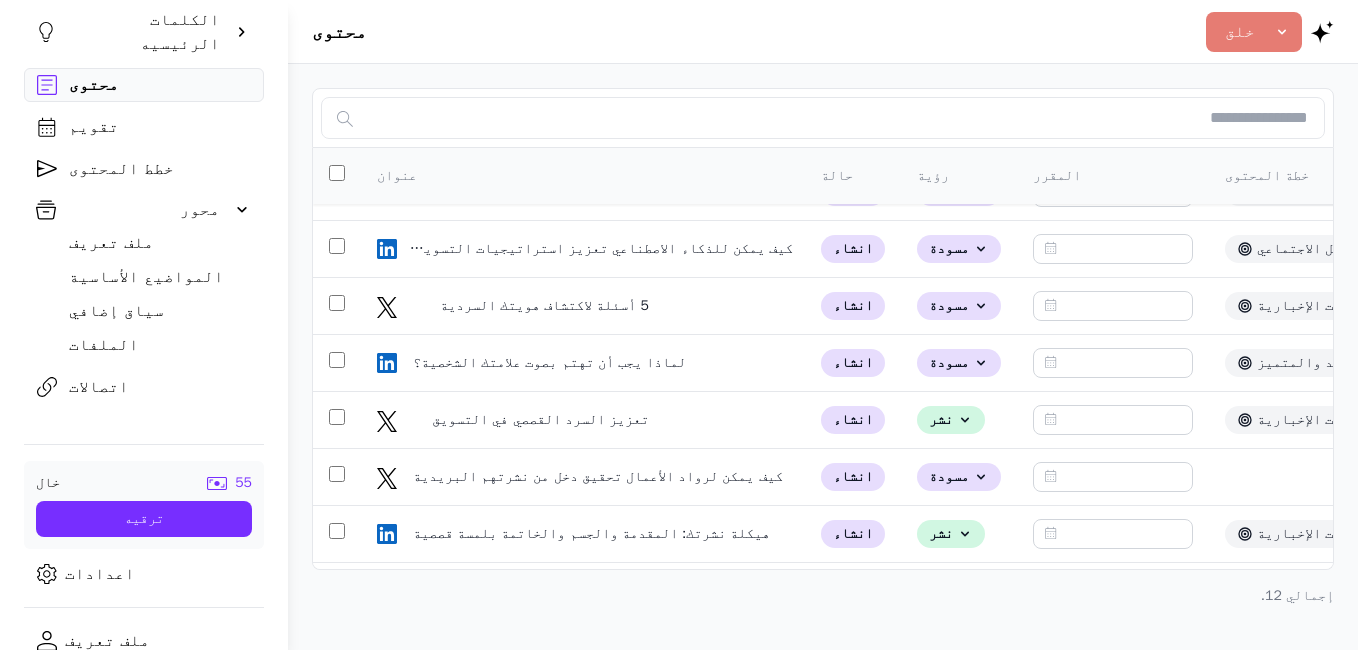 scroll, scrollTop: 22, scrollLeft: 0, axis: vertical 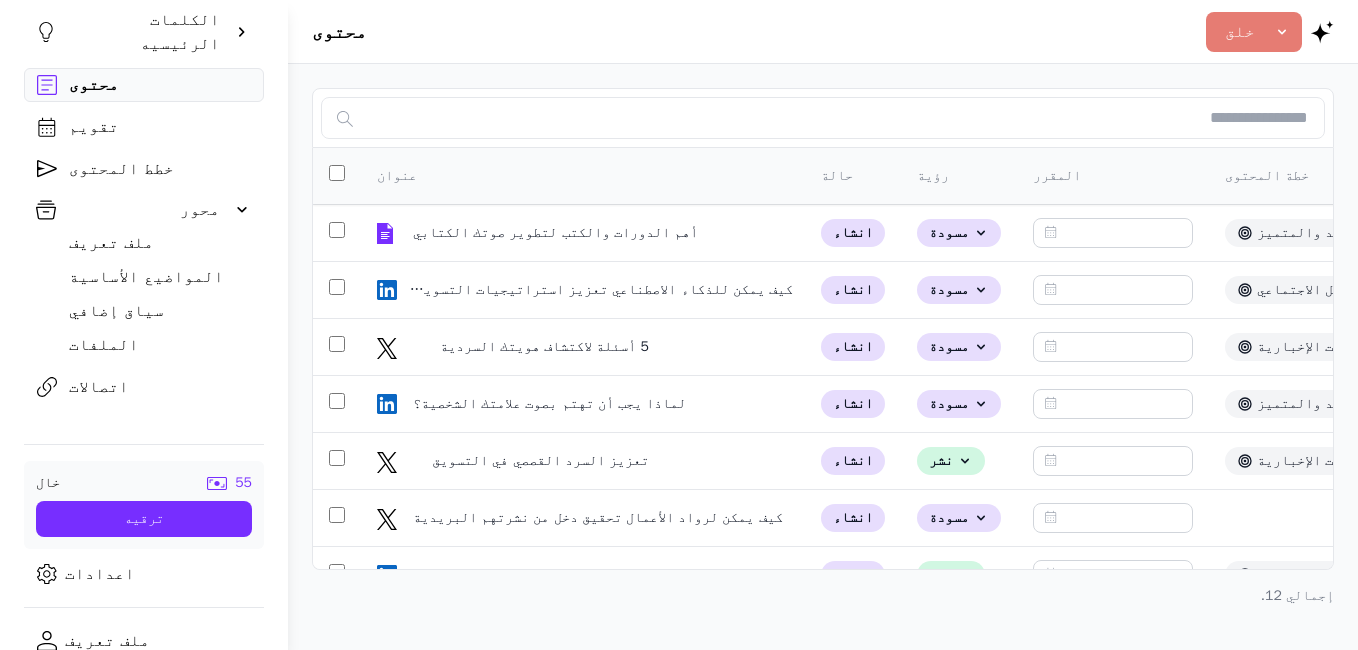click on "الكلمات الرئيسيه" at bounding box center [144, 32] 